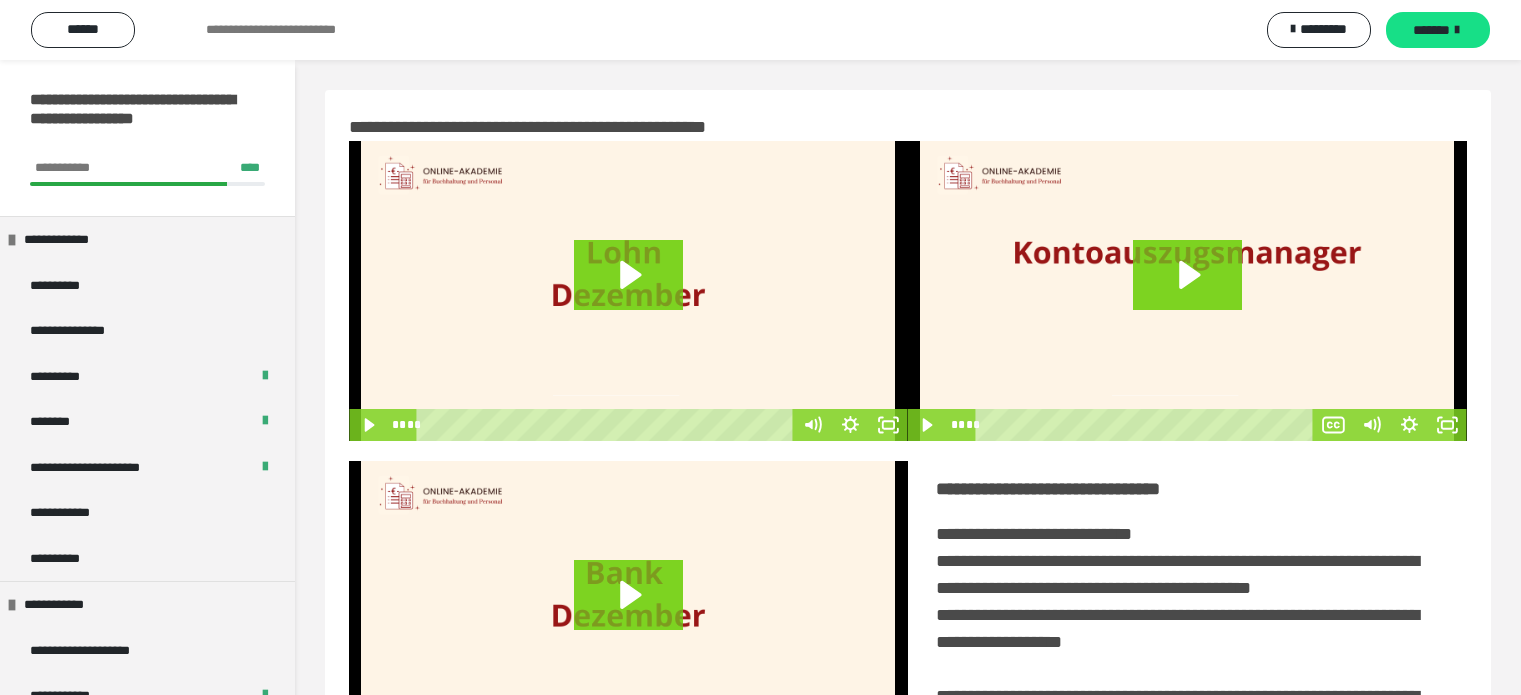 scroll, scrollTop: 494, scrollLeft: 0, axis: vertical 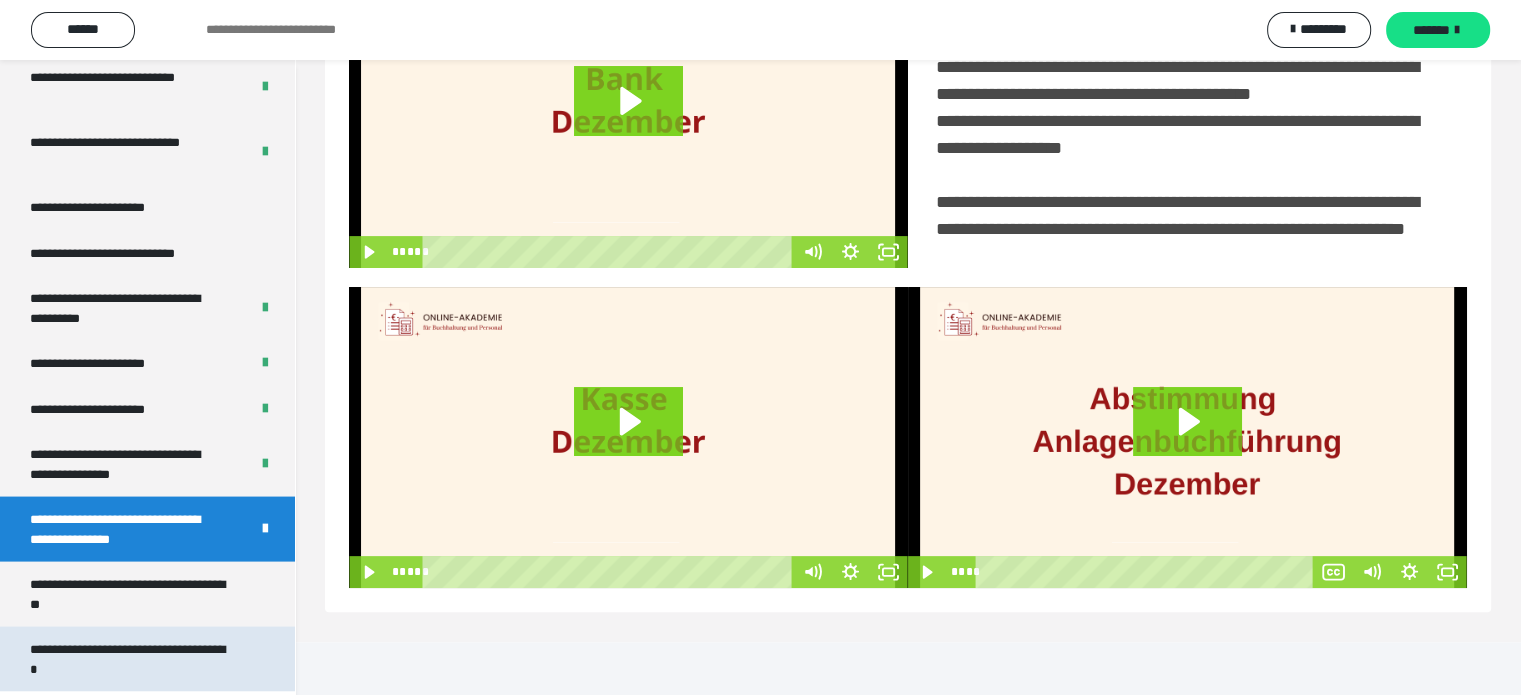 click on "**********" at bounding box center (132, 659) 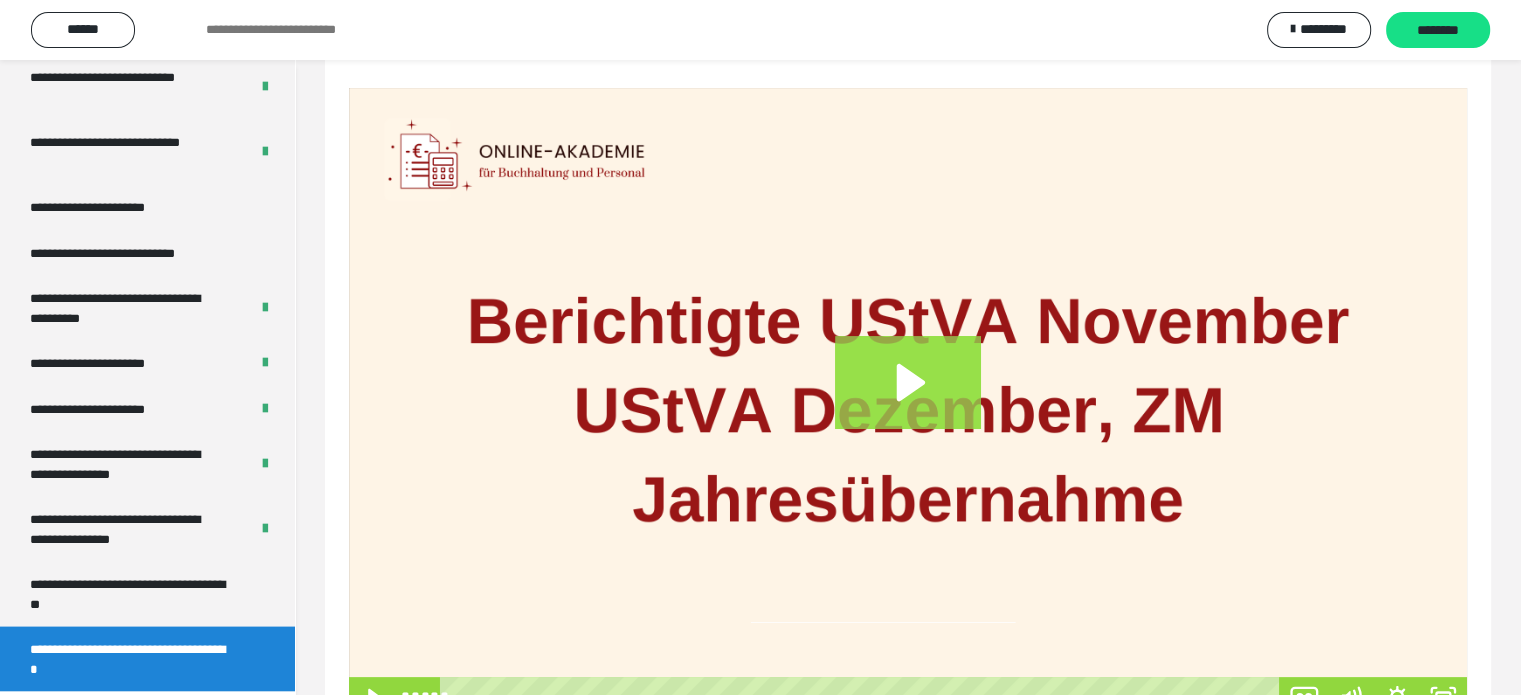 scroll, scrollTop: 346, scrollLeft: 0, axis: vertical 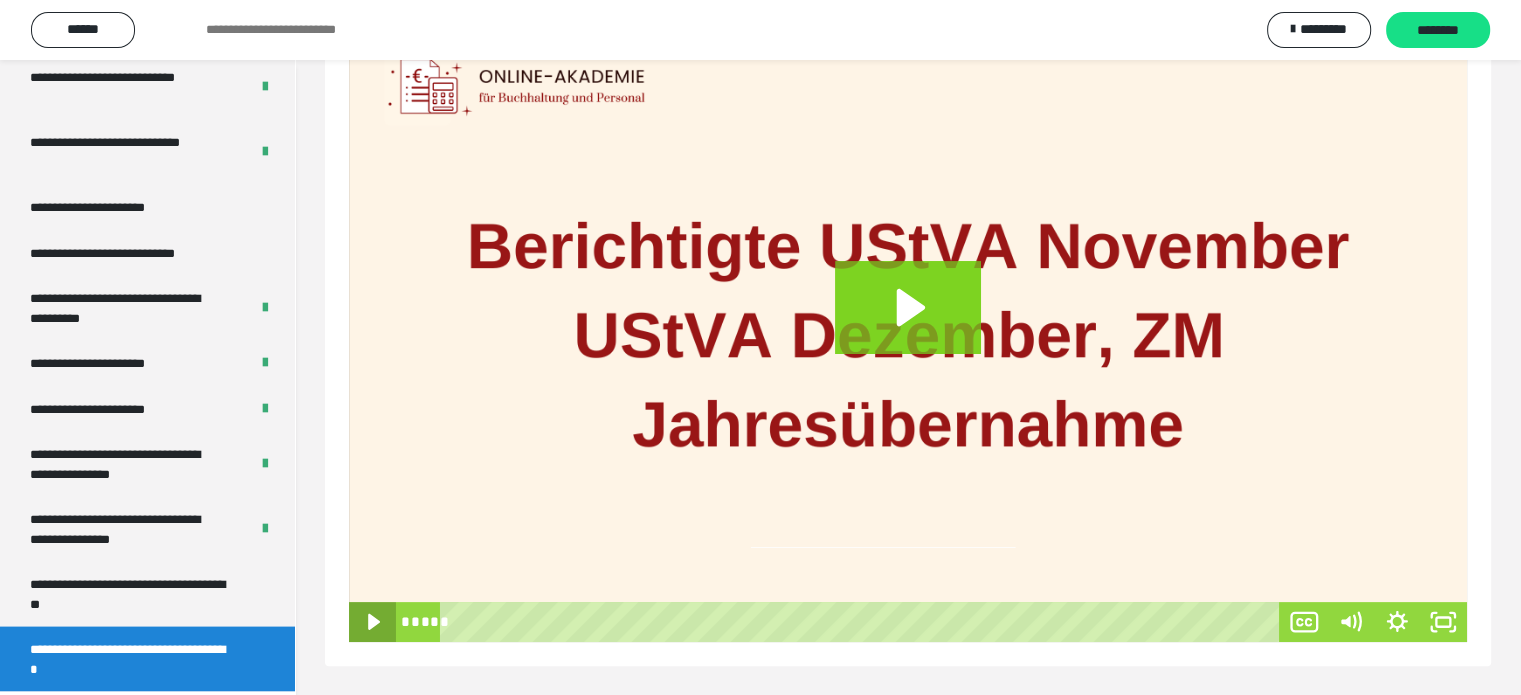 click 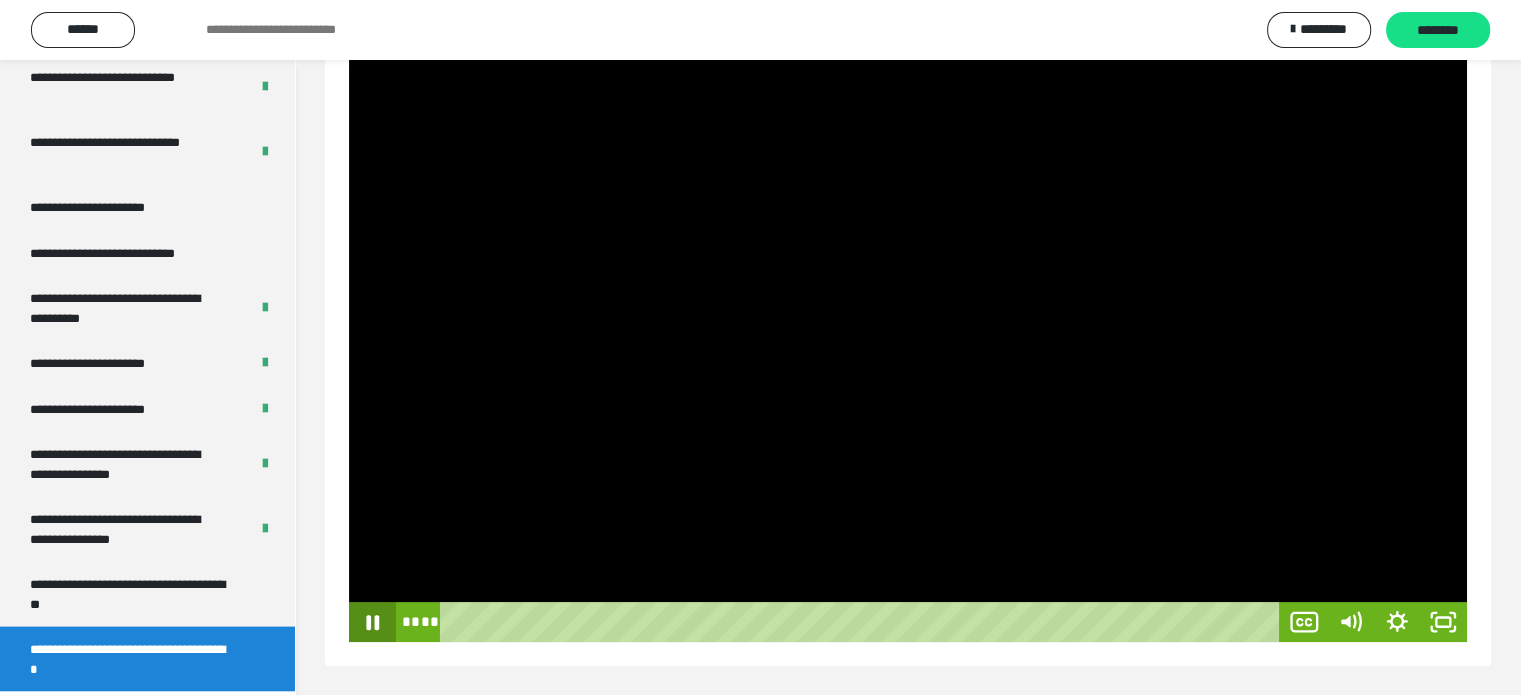 click 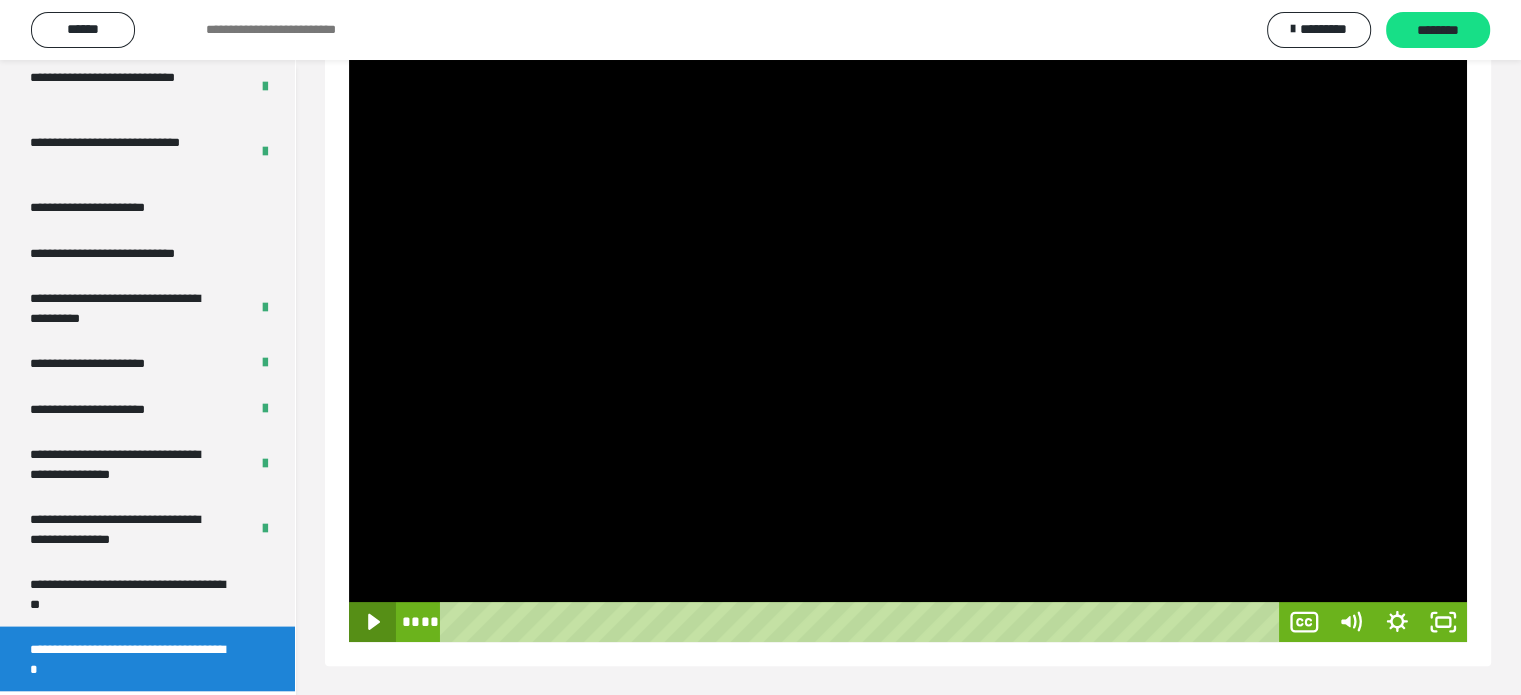 click 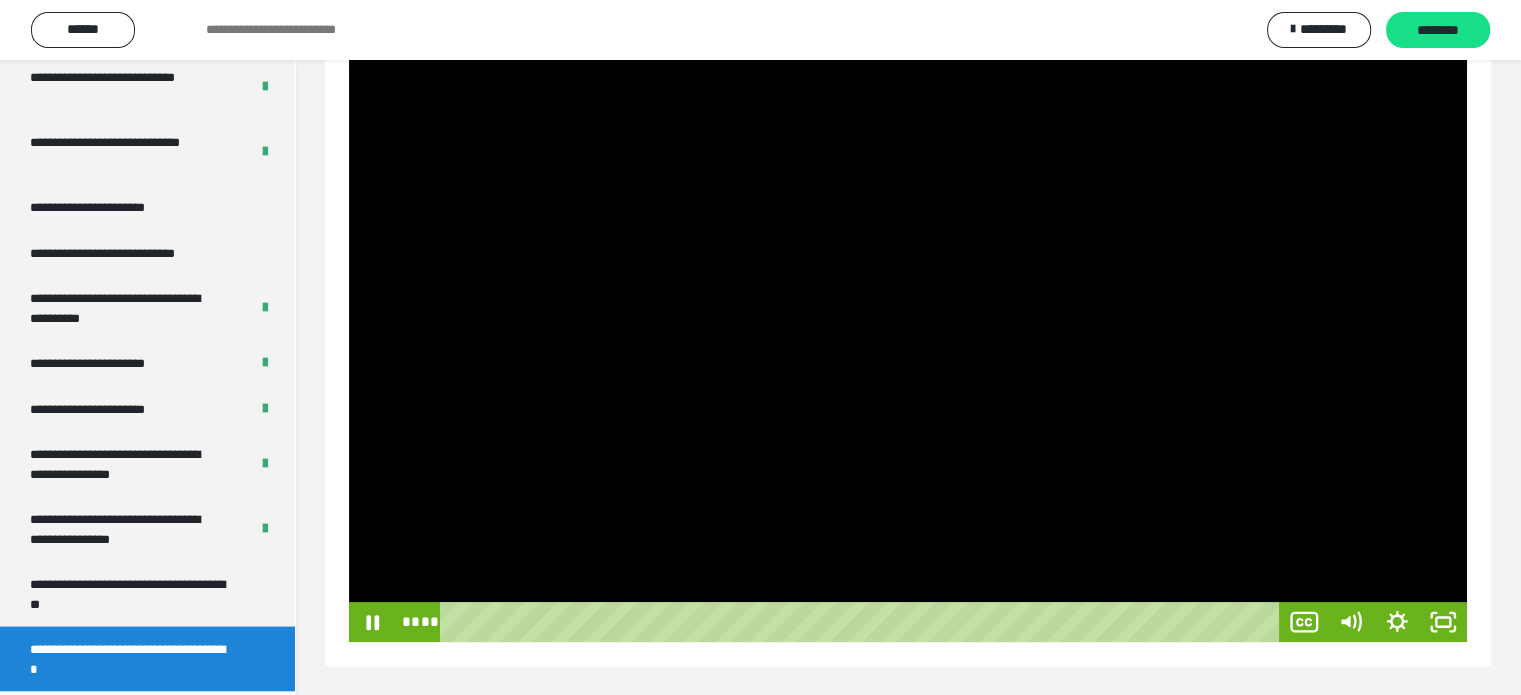 click at bounding box center [908, 327] 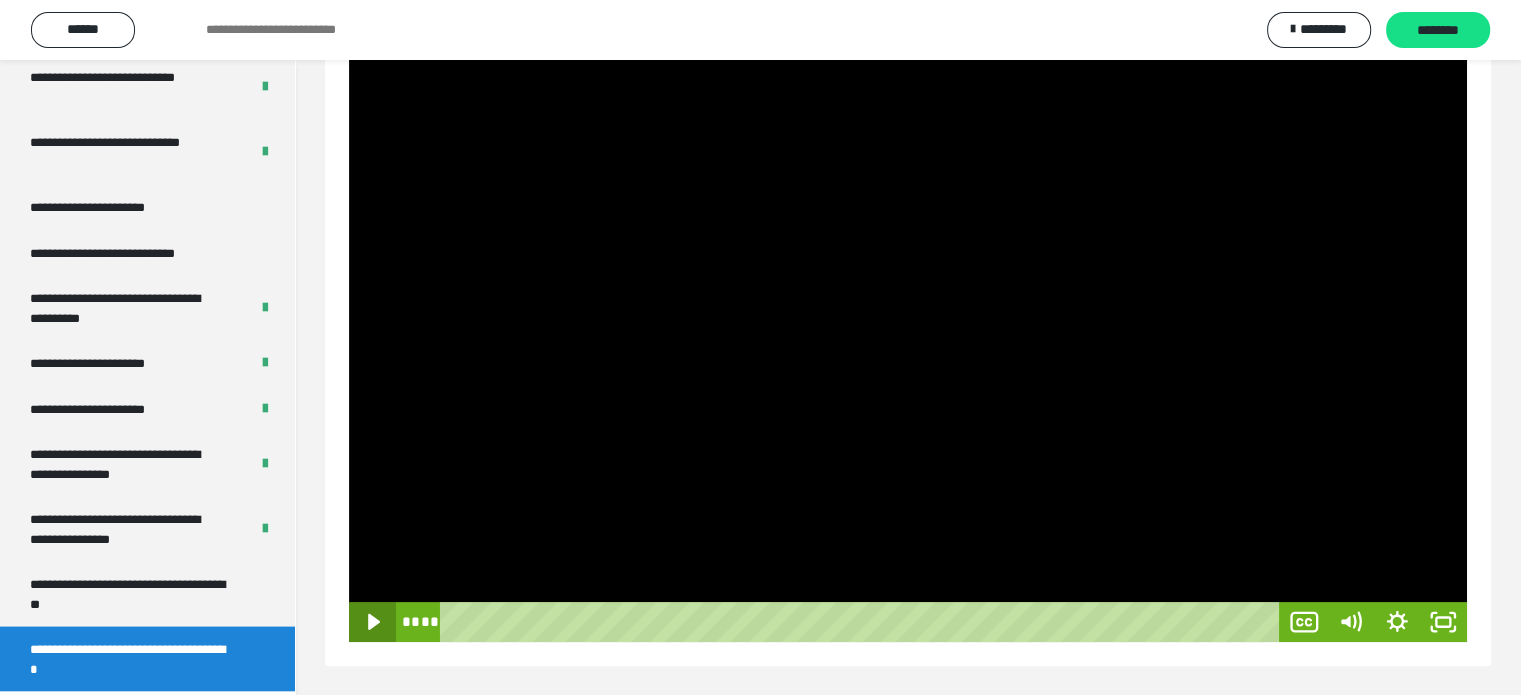click 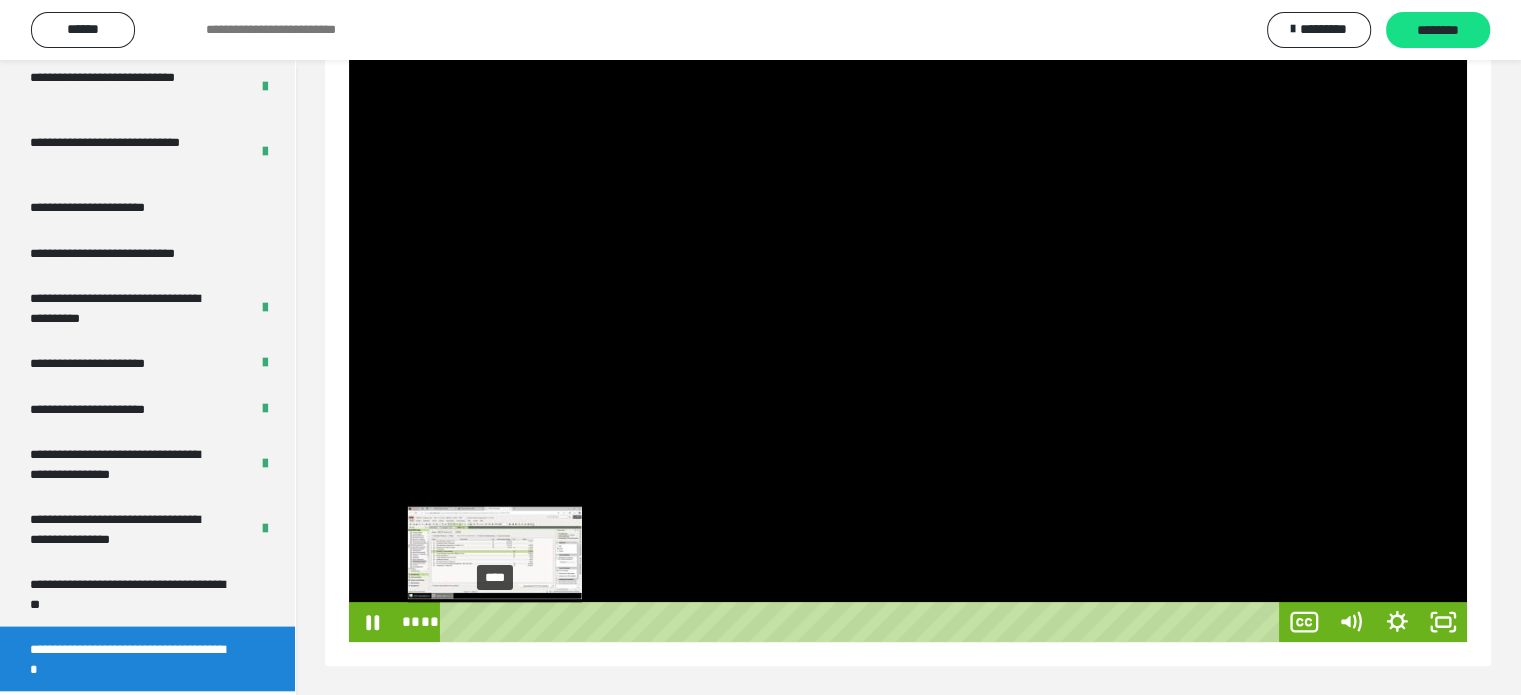 click on "****" at bounding box center [863, 622] 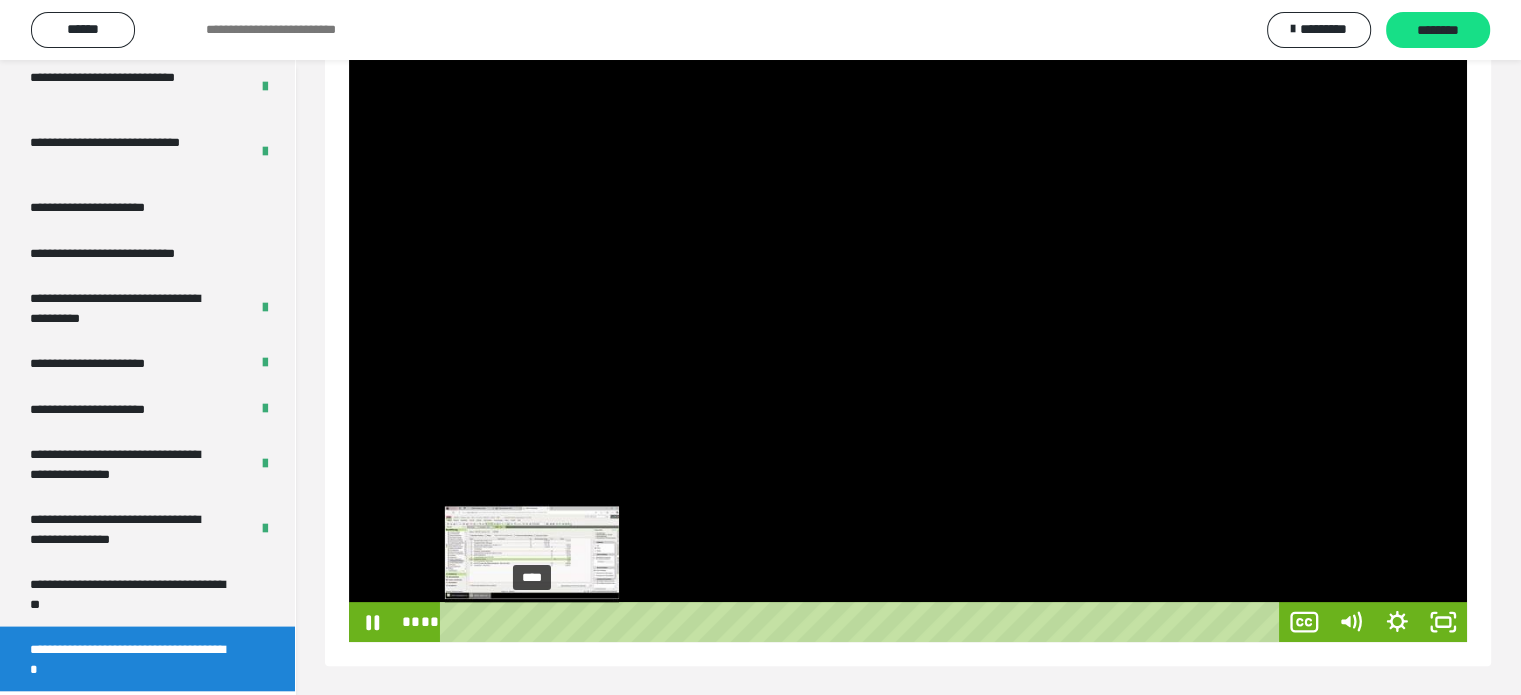 click on "****" at bounding box center (863, 622) 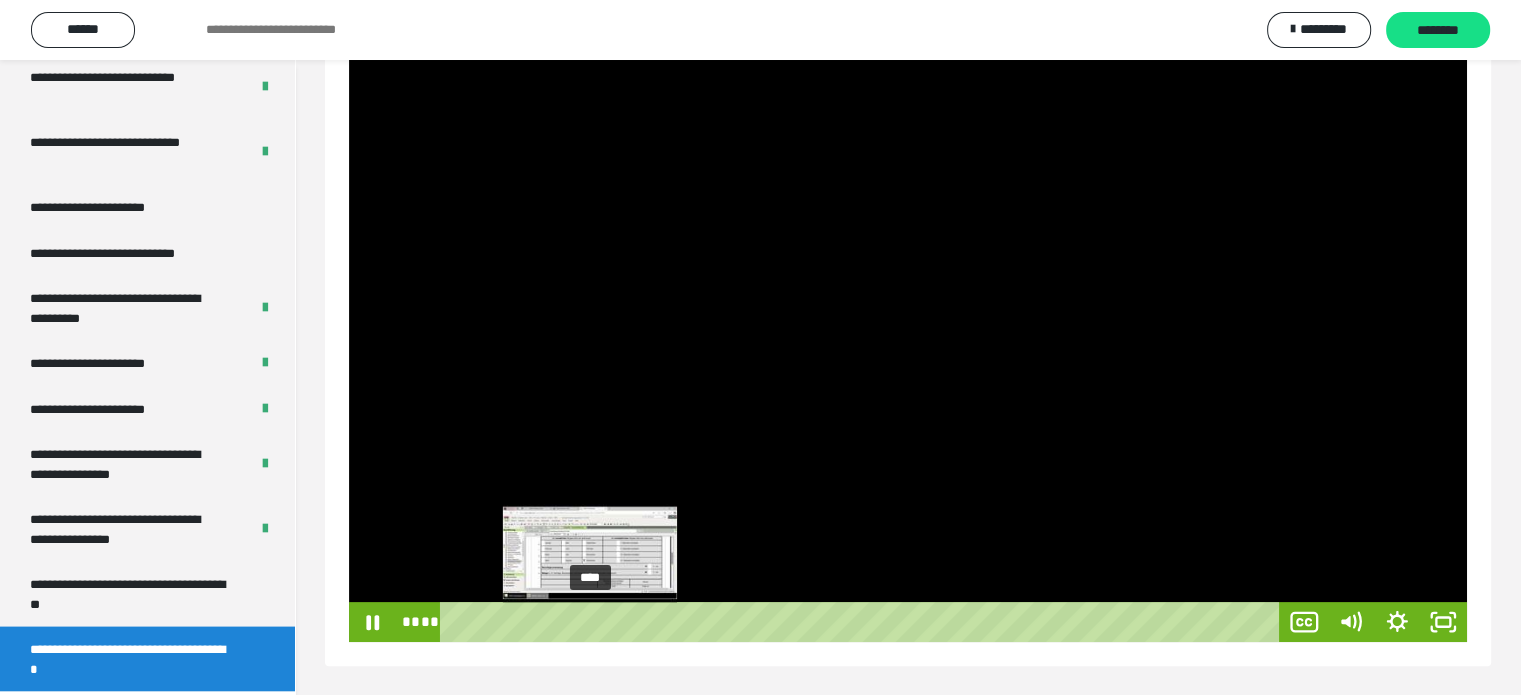click on "****" at bounding box center [863, 622] 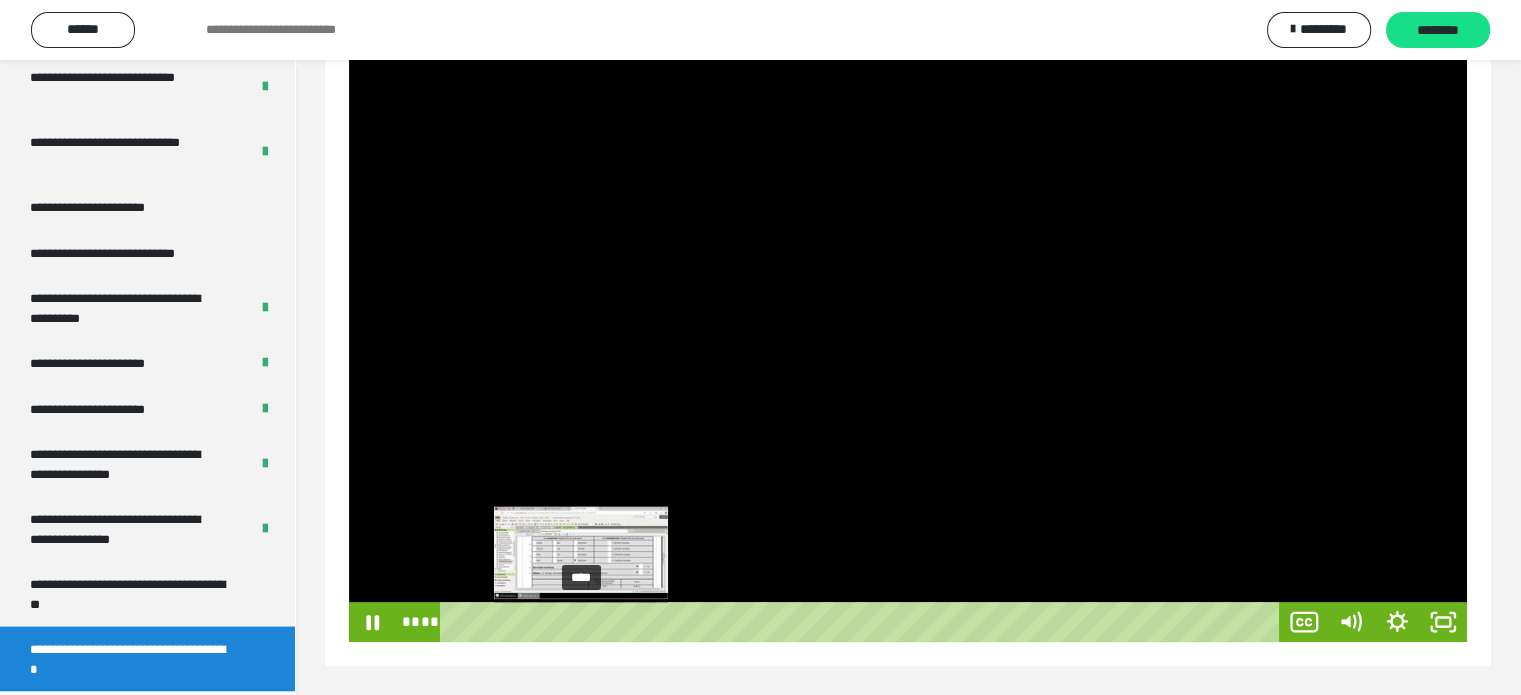click on "****" at bounding box center [863, 622] 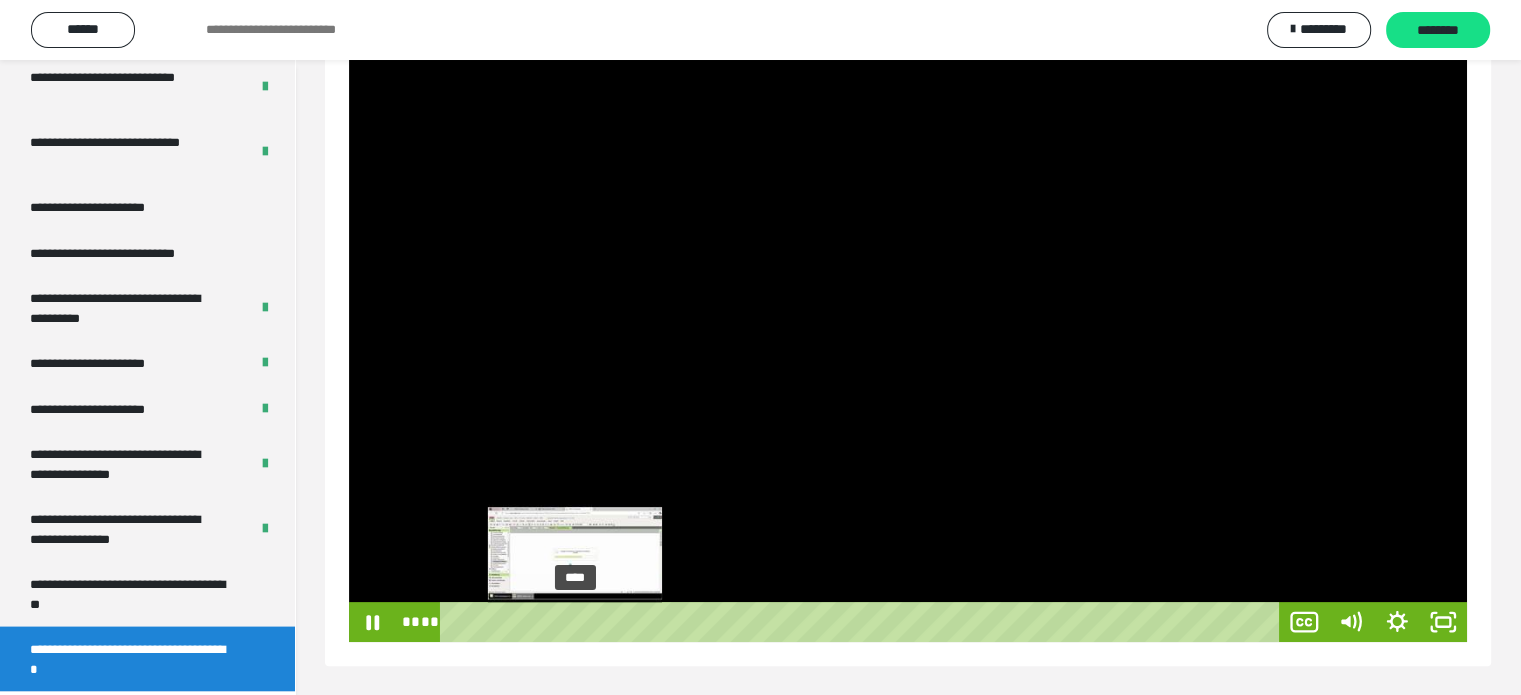 click at bounding box center [580, 621] 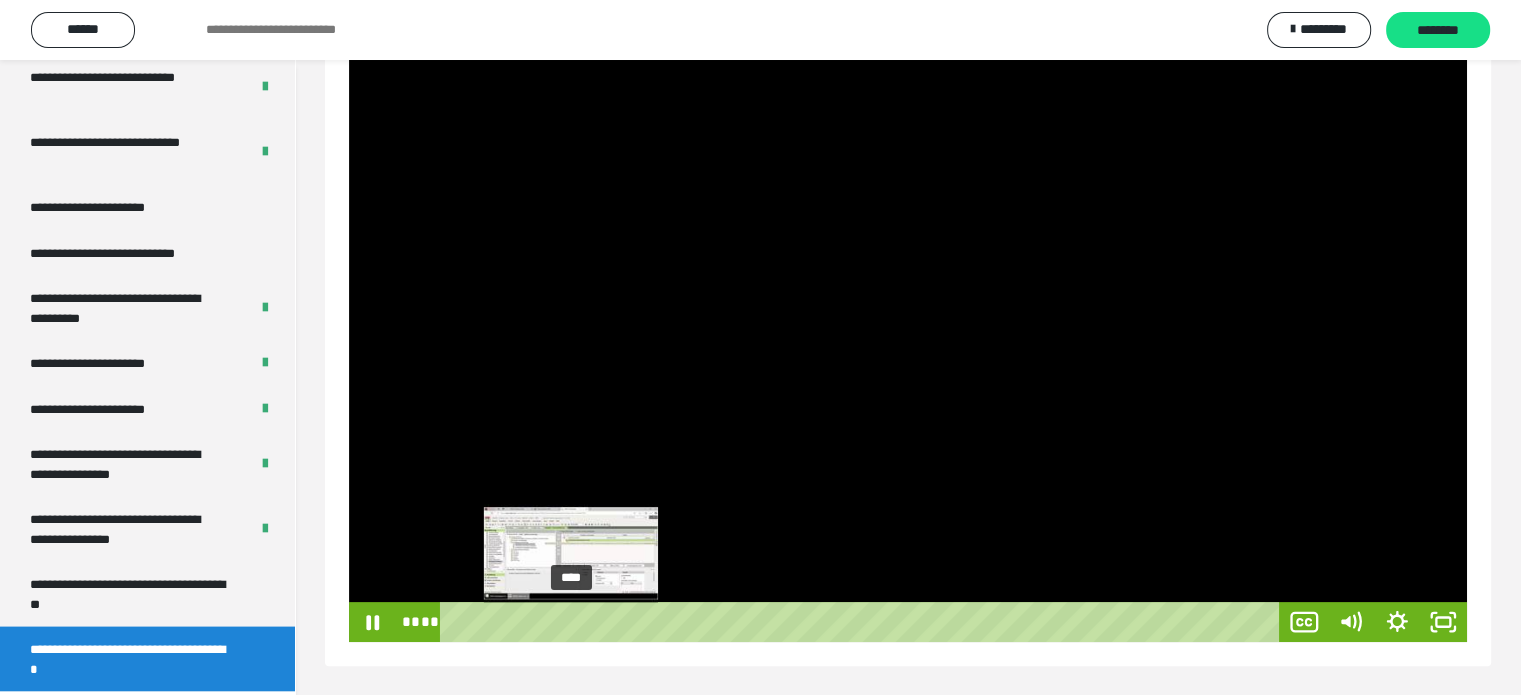 click at bounding box center (575, 621) 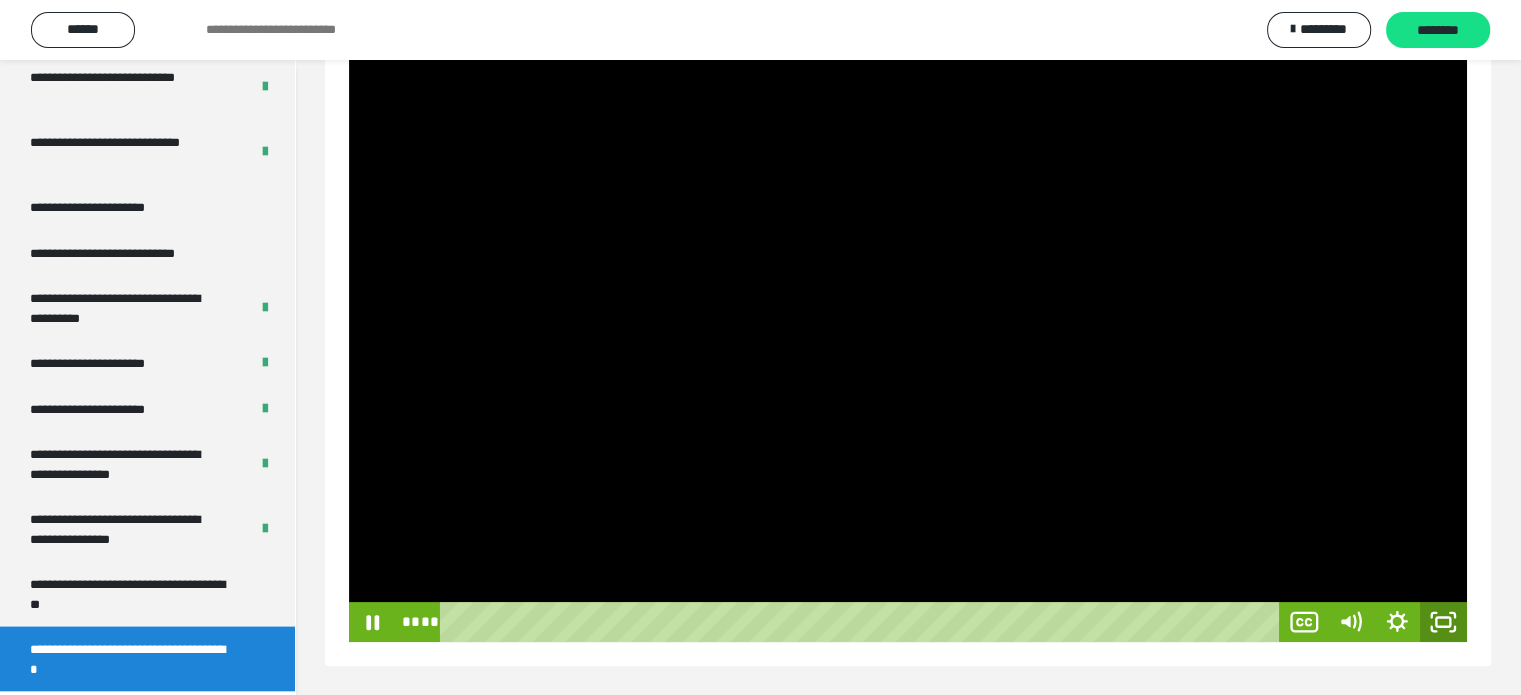 click 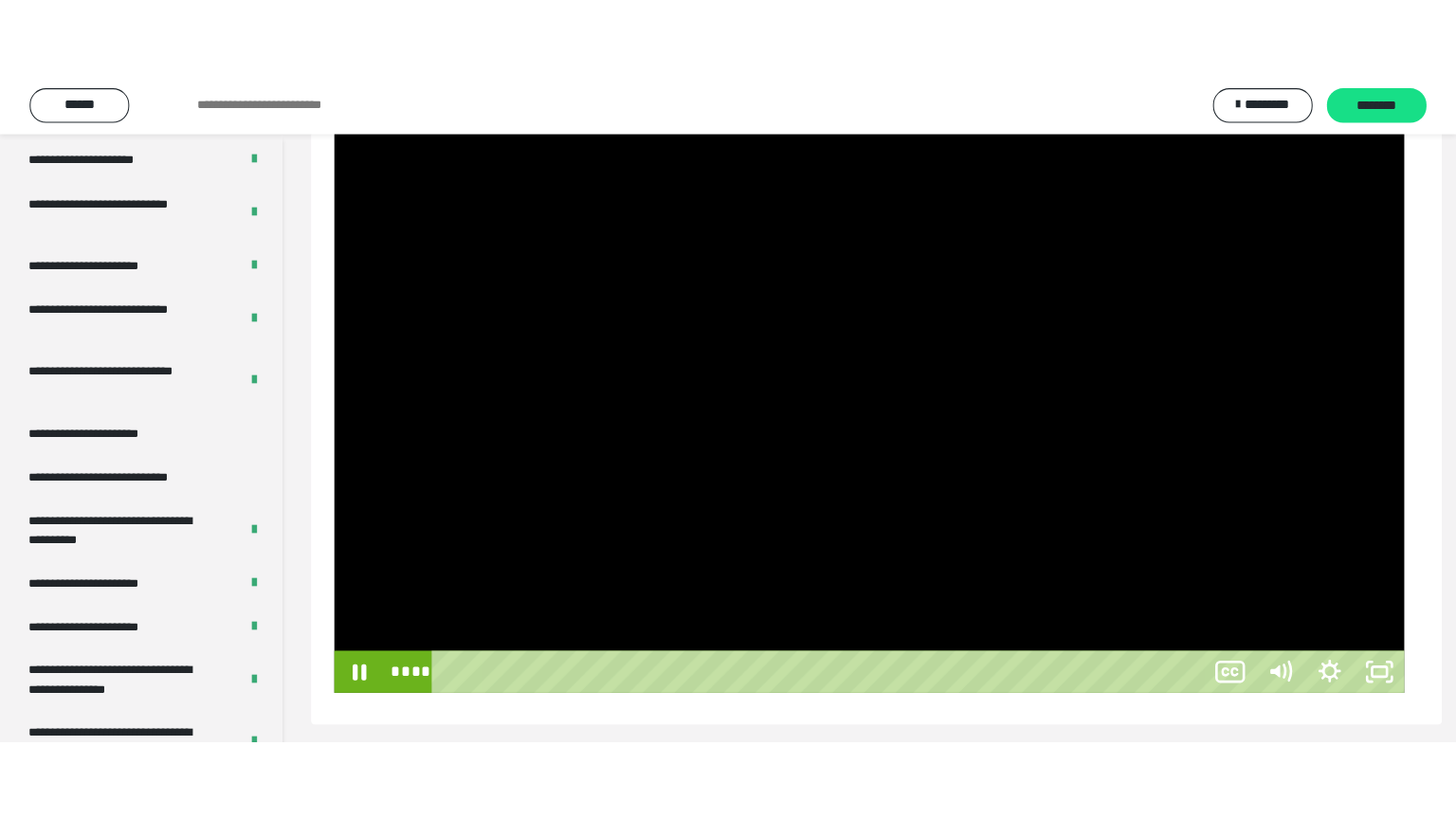 scroll, scrollTop: 178, scrollLeft: 0, axis: vertical 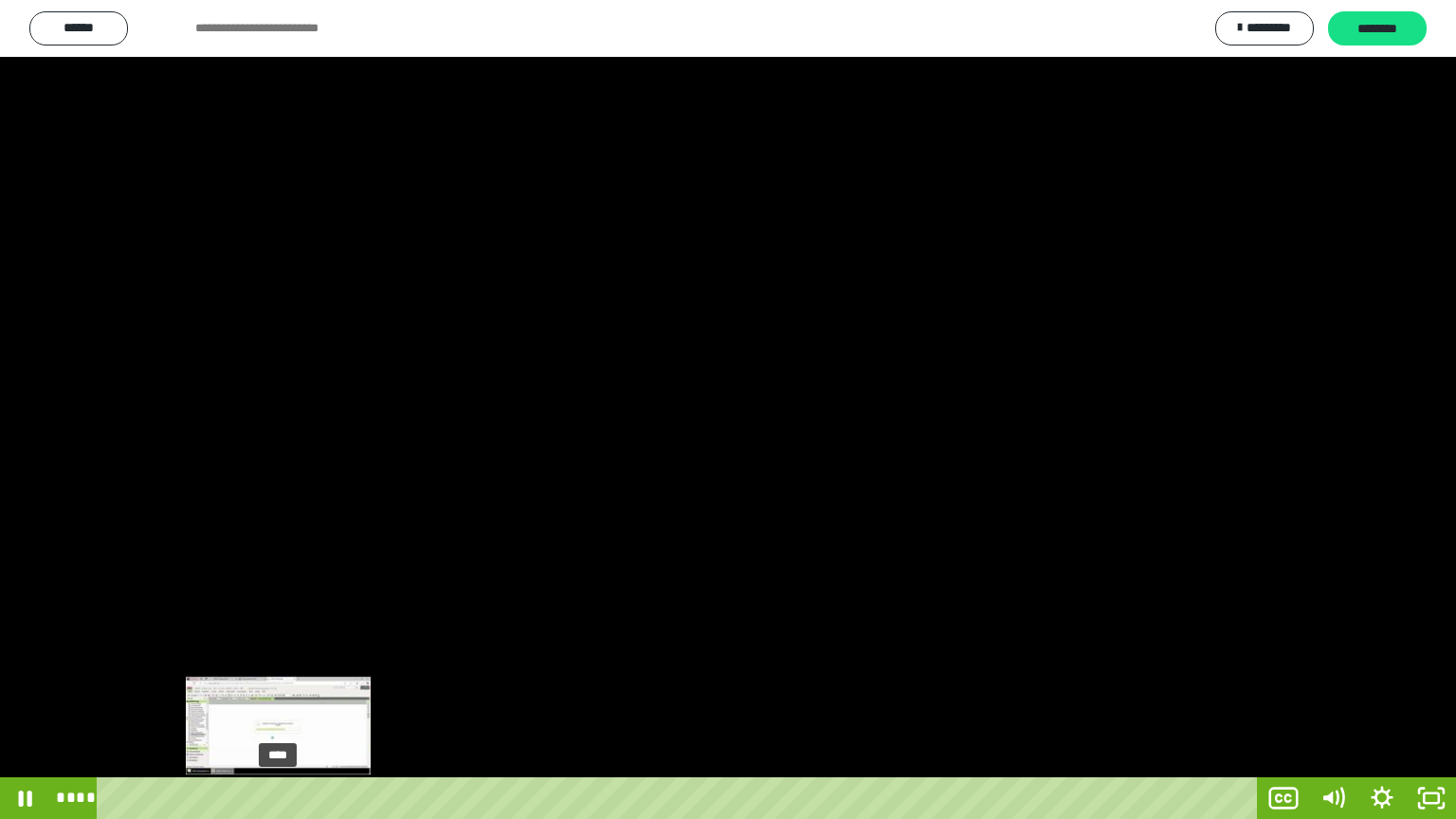 click at bounding box center [278, 798] 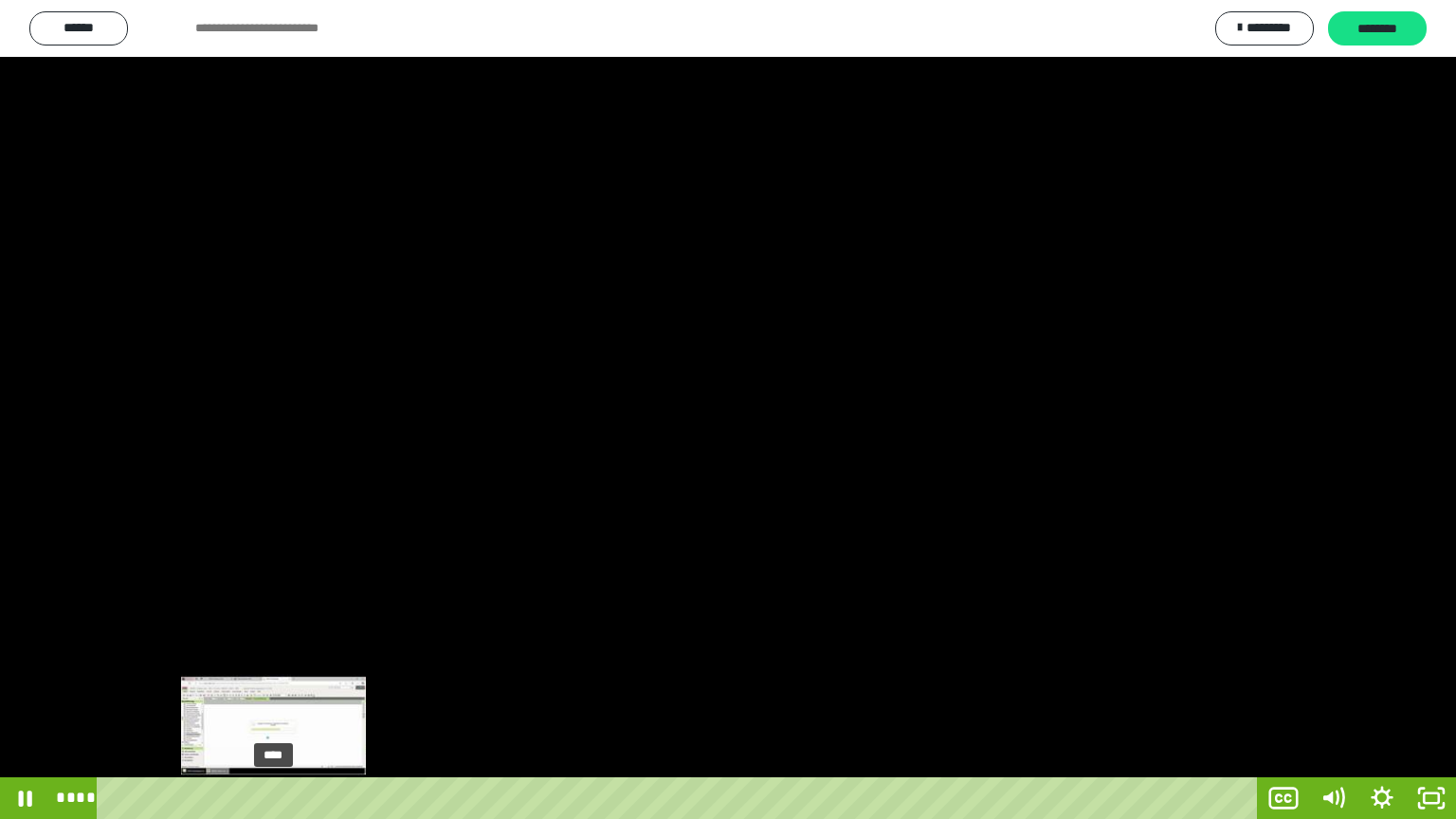 click at bounding box center [273, 798] 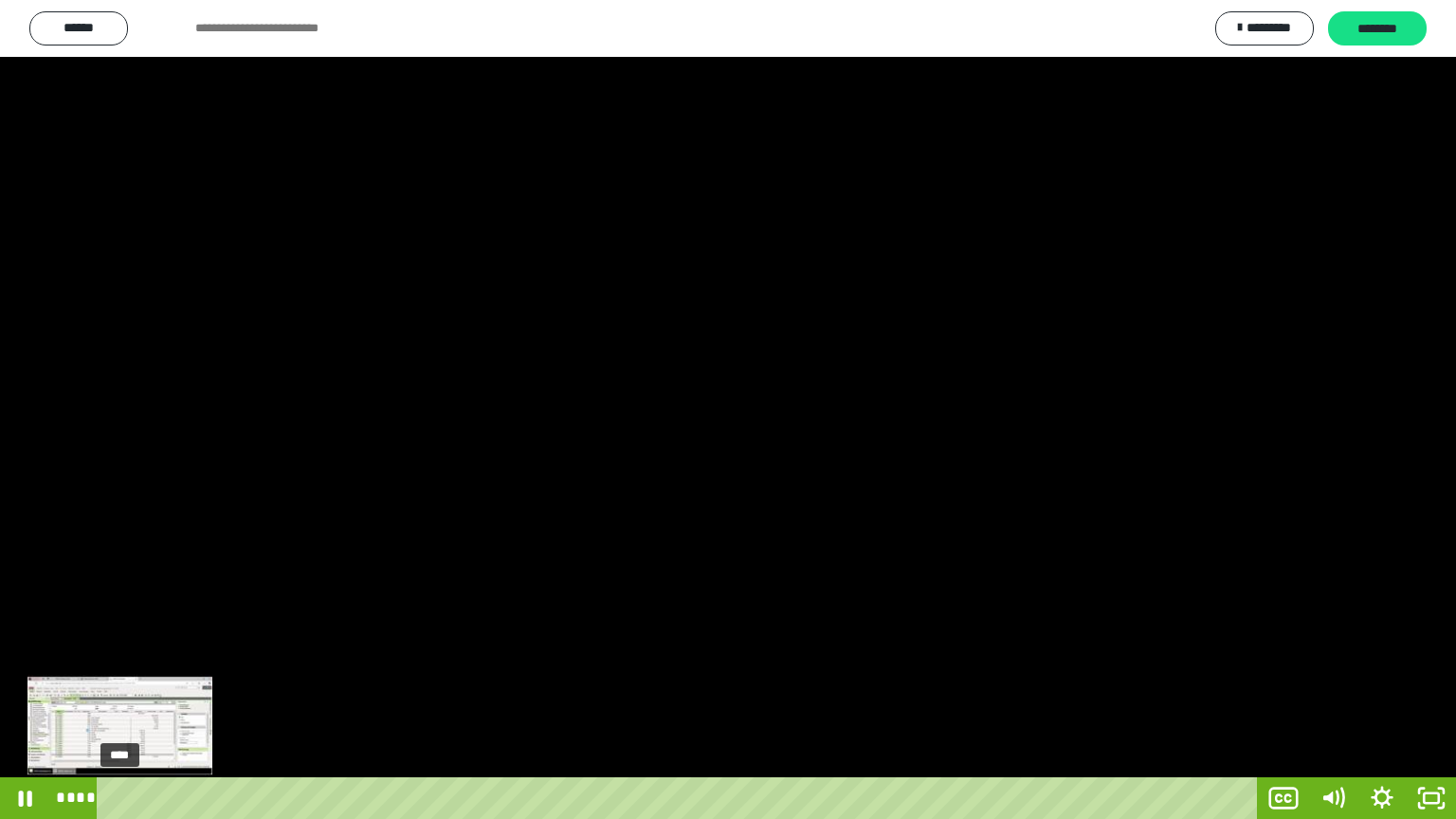 drag, startPoint x: 277, startPoint y: 801, endPoint x: 119, endPoint y: 803, distance: 158.01266 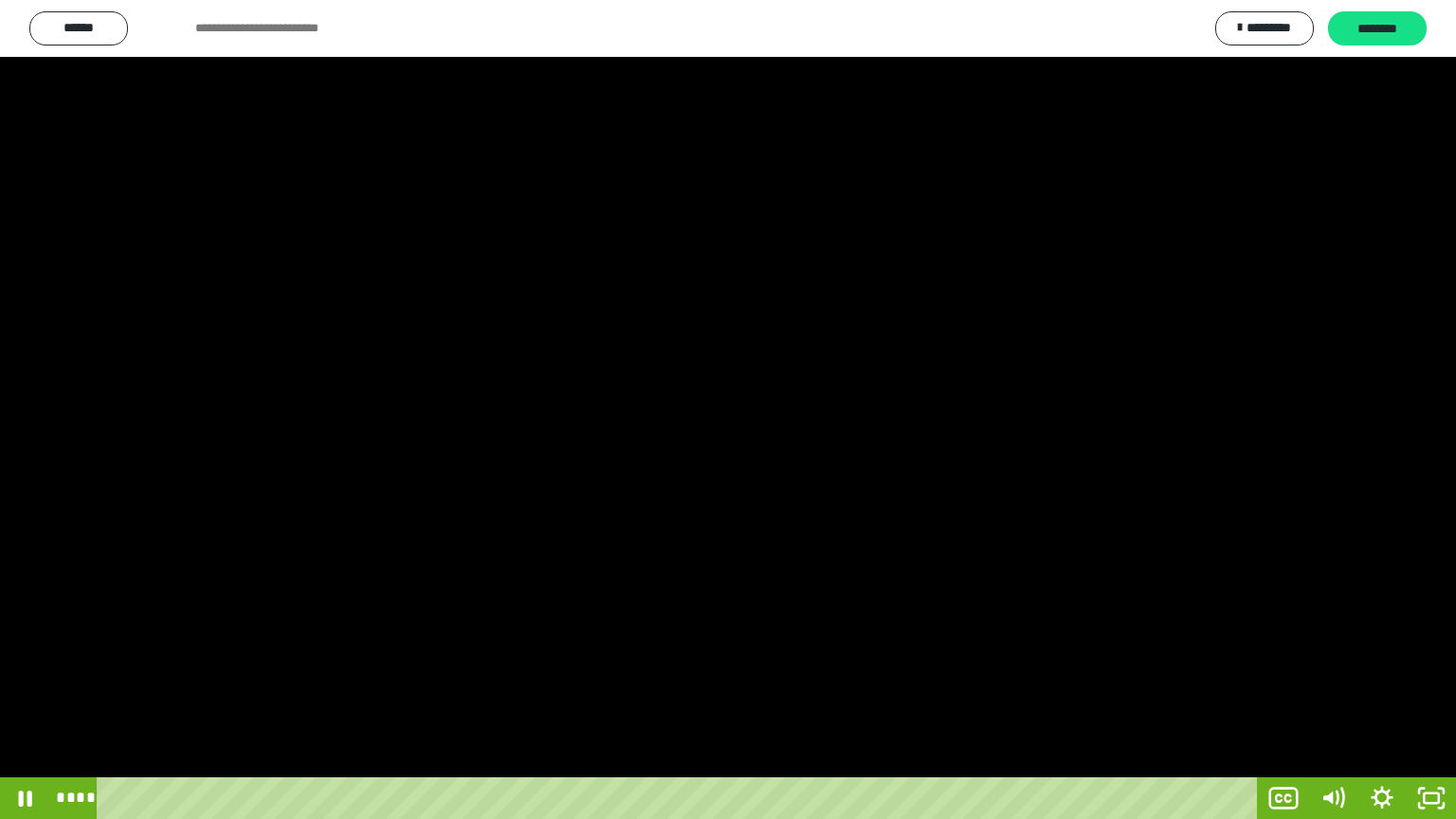 click at bounding box center (728, 410) 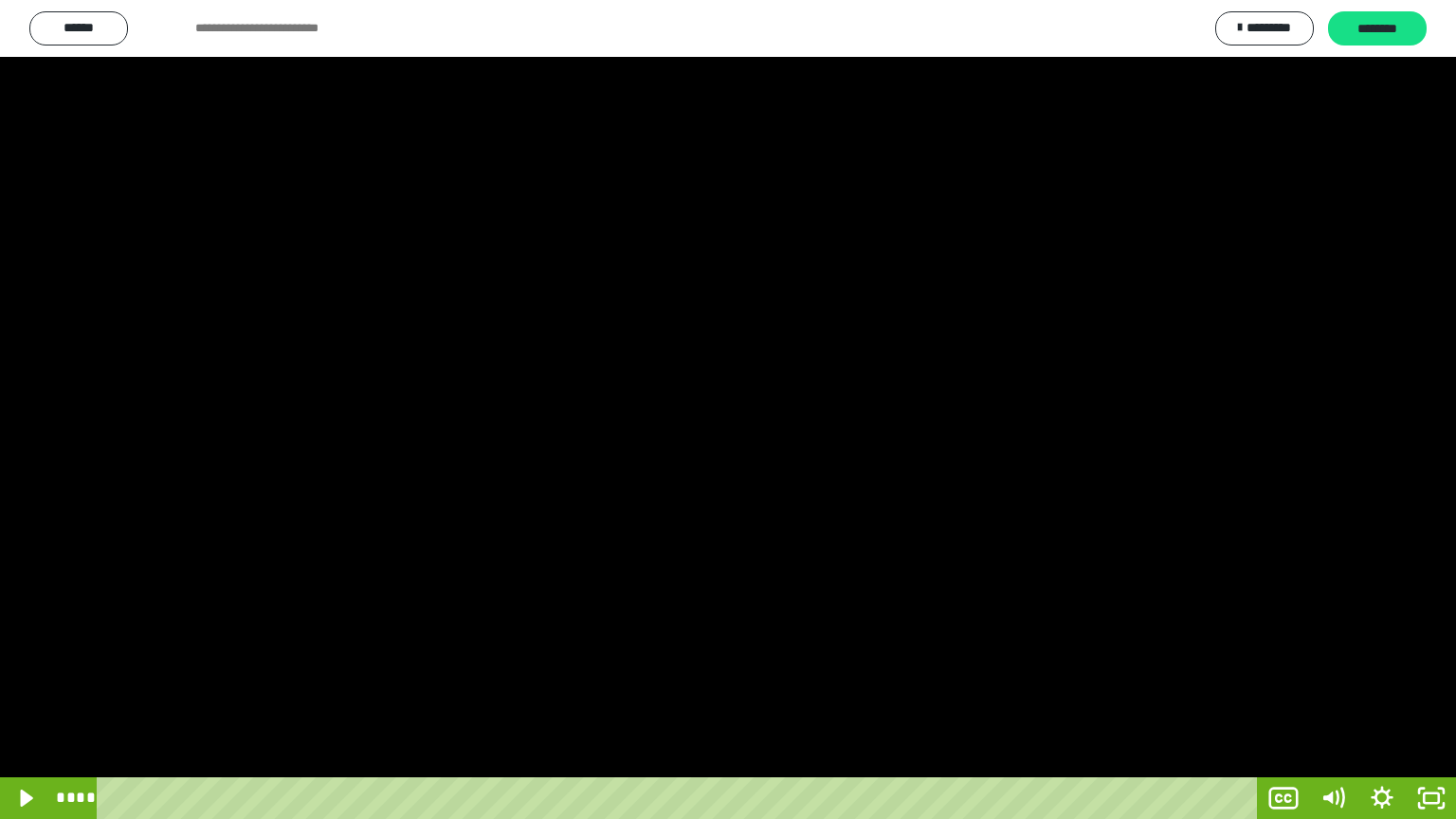 click at bounding box center [728, 410] 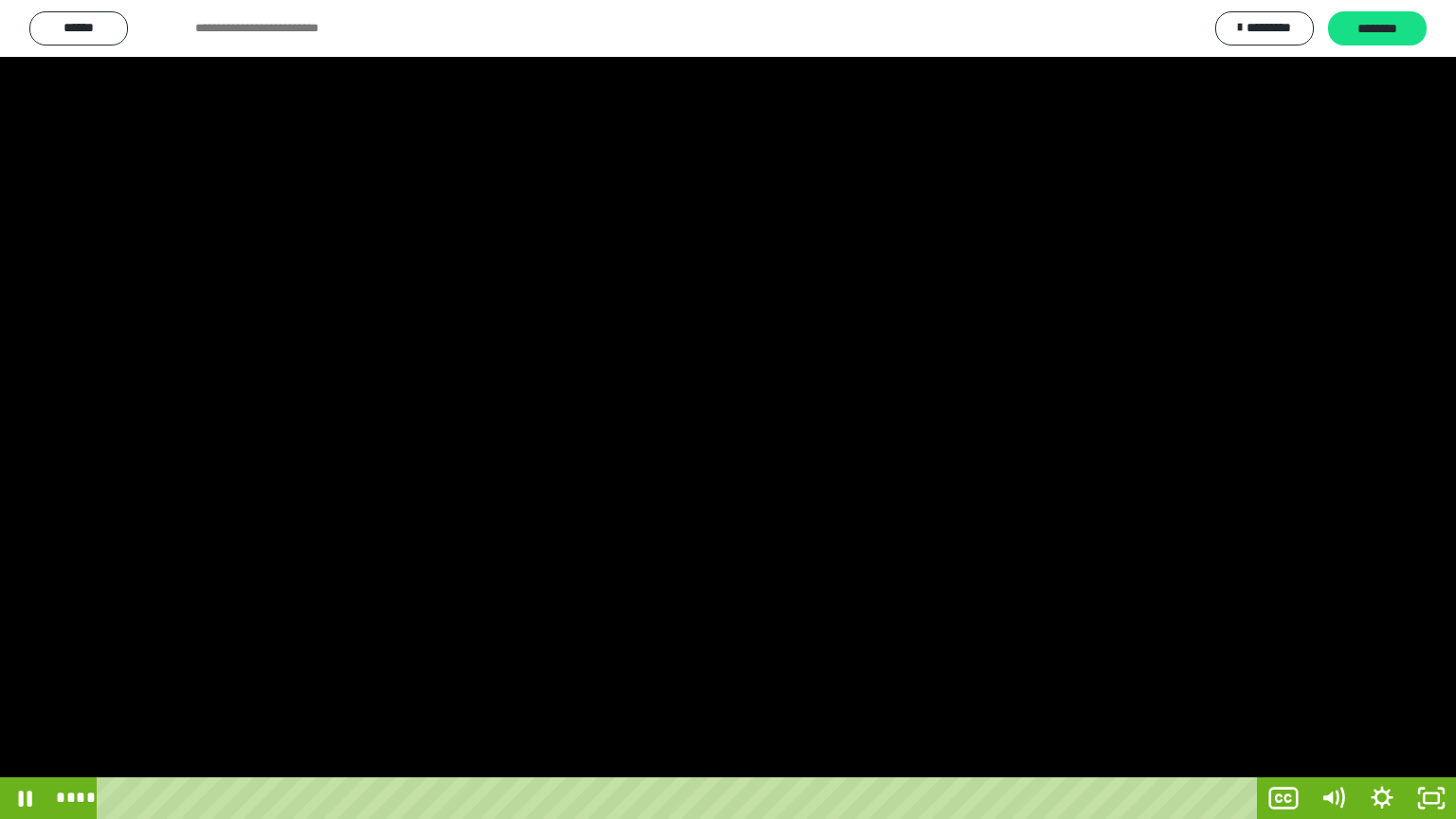 click at bounding box center [728, 410] 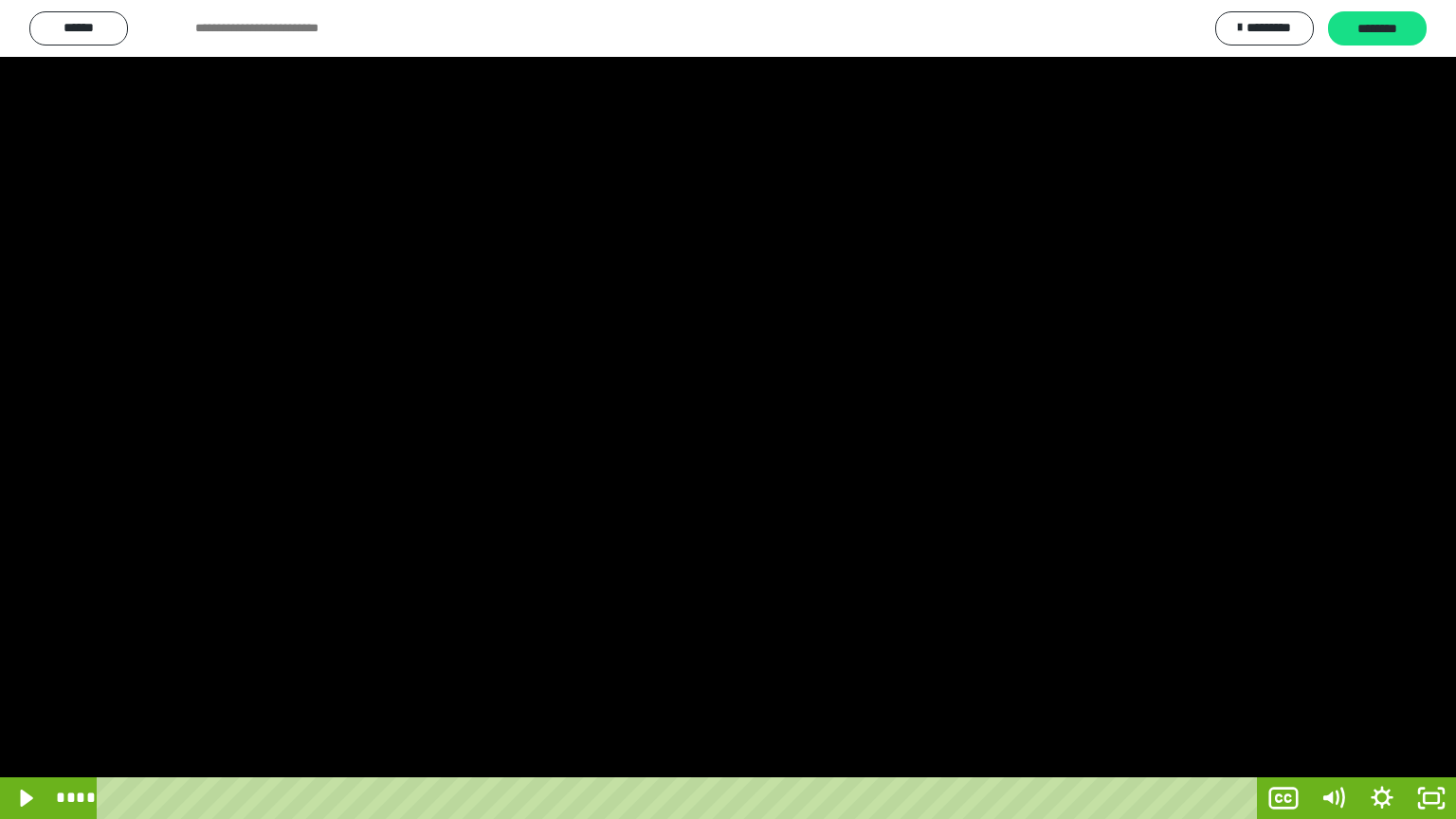 type 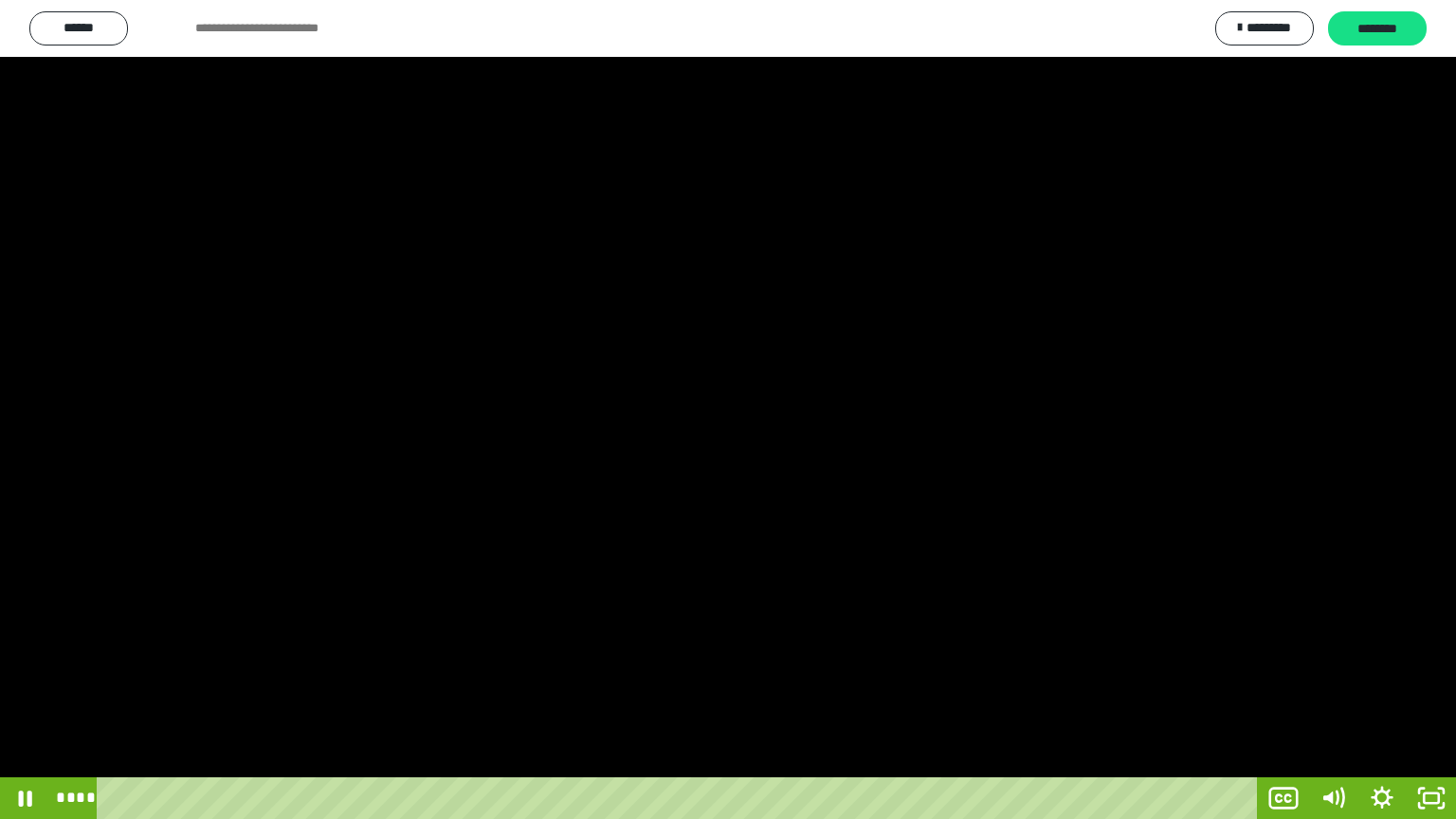click at bounding box center [728, 410] 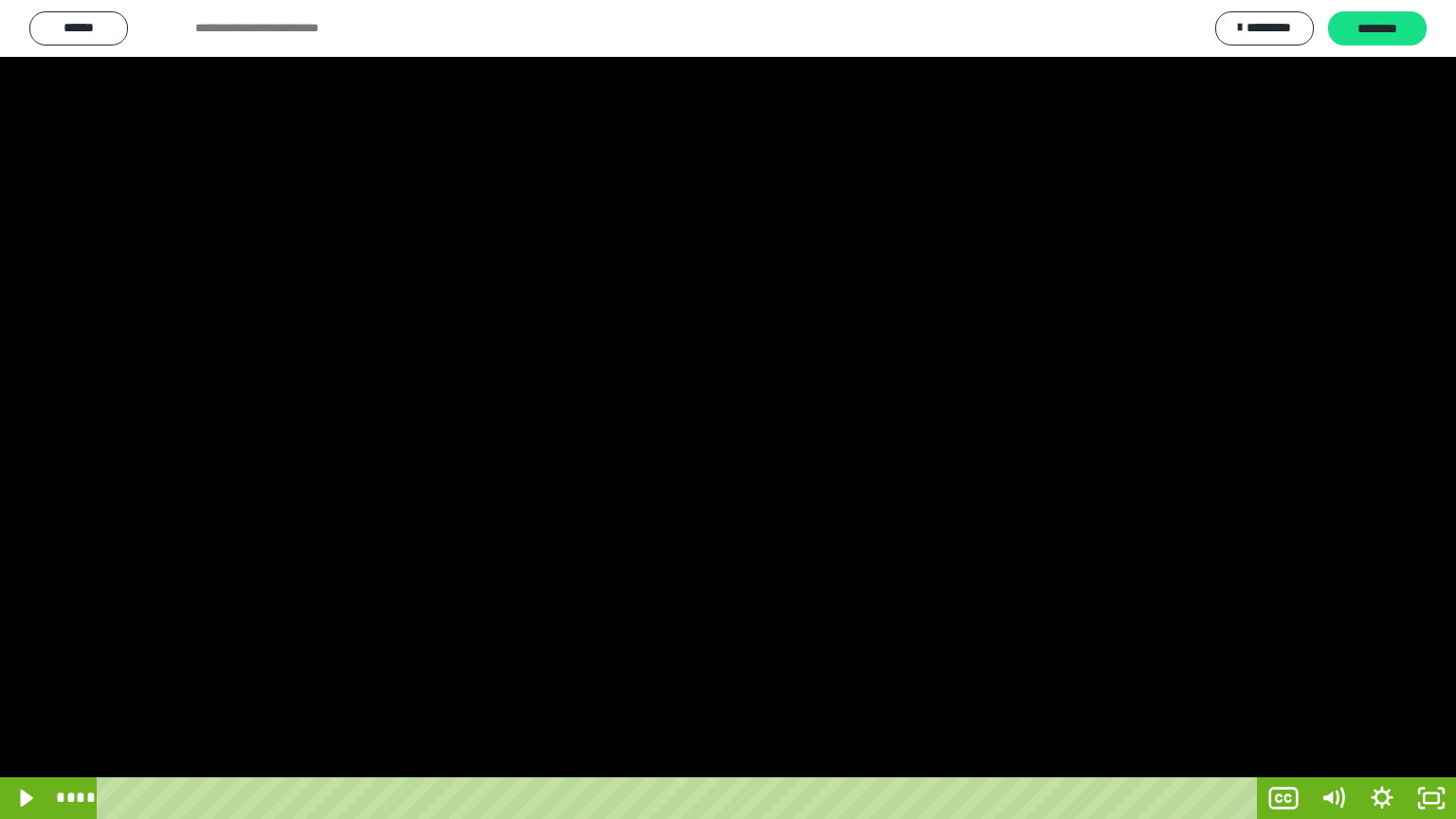 click at bounding box center (728, 410) 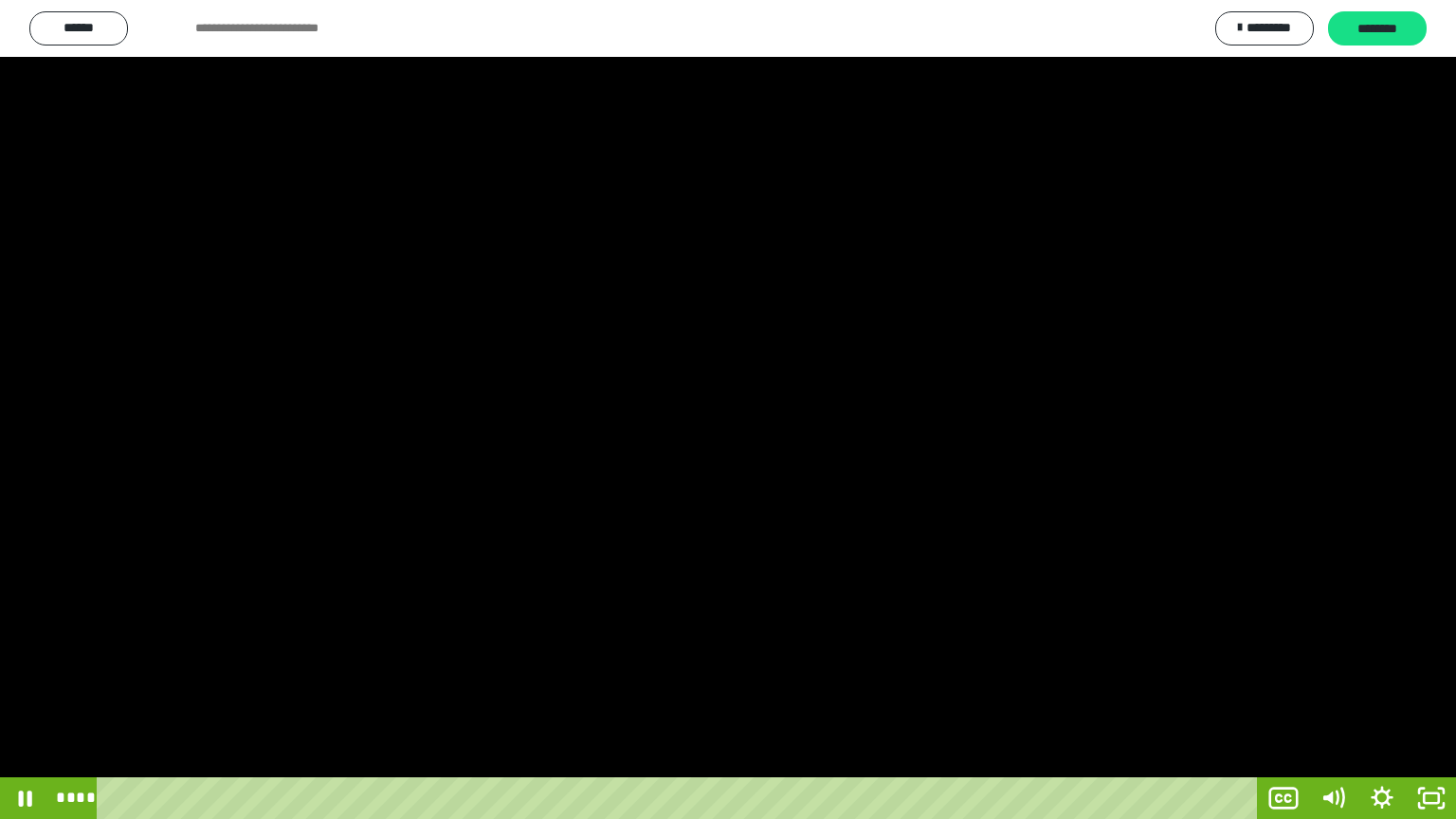 click at bounding box center [728, 410] 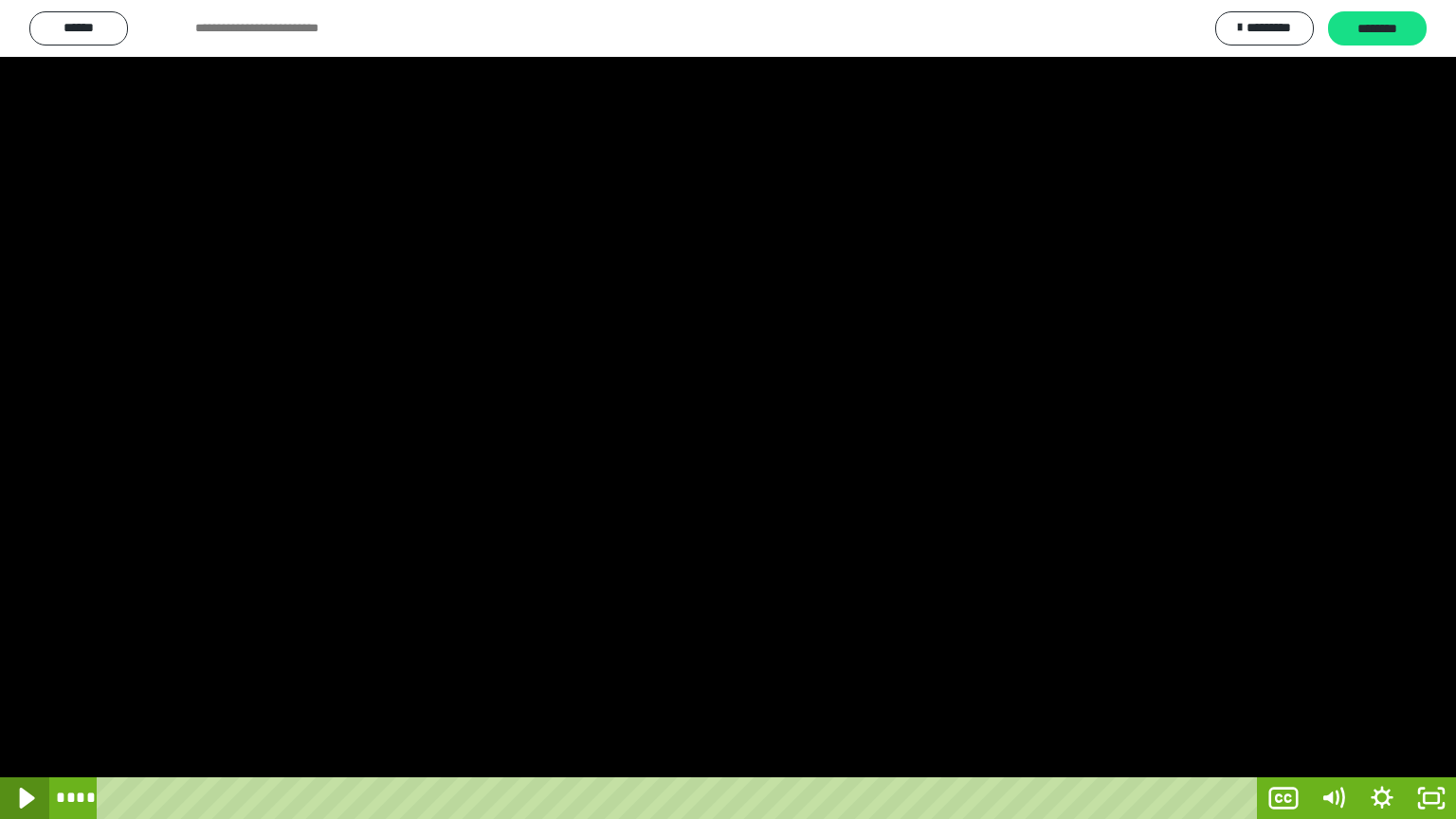 click 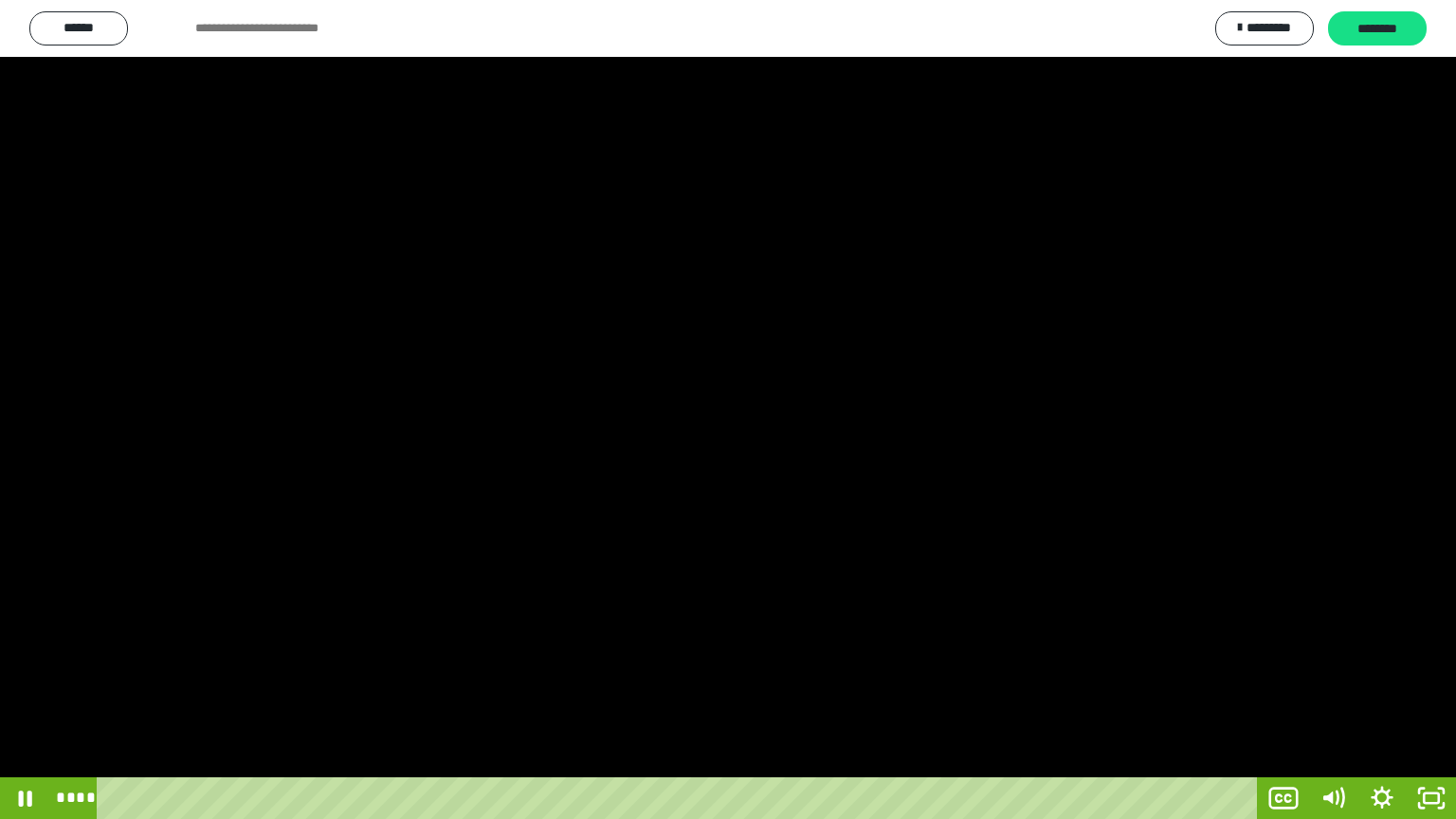 click at bounding box center (728, 410) 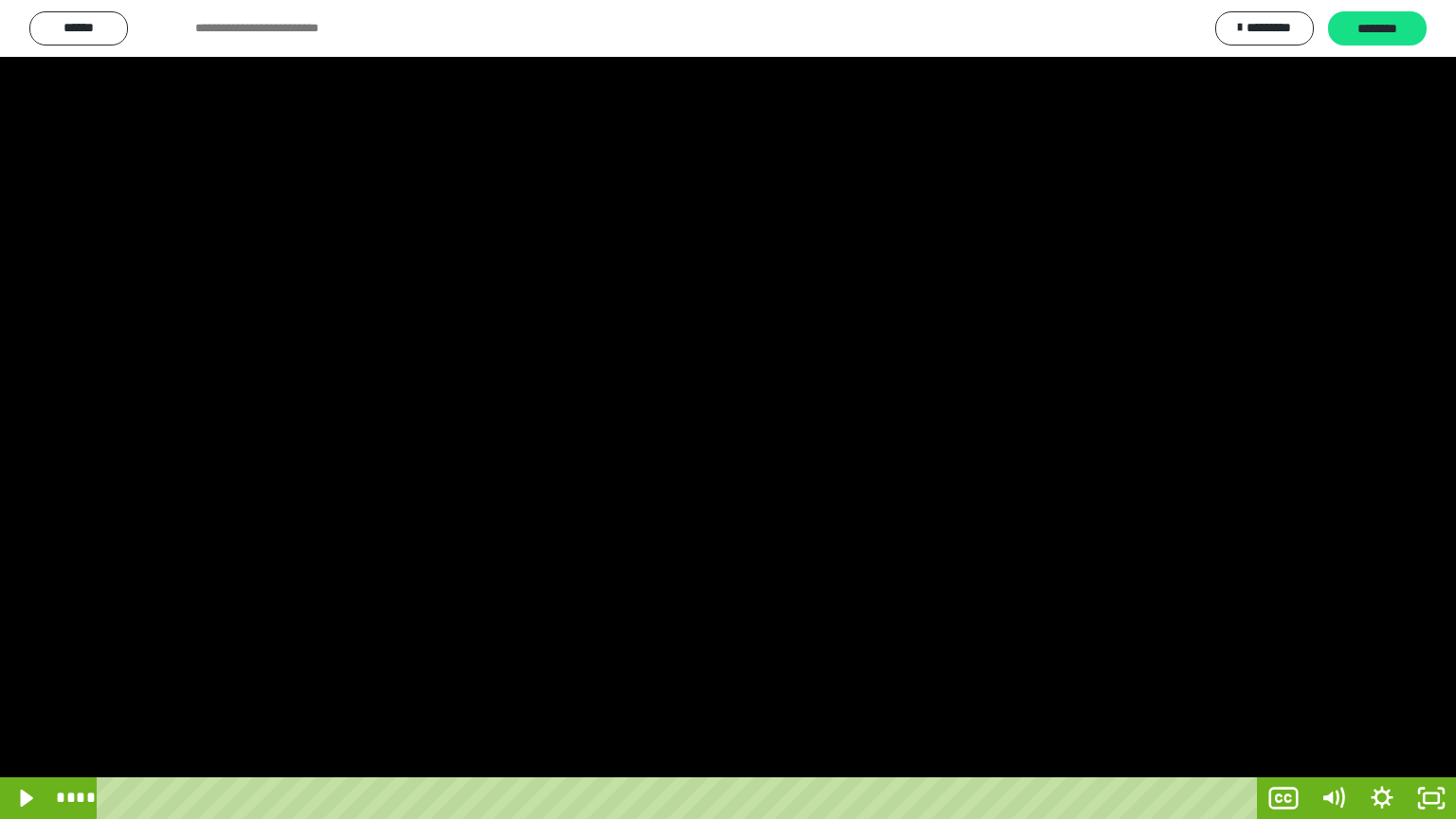 click at bounding box center [728, 410] 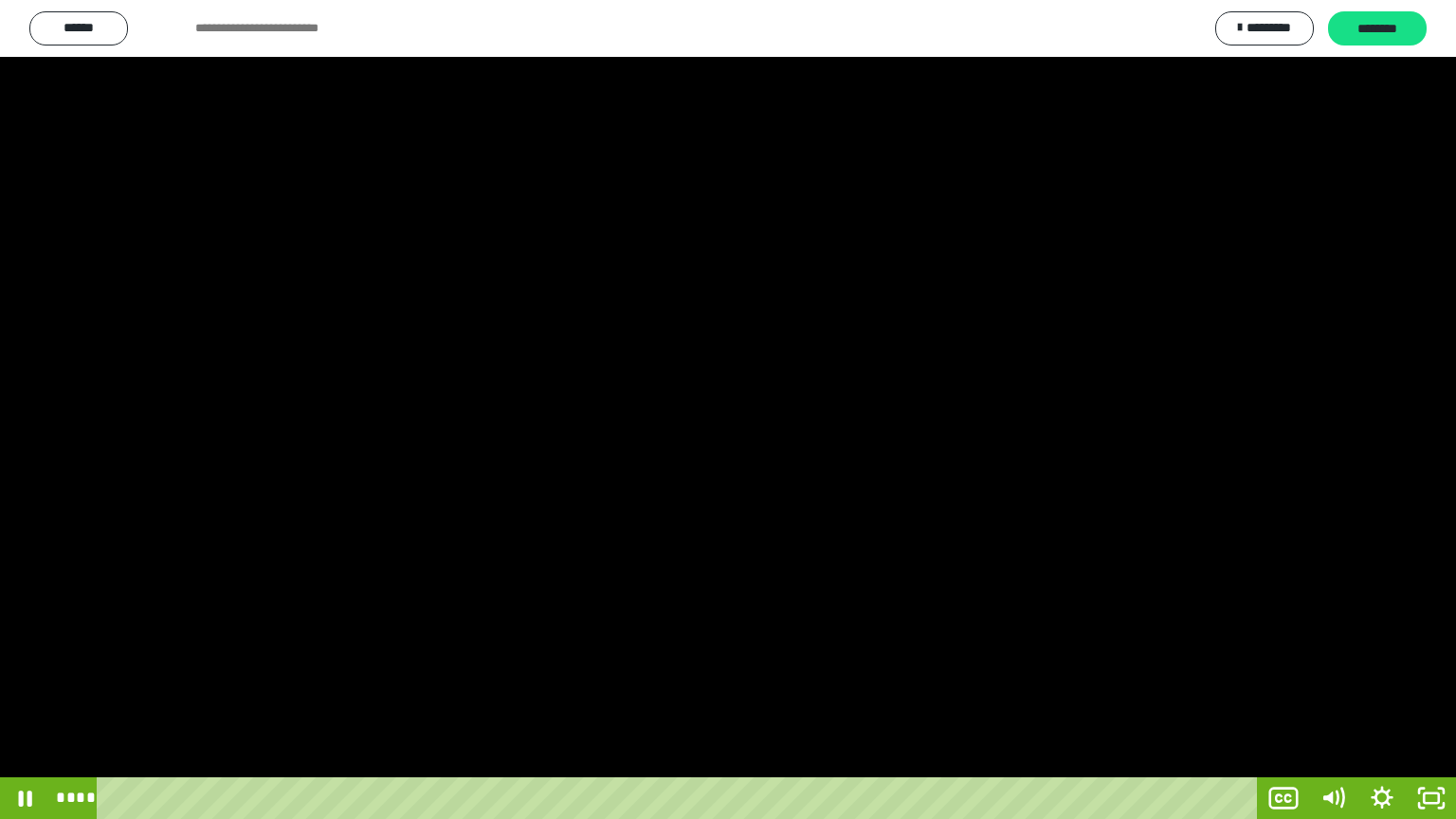 click at bounding box center (728, 410) 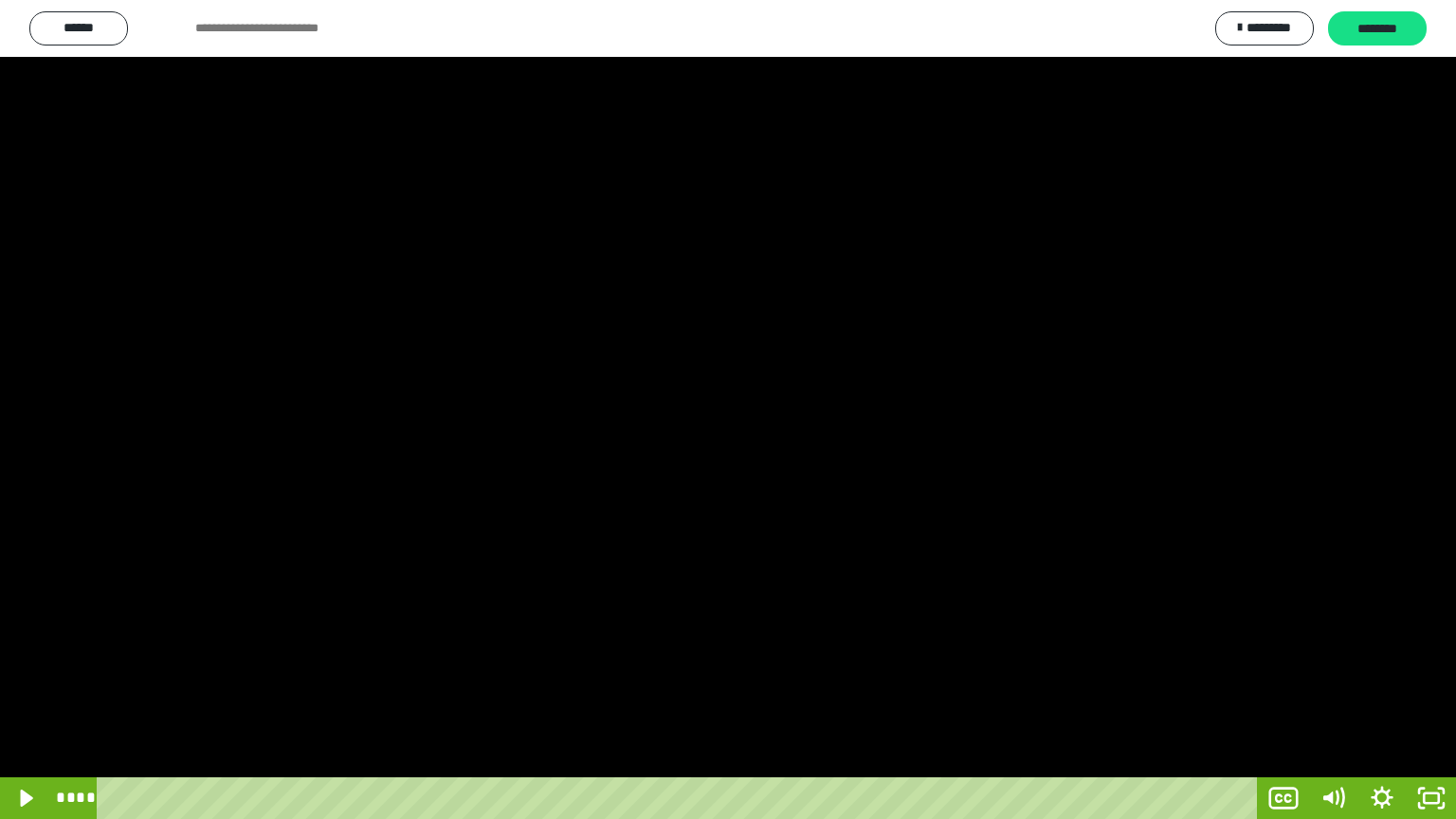 click at bounding box center [728, 410] 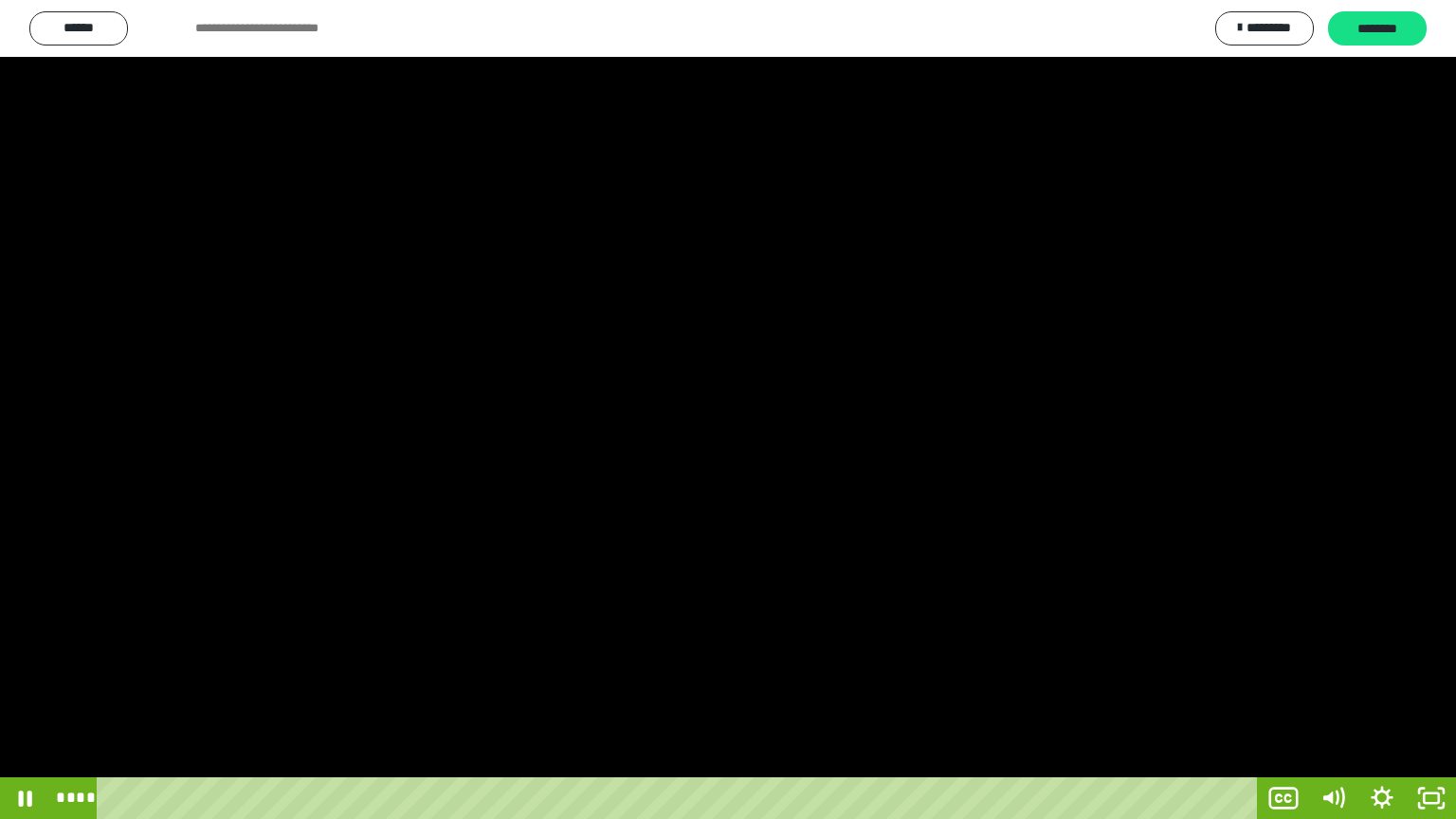 click at bounding box center [728, 410] 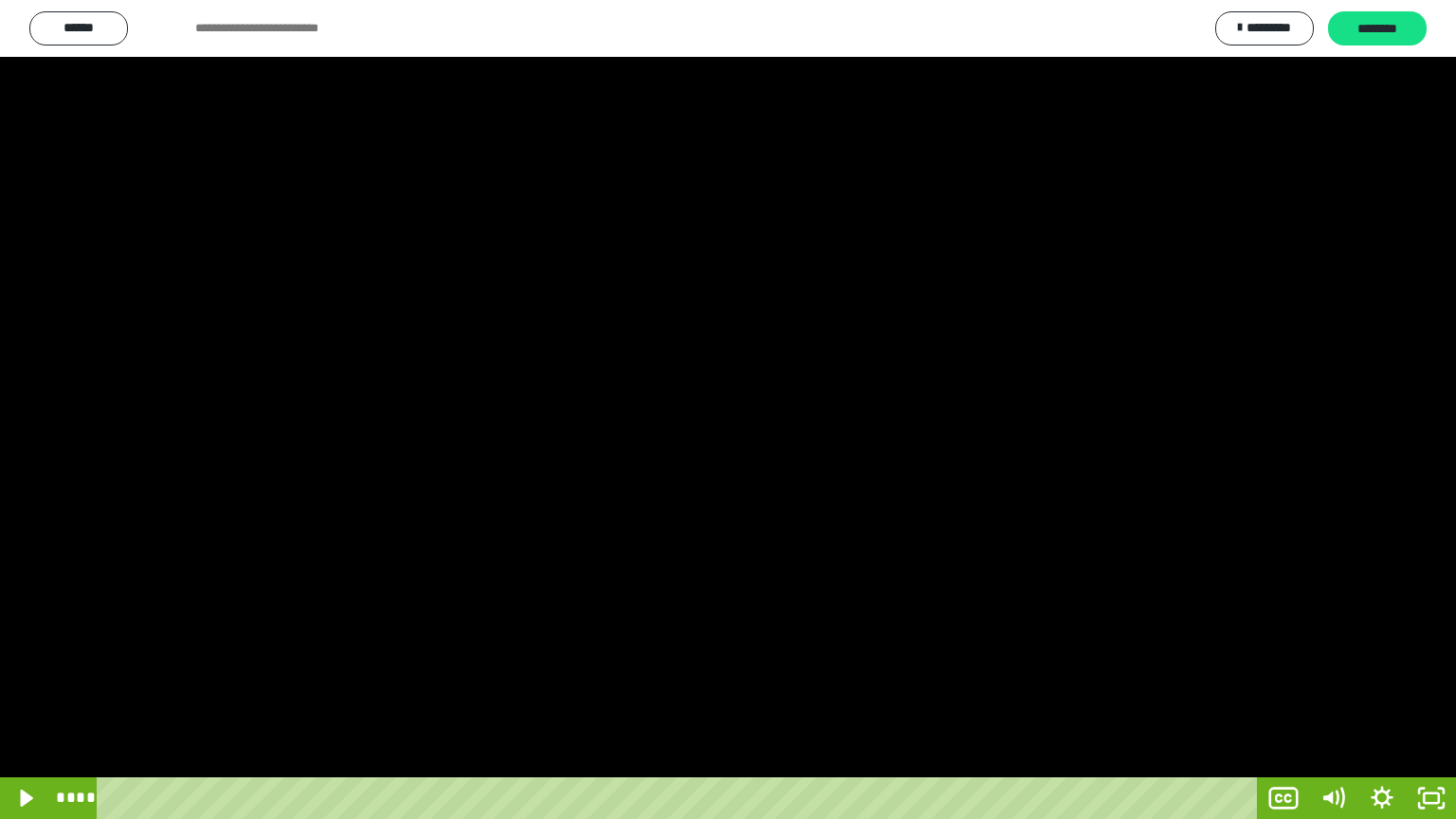 click at bounding box center [728, 410] 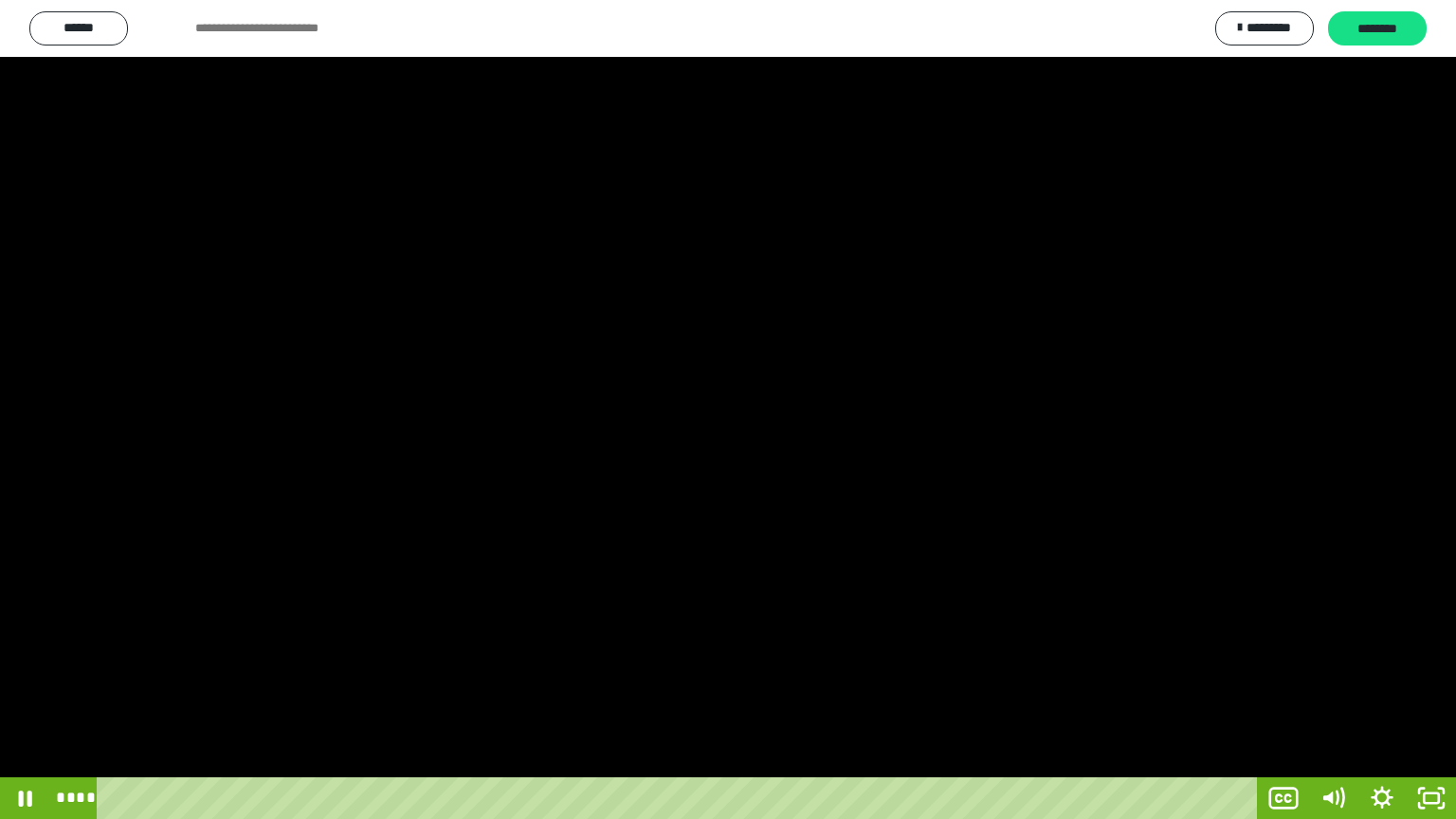 click at bounding box center (728, 410) 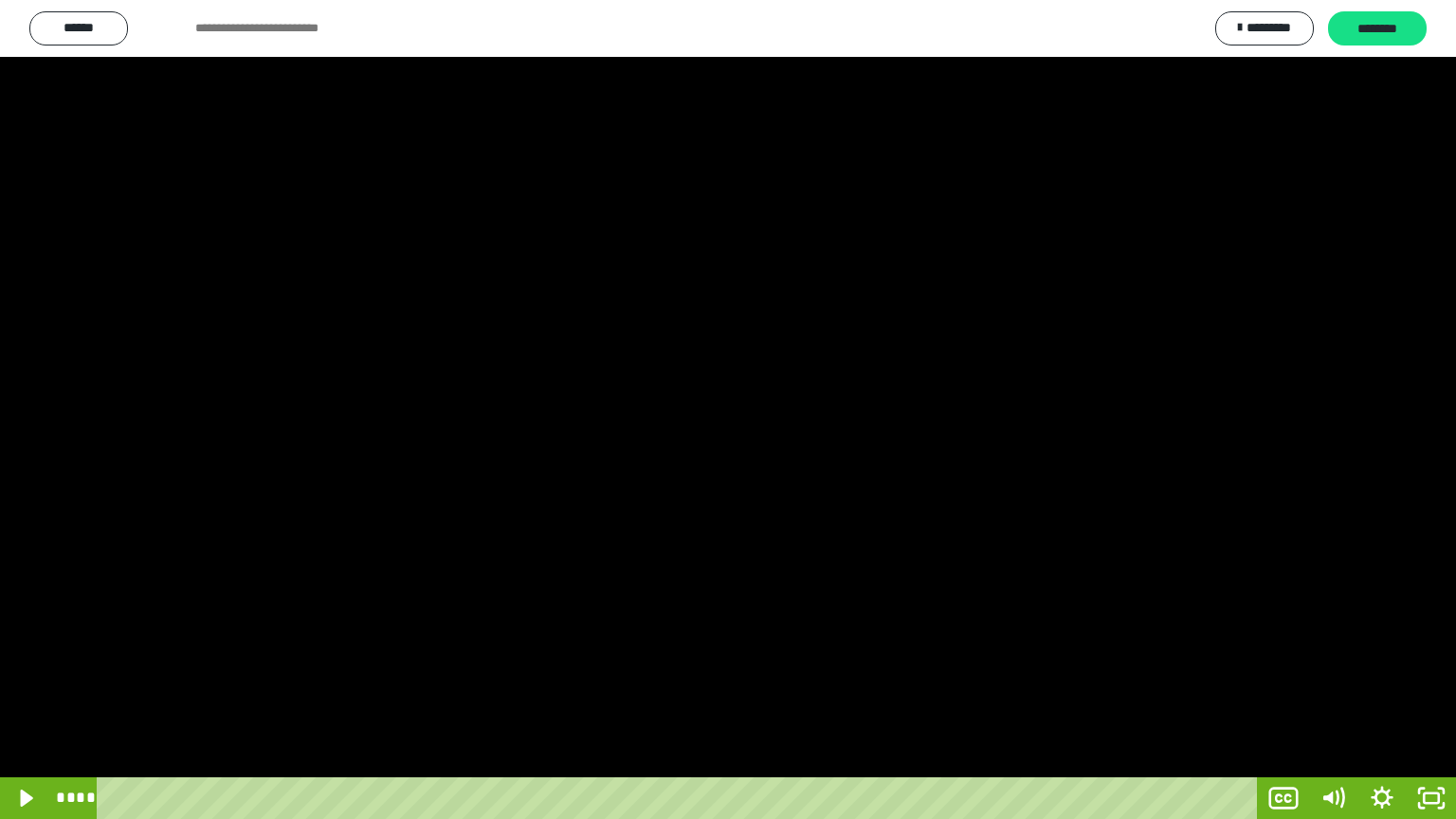 click at bounding box center [728, 410] 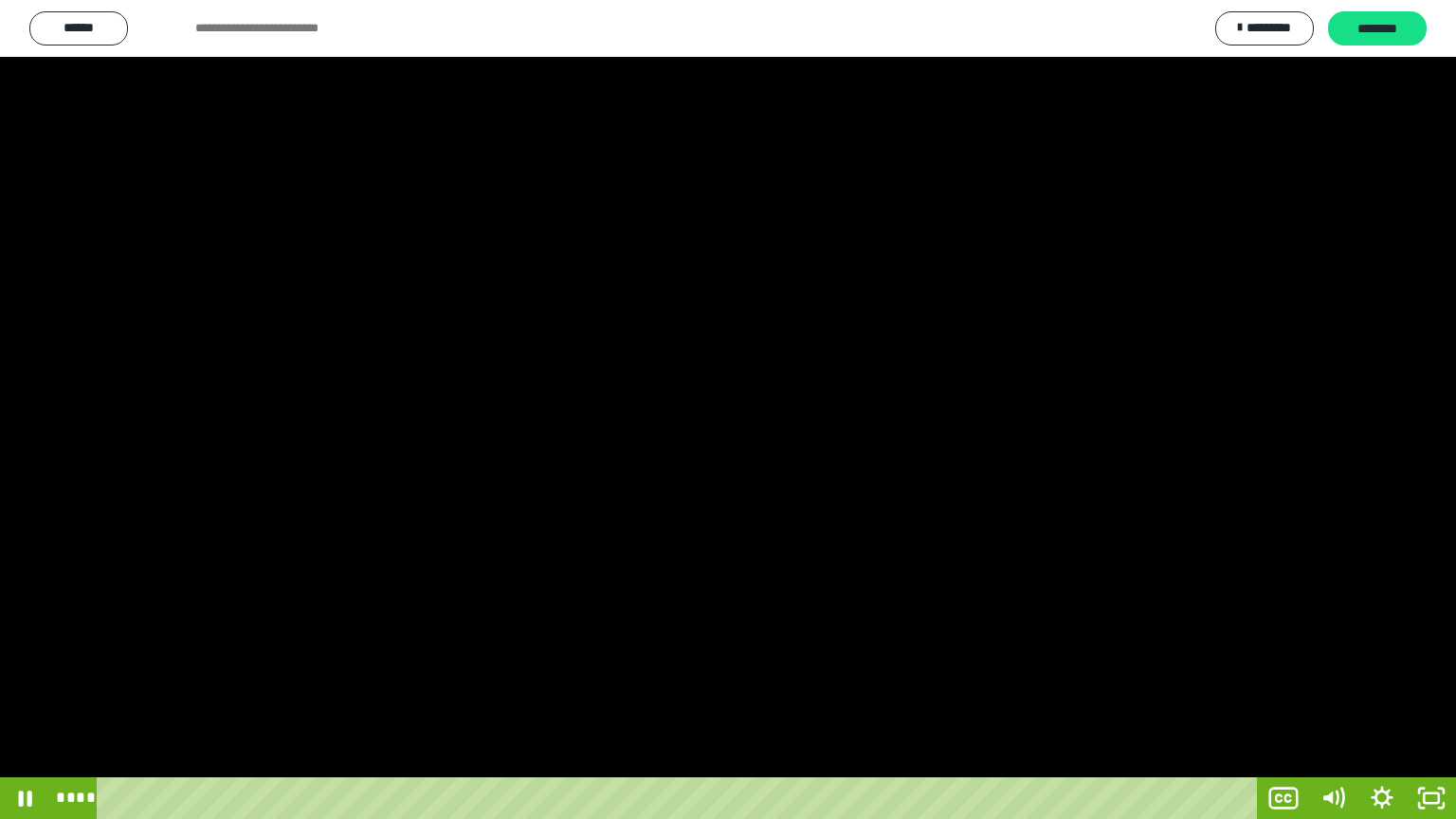 click at bounding box center (728, 410) 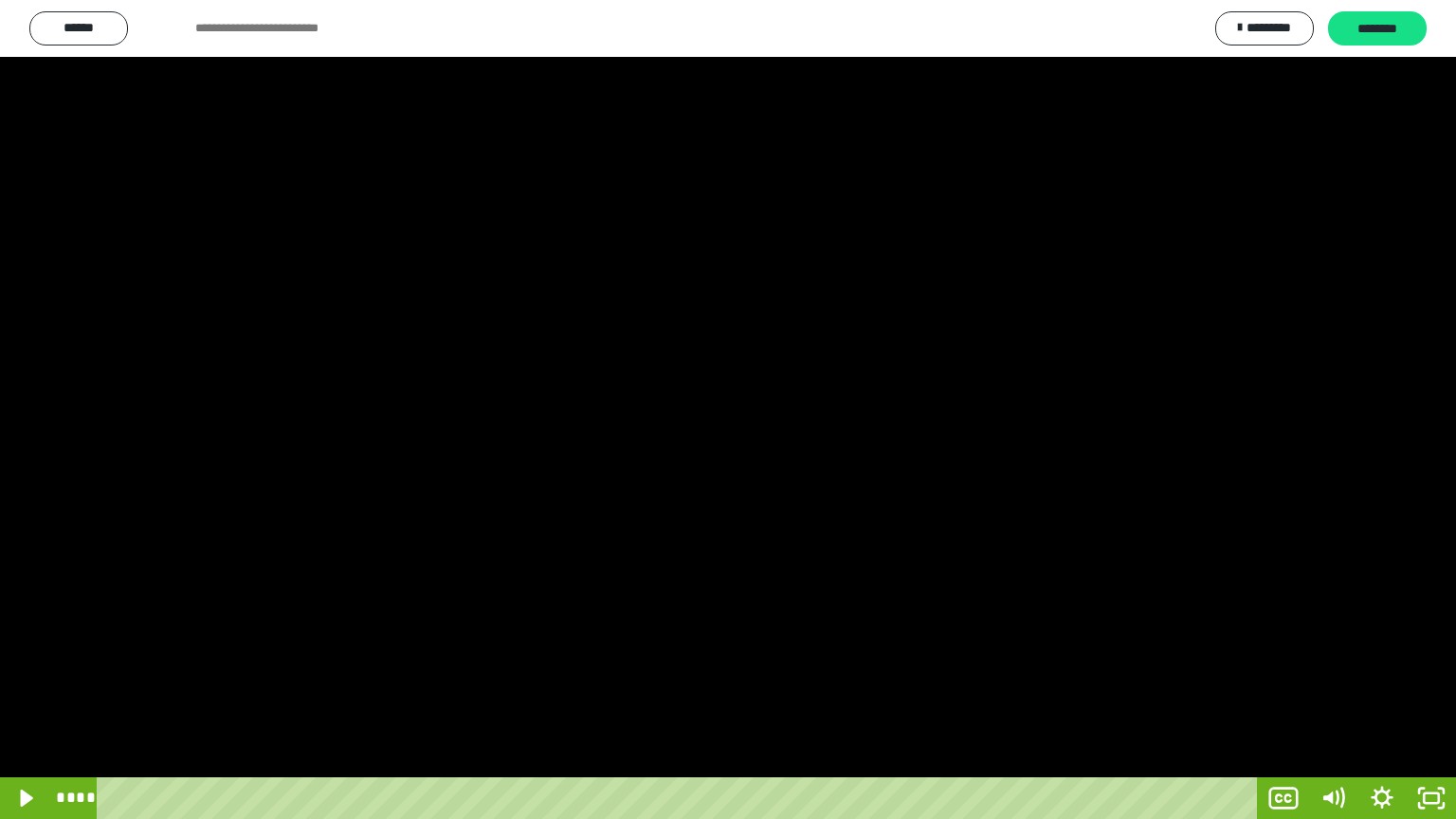 click at bounding box center [728, 410] 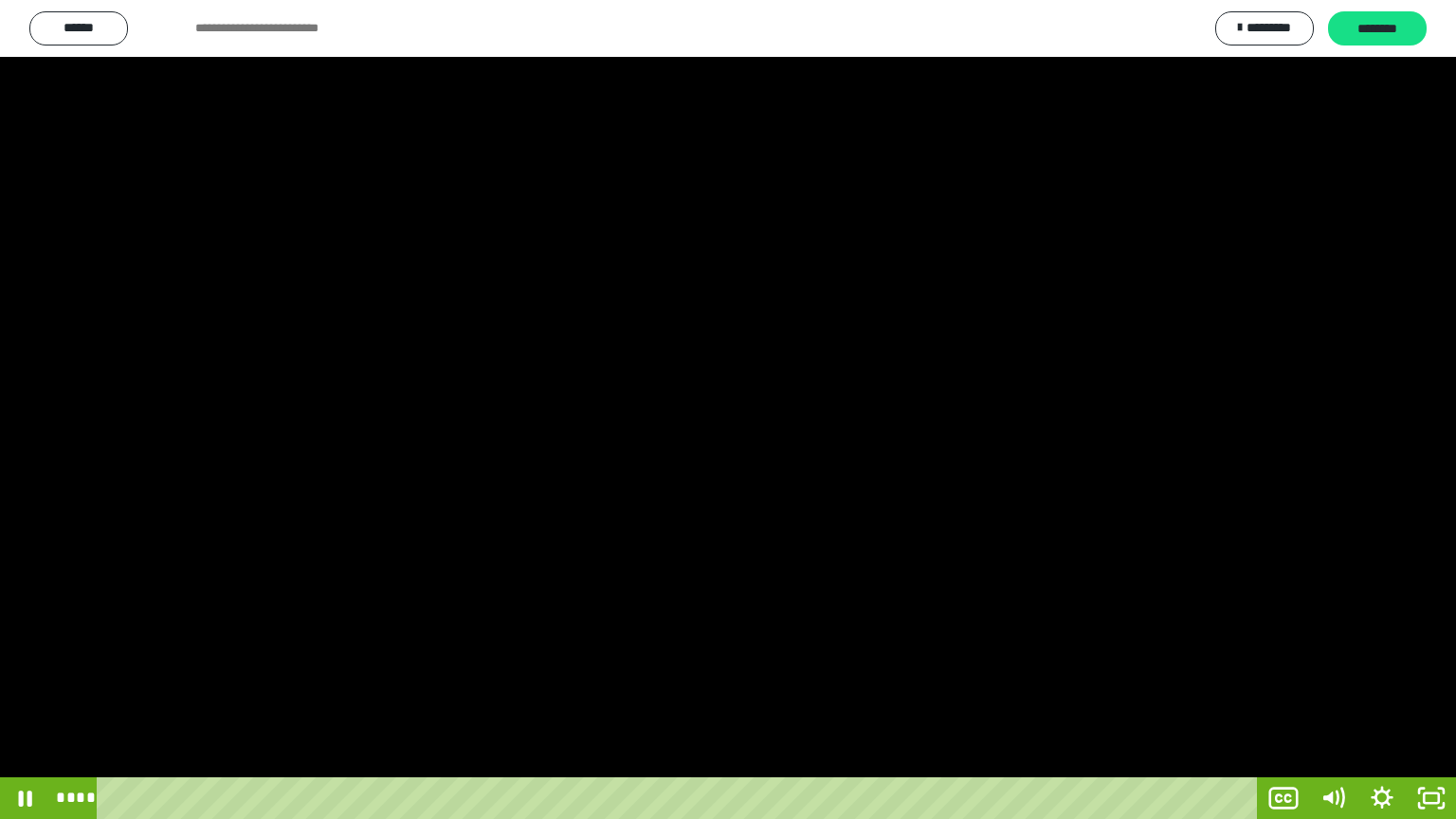 click at bounding box center (728, 410) 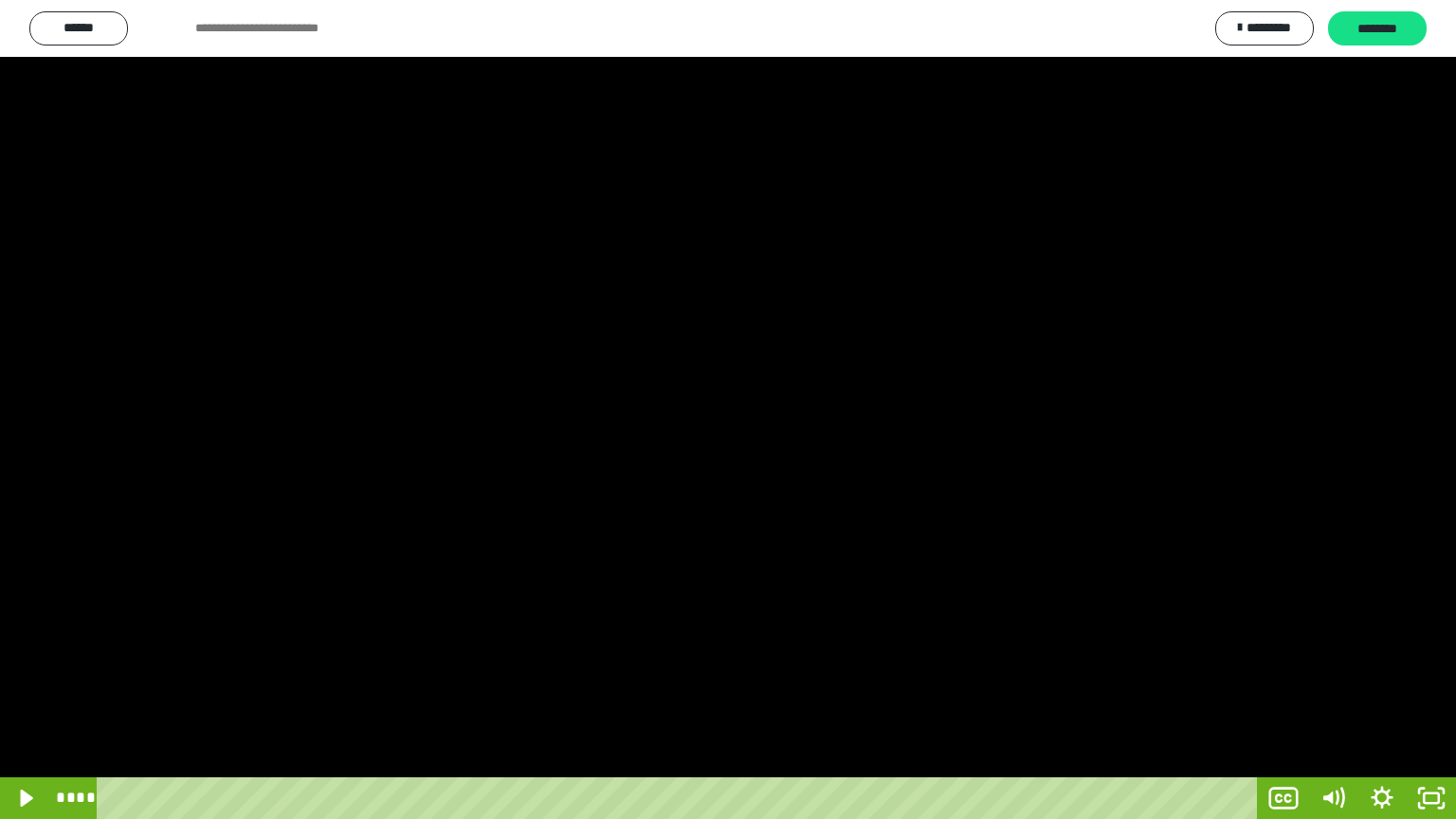 click at bounding box center (728, 410) 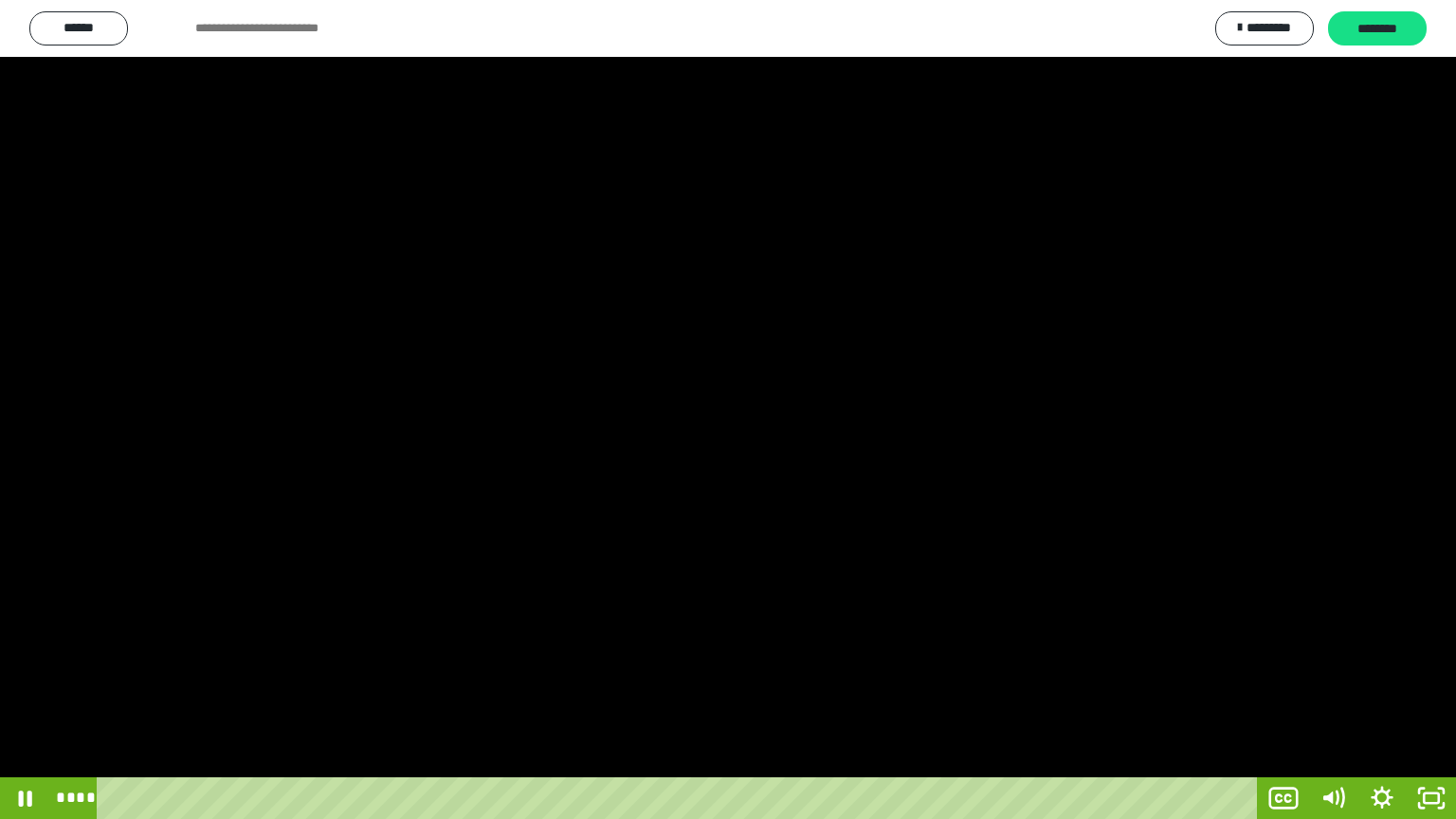 click at bounding box center [728, 410] 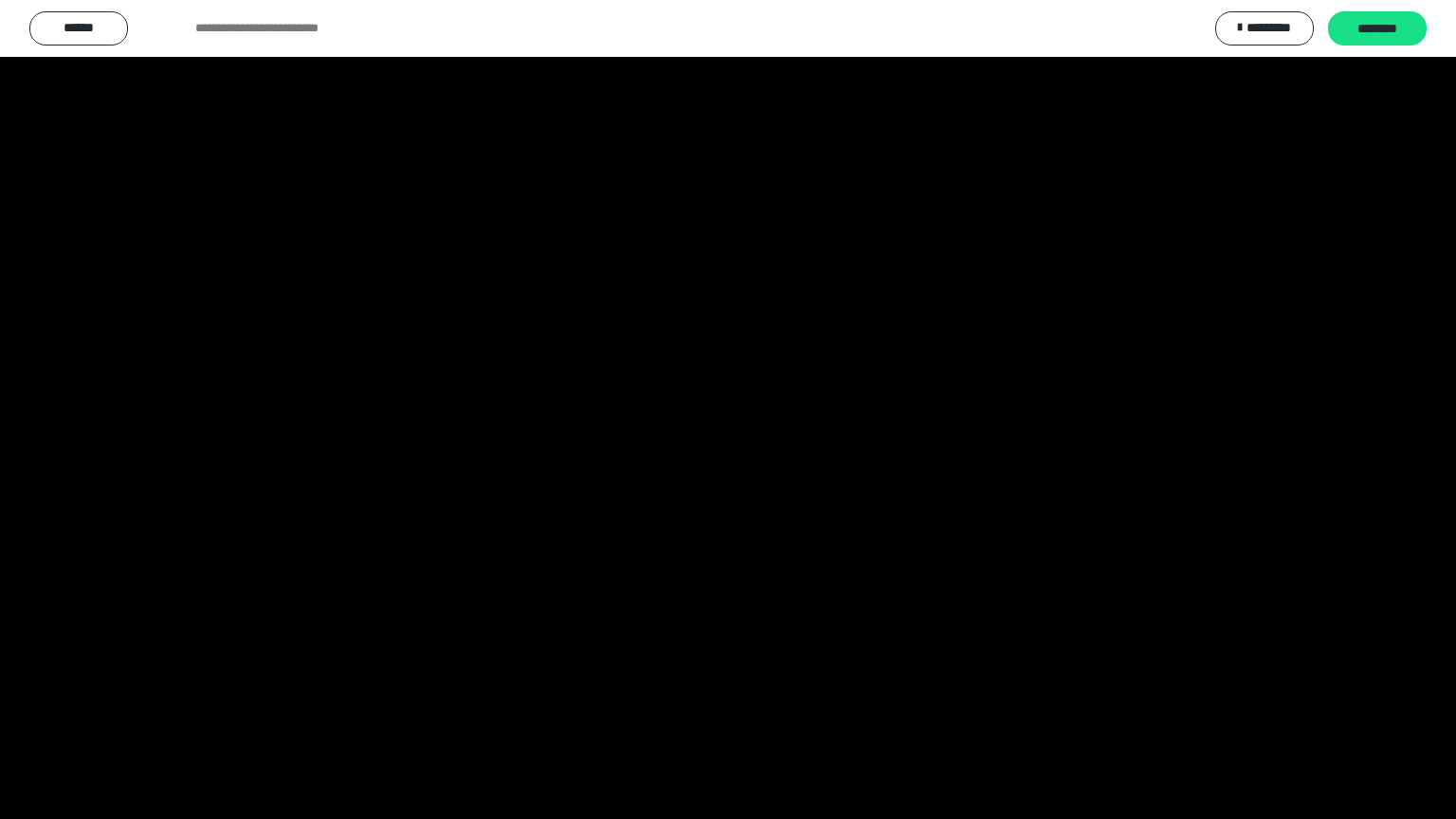 click at bounding box center [728, 410] 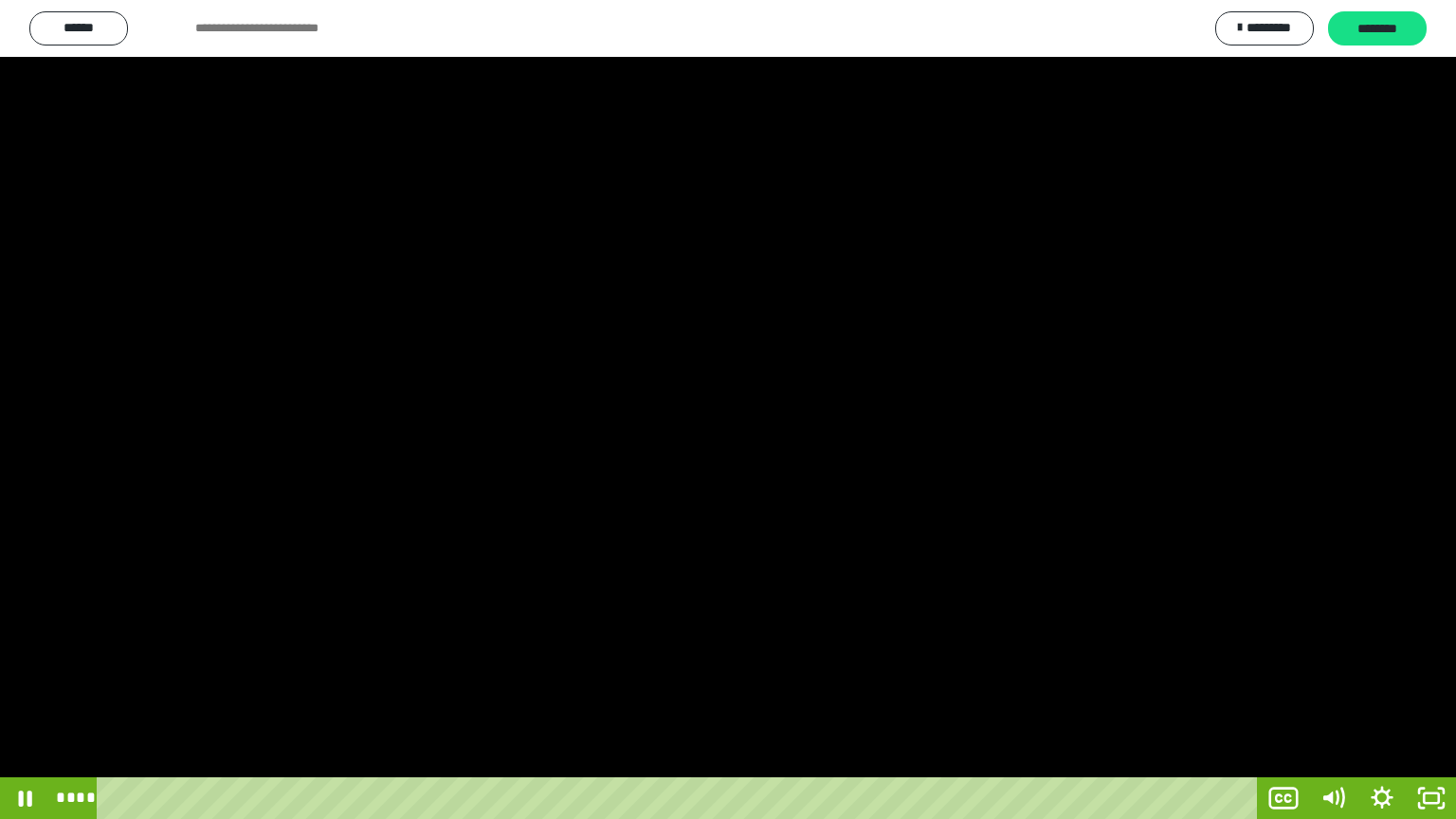 click at bounding box center [728, 410] 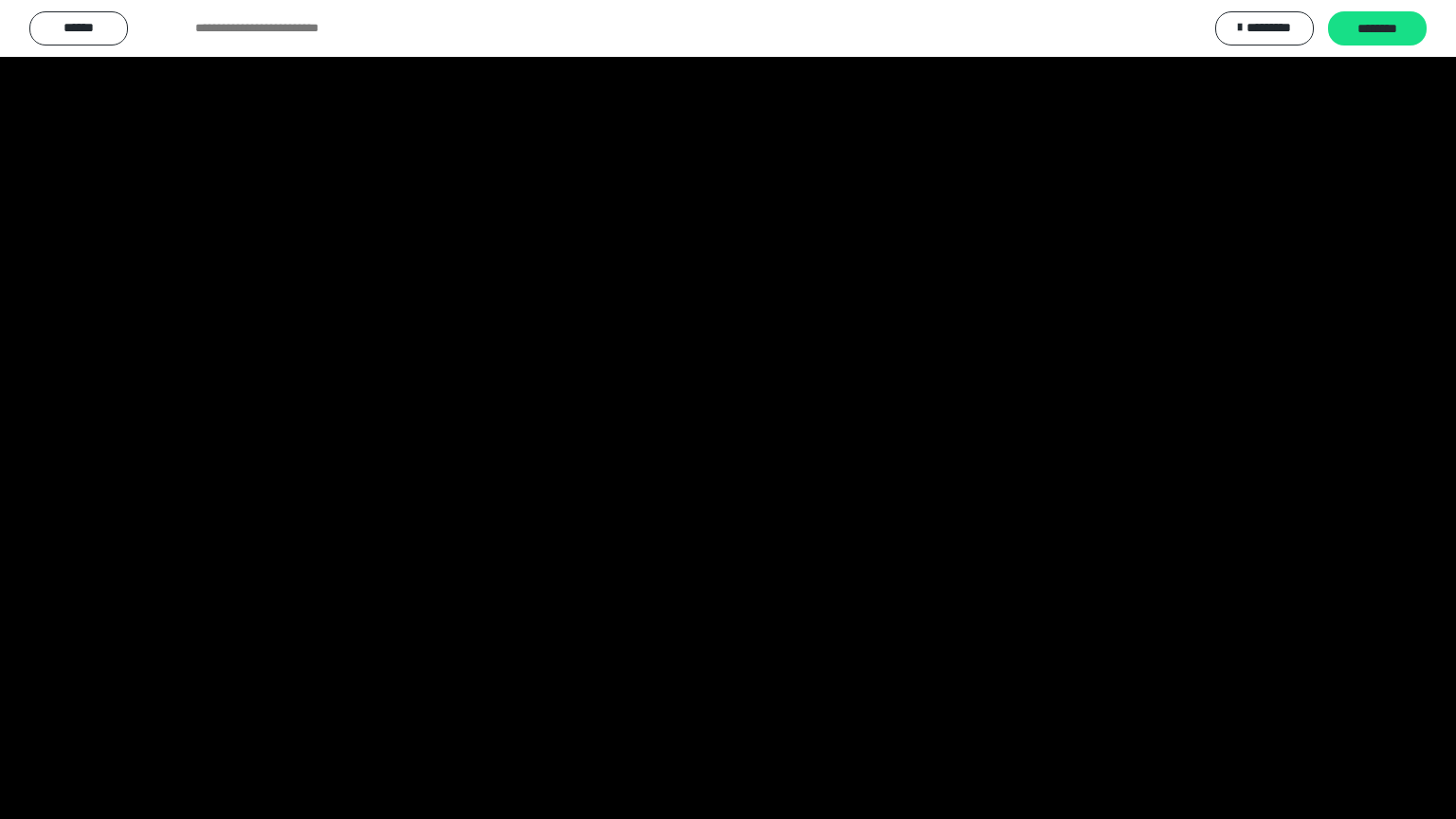 click at bounding box center [728, 410] 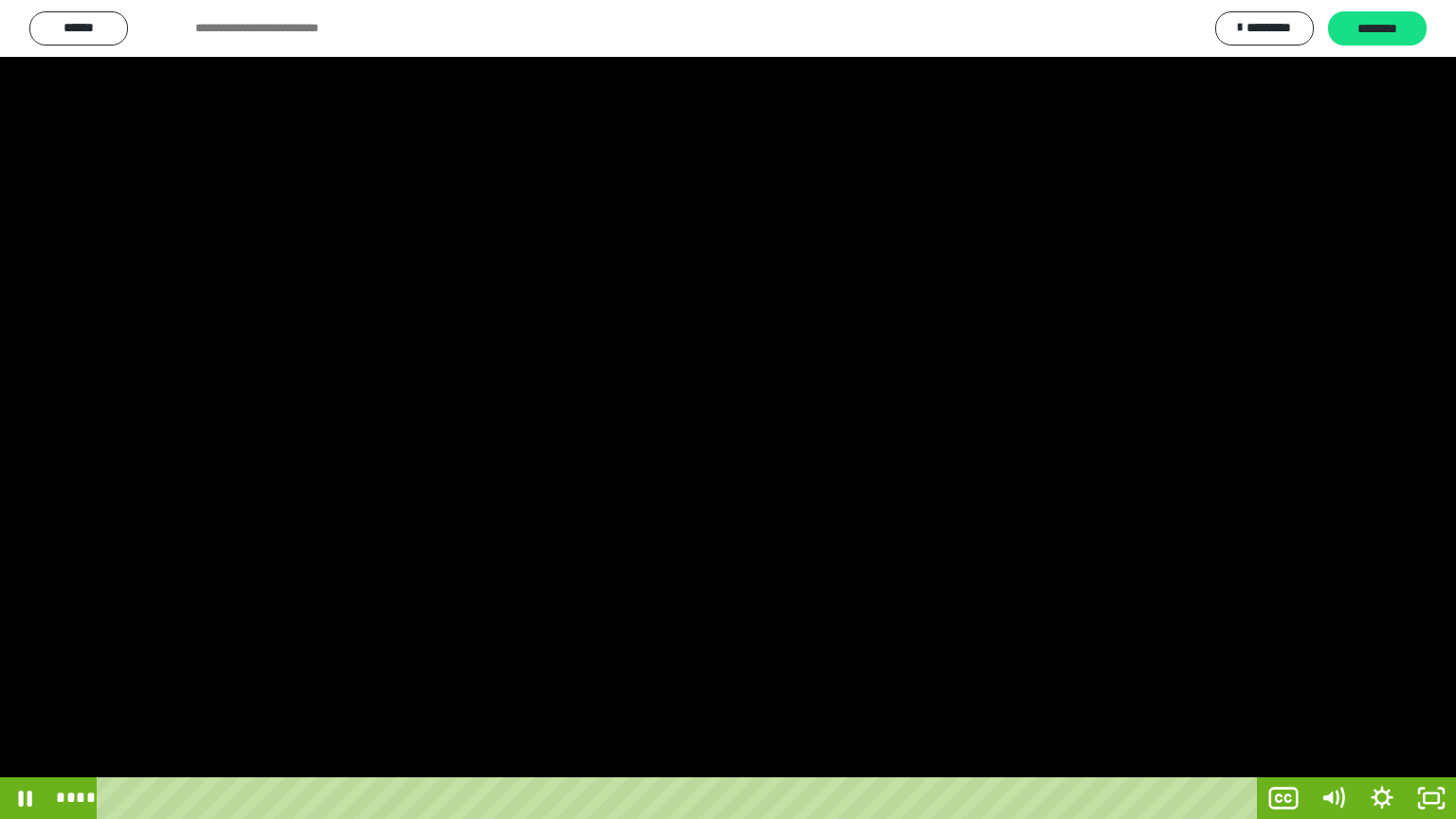 click at bounding box center (728, 410) 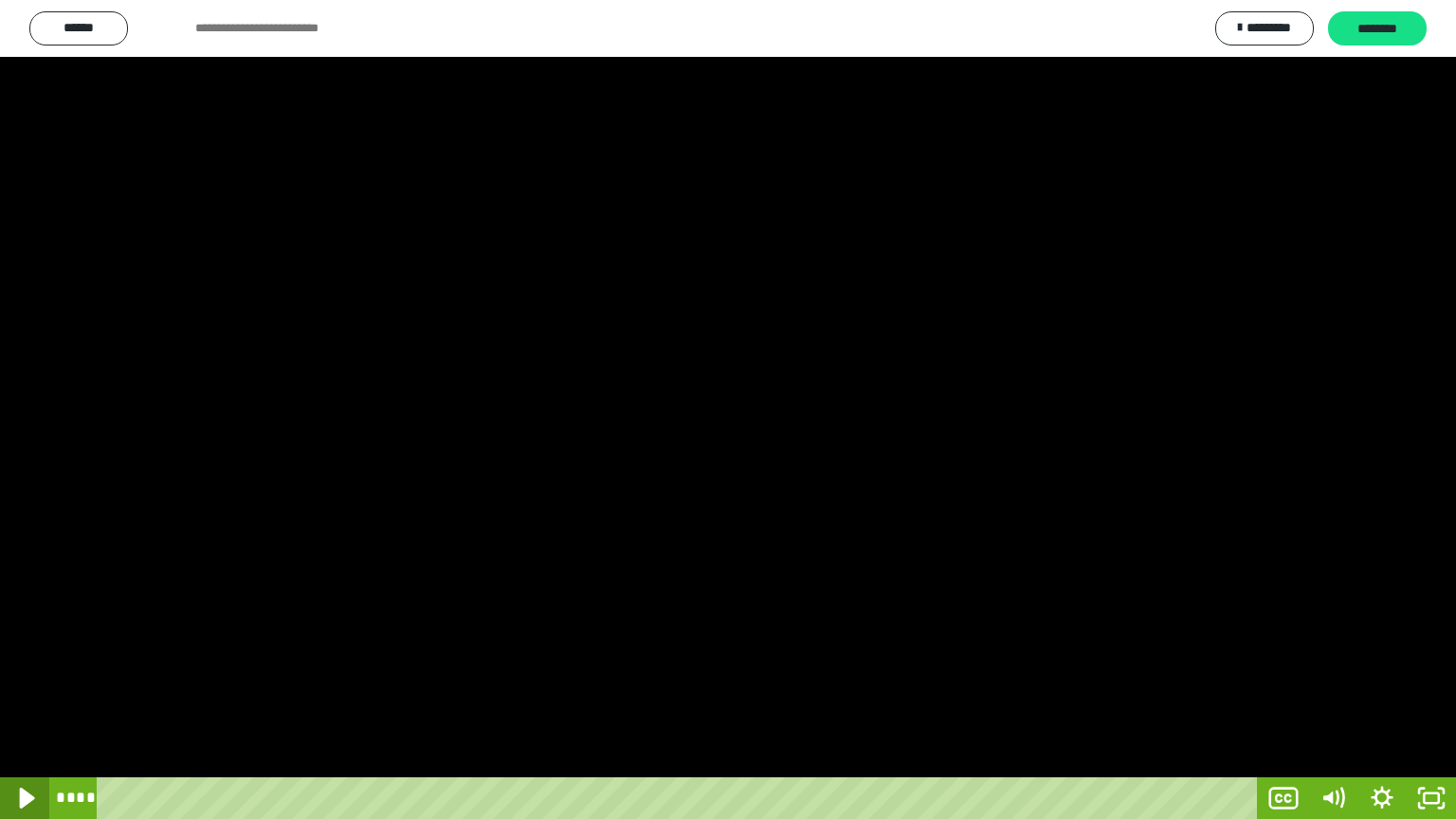 click 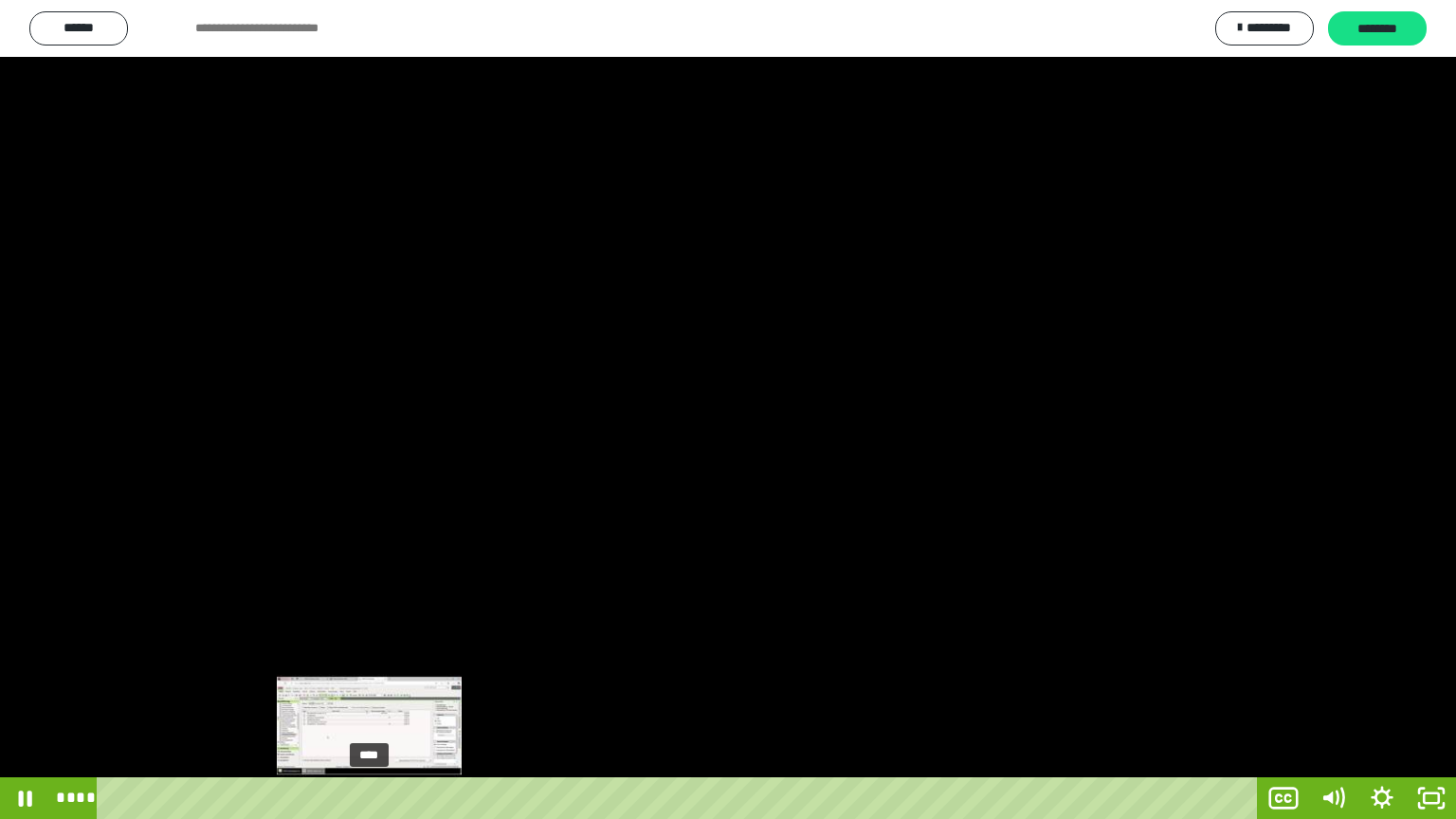 click at bounding box center [369, 798] 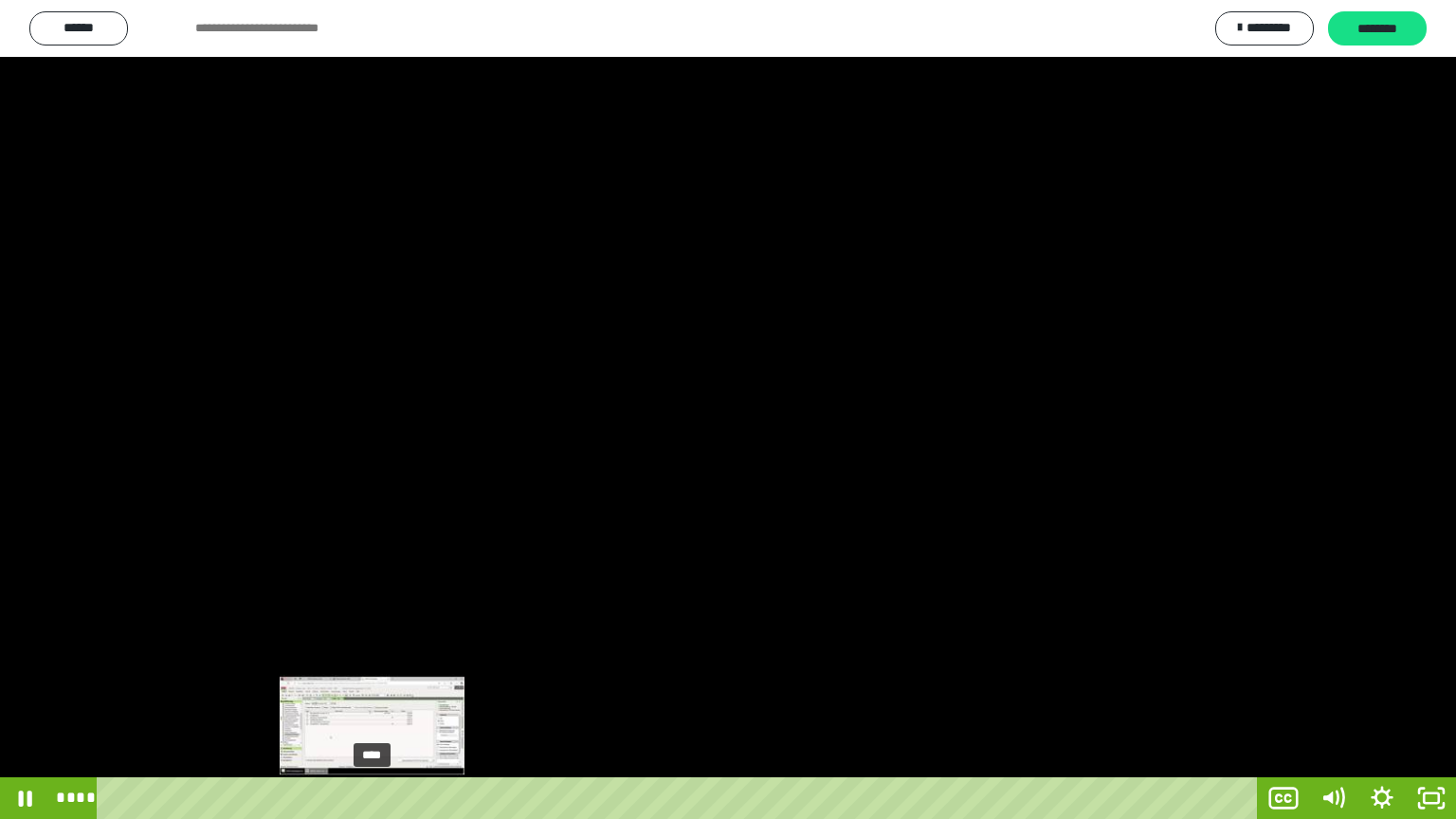 click on "****" at bounding box center (681, 798) 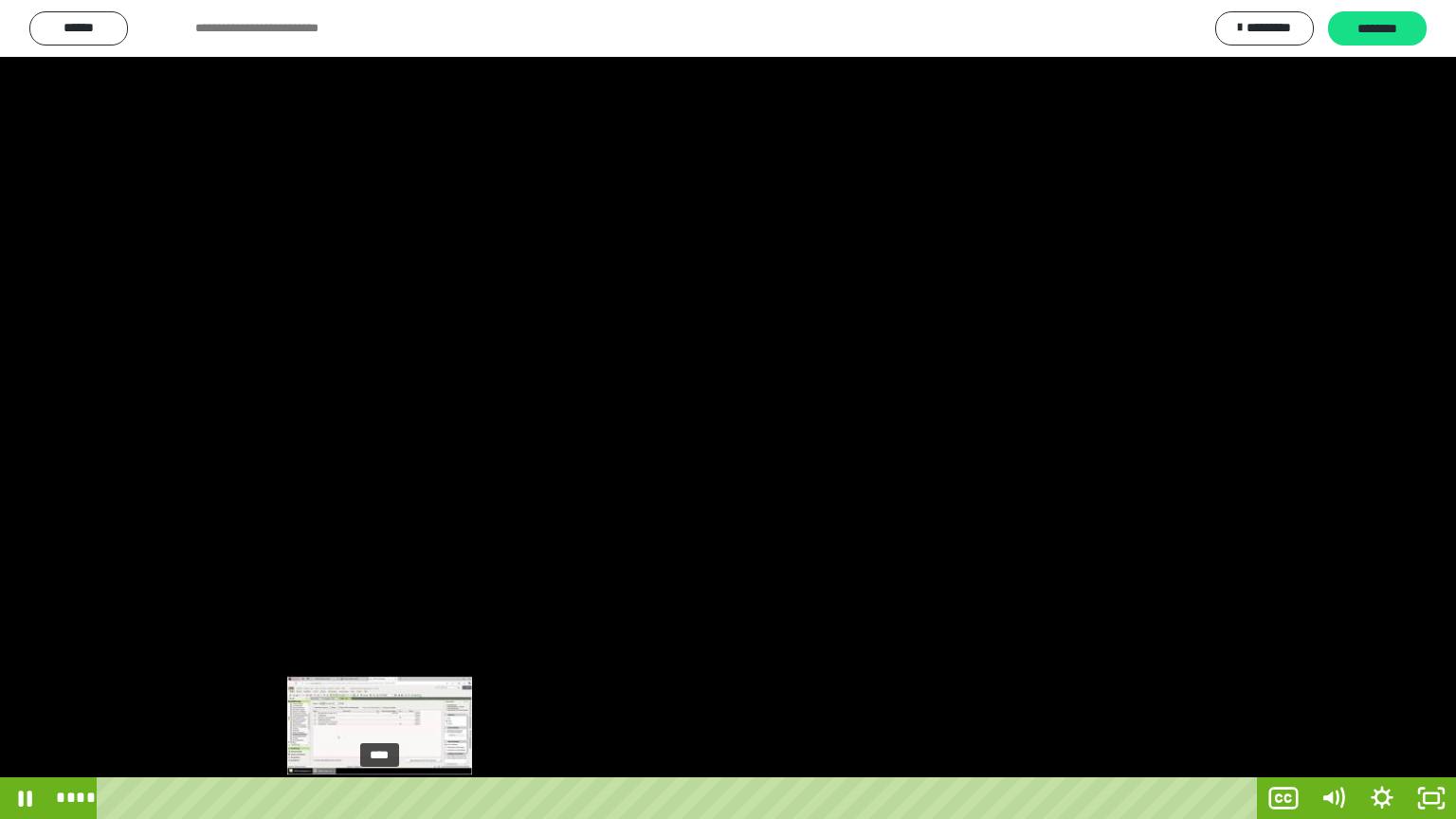 click on "****" at bounding box center [681, 798] 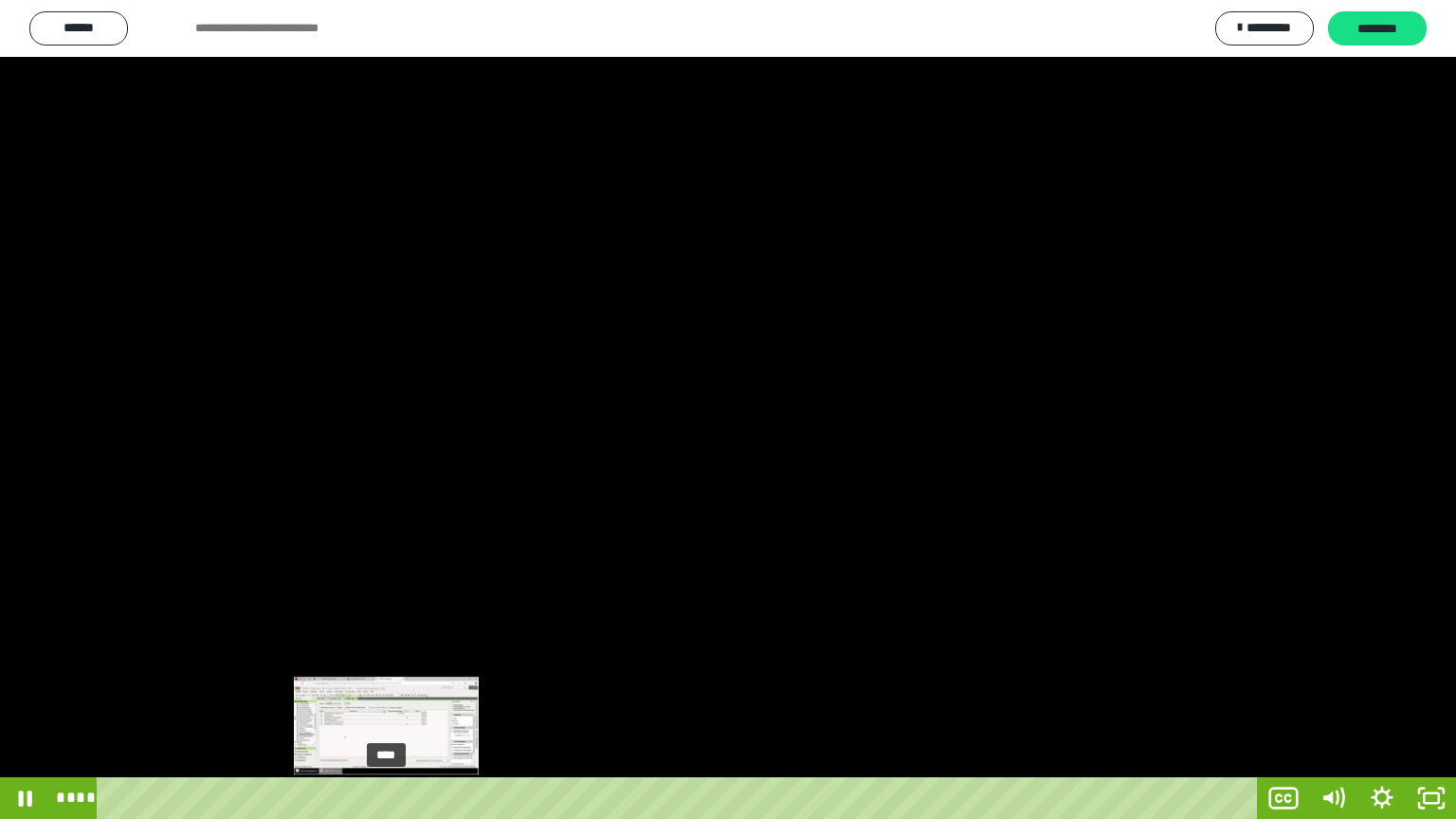 click on "****" at bounding box center (681, 798) 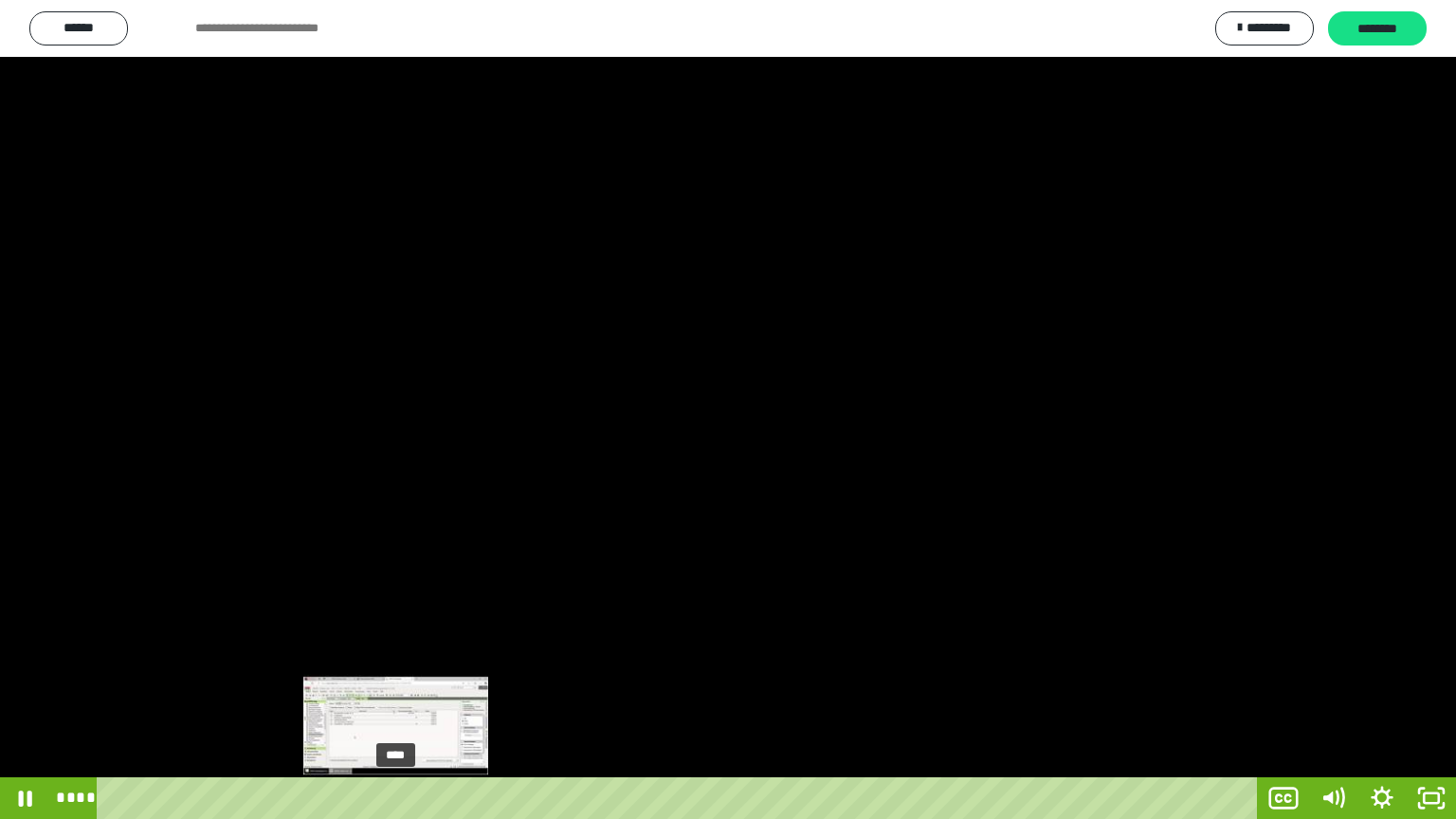 click on "****" at bounding box center [681, 798] 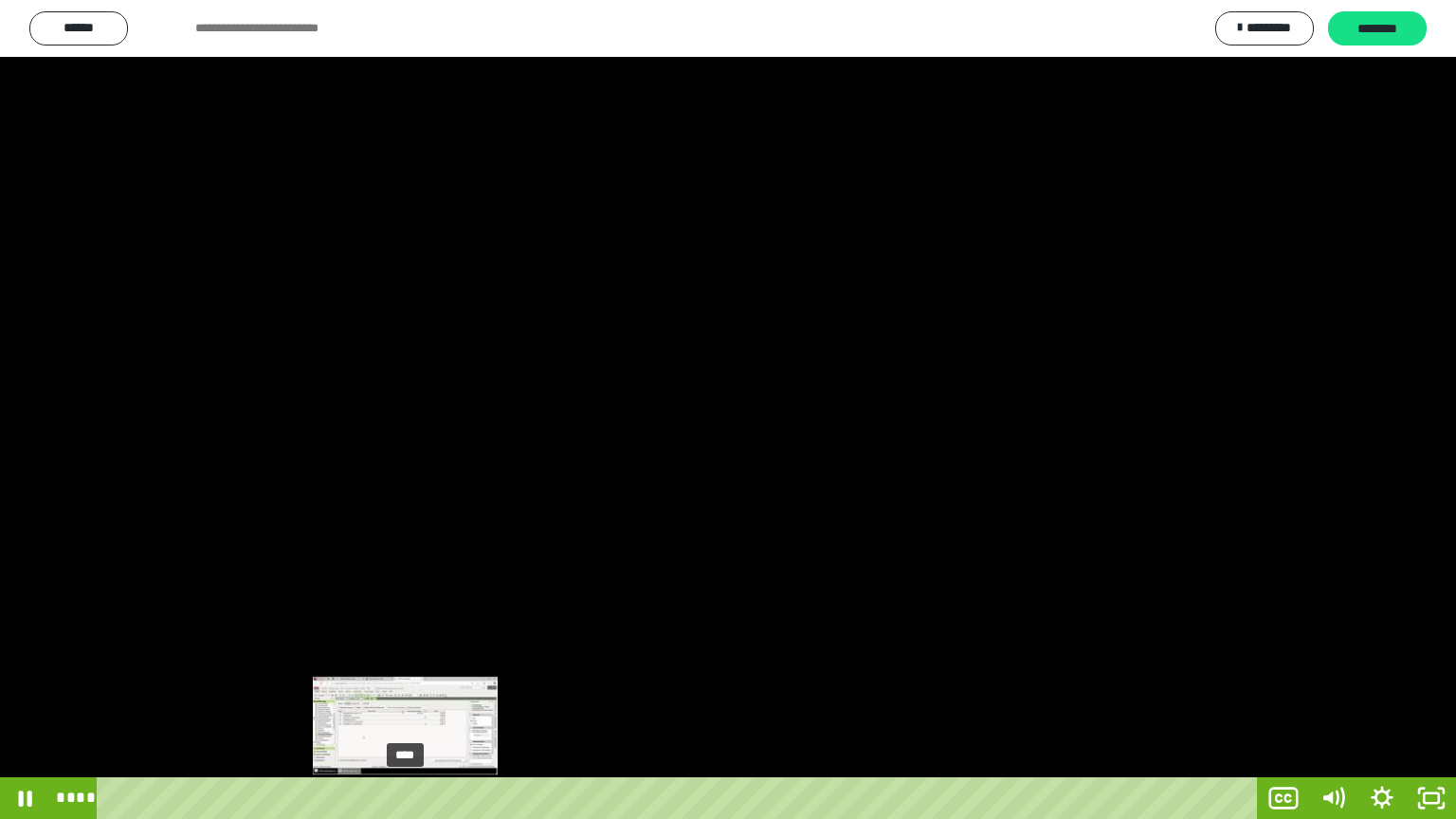 click on "****" at bounding box center [681, 798] 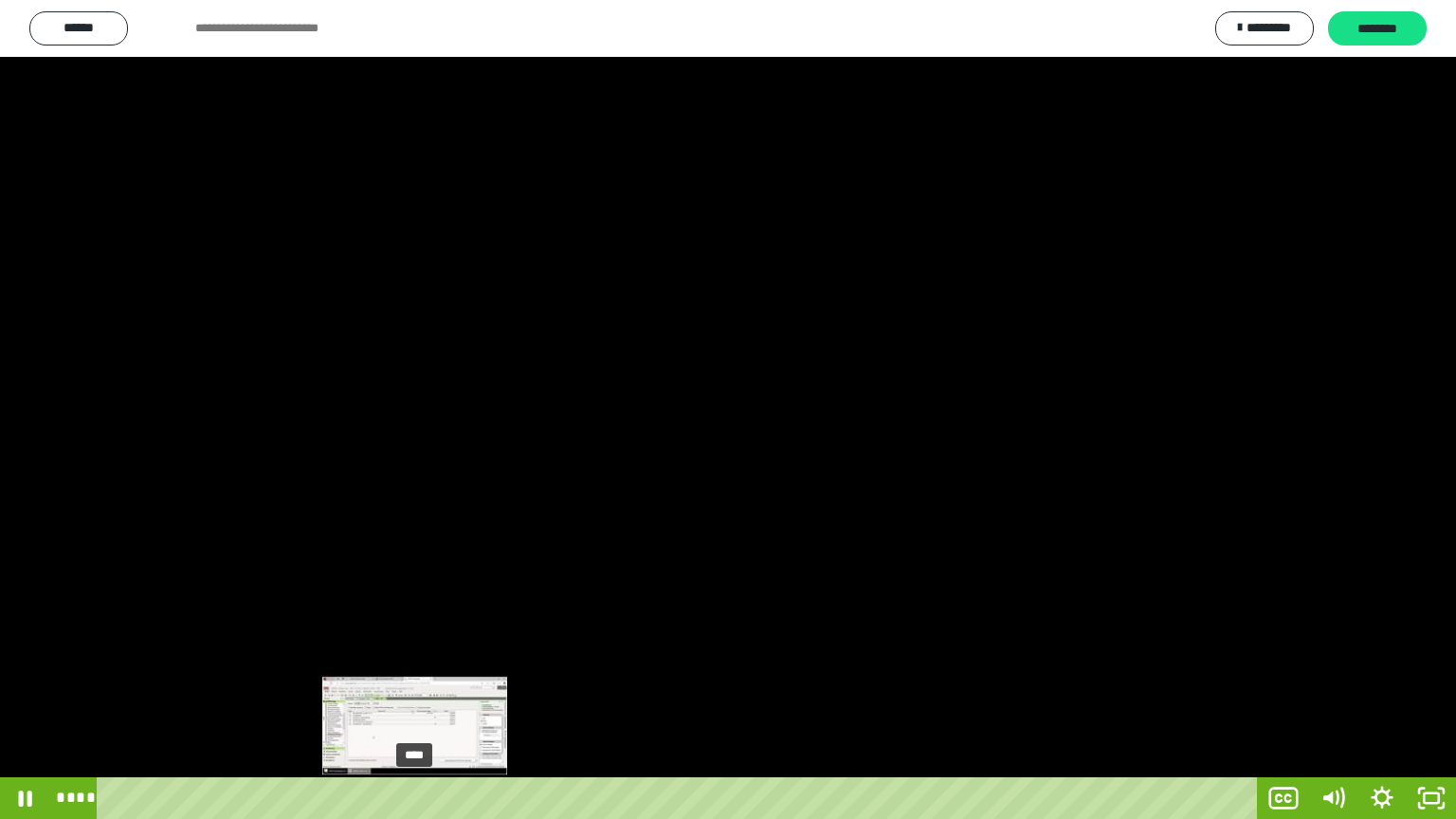click on "****" at bounding box center (681, 798) 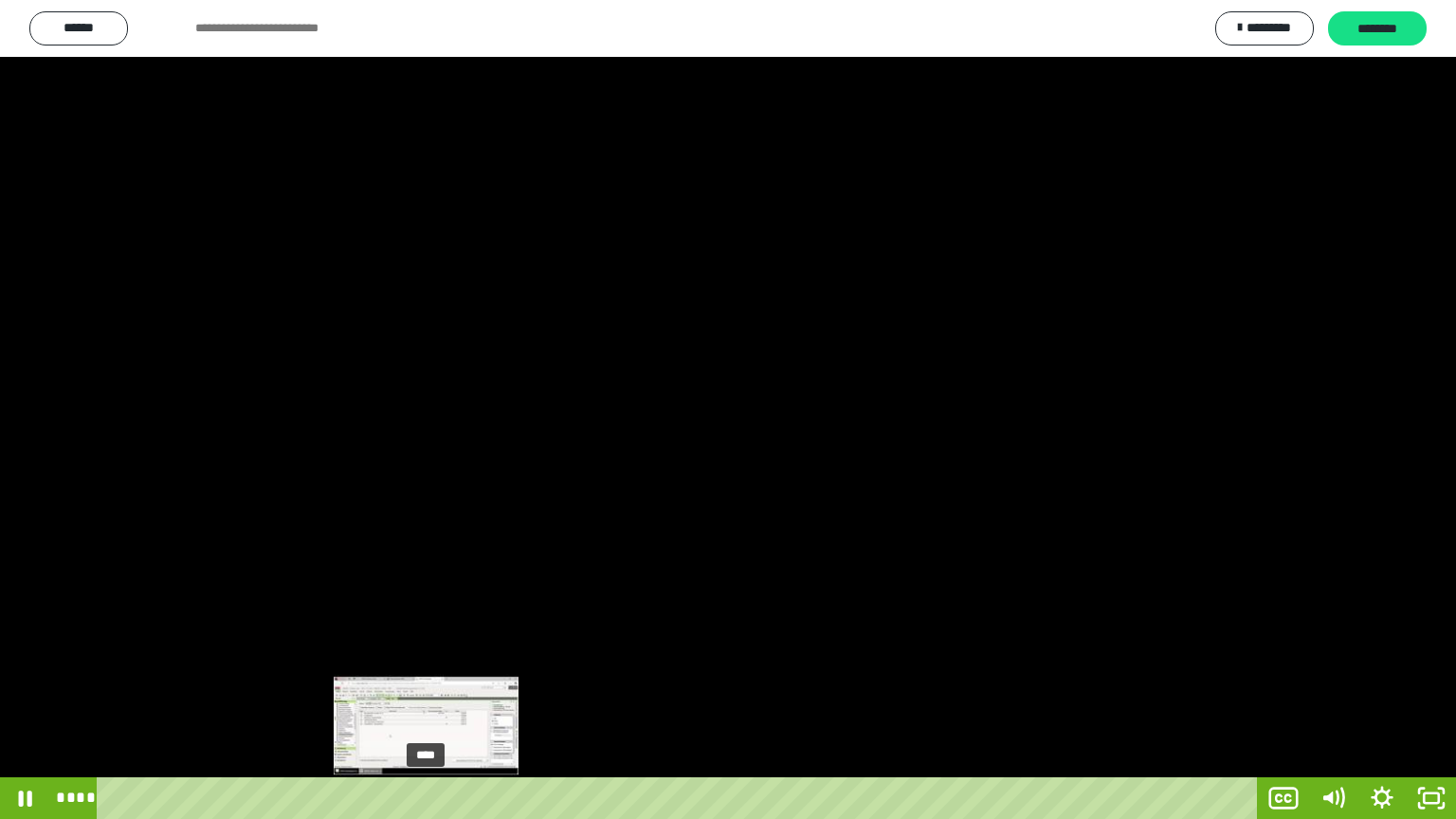 click on "****" at bounding box center [681, 798] 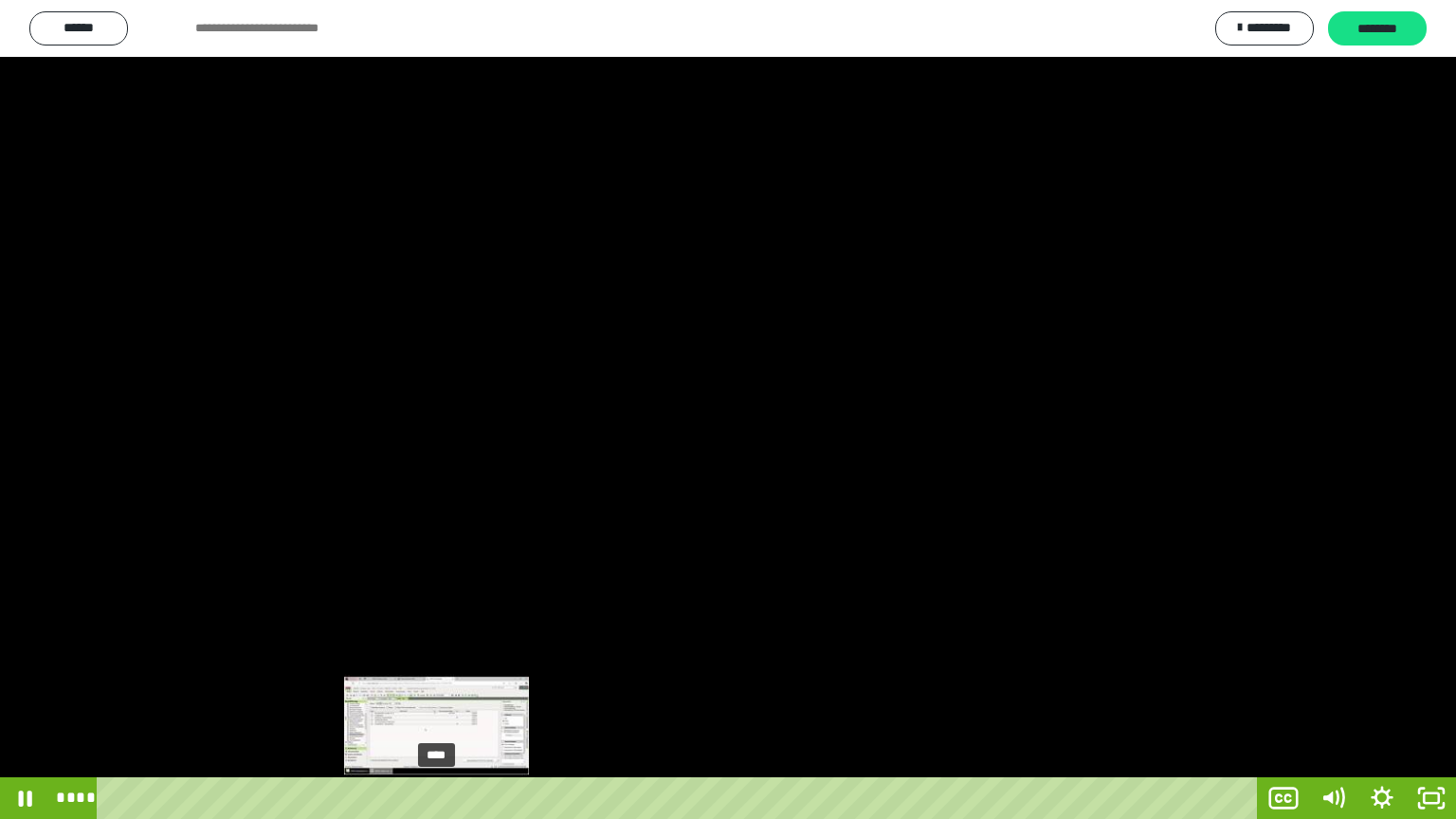 click on "****" at bounding box center [681, 798] 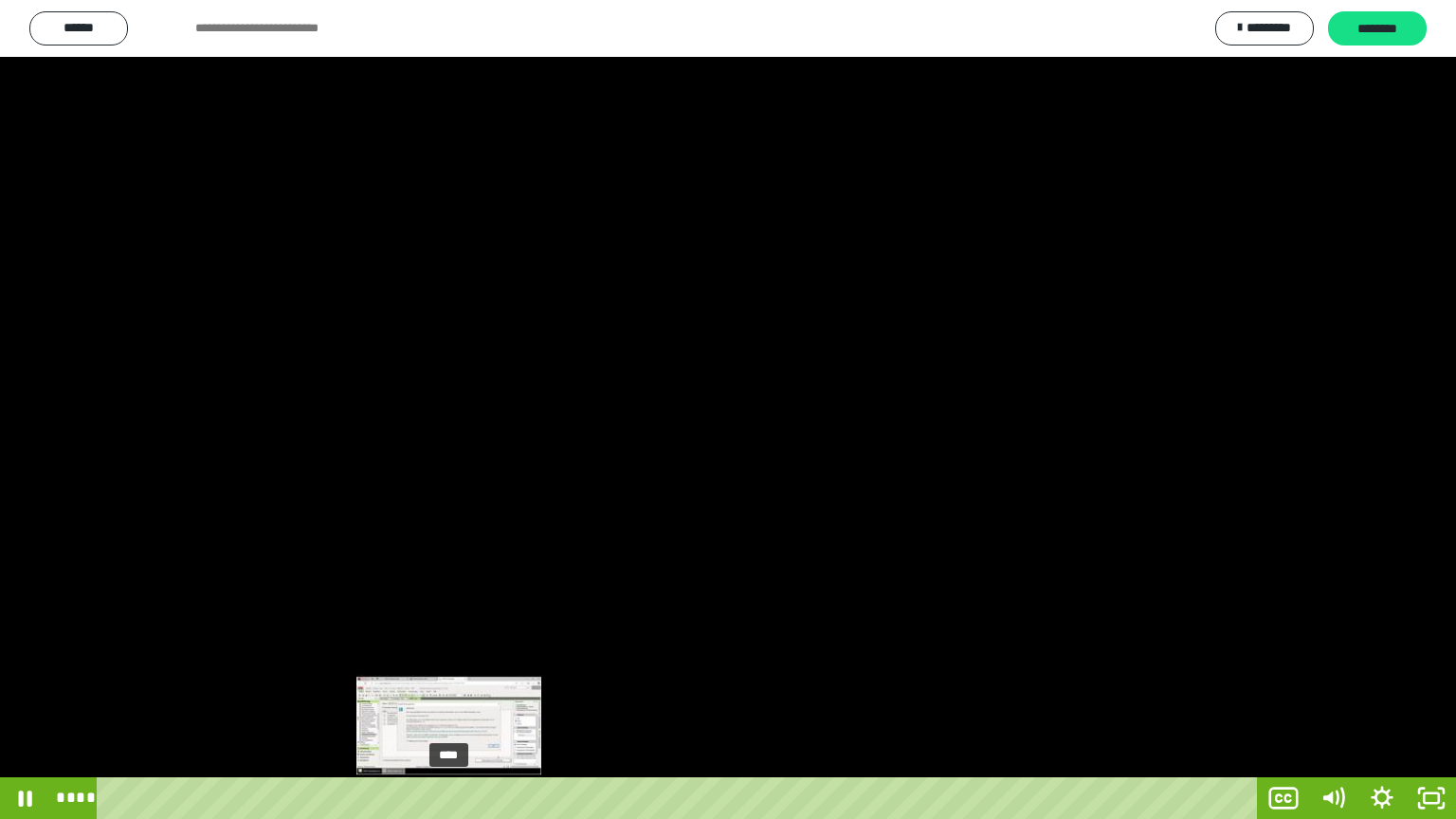 click on "****" at bounding box center [681, 798] 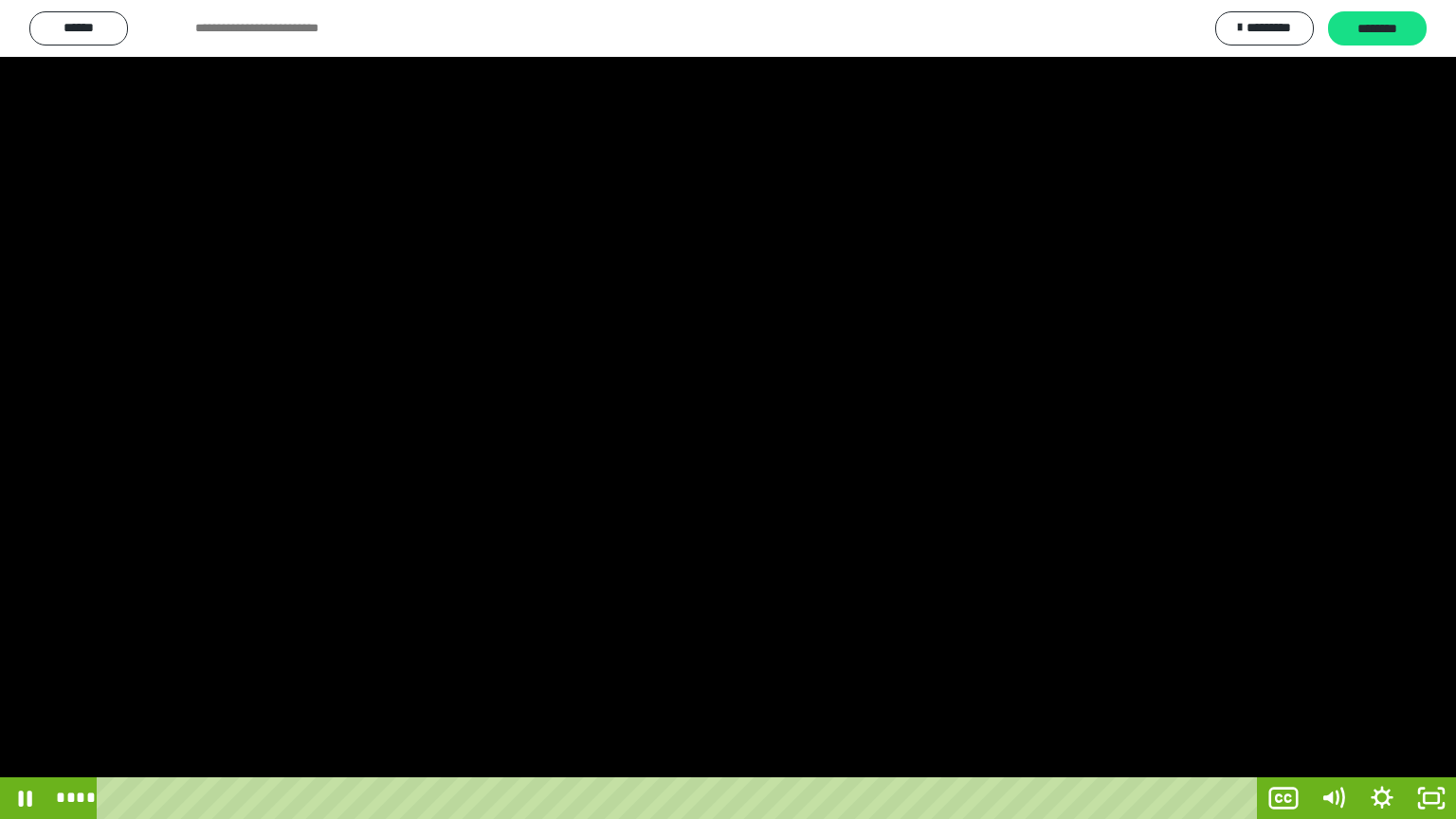 click at bounding box center (728, 410) 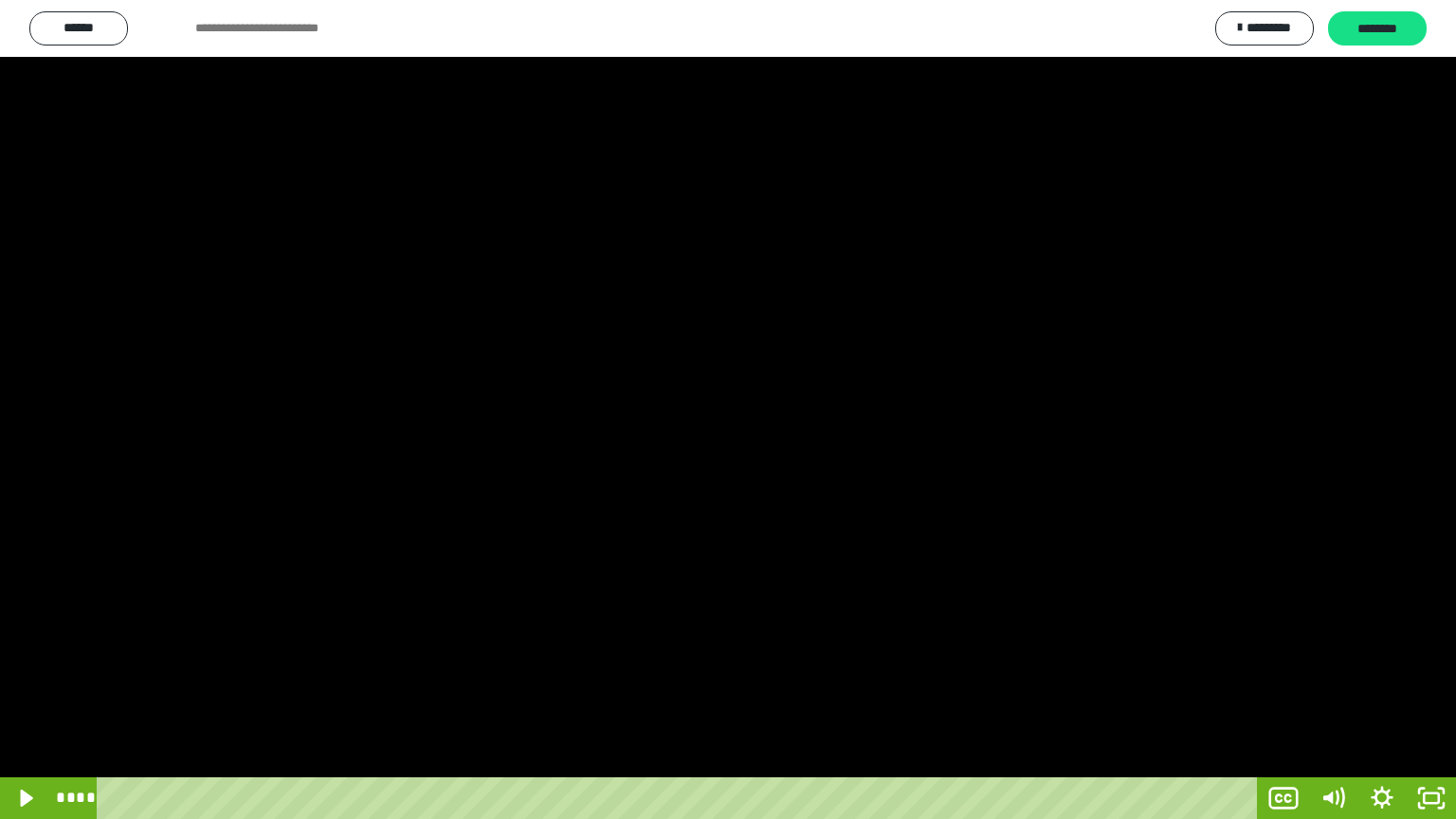 click at bounding box center (728, 410) 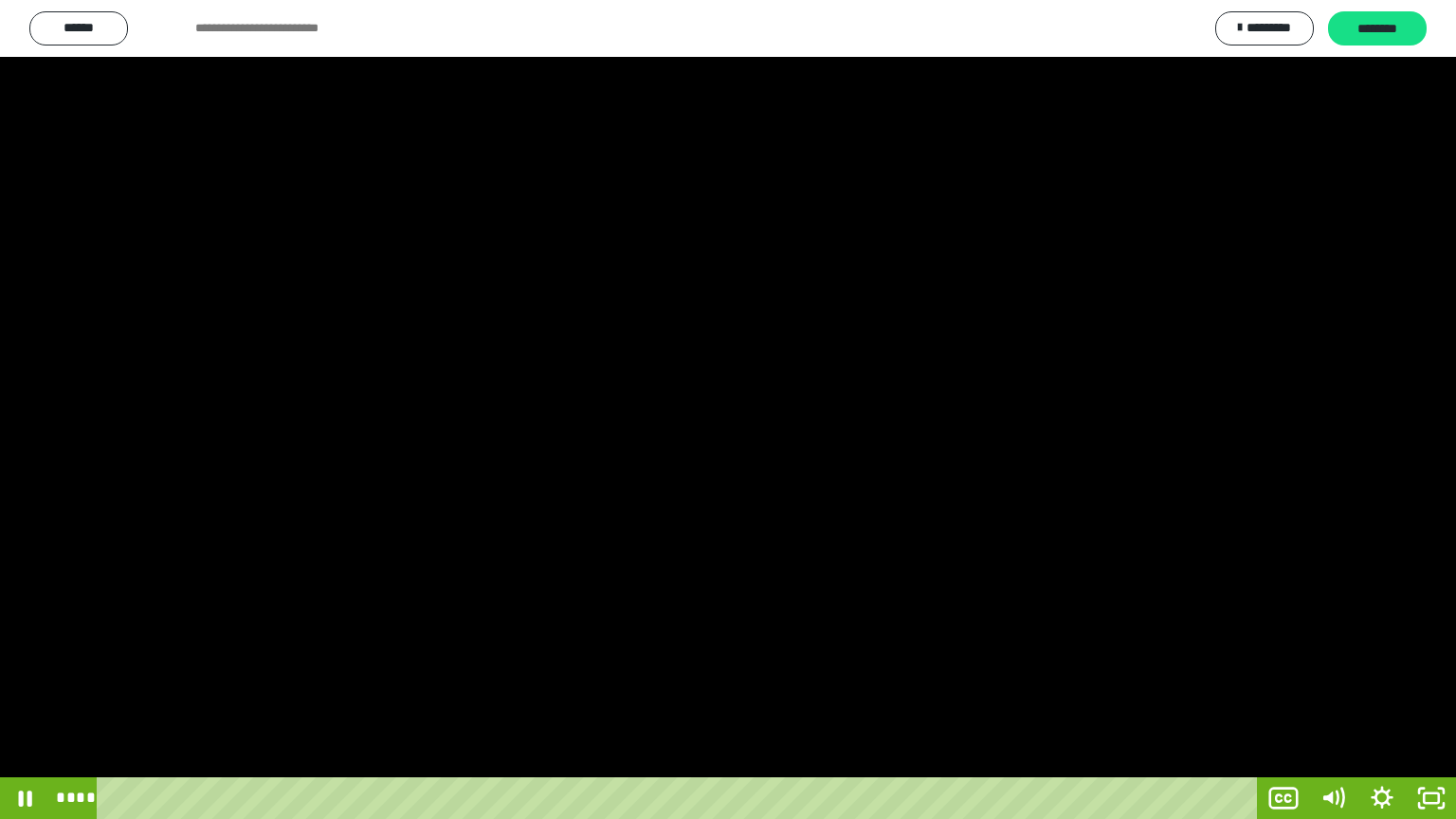 click at bounding box center [728, 410] 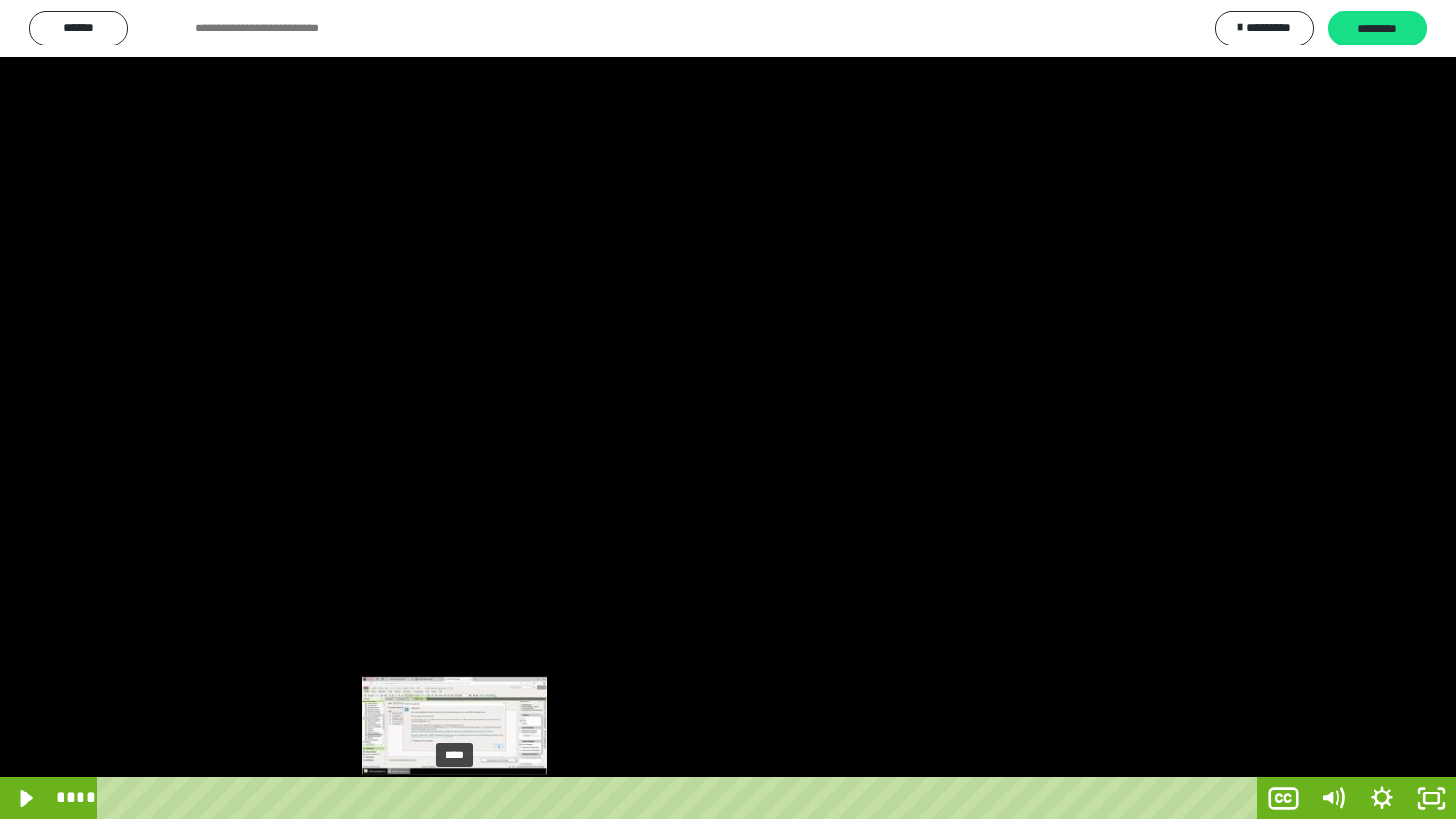 click at bounding box center [454, 798] 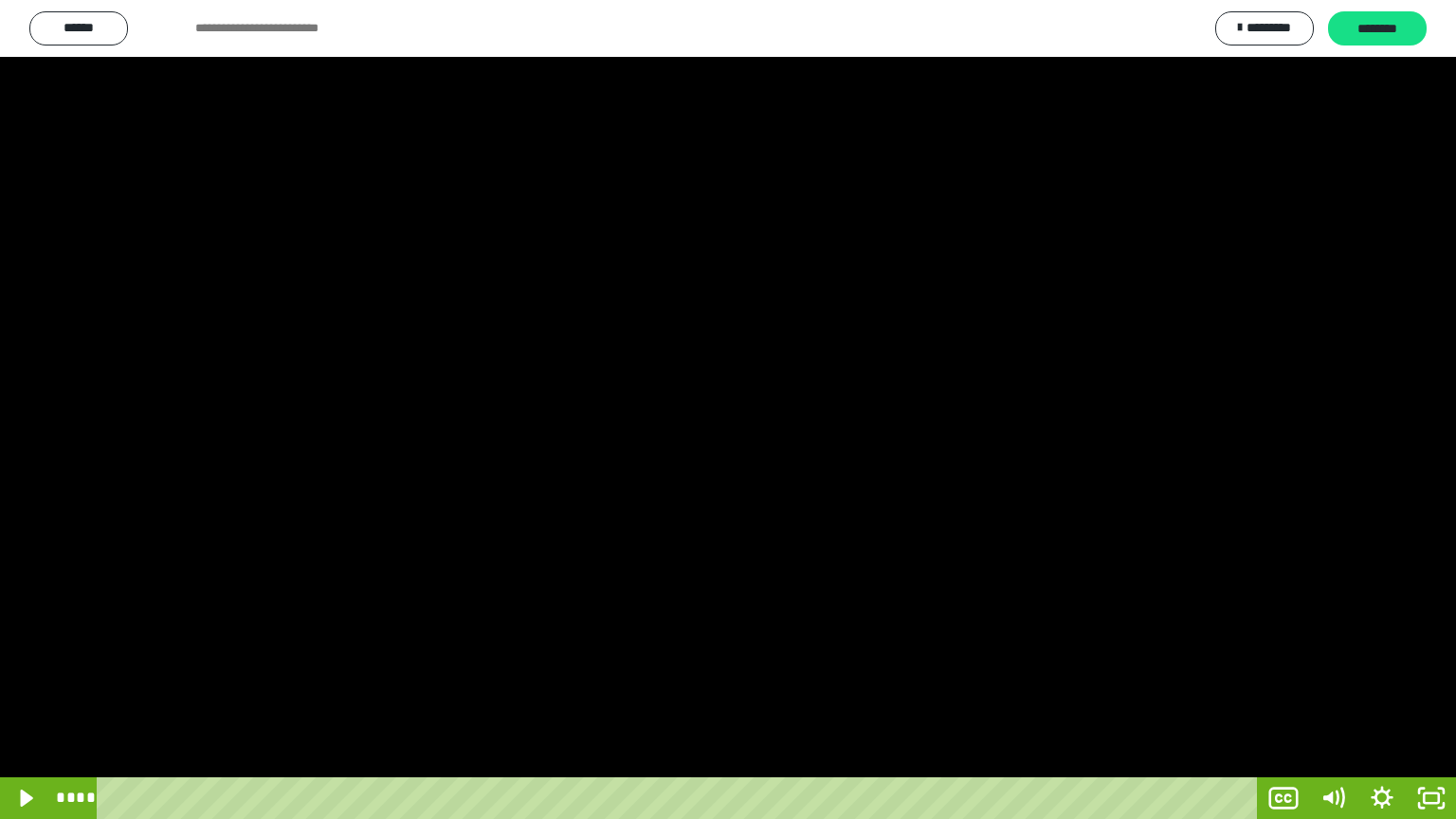 click at bounding box center [728, 410] 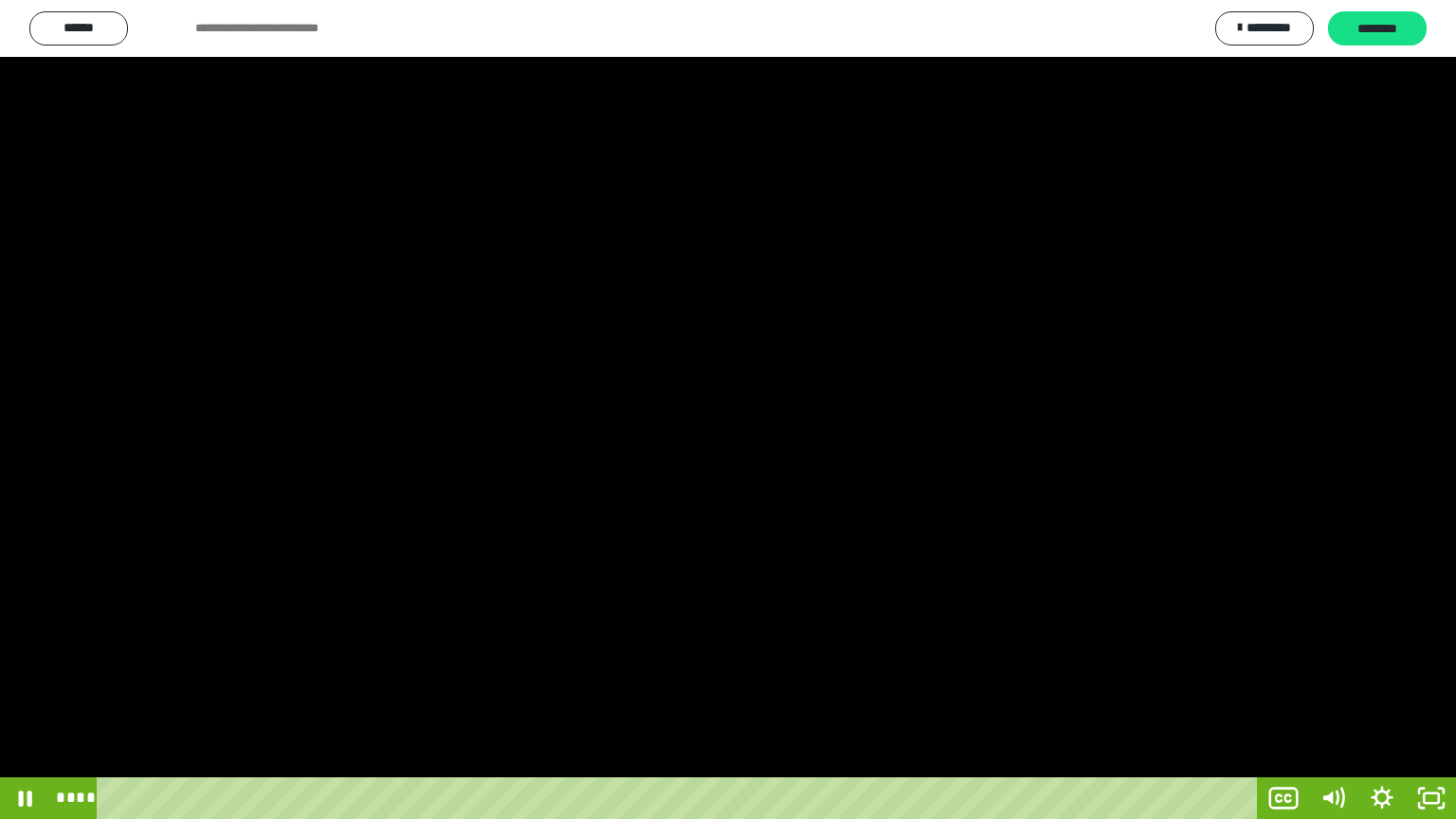 click at bounding box center [728, 410] 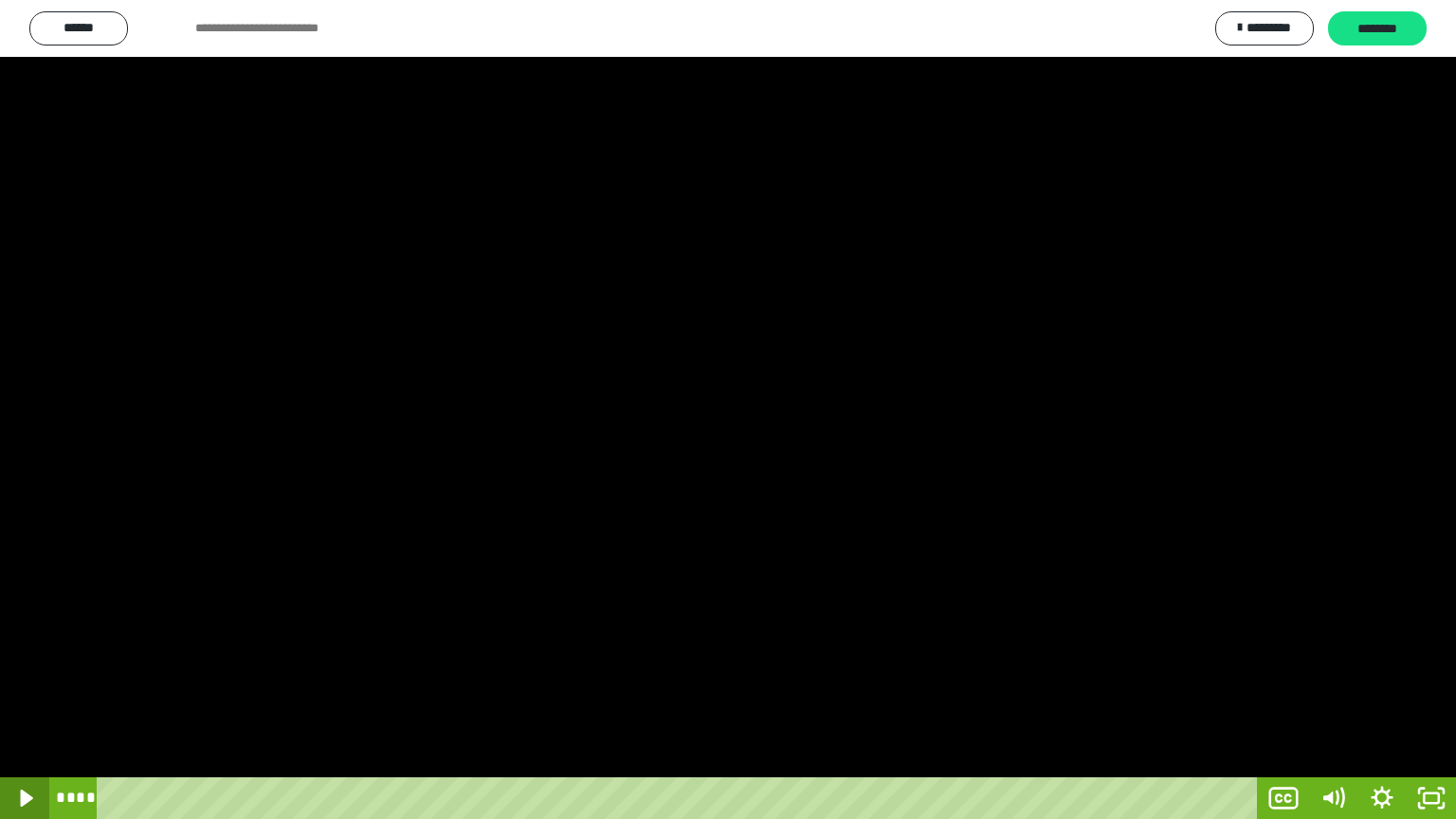 click 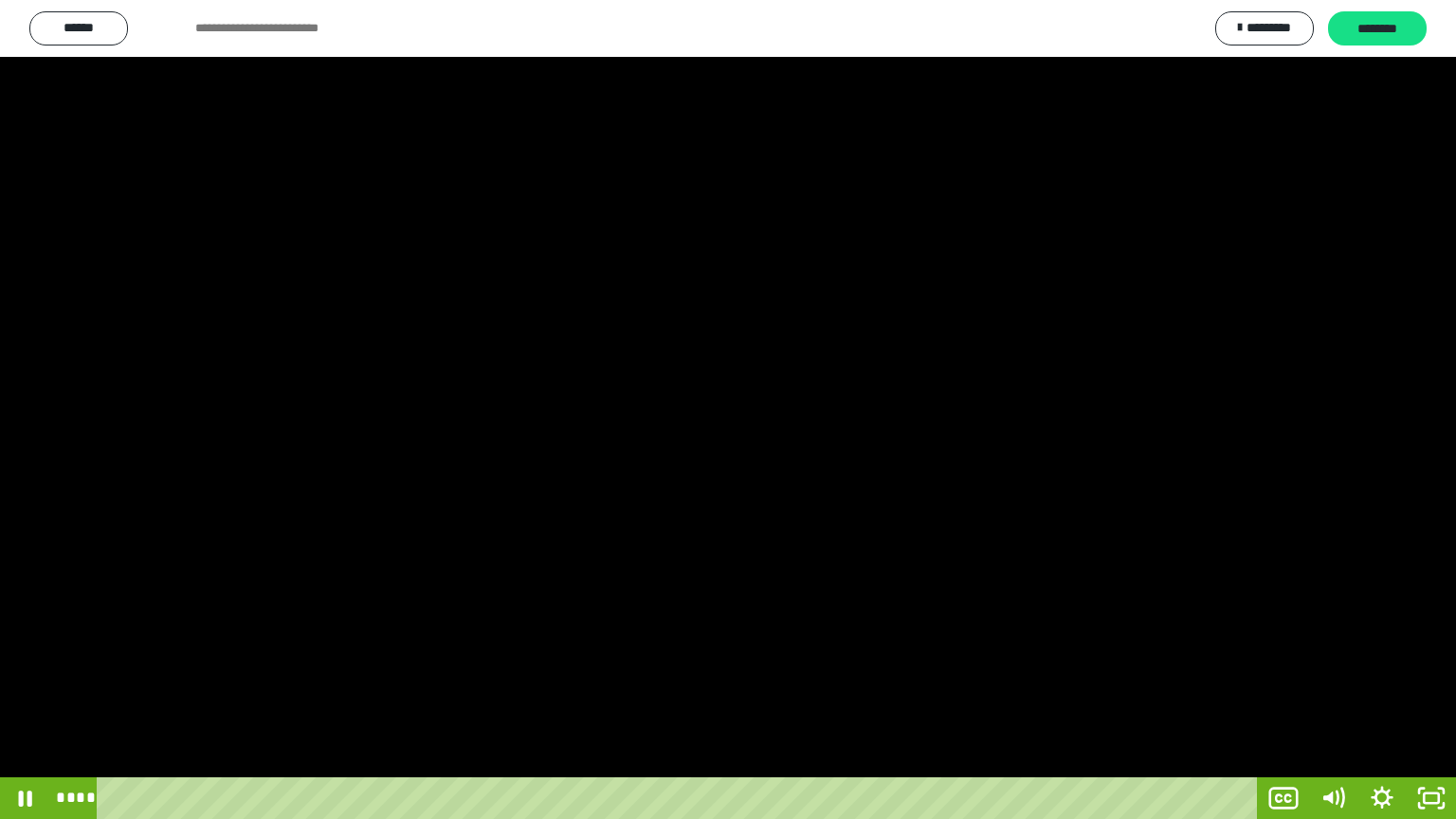 click at bounding box center [728, 410] 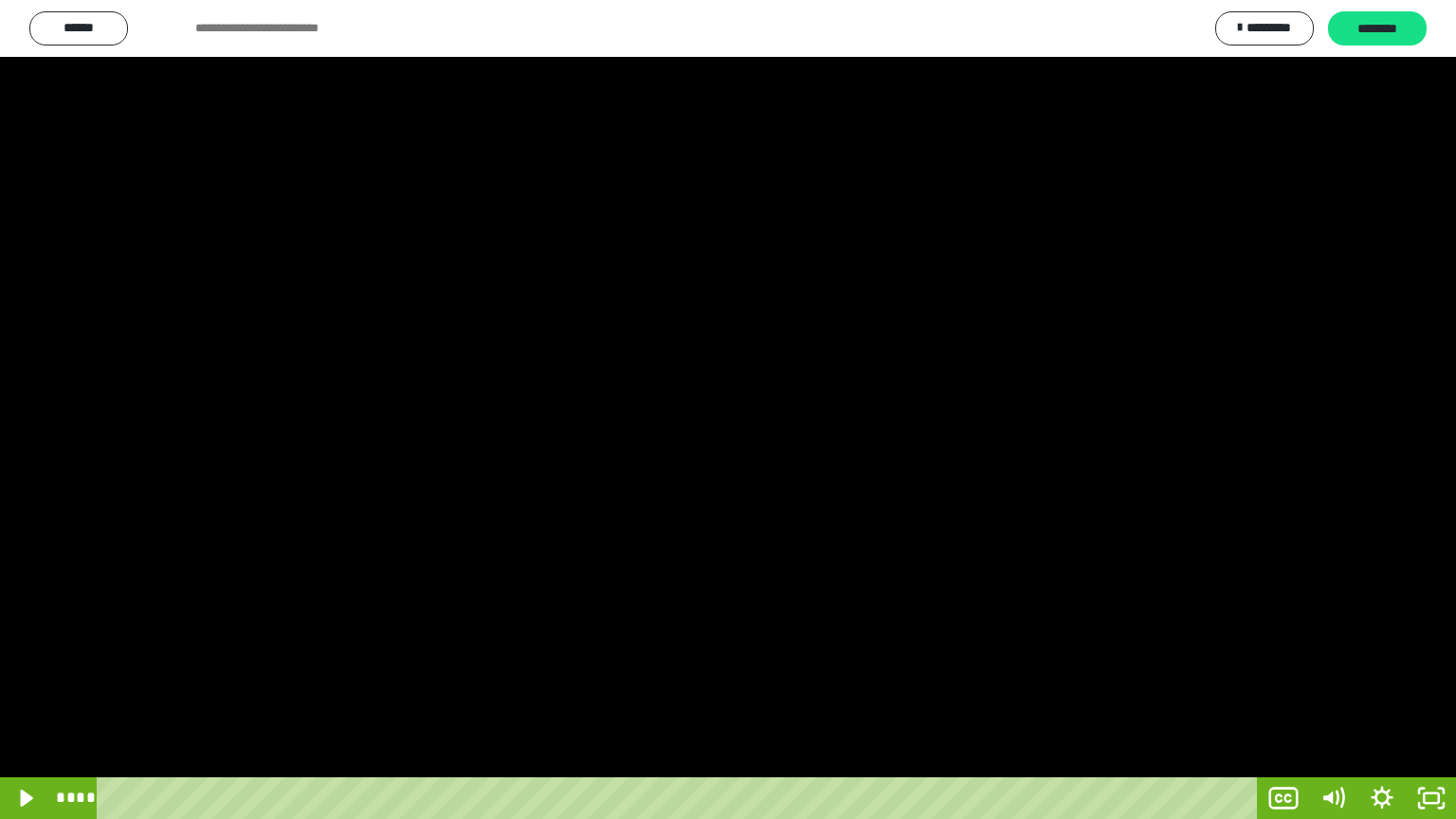 click at bounding box center [728, 410] 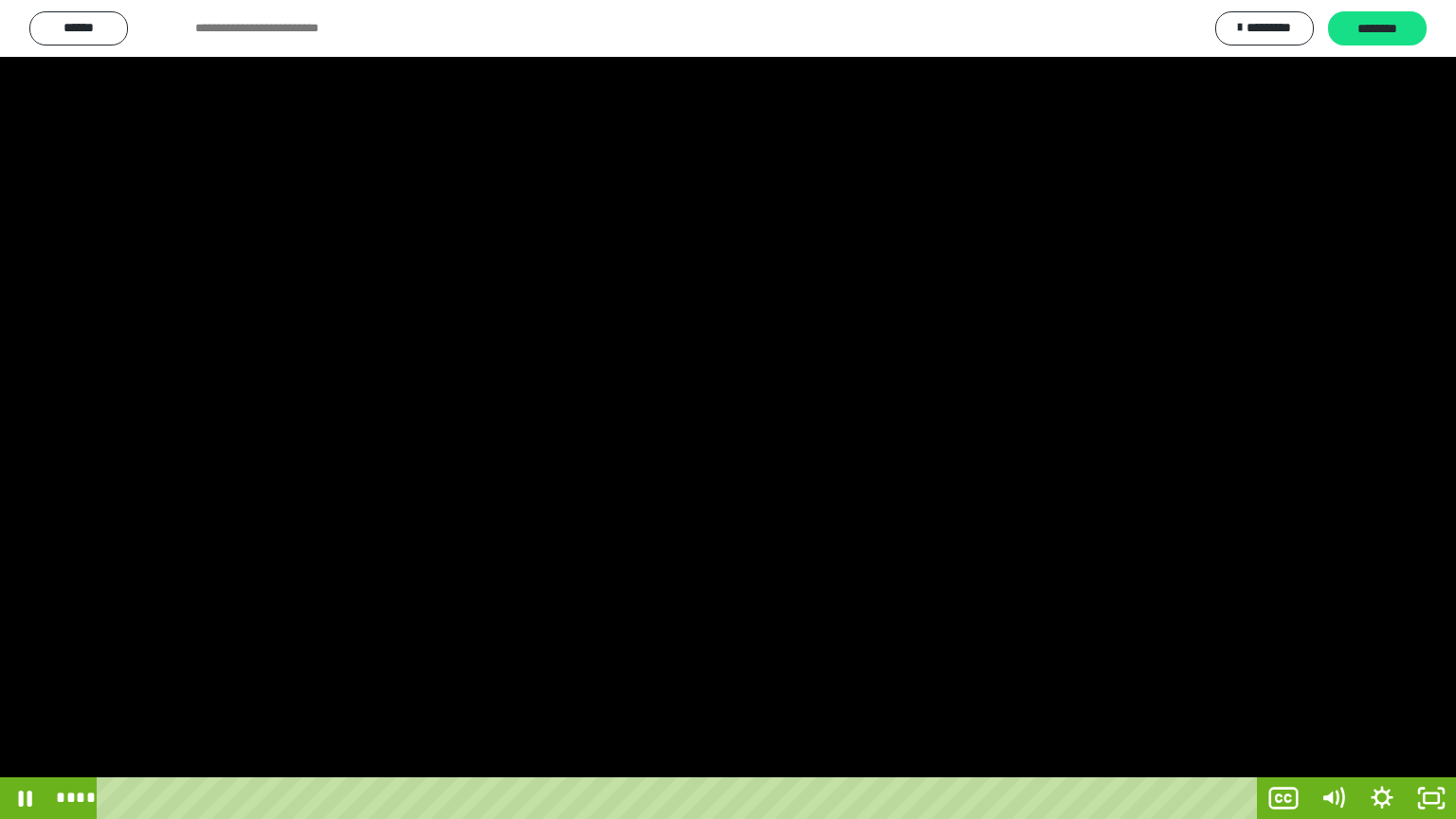drag, startPoint x: 474, startPoint y: 560, endPoint x: 480, endPoint y: 573, distance: 14.317821 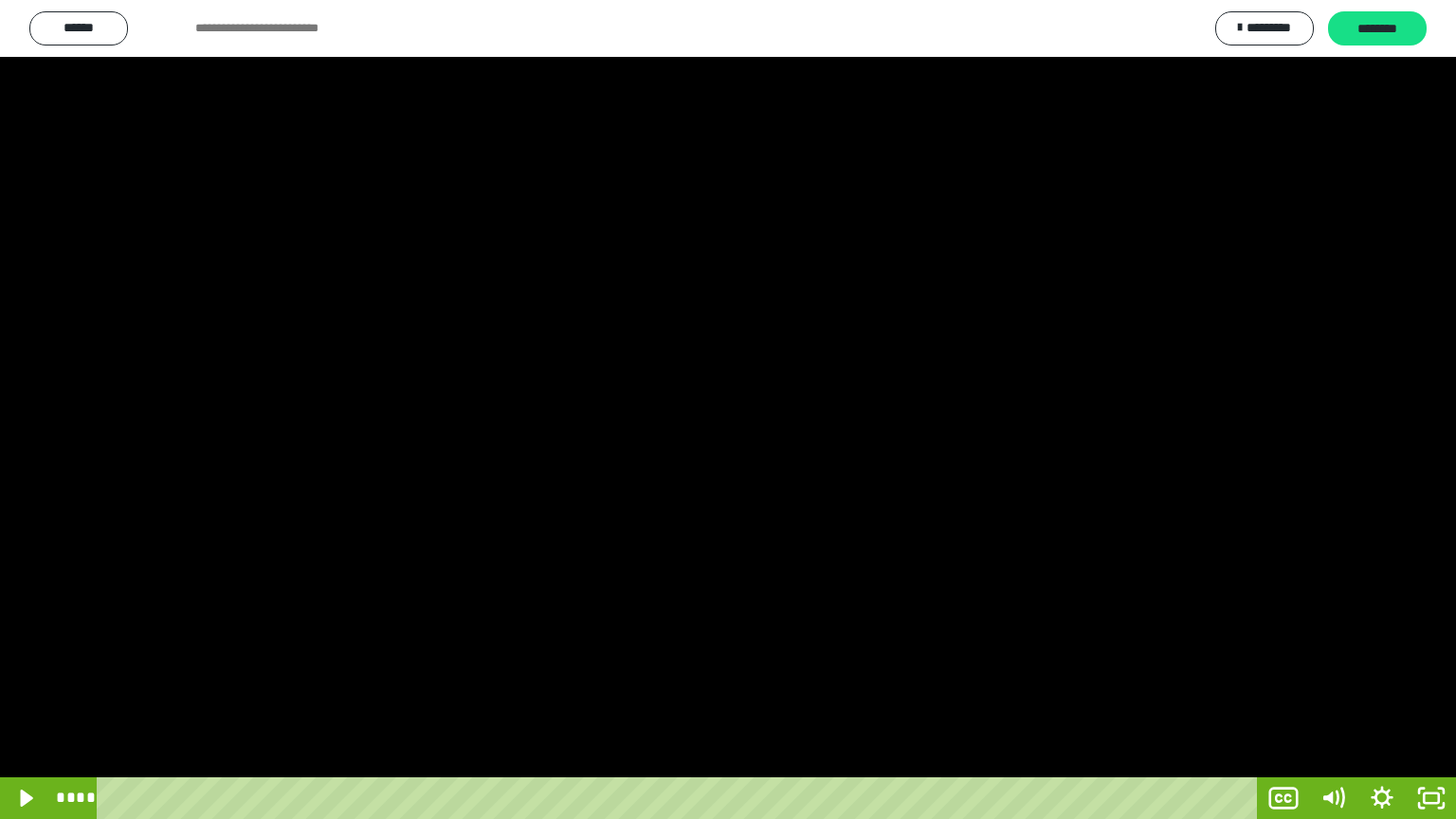click at bounding box center [728, 410] 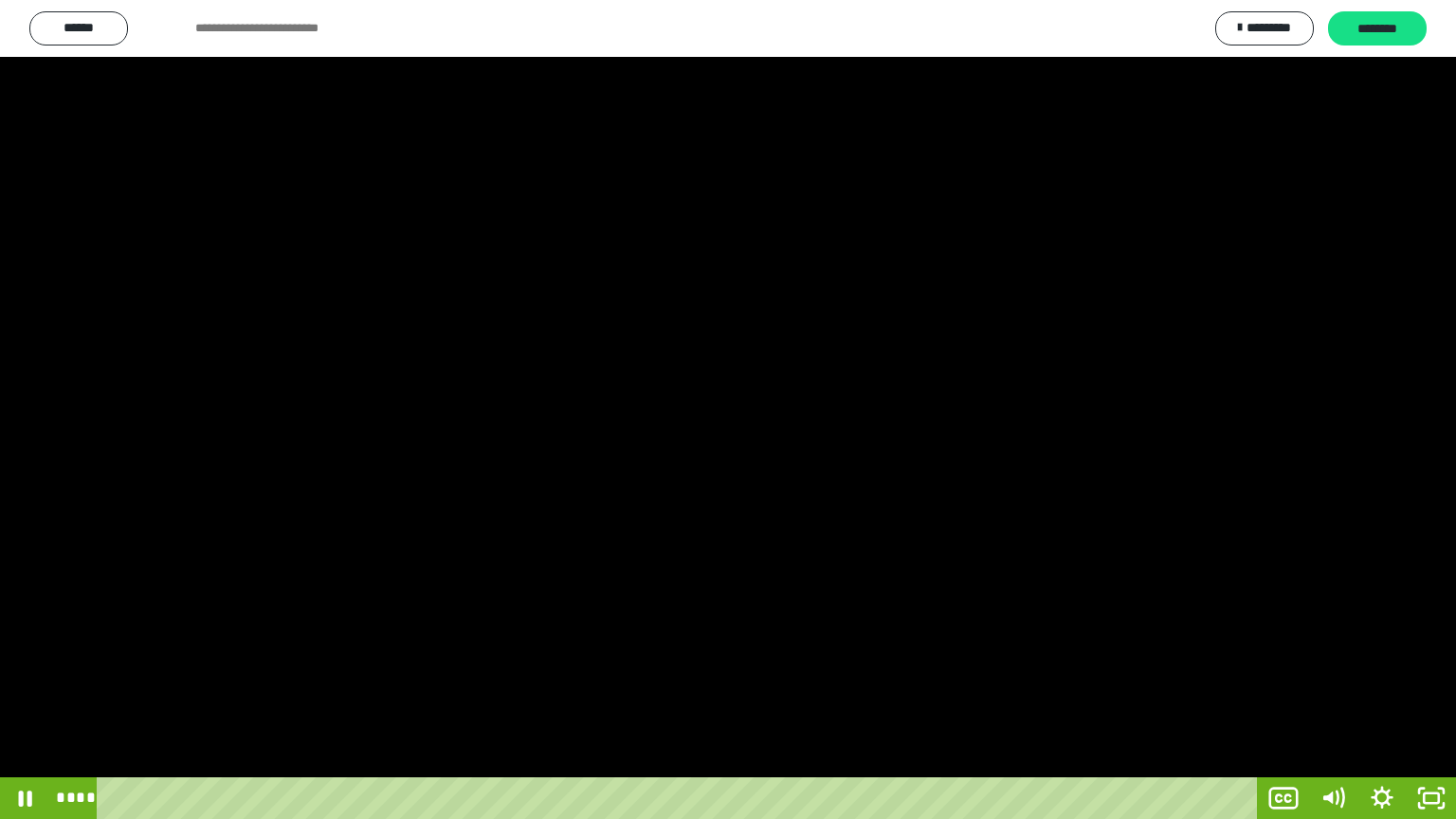 click at bounding box center [728, 410] 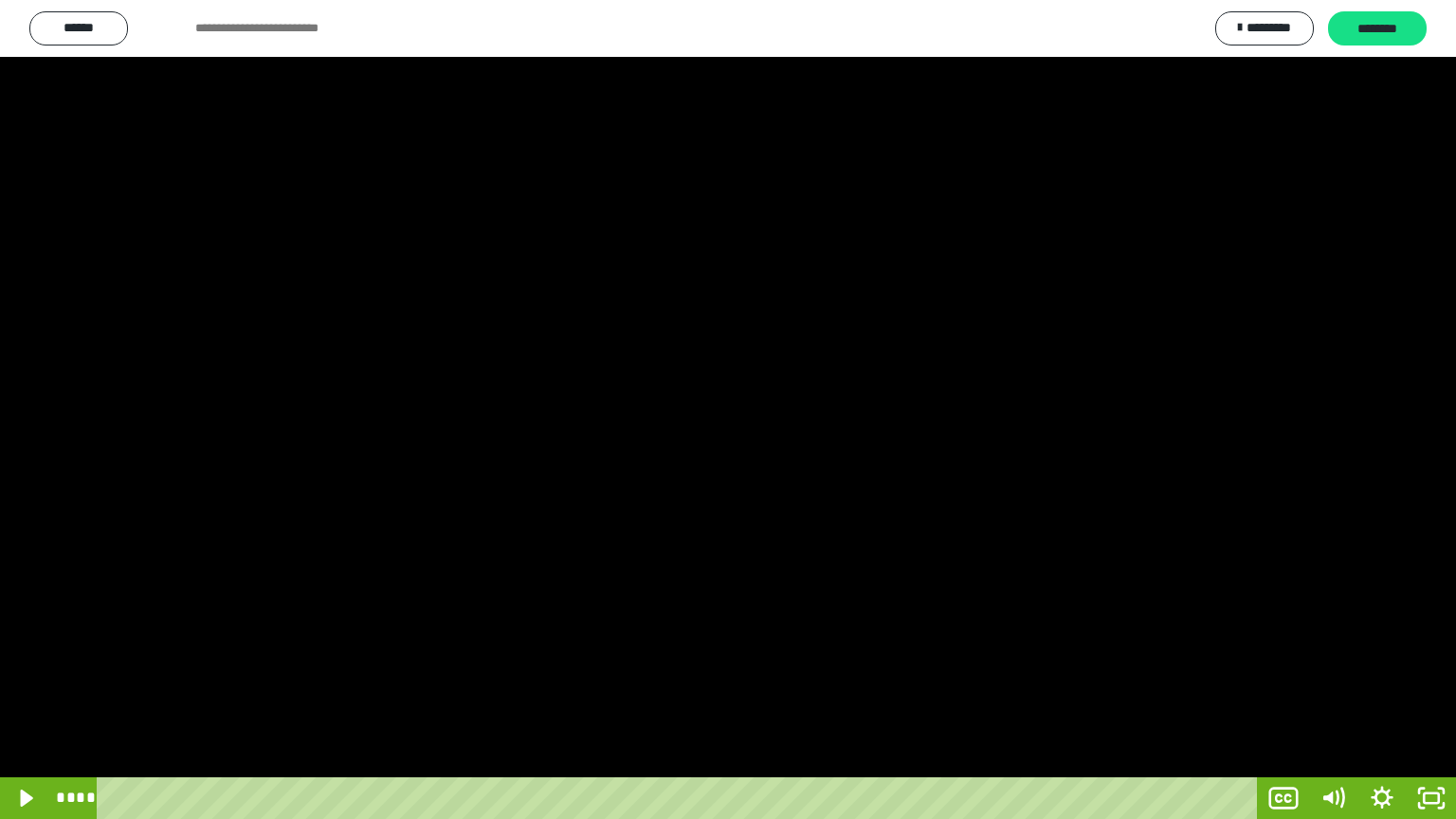 click at bounding box center [728, 410] 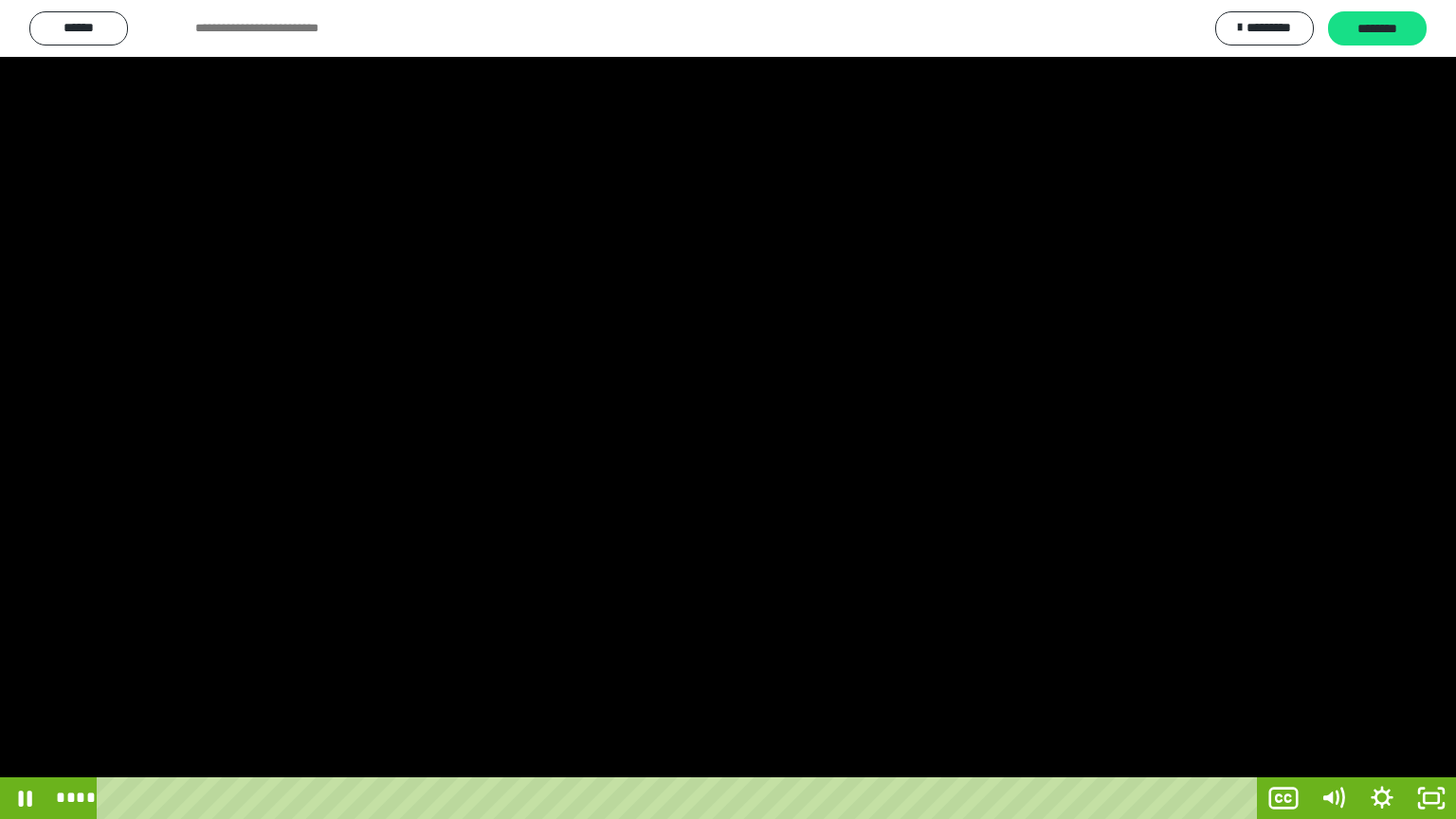 click at bounding box center (728, 410) 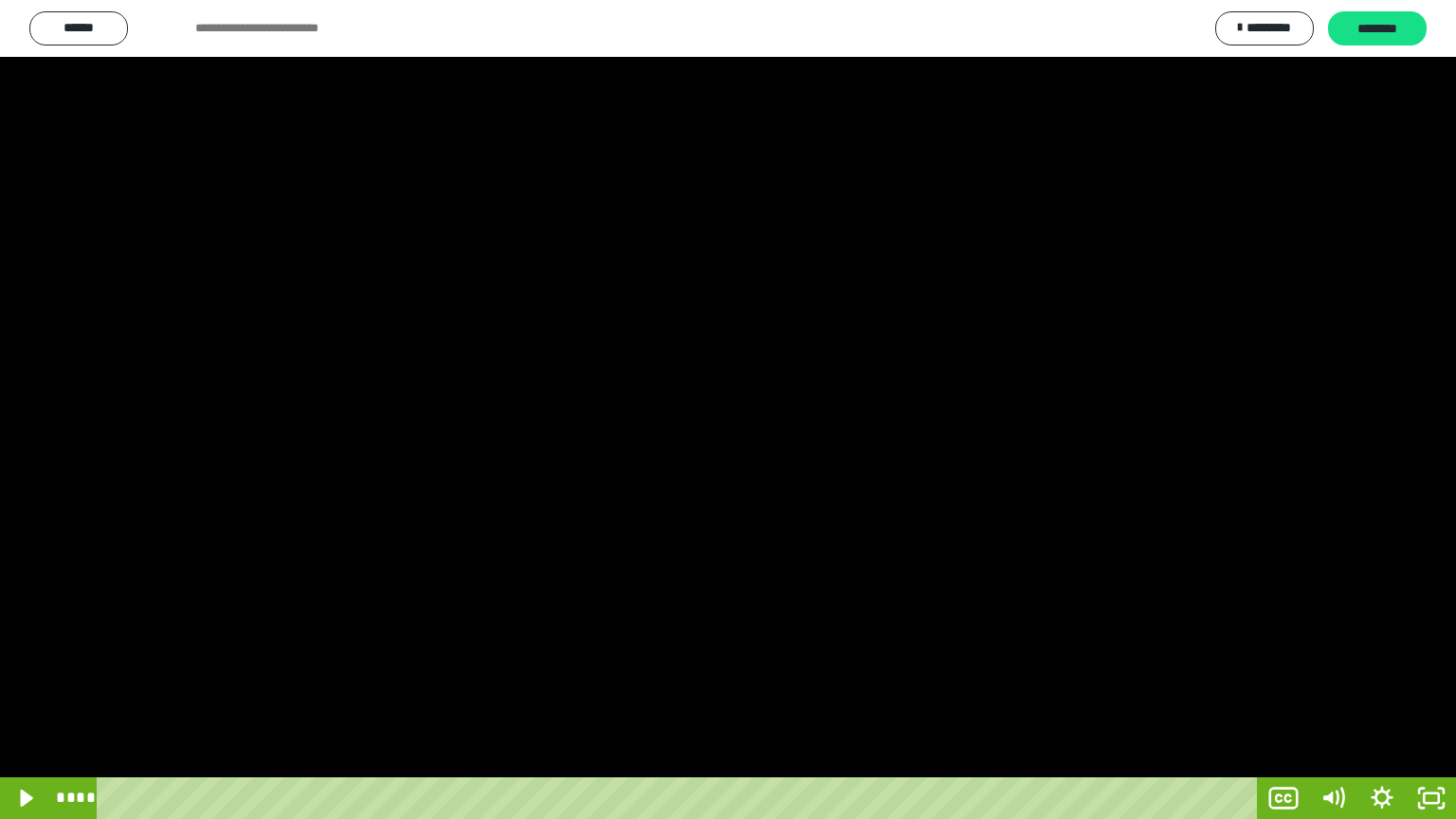 click at bounding box center (728, 410) 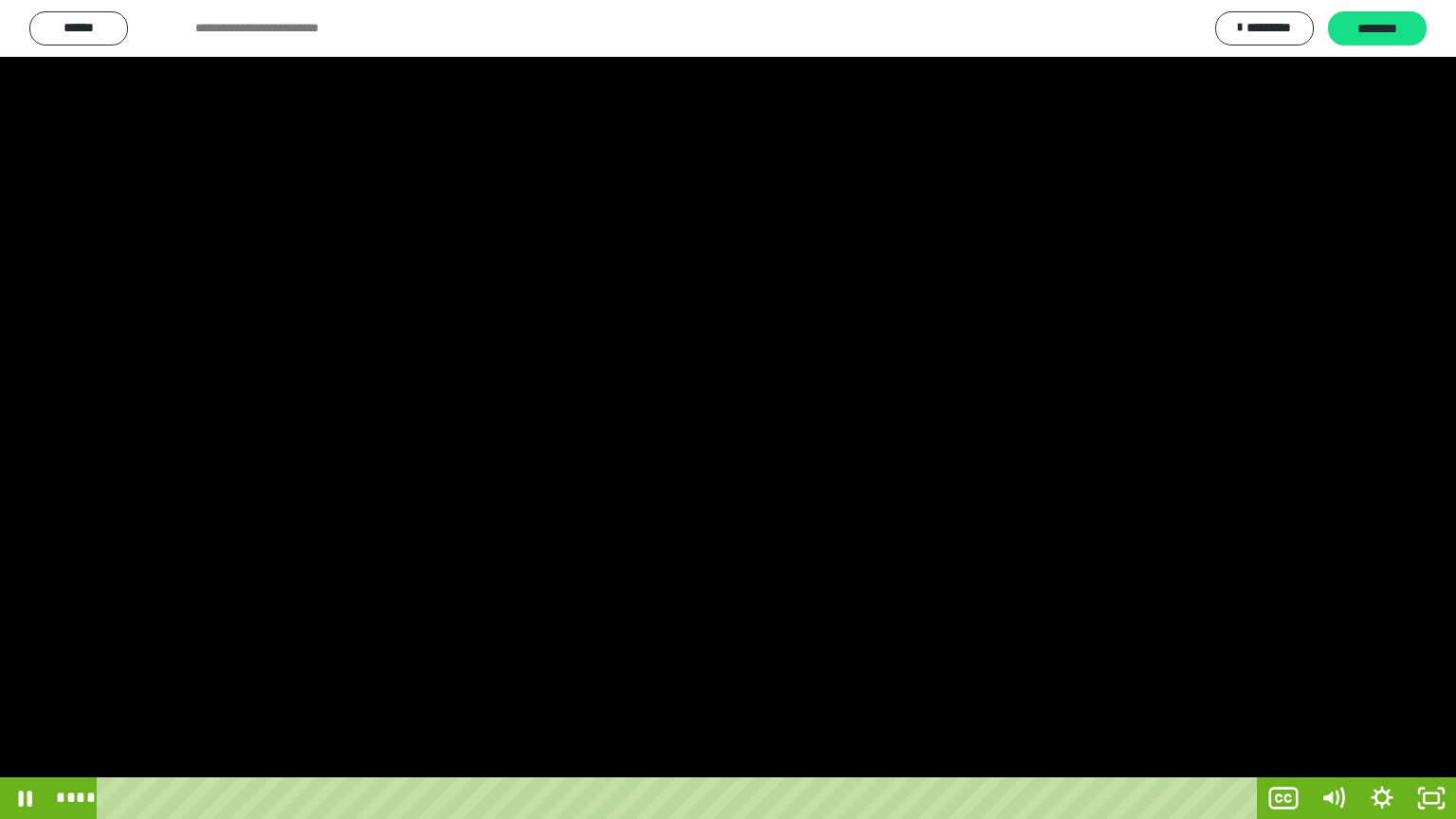 click at bounding box center (728, 410) 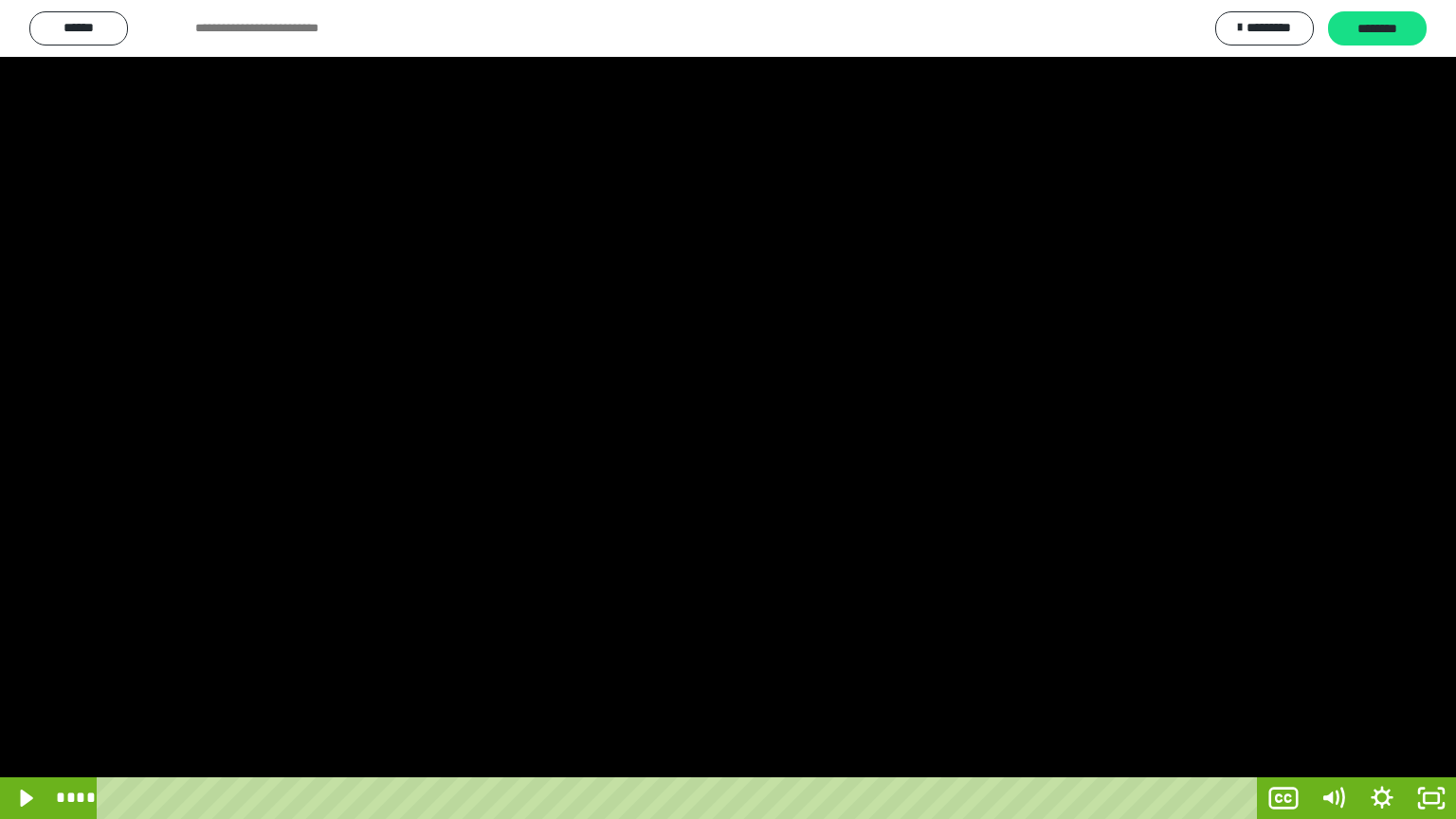 click at bounding box center (728, 410) 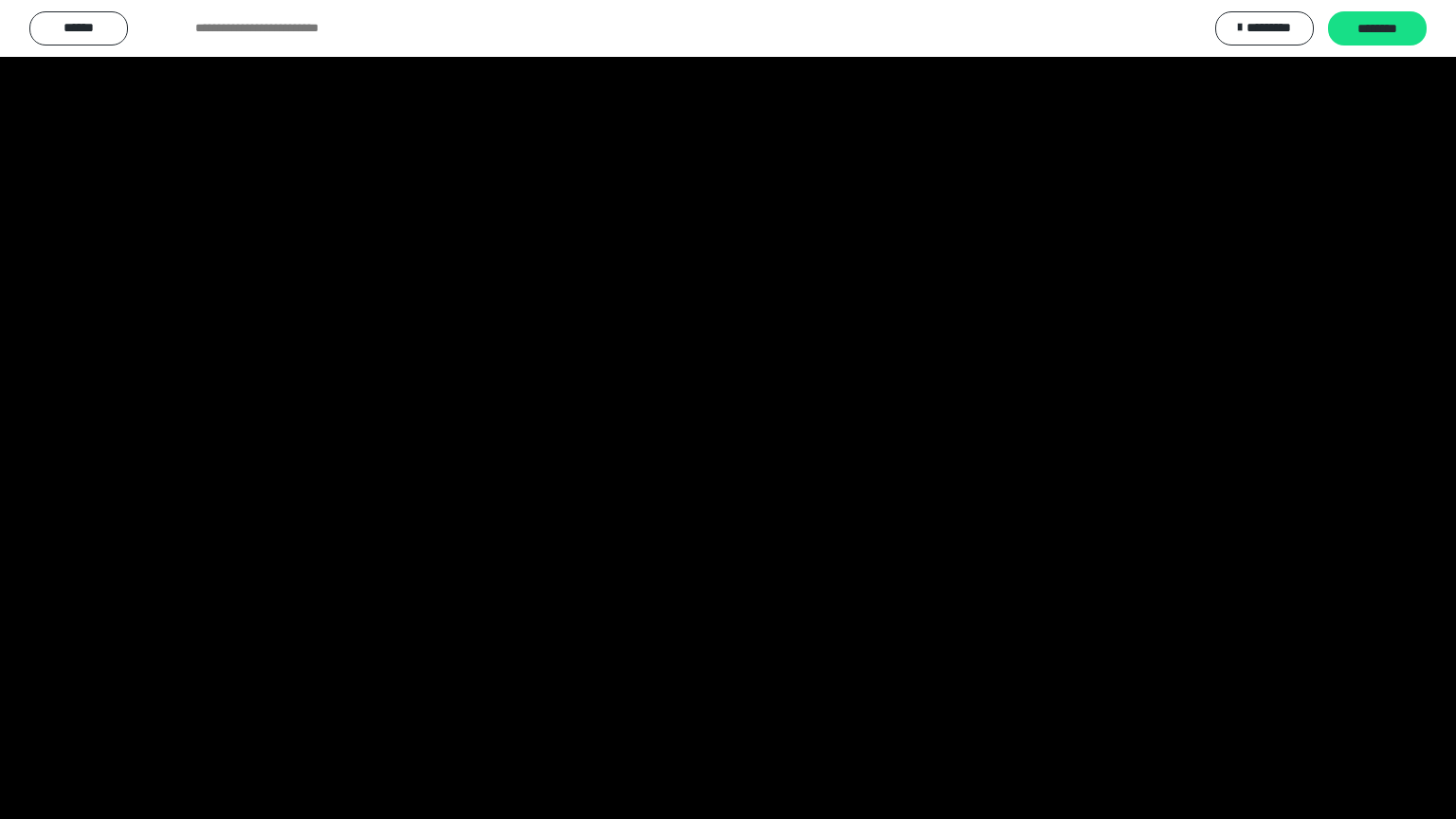 click at bounding box center (728, 410) 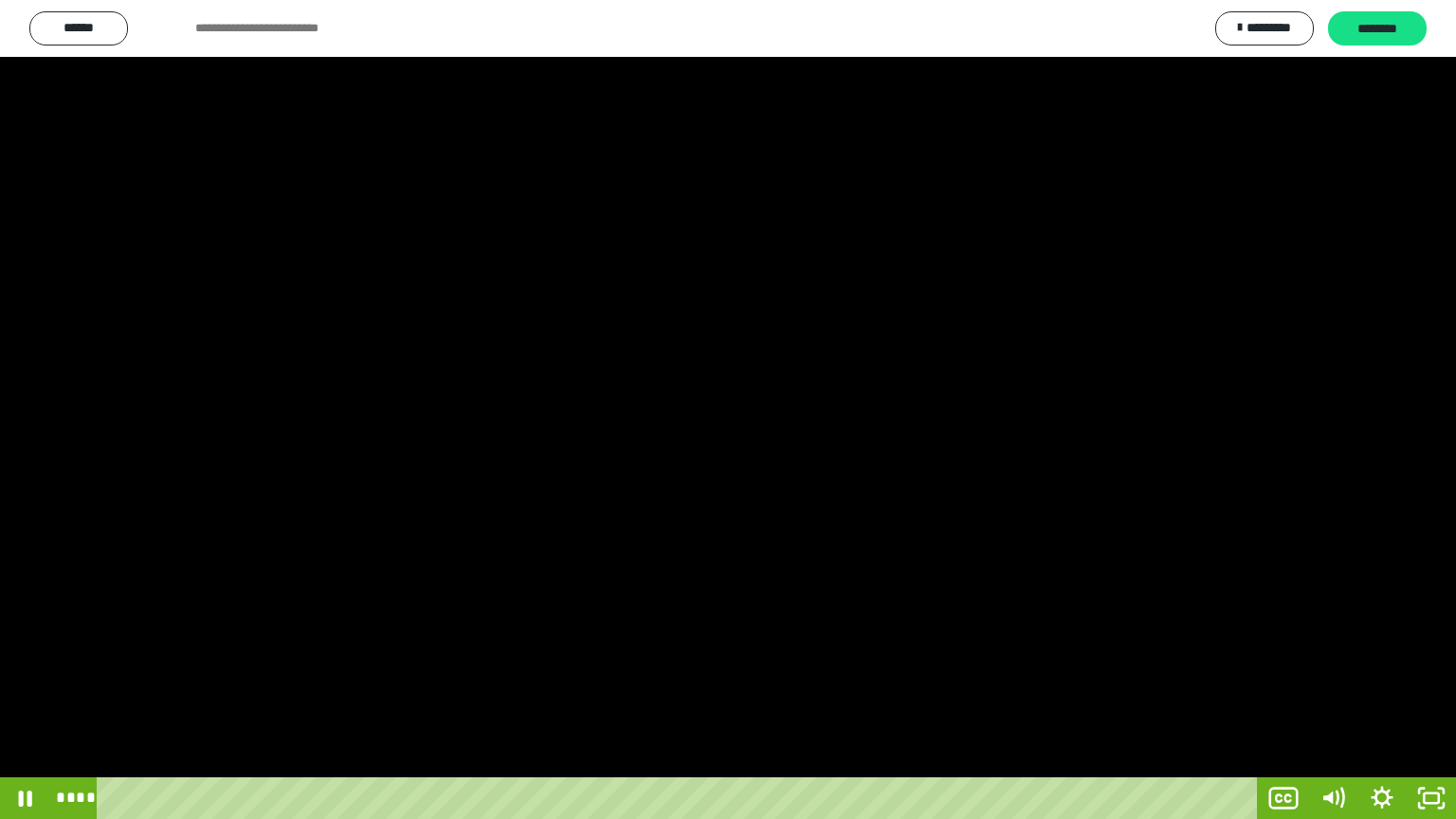 click at bounding box center (728, 410) 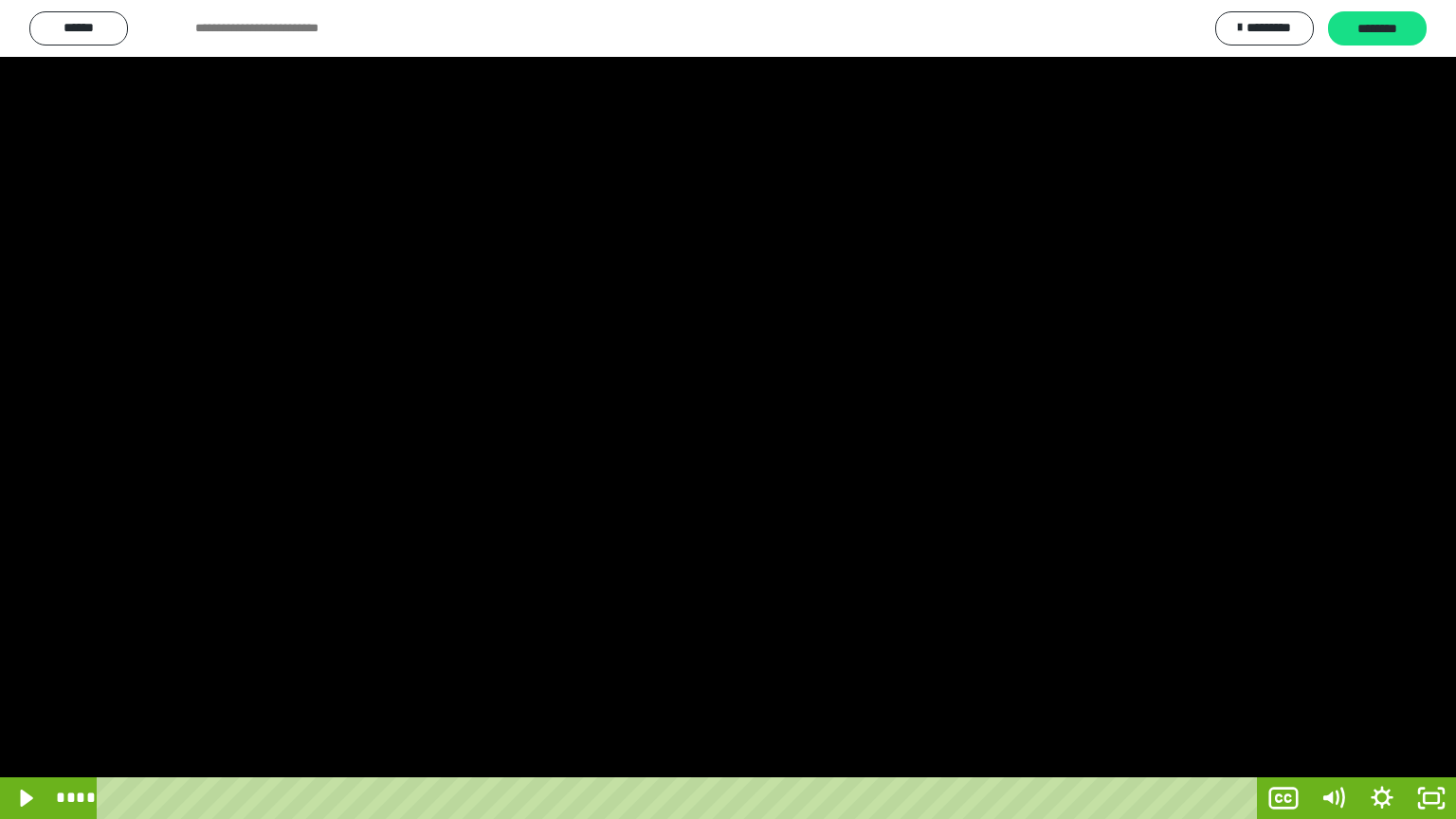 click at bounding box center (728, 410) 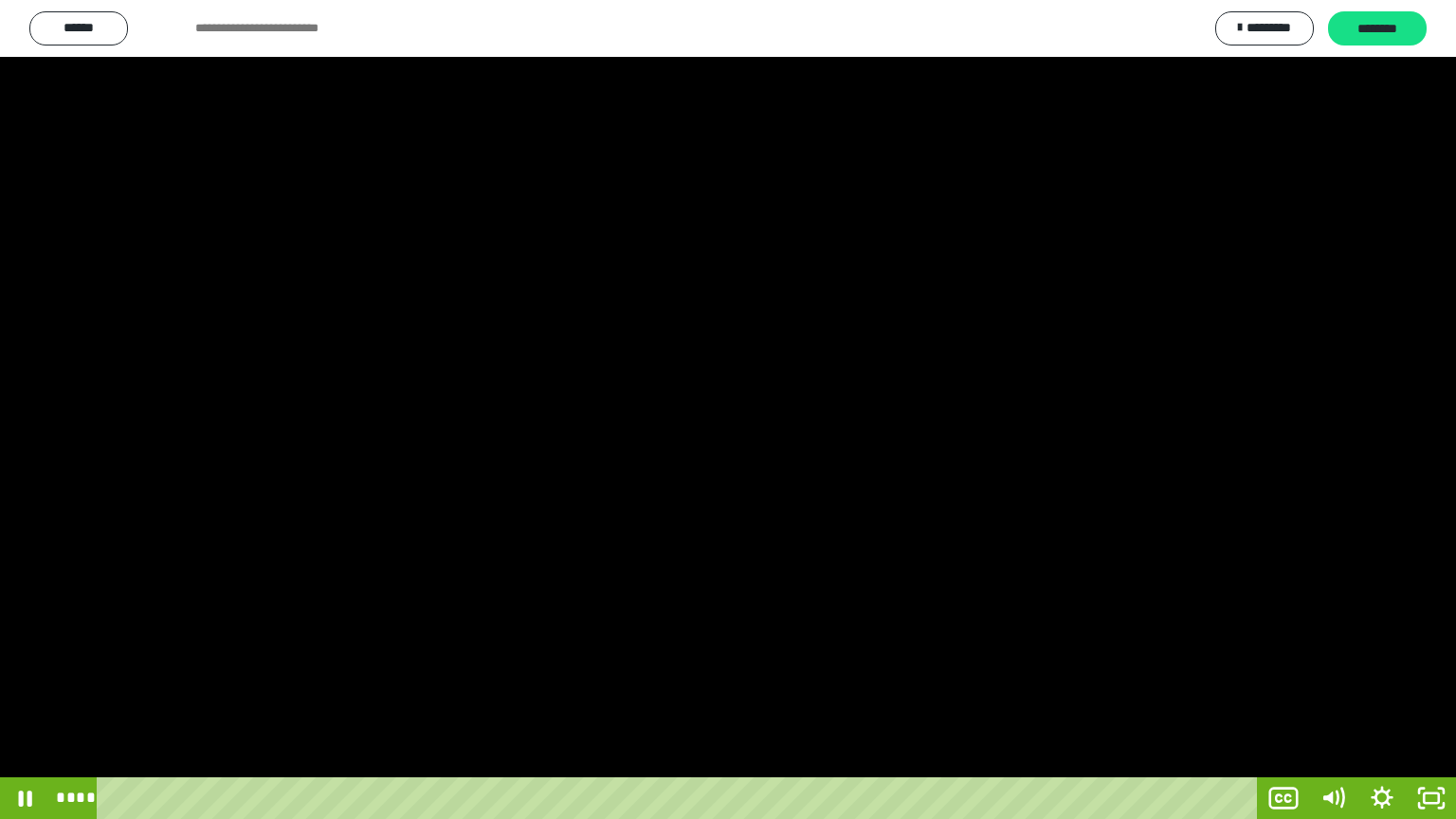 click at bounding box center (728, 410) 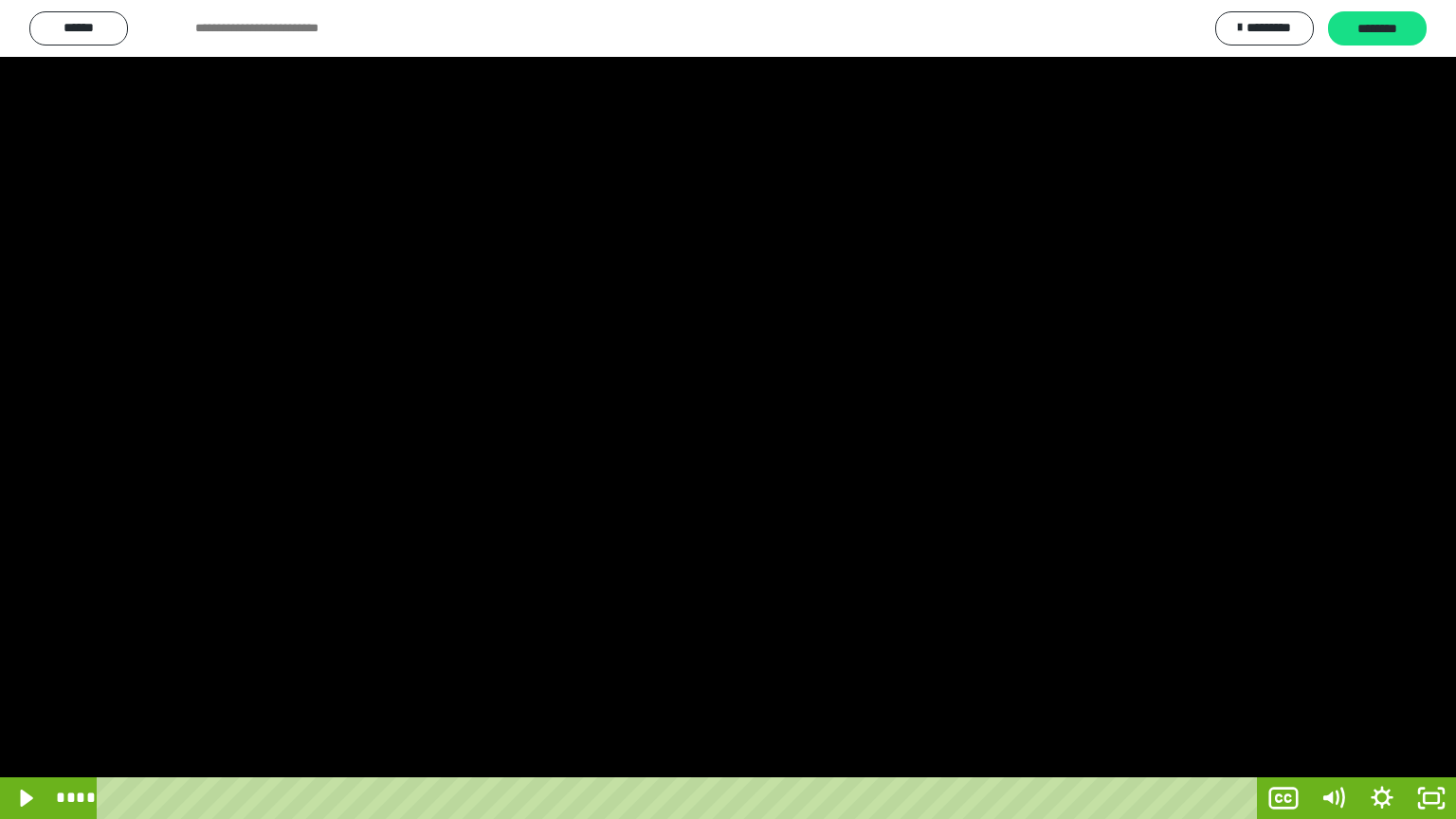 click at bounding box center [728, 410] 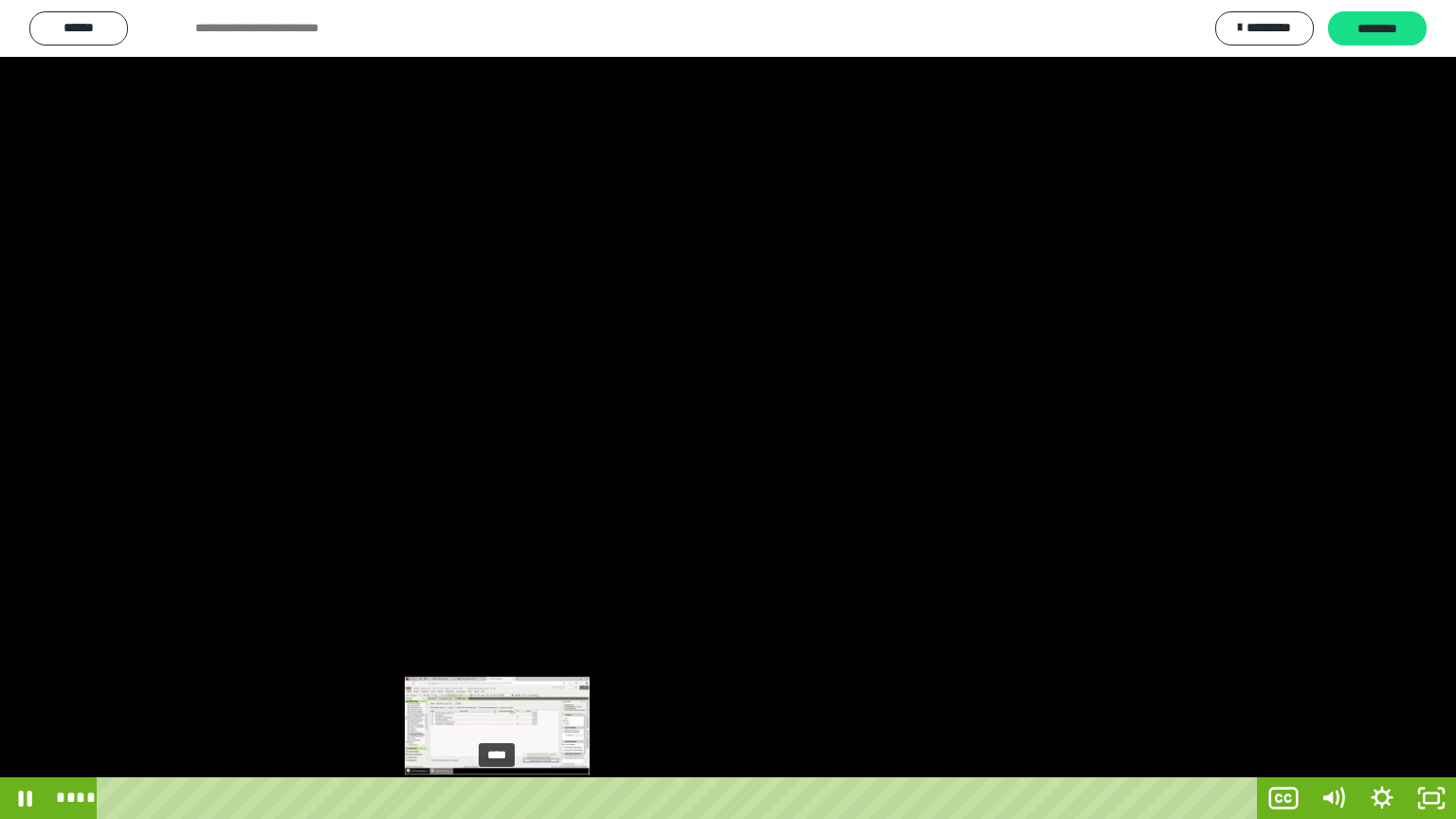 click on "****" at bounding box center [681, 798] 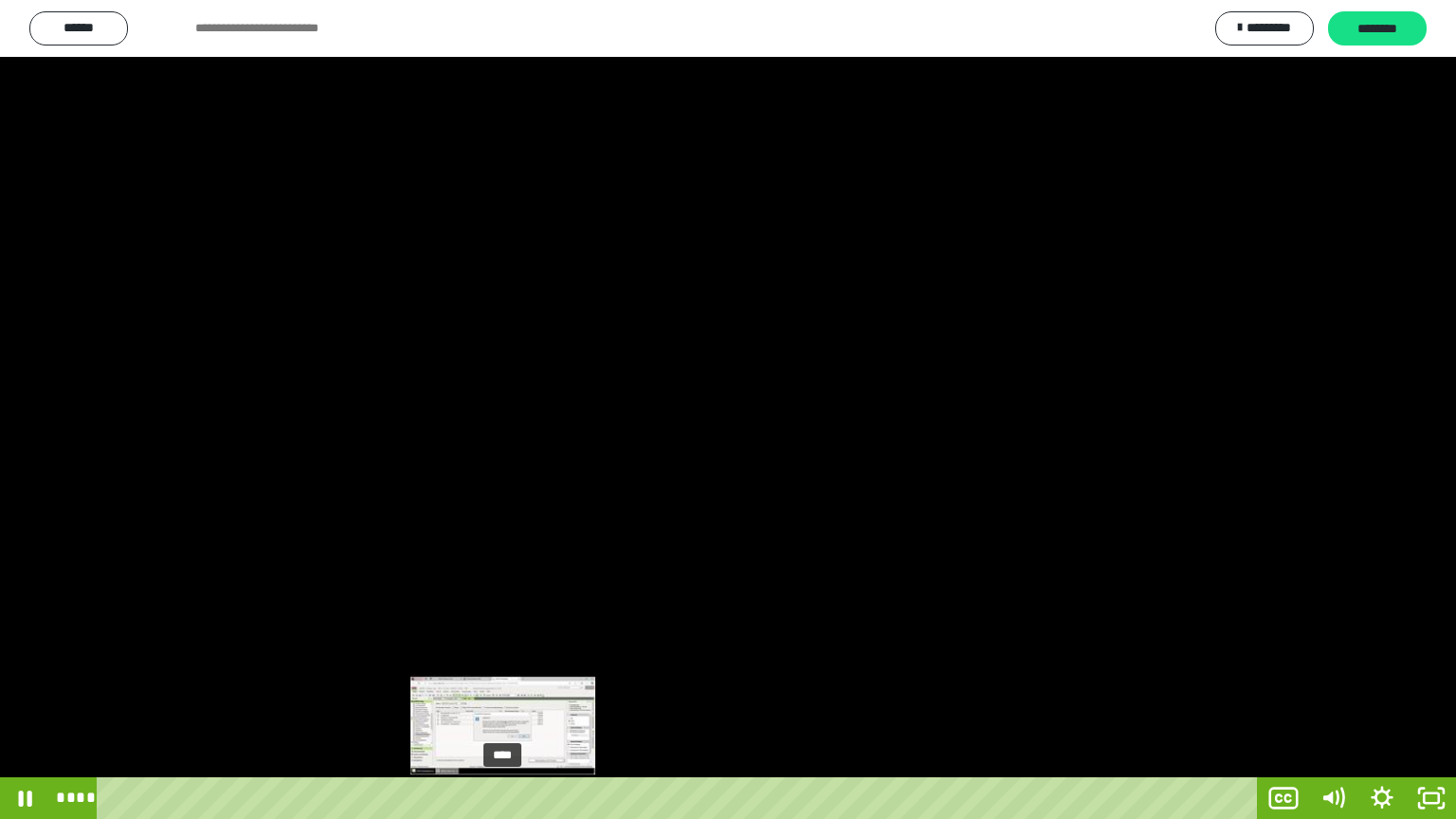 click on "****" at bounding box center [681, 798] 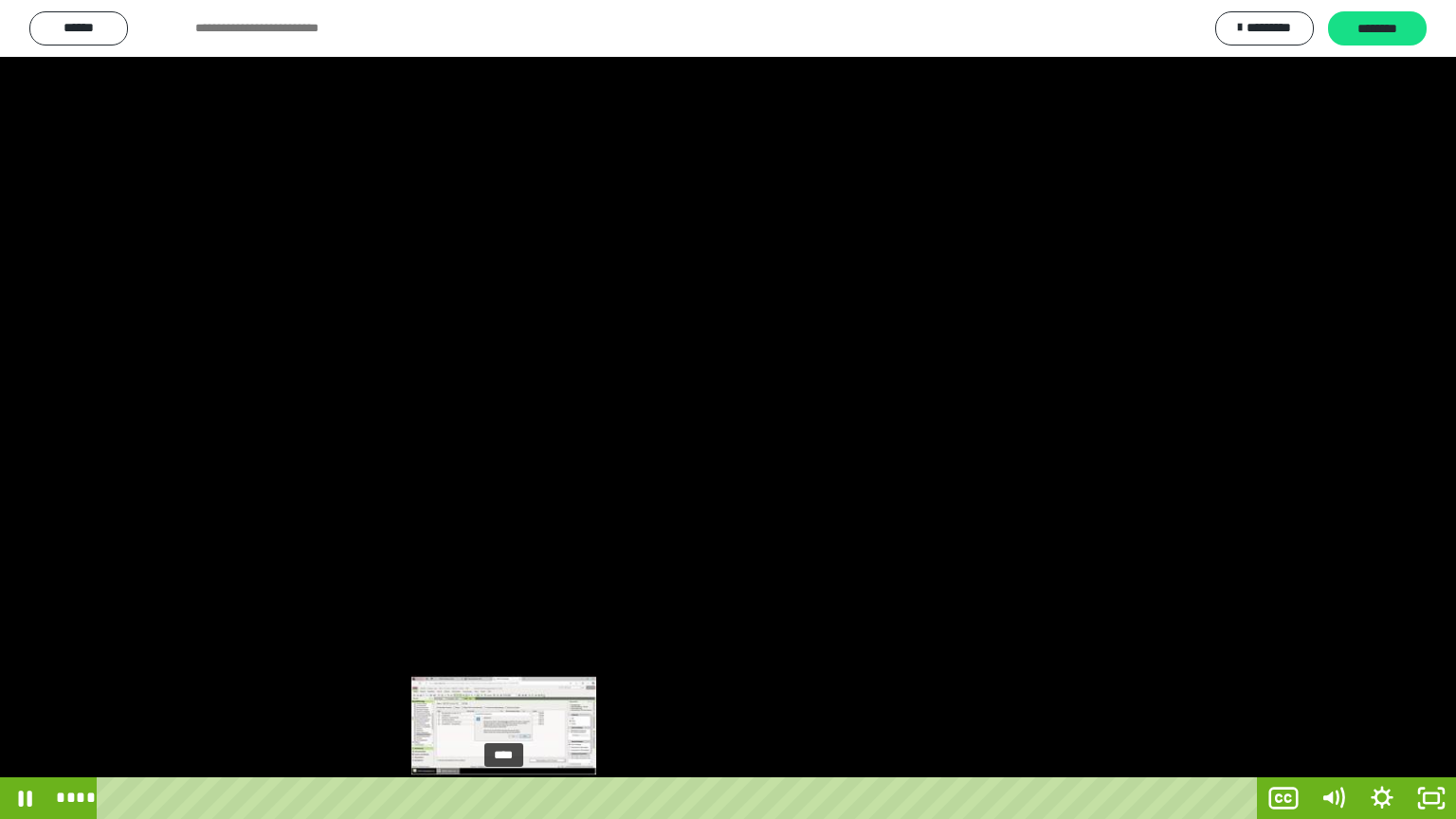 click at bounding box center [503, 798] 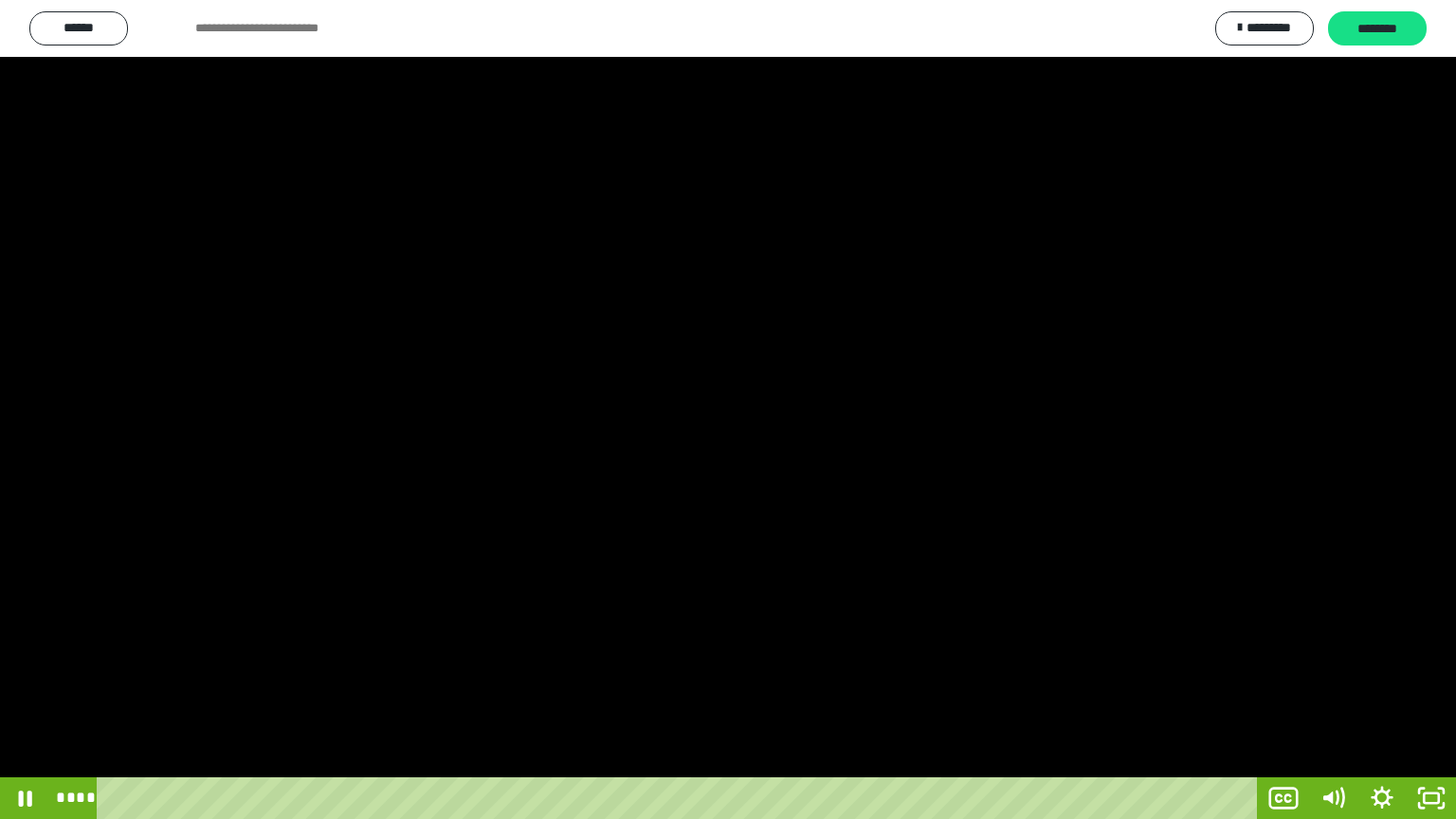 click at bounding box center (728, 410) 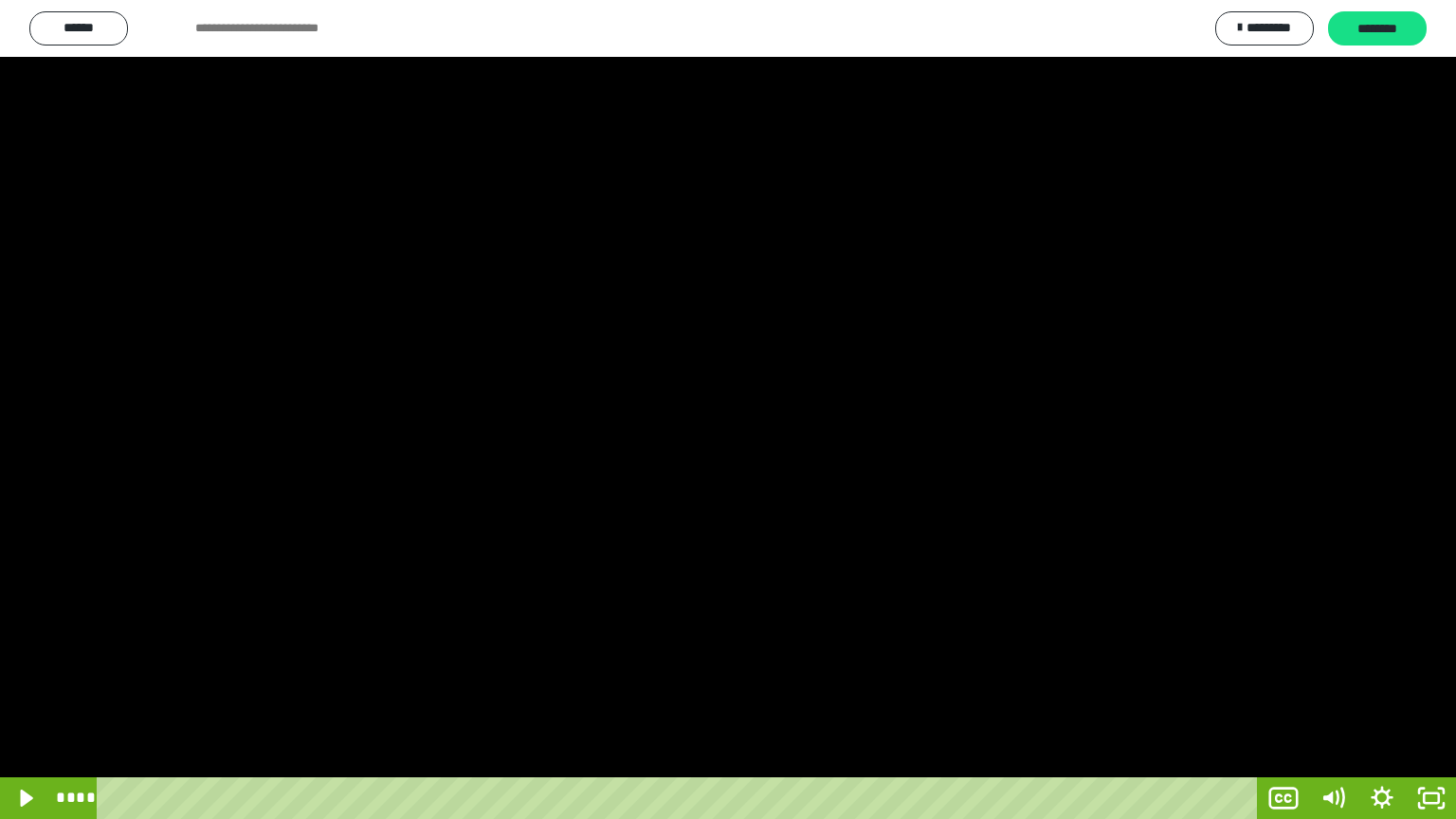 click at bounding box center [728, 410] 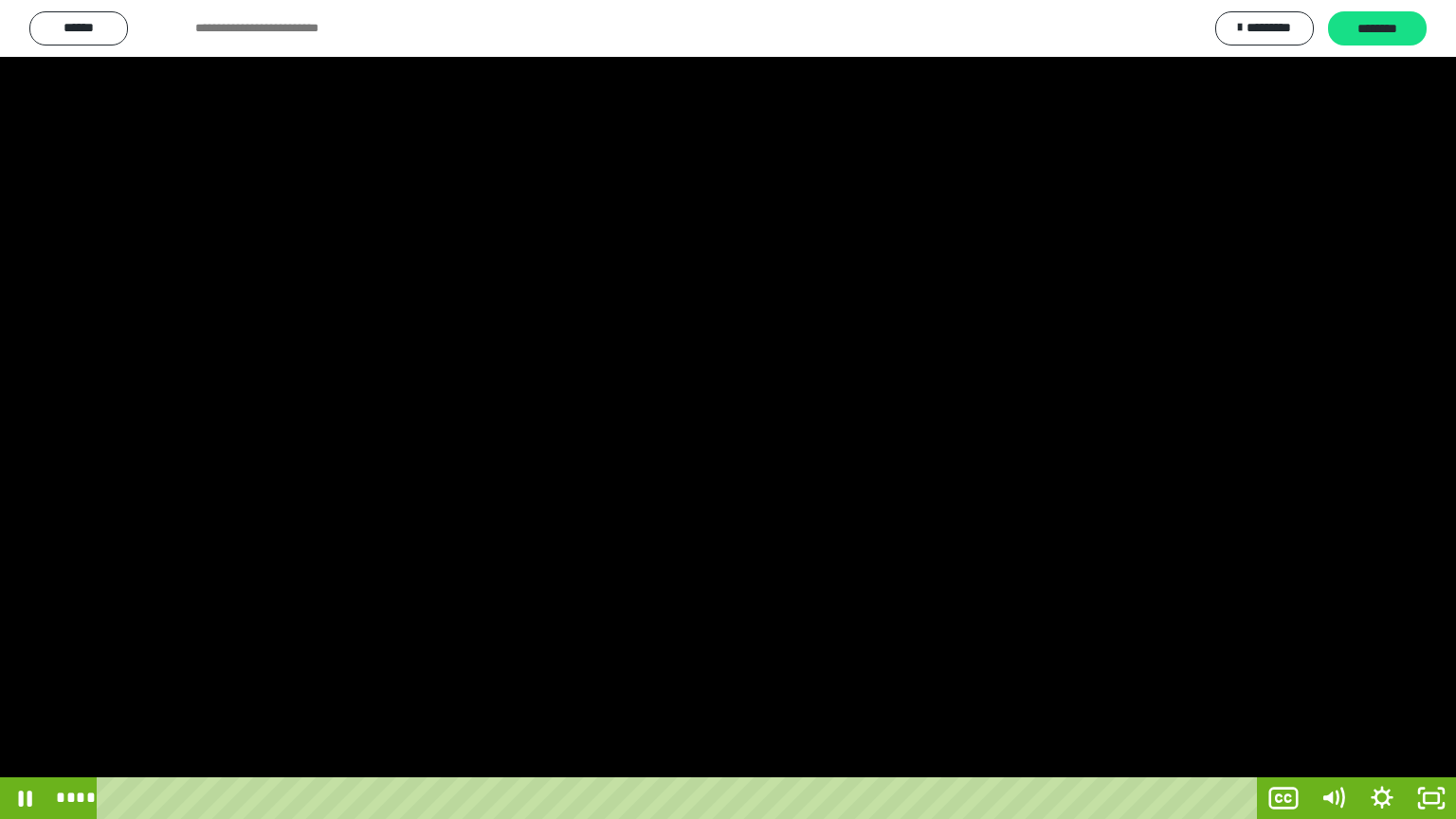 click at bounding box center [728, 410] 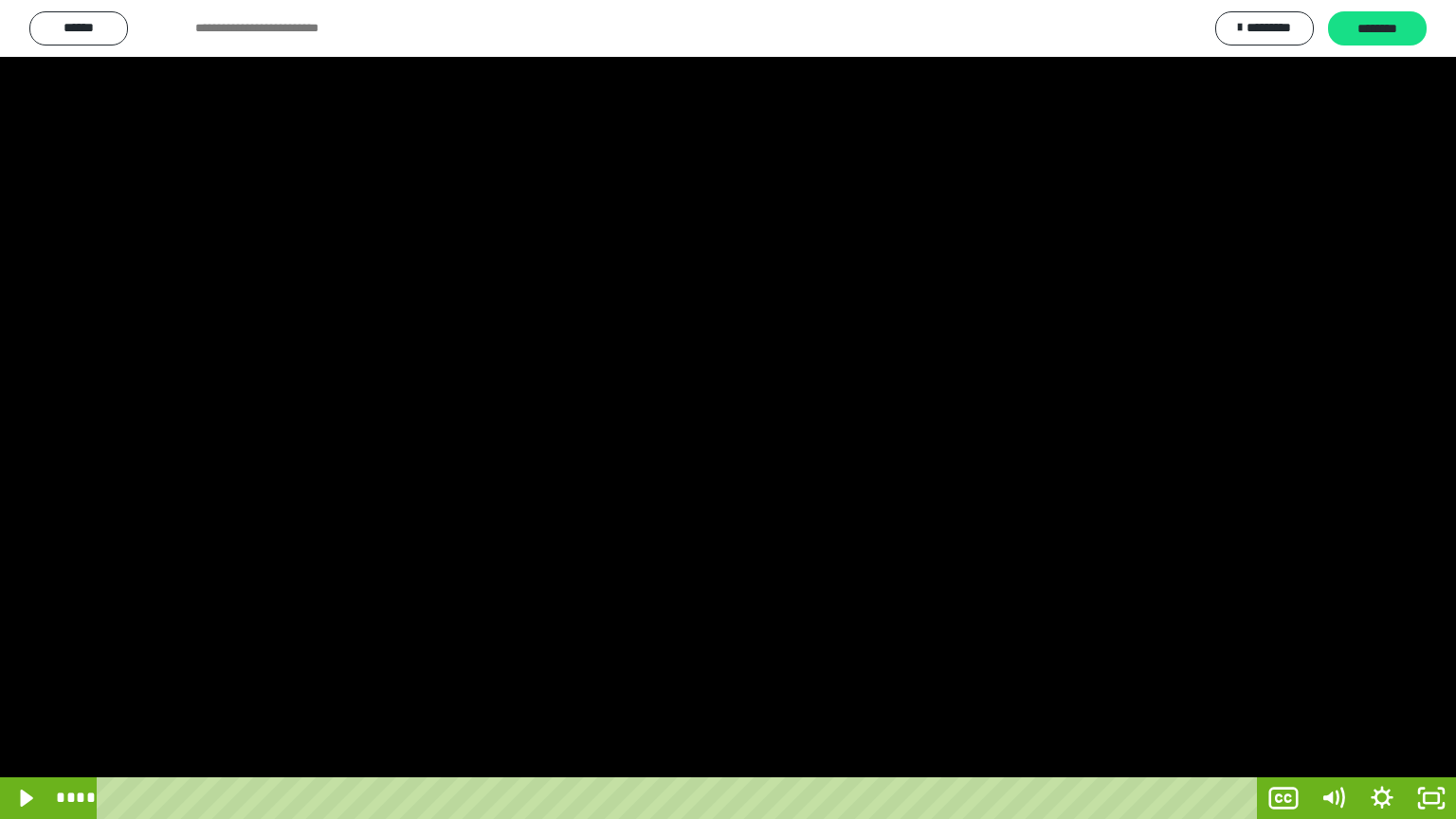 click at bounding box center [728, 410] 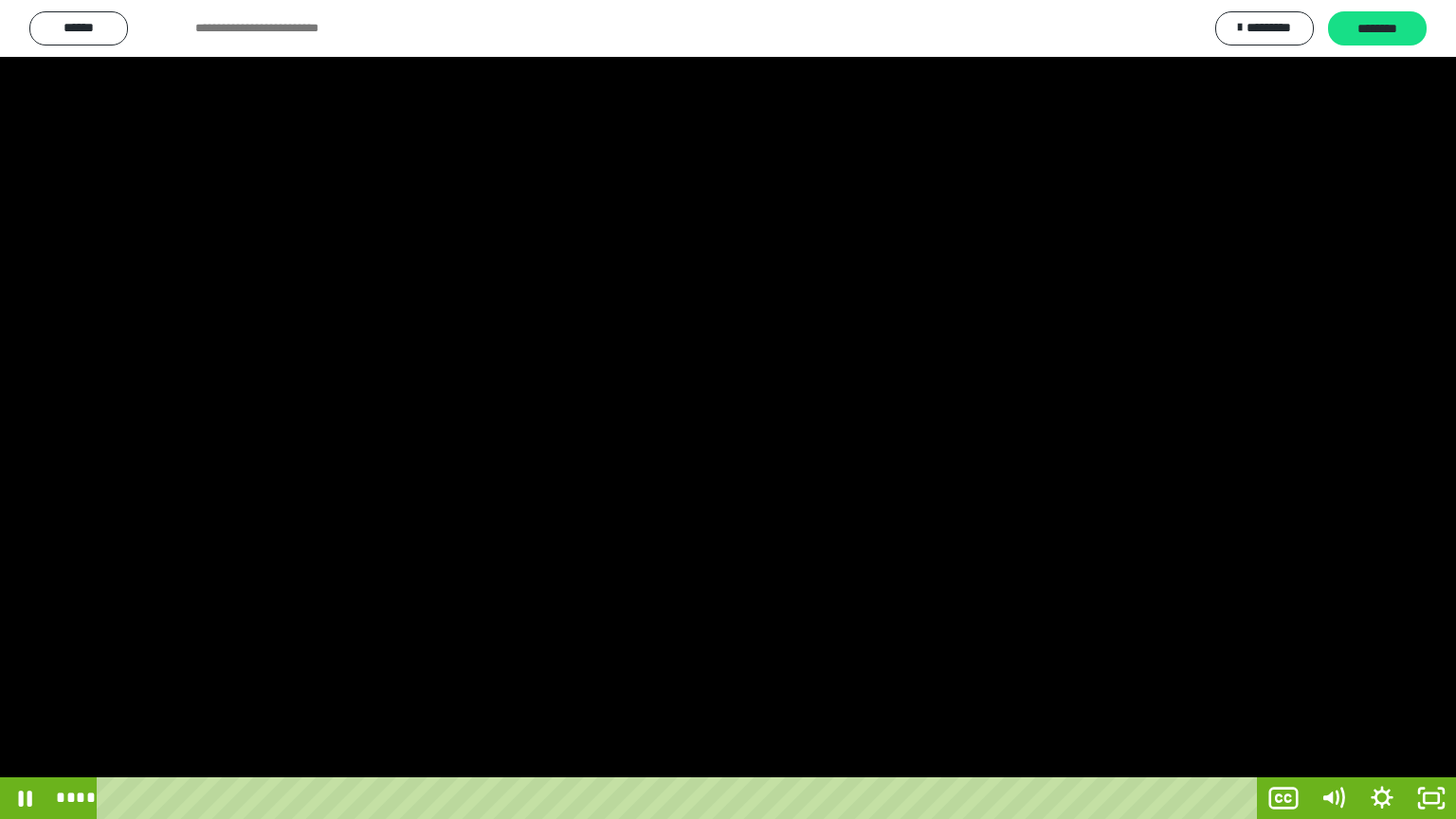 click at bounding box center (728, 410) 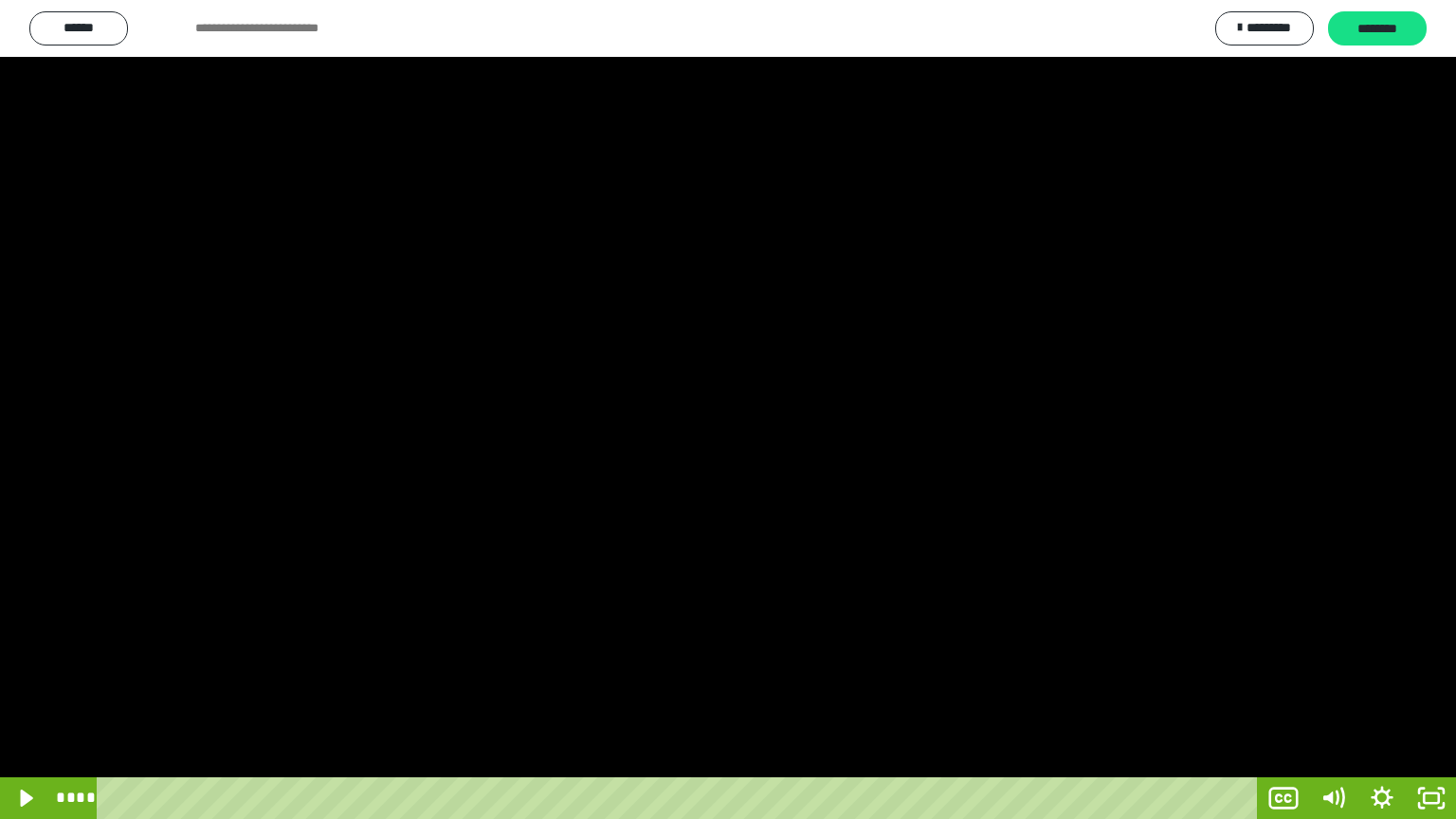 click at bounding box center [728, 410] 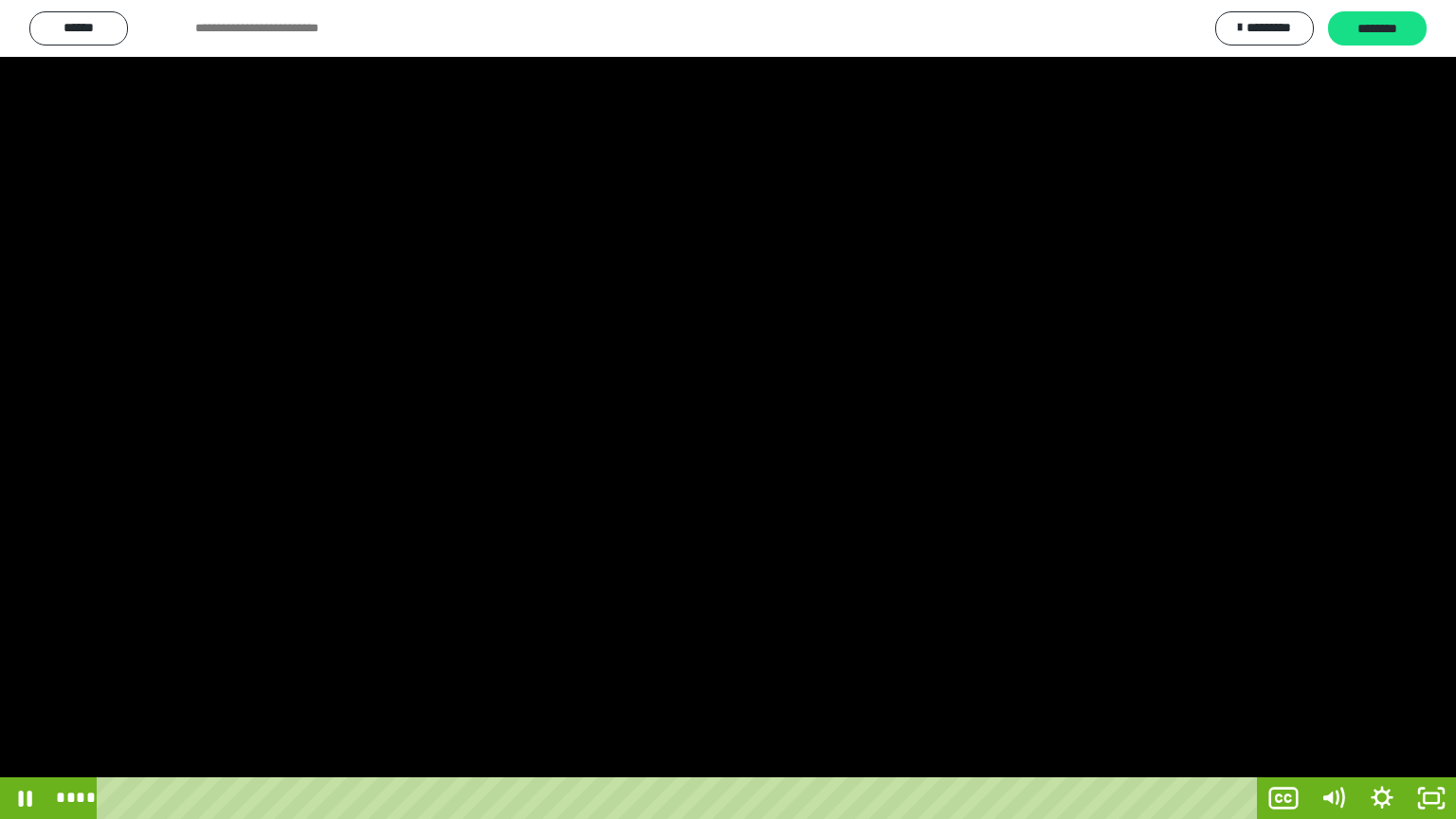 click at bounding box center (728, 410) 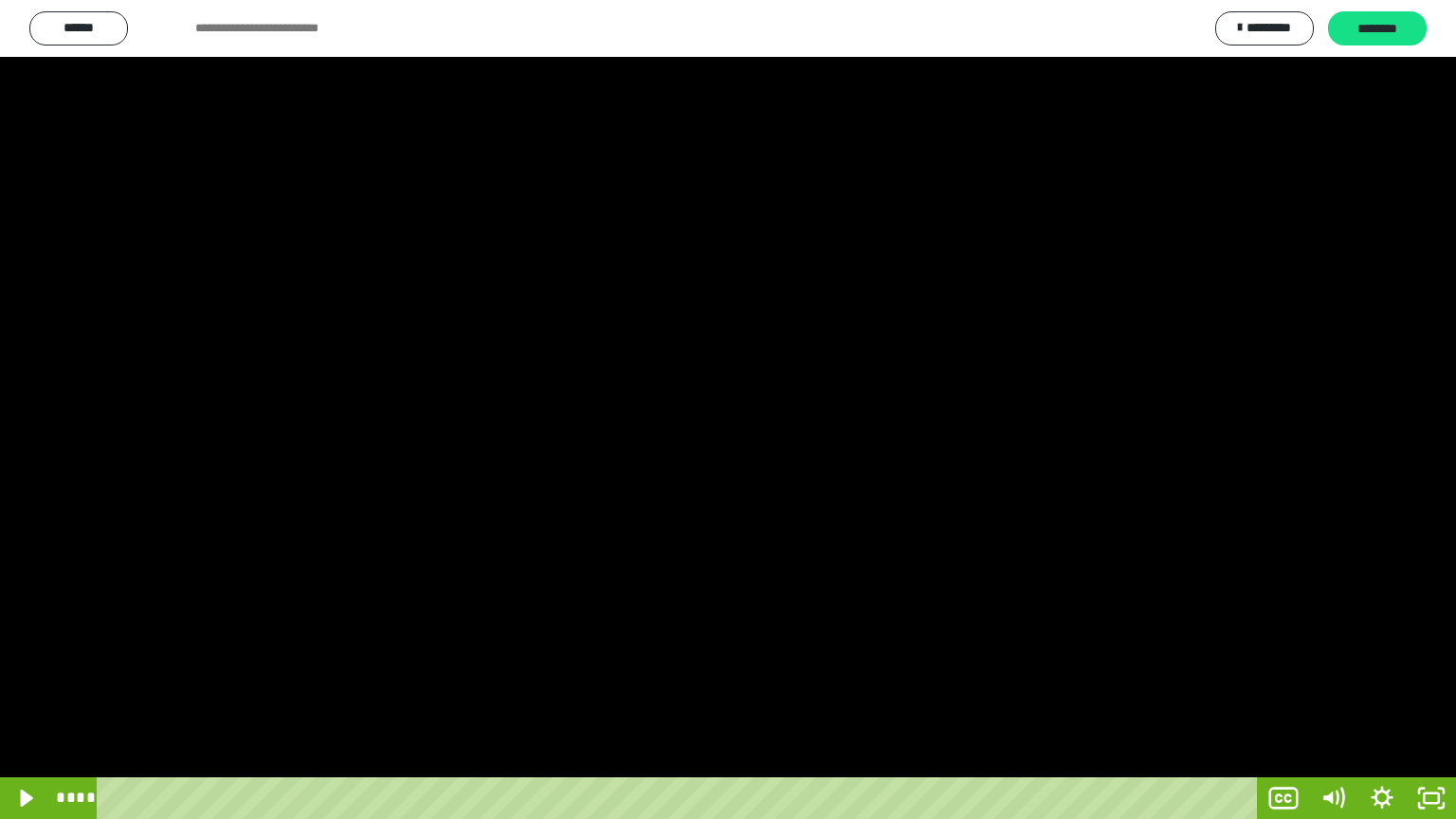 click at bounding box center (728, 410) 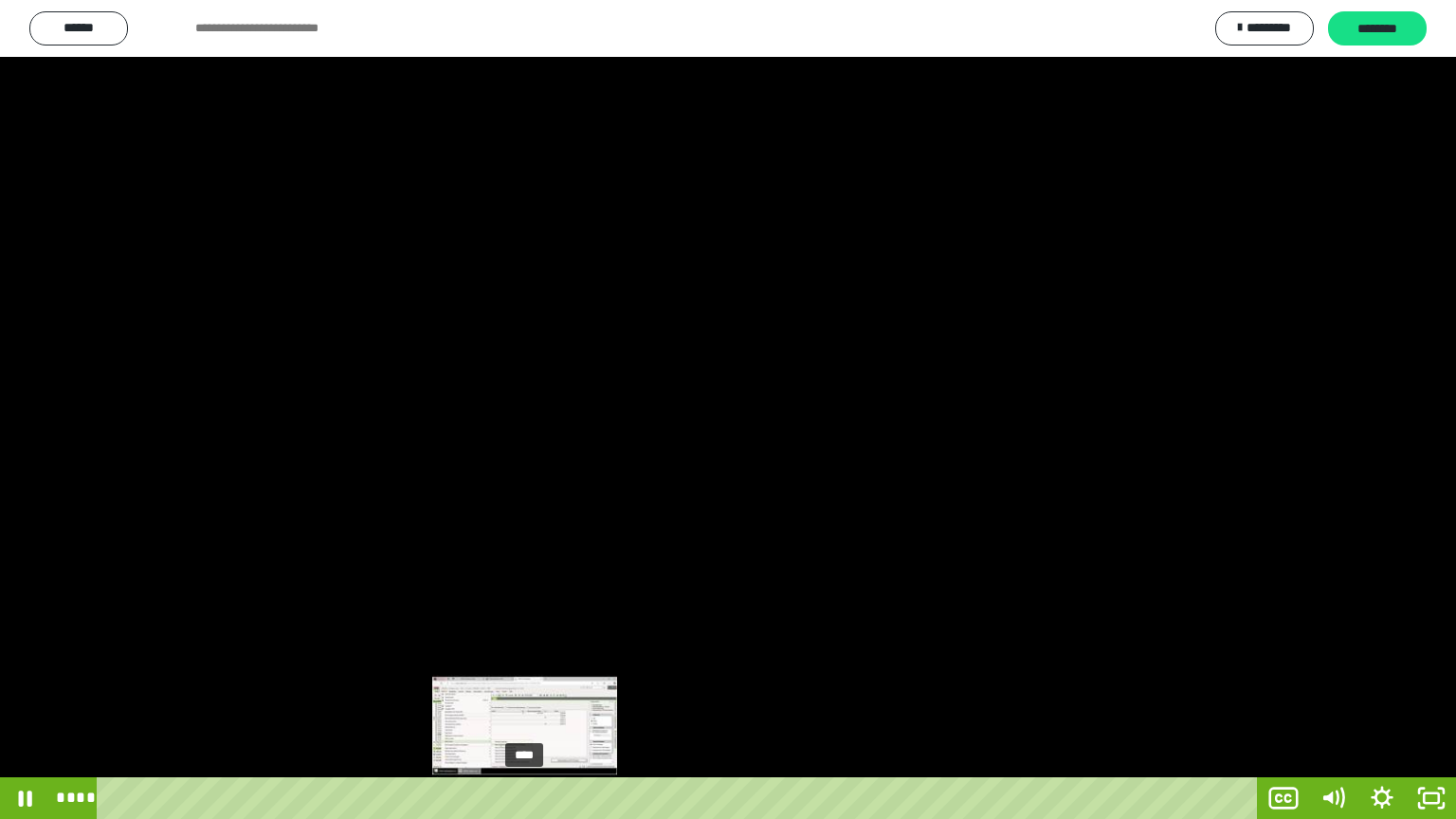 click on "****" at bounding box center [681, 798] 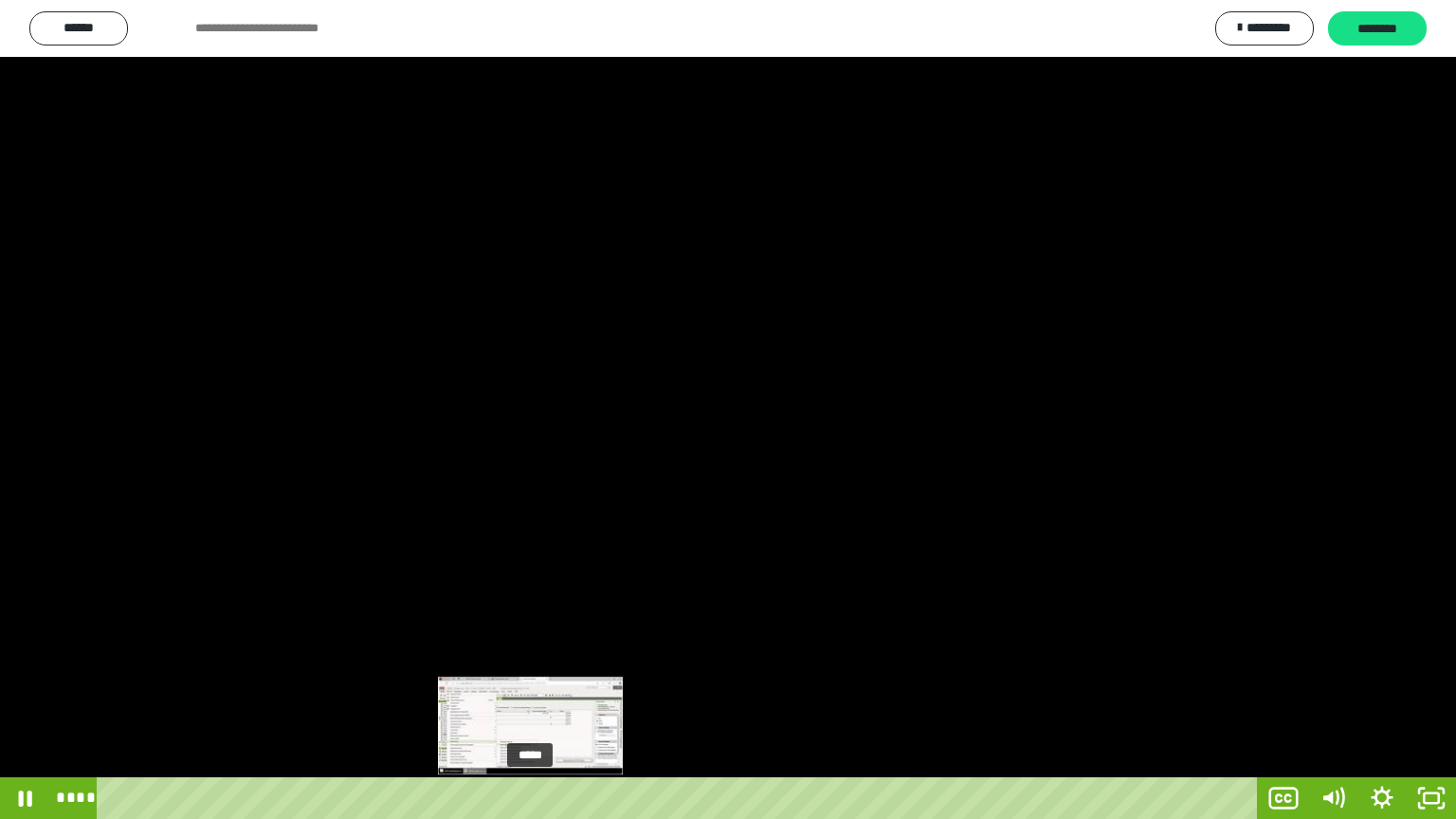 click on "*****" at bounding box center (681, 798) 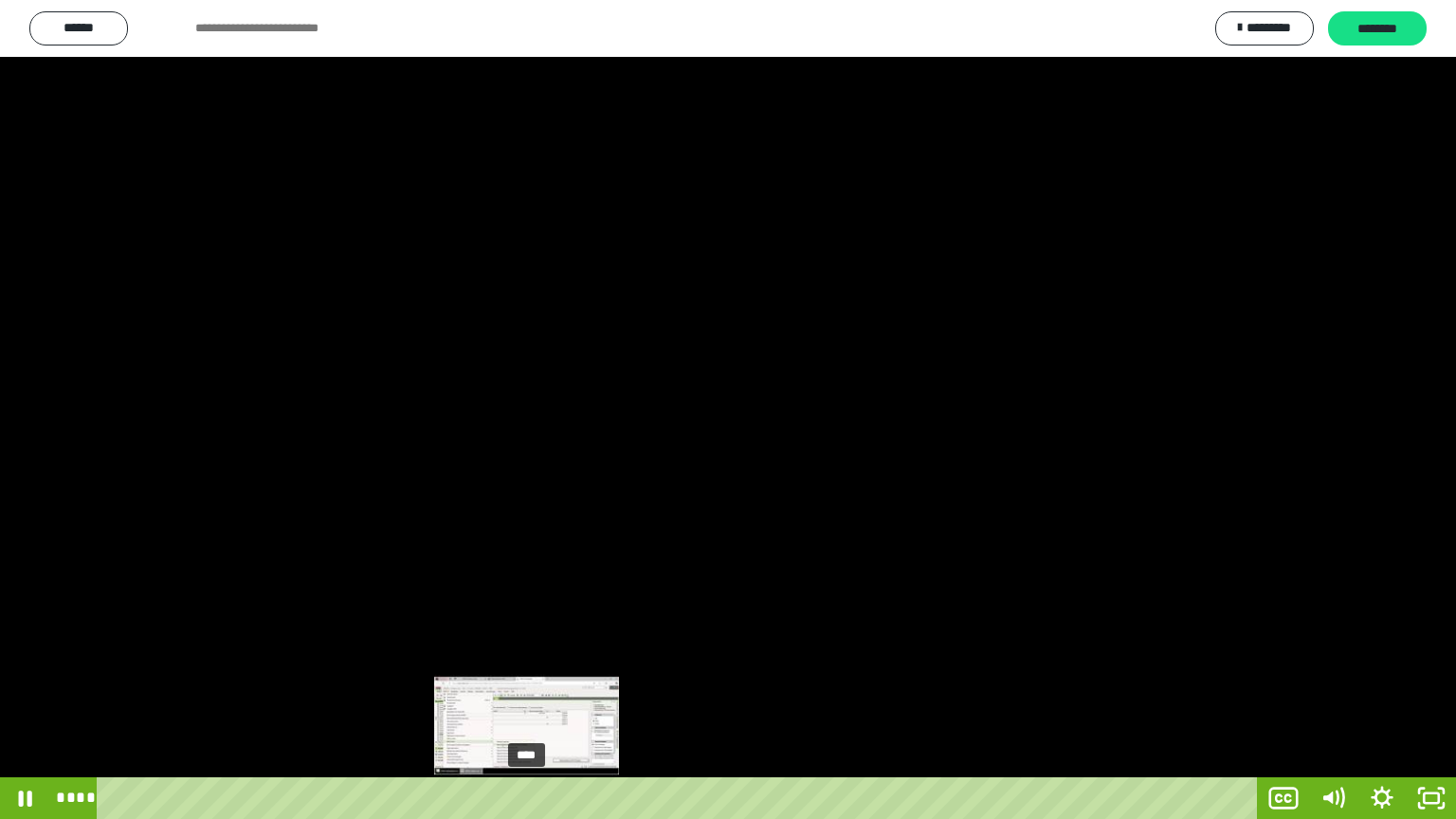 click at bounding box center (526, 798) 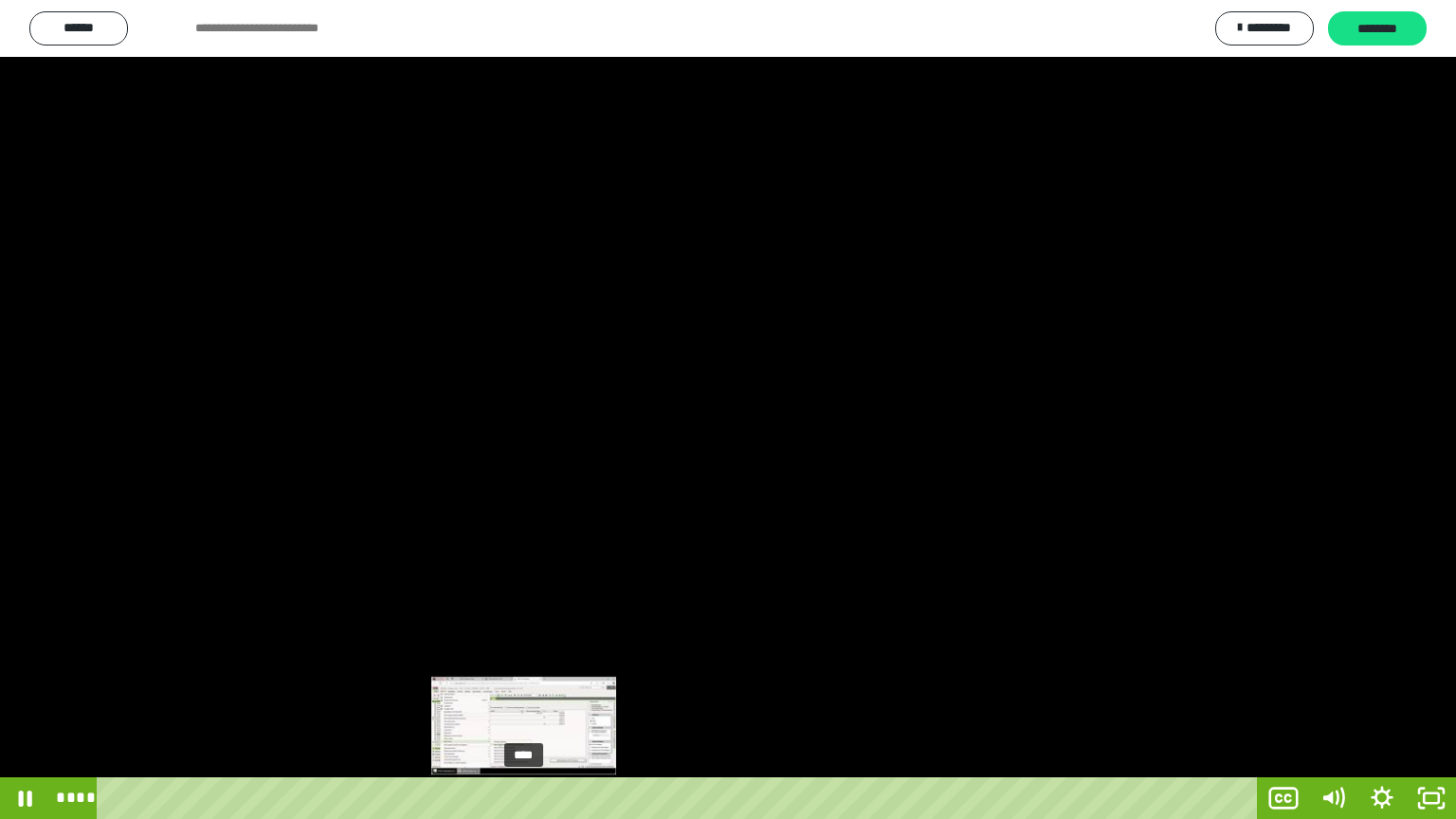 click at bounding box center (523, 798) 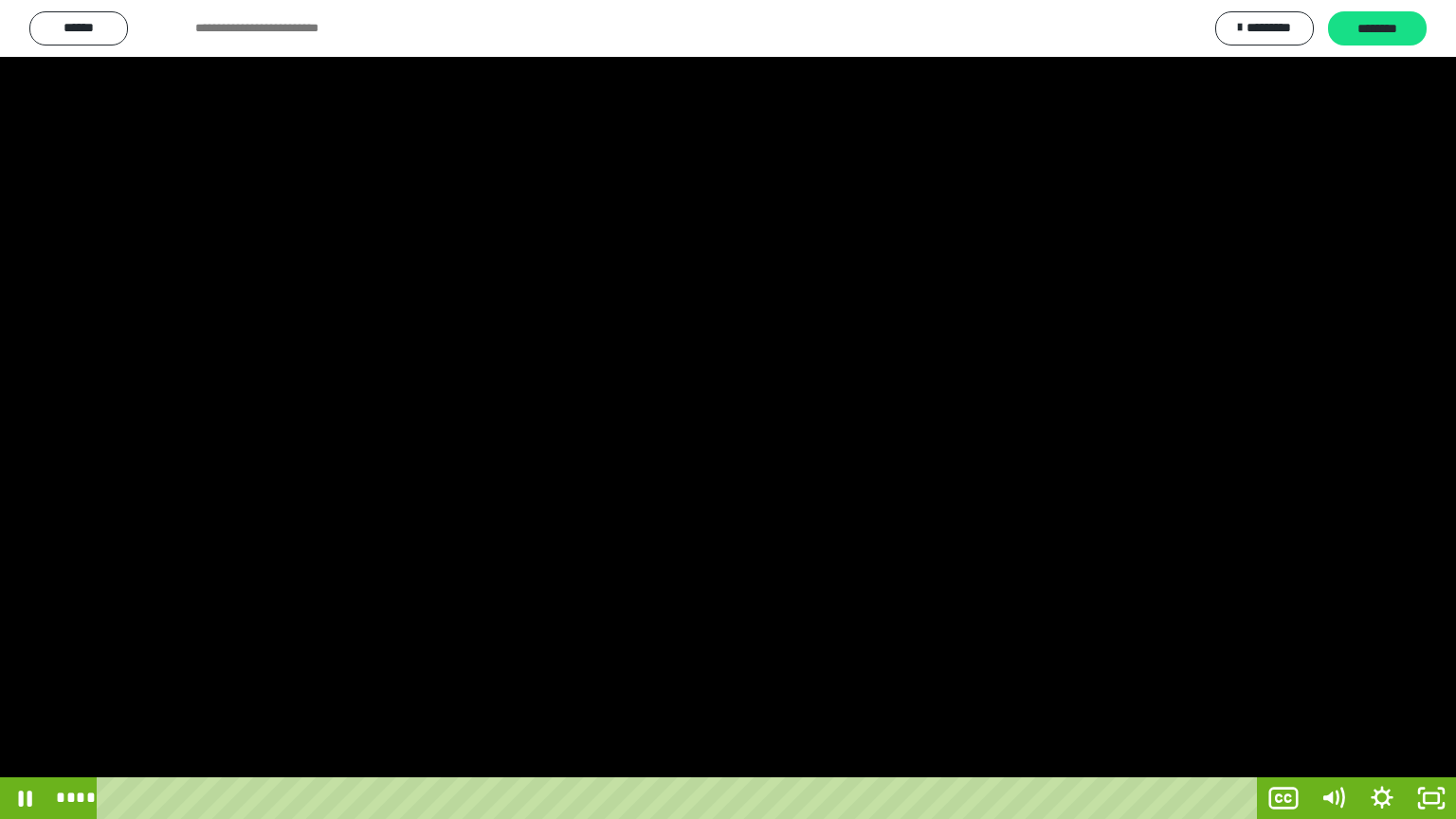 click at bounding box center (728, 410) 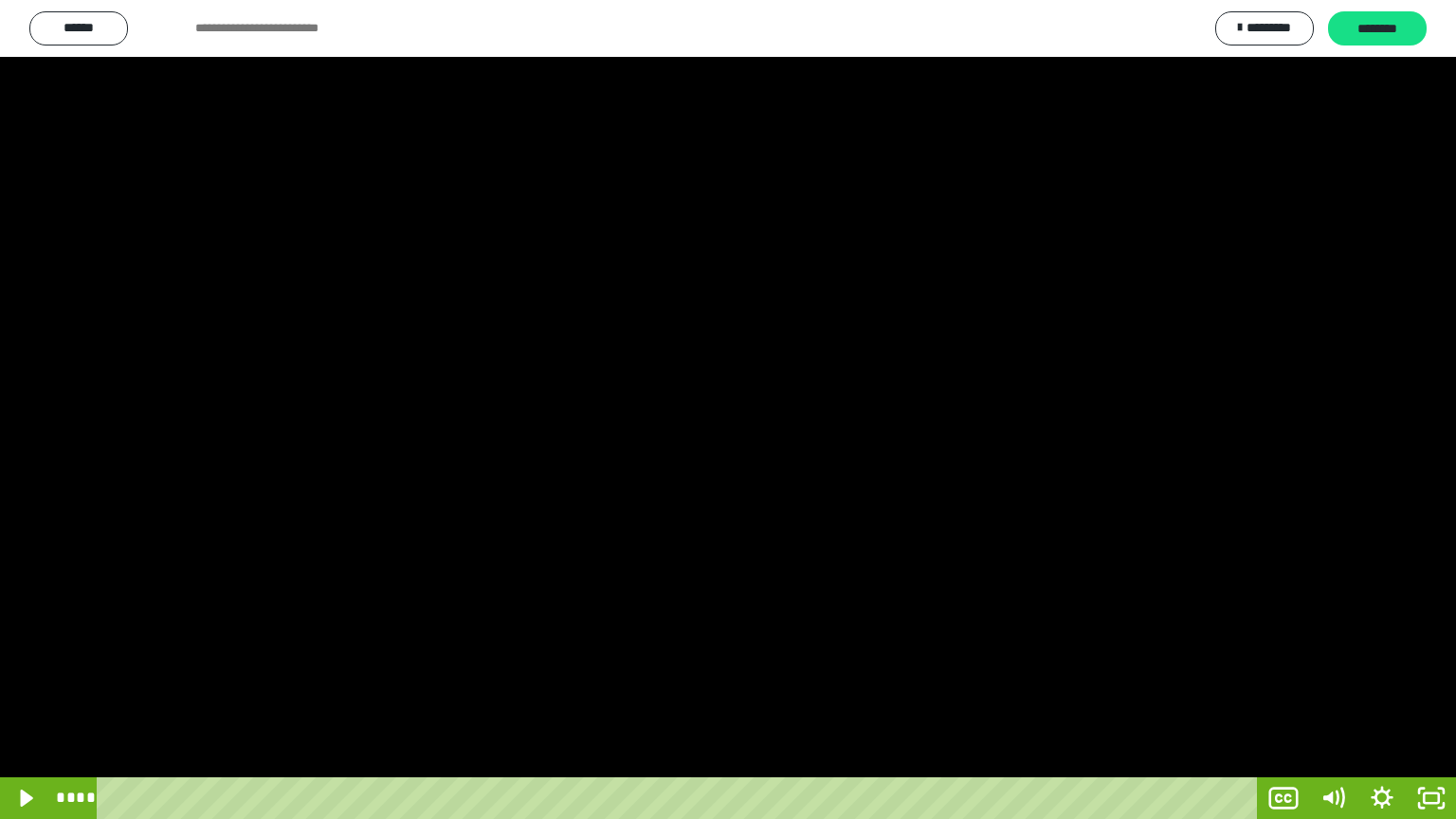click at bounding box center (728, 410) 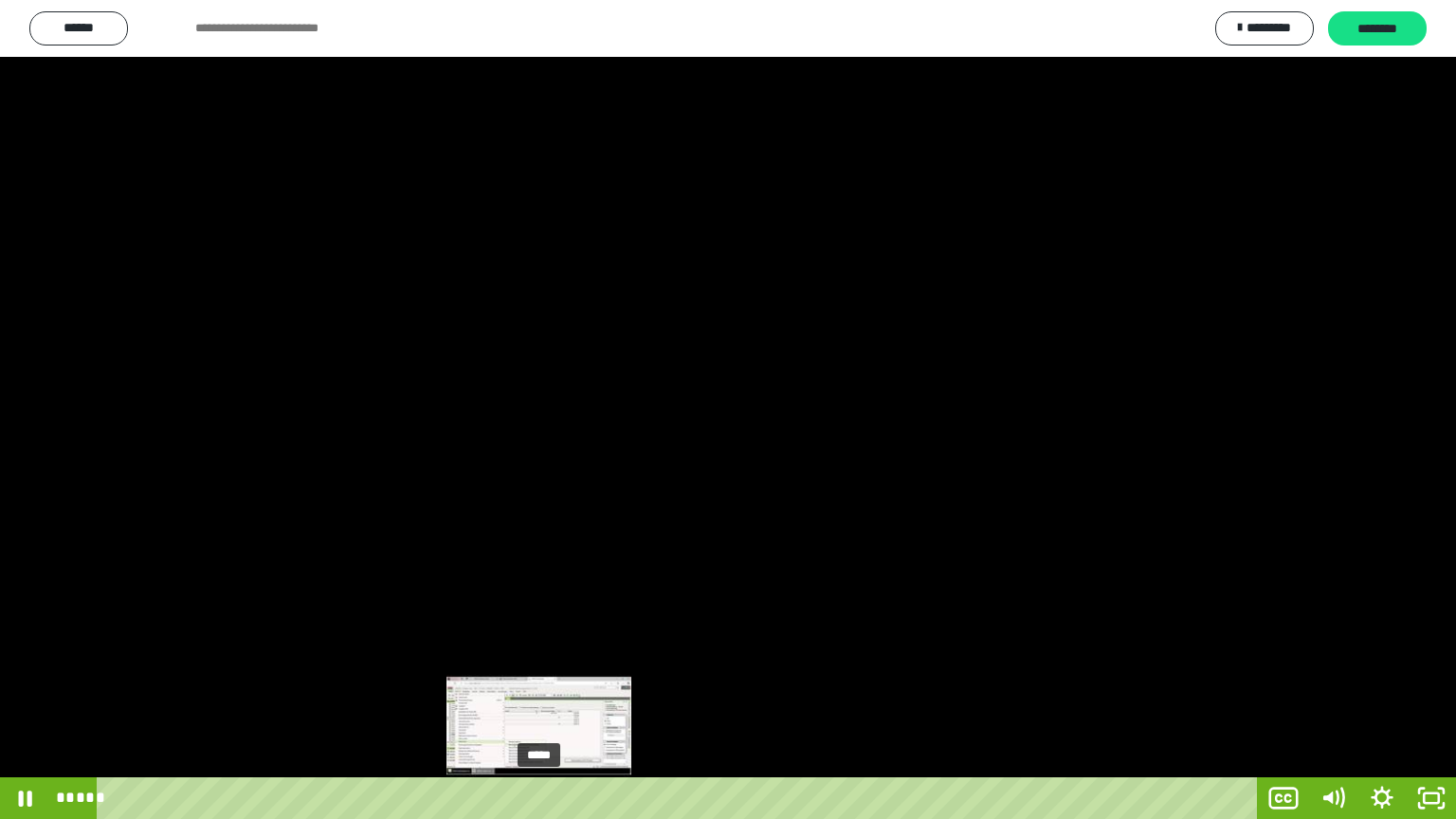click on "*****" at bounding box center [681, 798] 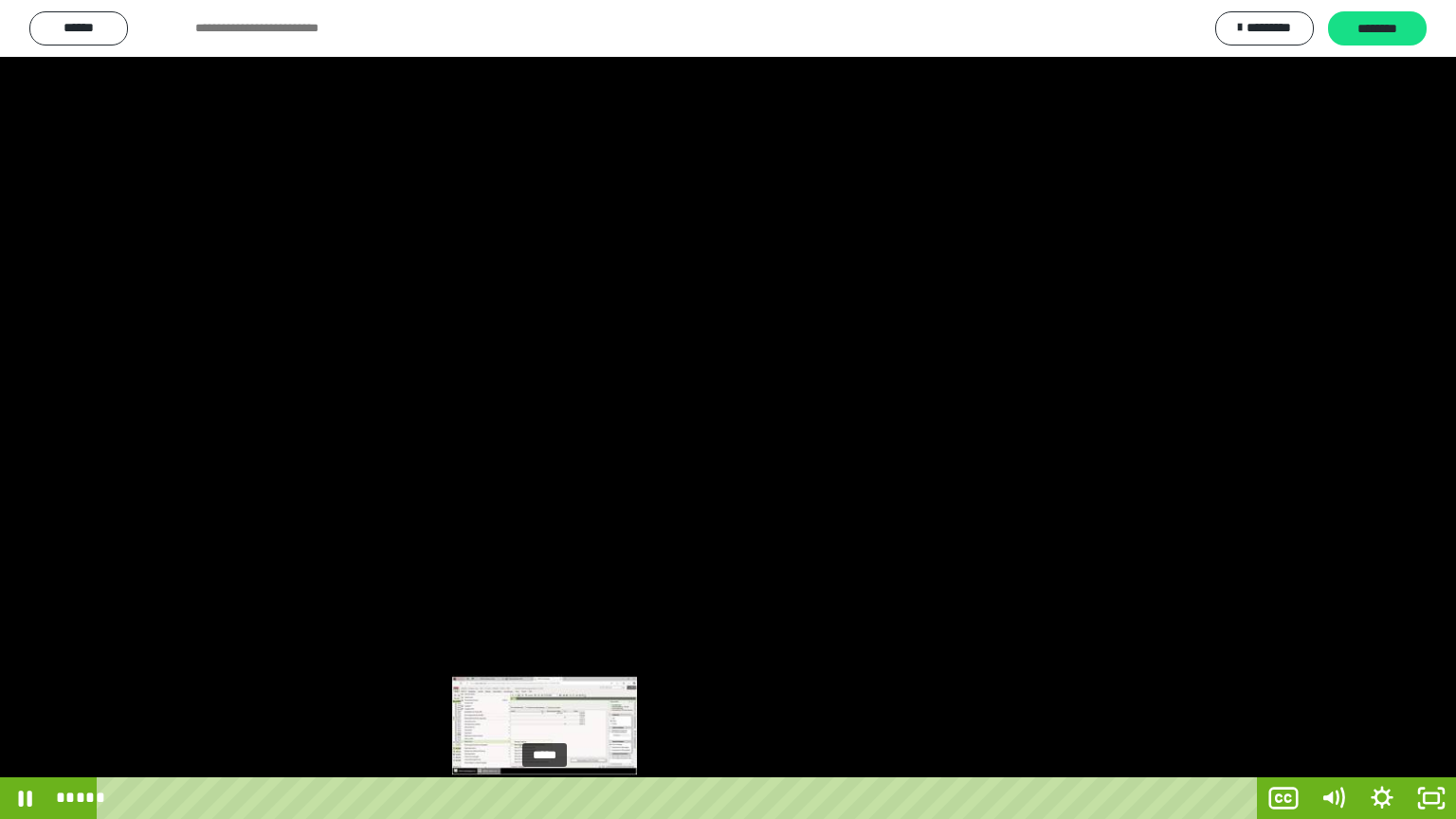 click on "*****" at bounding box center [681, 798] 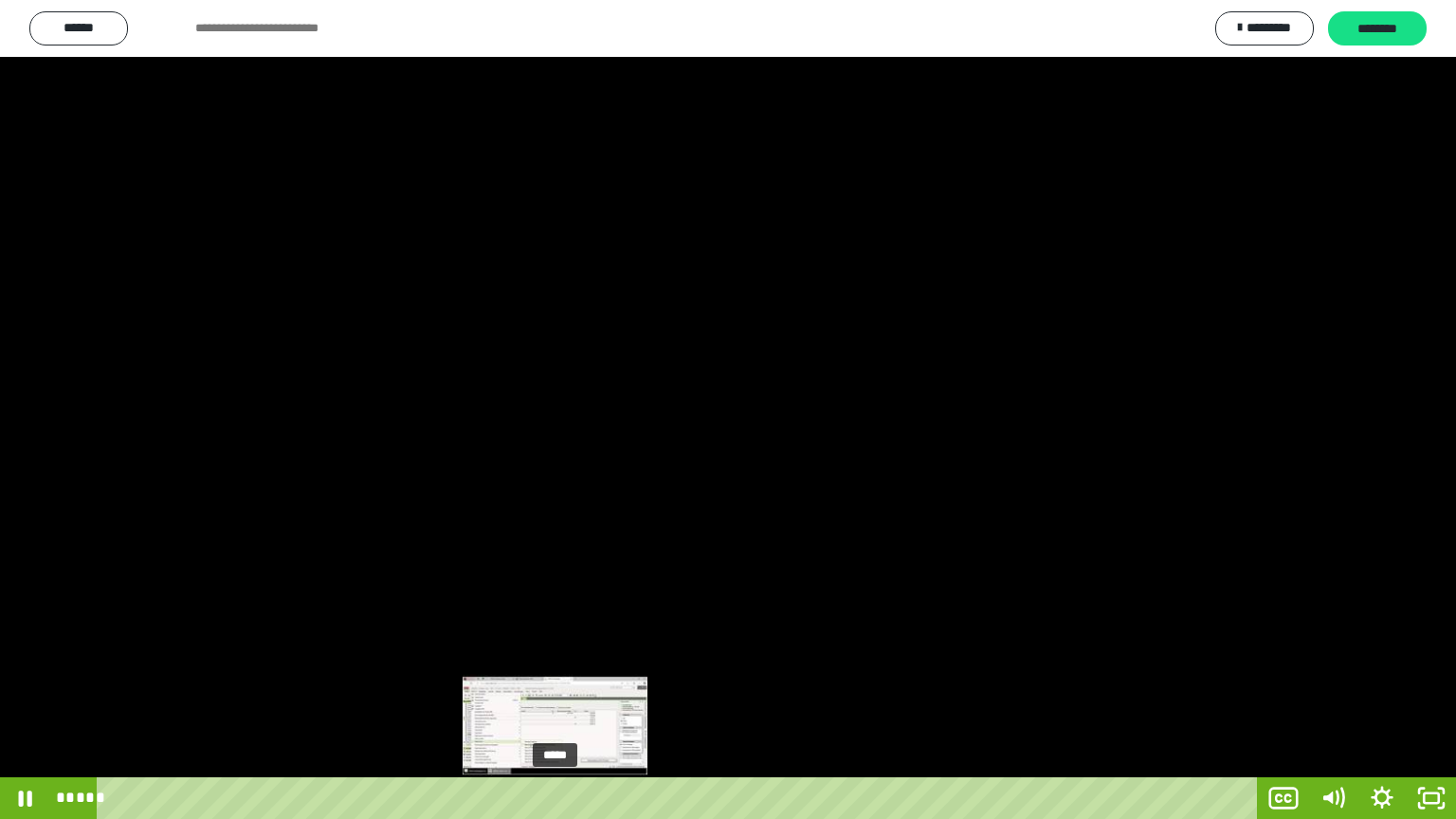 click on "*****" at bounding box center [681, 798] 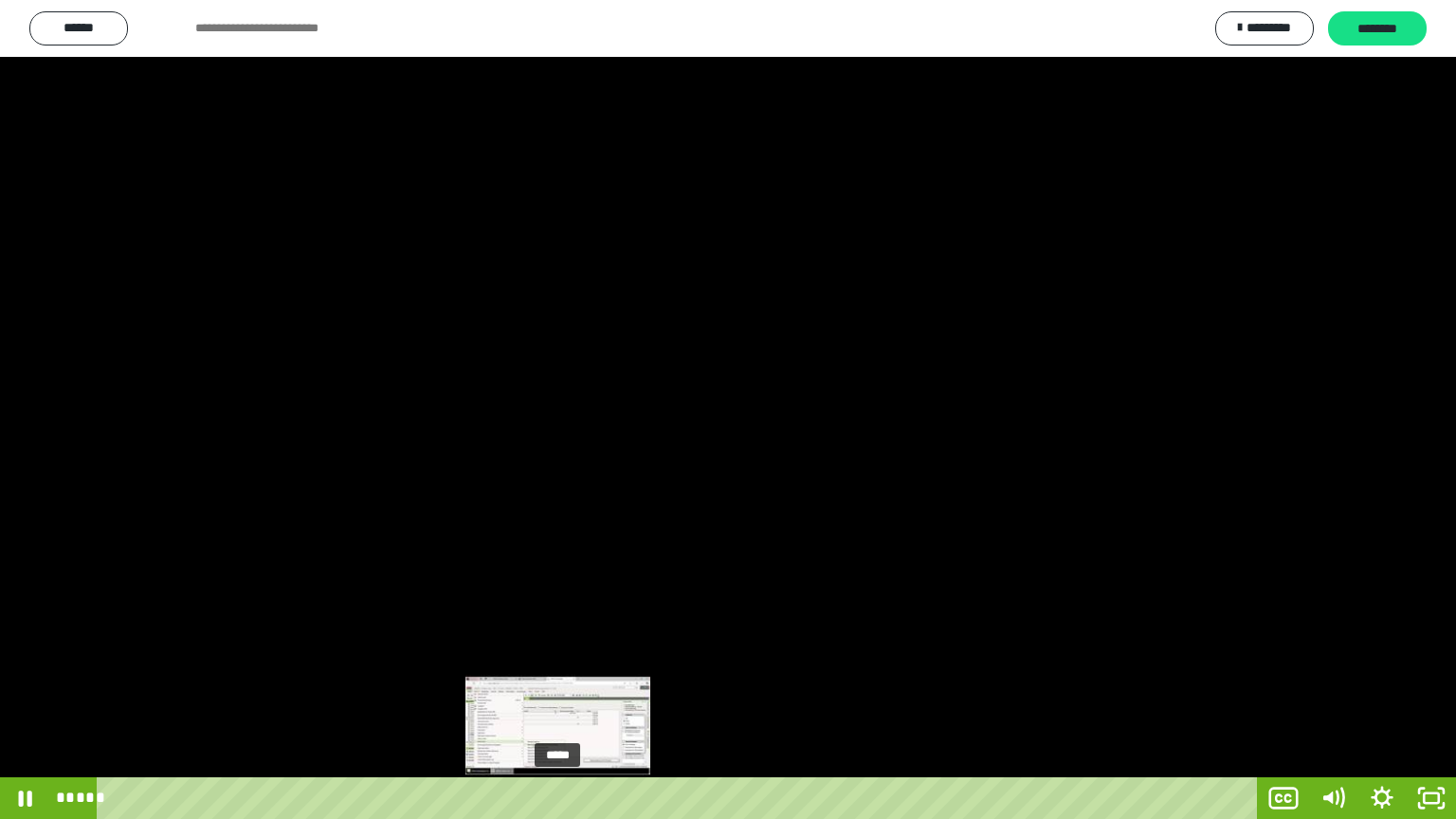 click at bounding box center (557, 798) 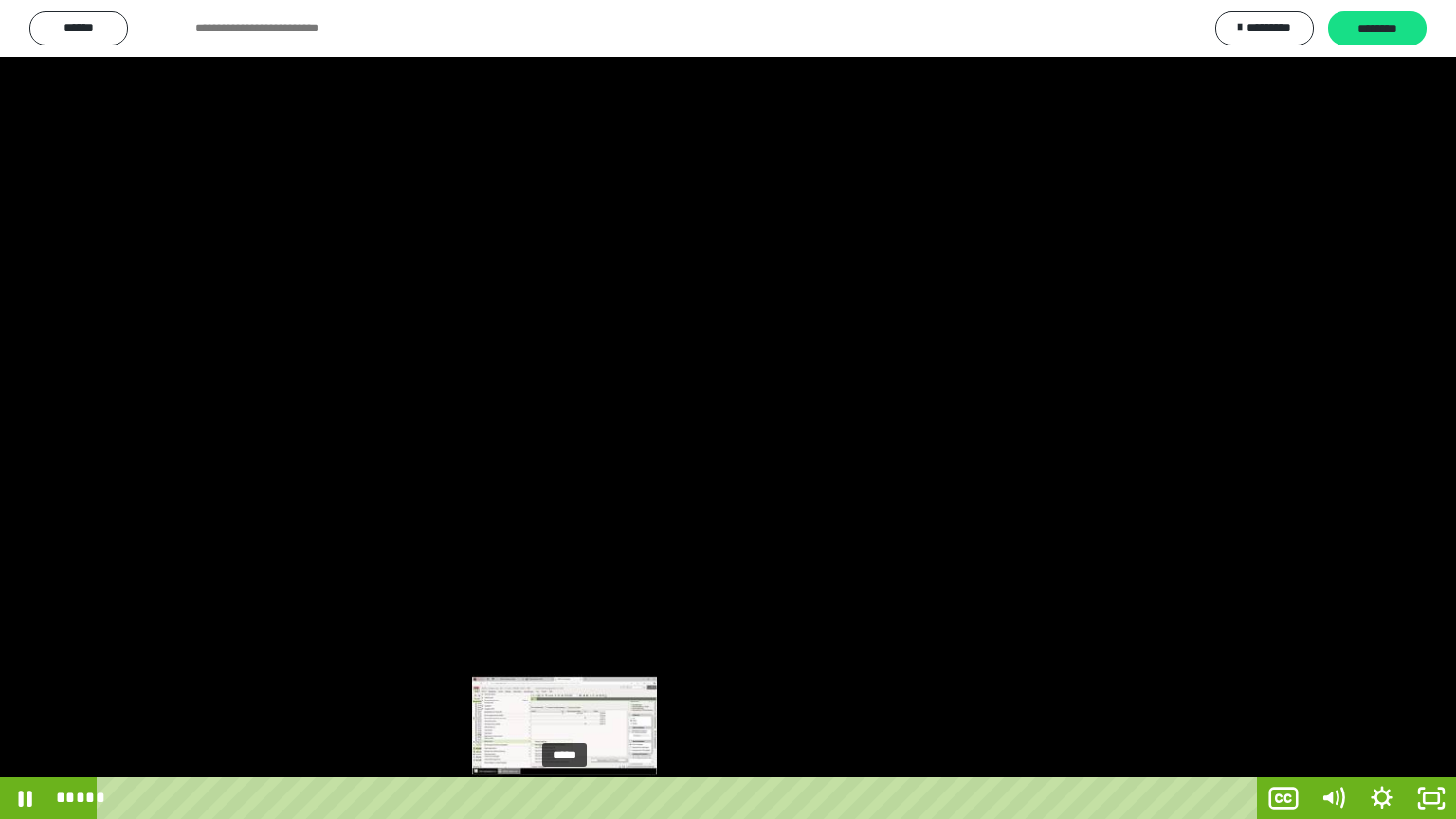 click at bounding box center [559, 798] 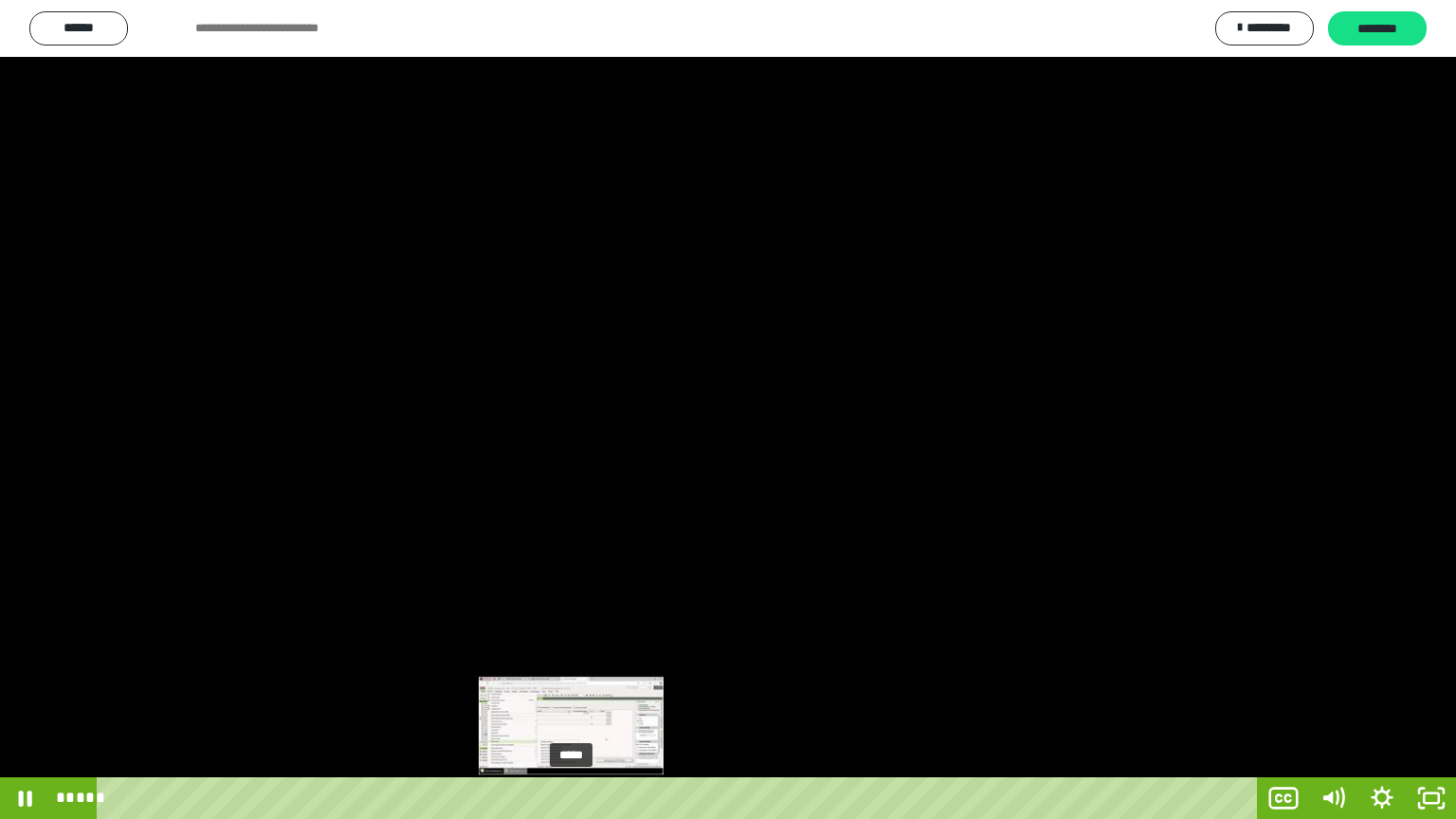 click on "*****" at bounding box center (681, 798) 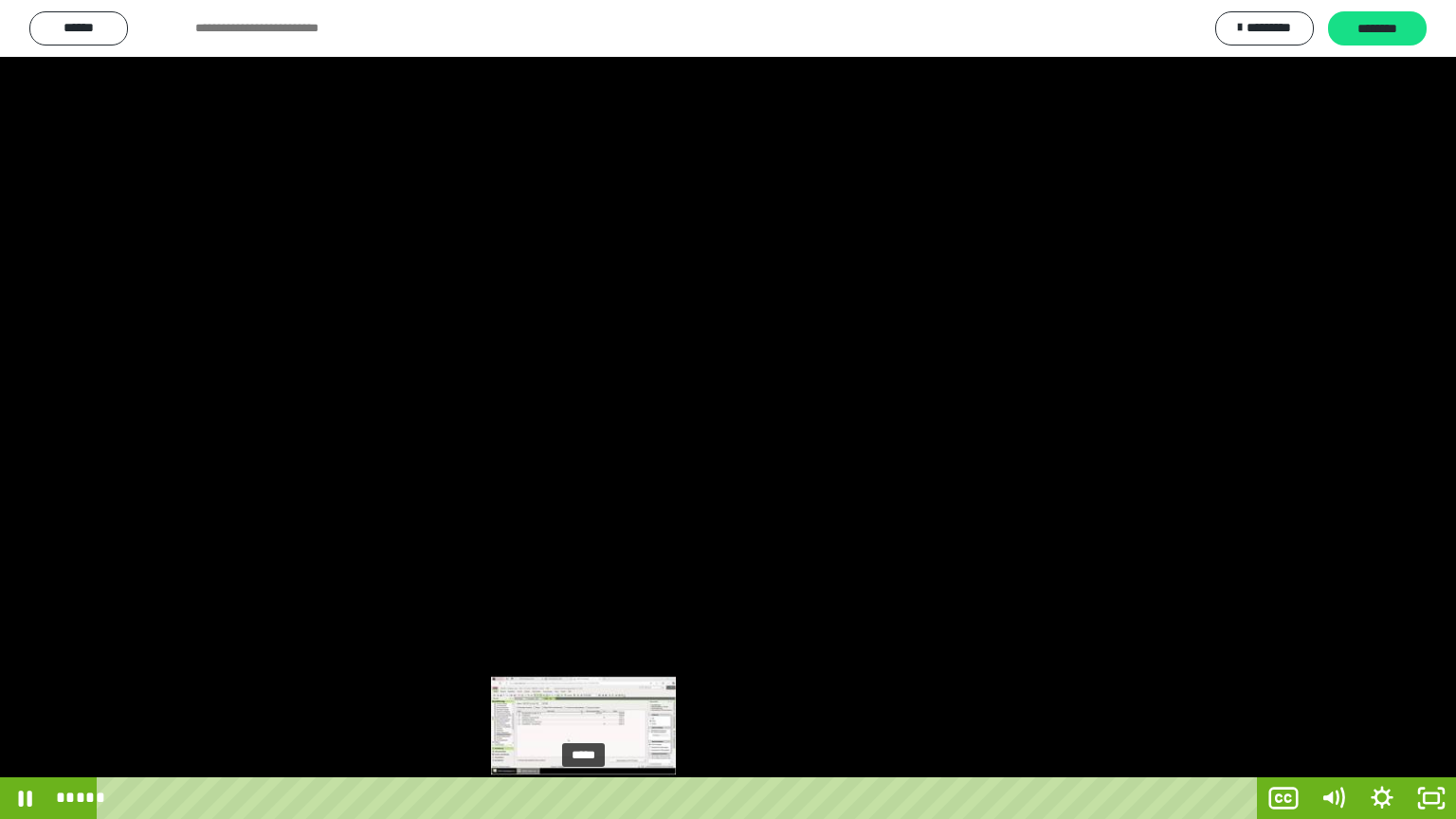 click on "*****" at bounding box center (681, 798) 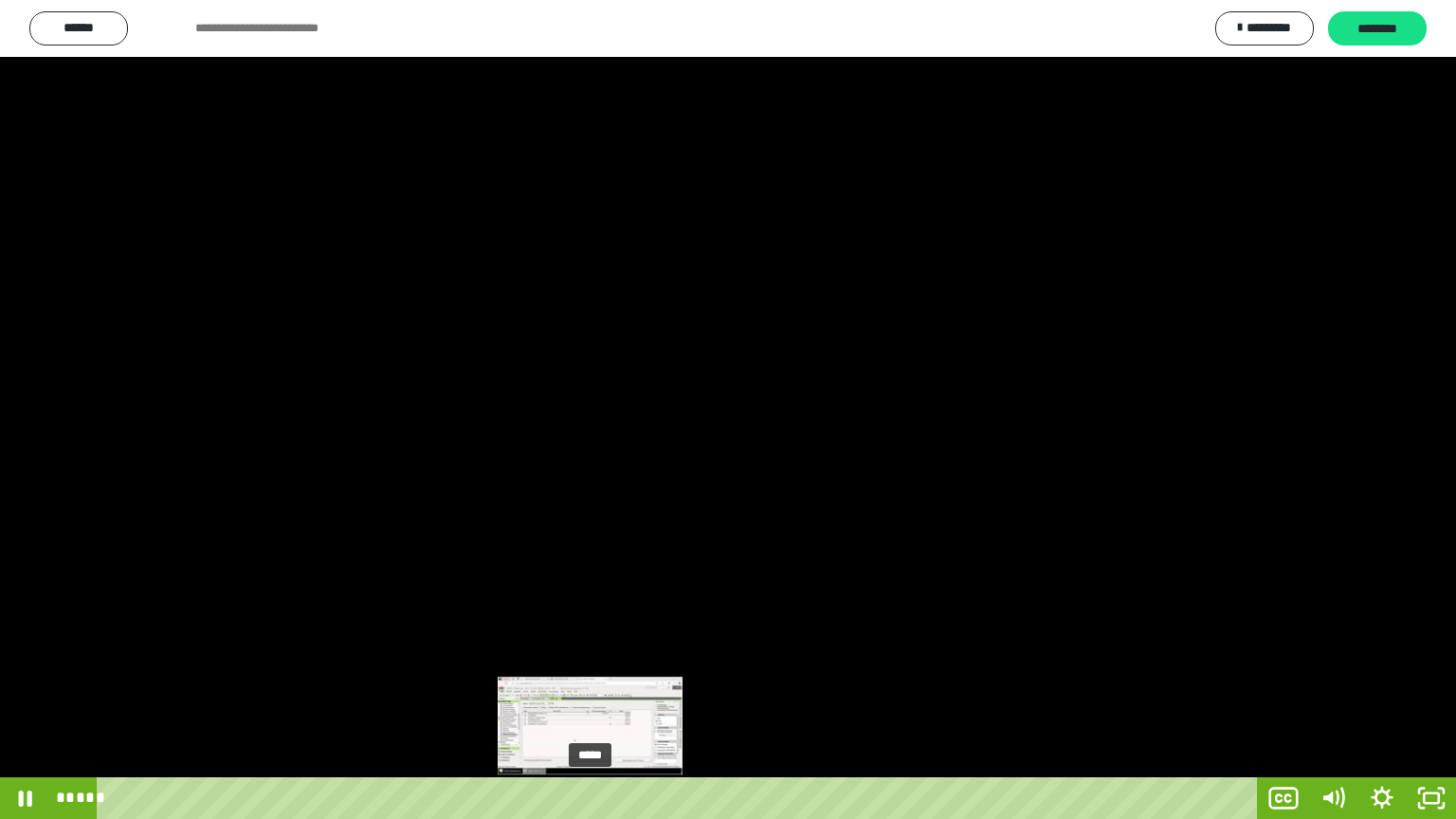 click on "*****" at bounding box center (681, 798) 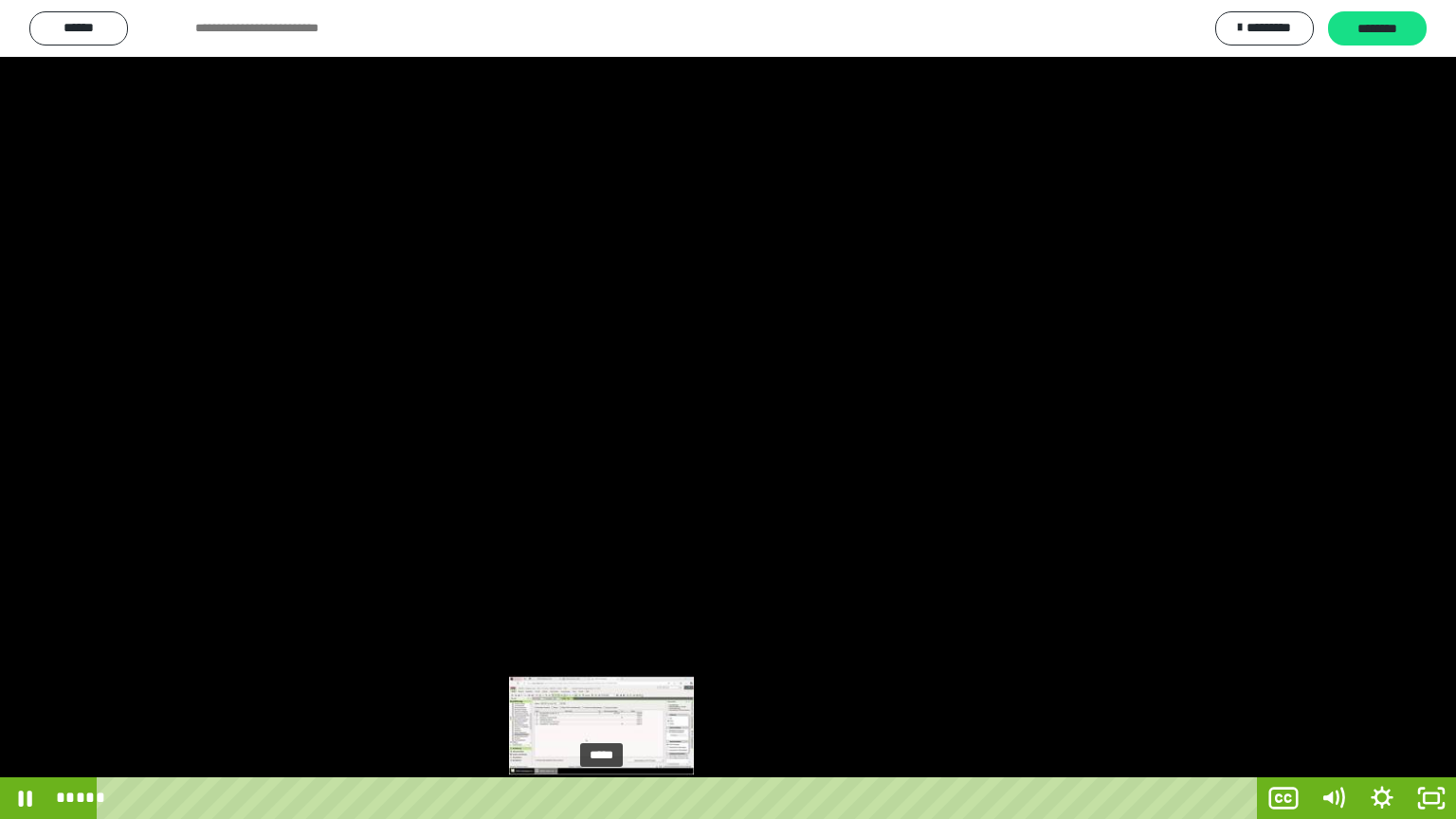 click on "*****" at bounding box center [681, 798] 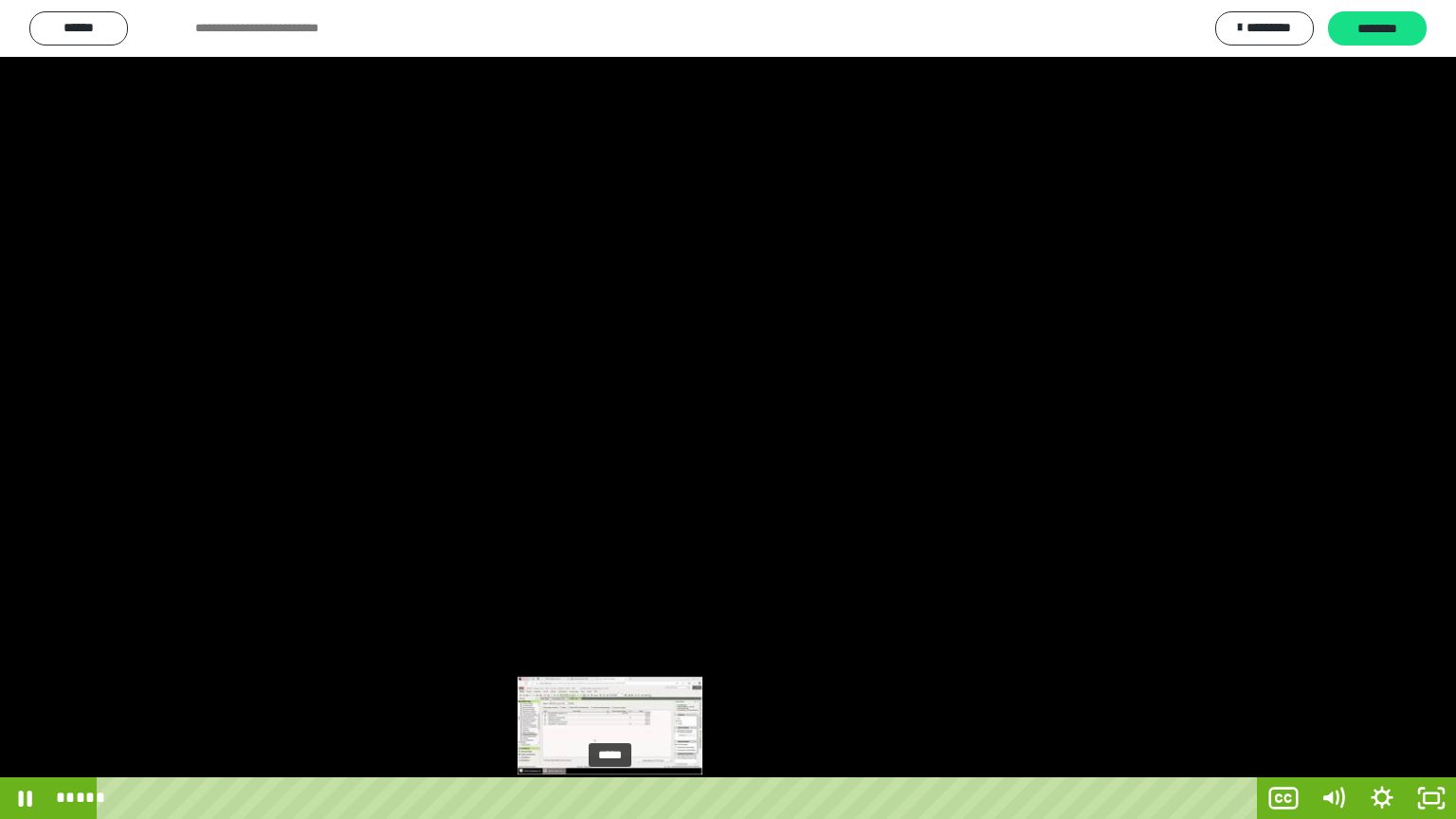 click on "*****" at bounding box center (681, 798) 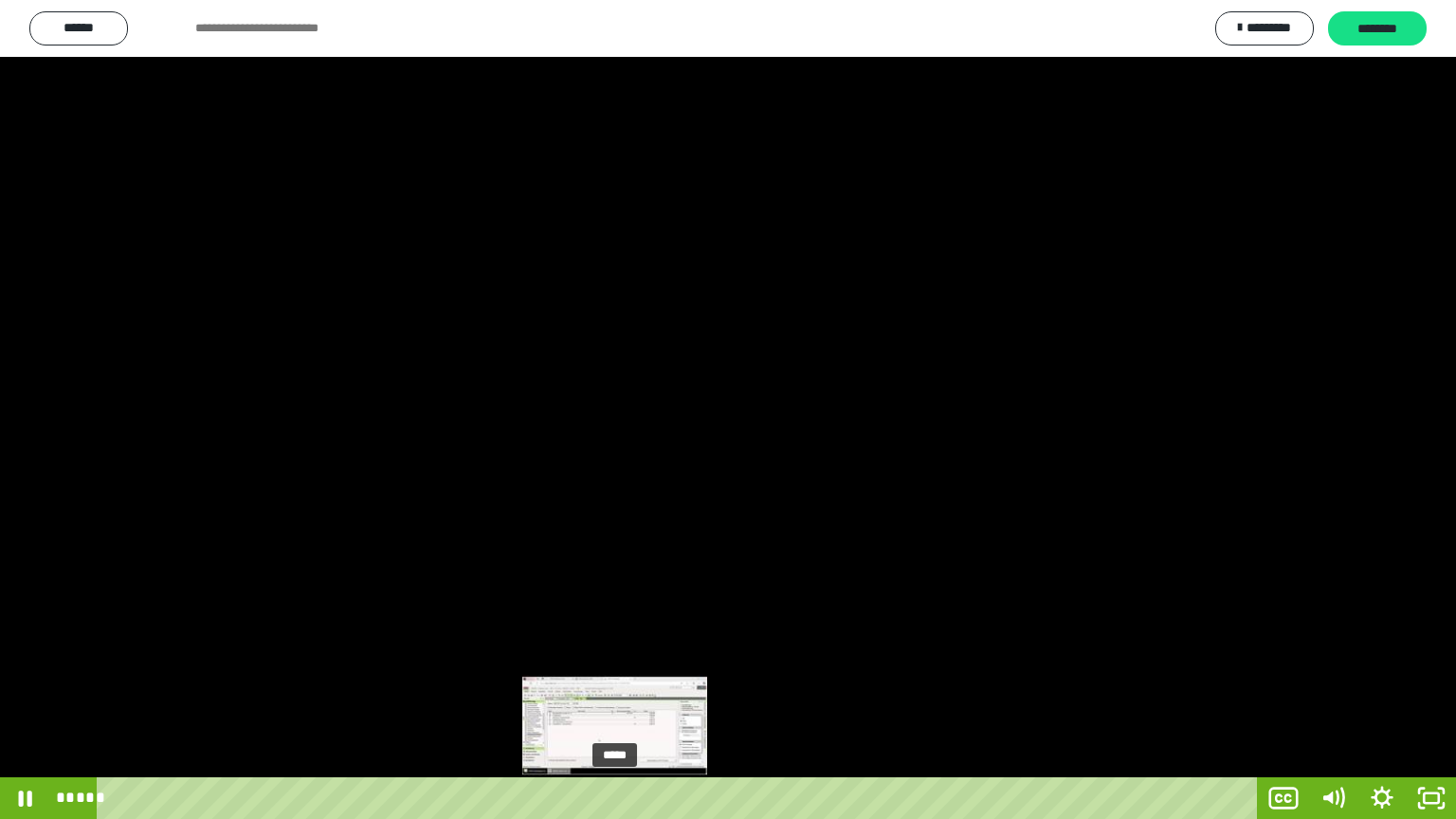click at bounding box center [610, 798] 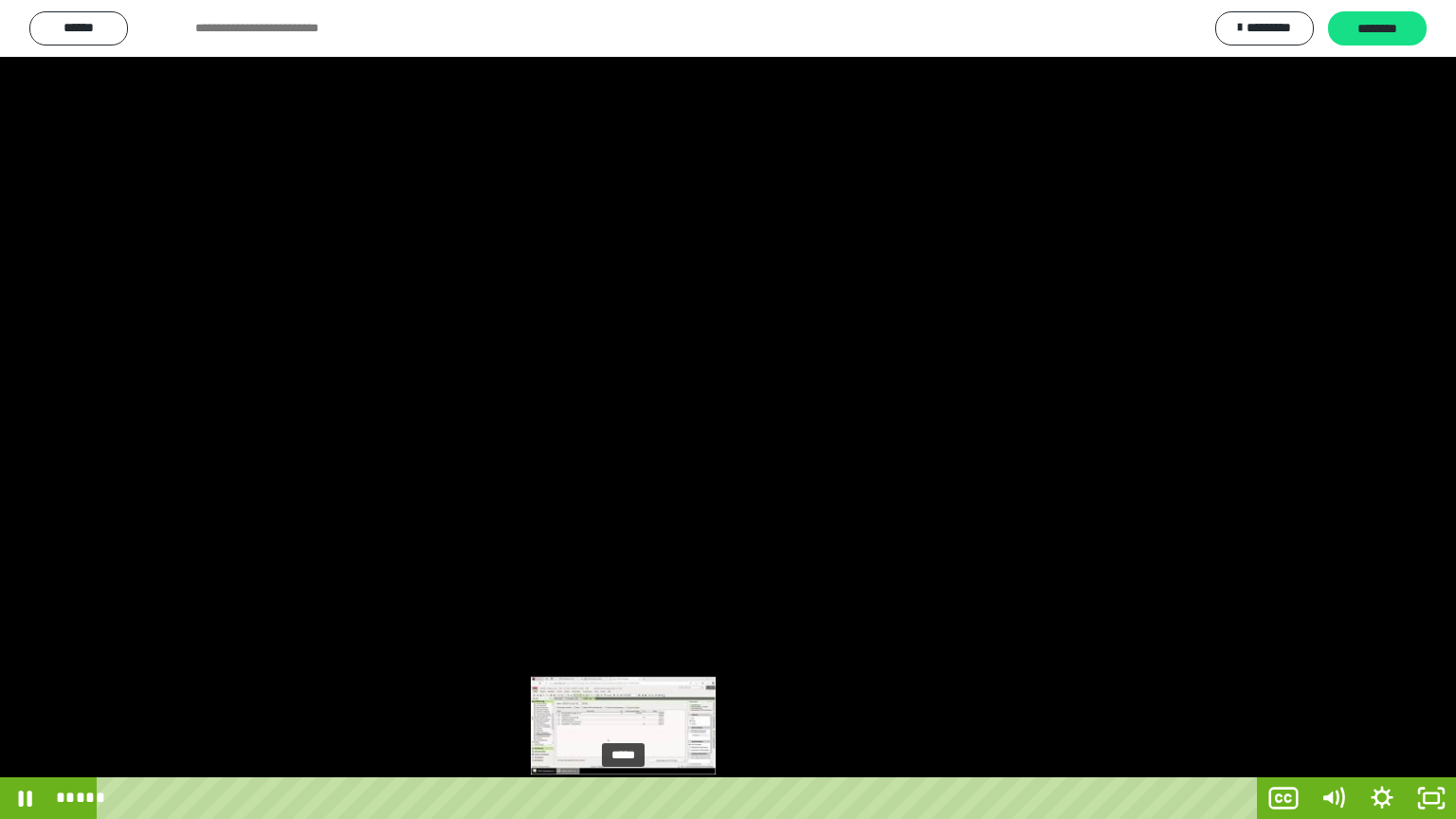 click on "*****" at bounding box center (681, 798) 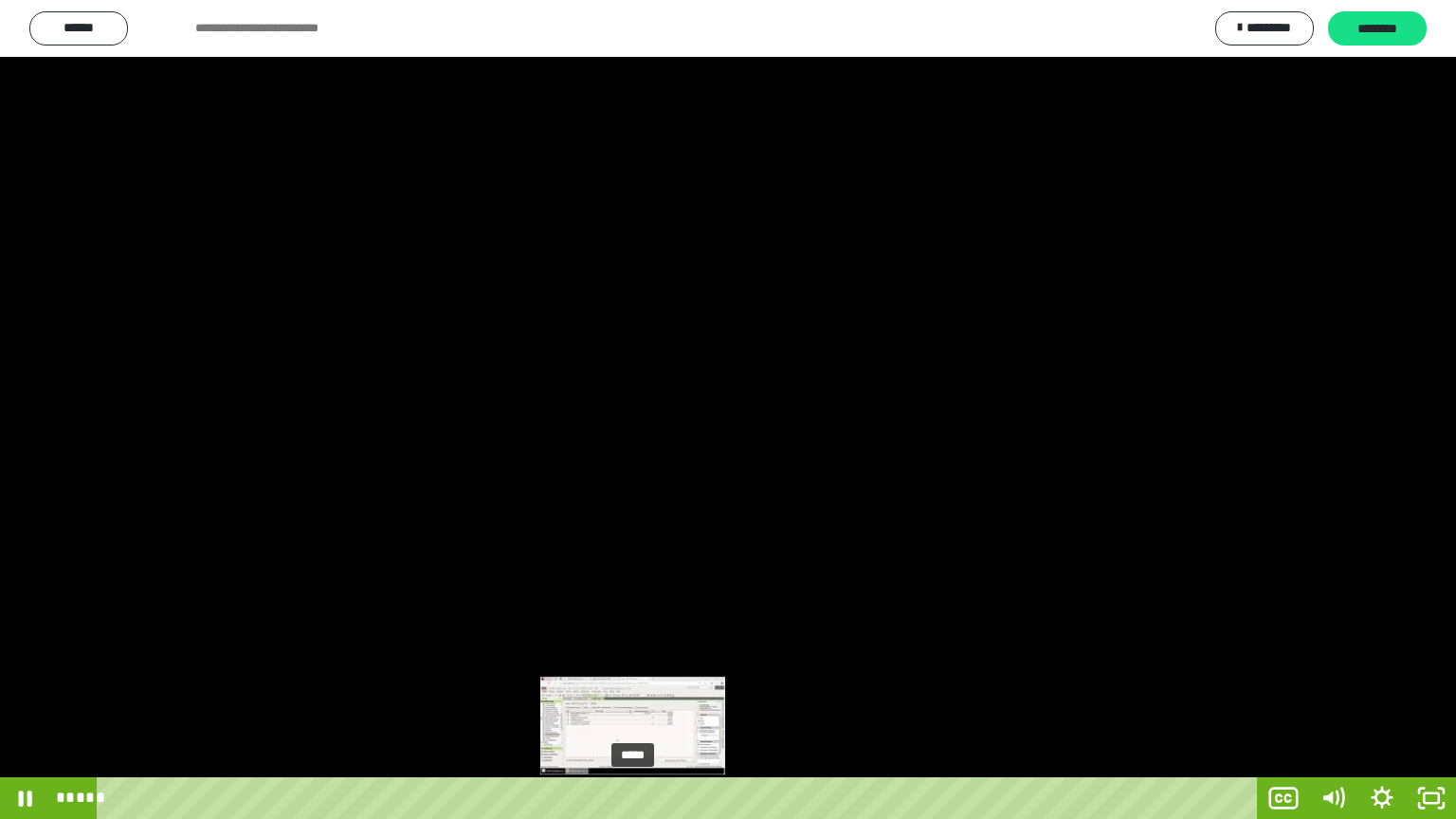 click on "*****" at bounding box center (681, 798) 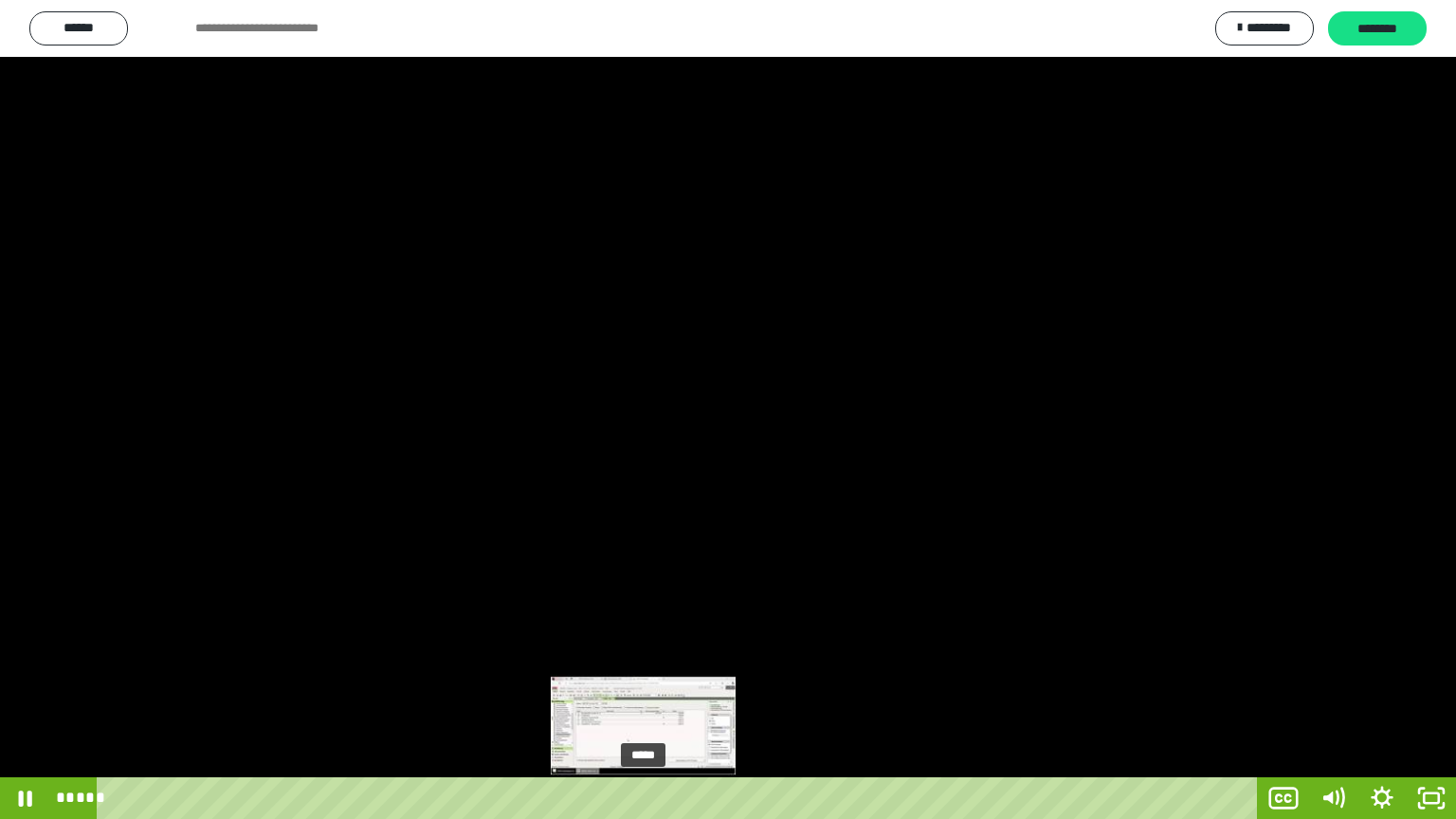 click on "*****" at bounding box center (681, 798) 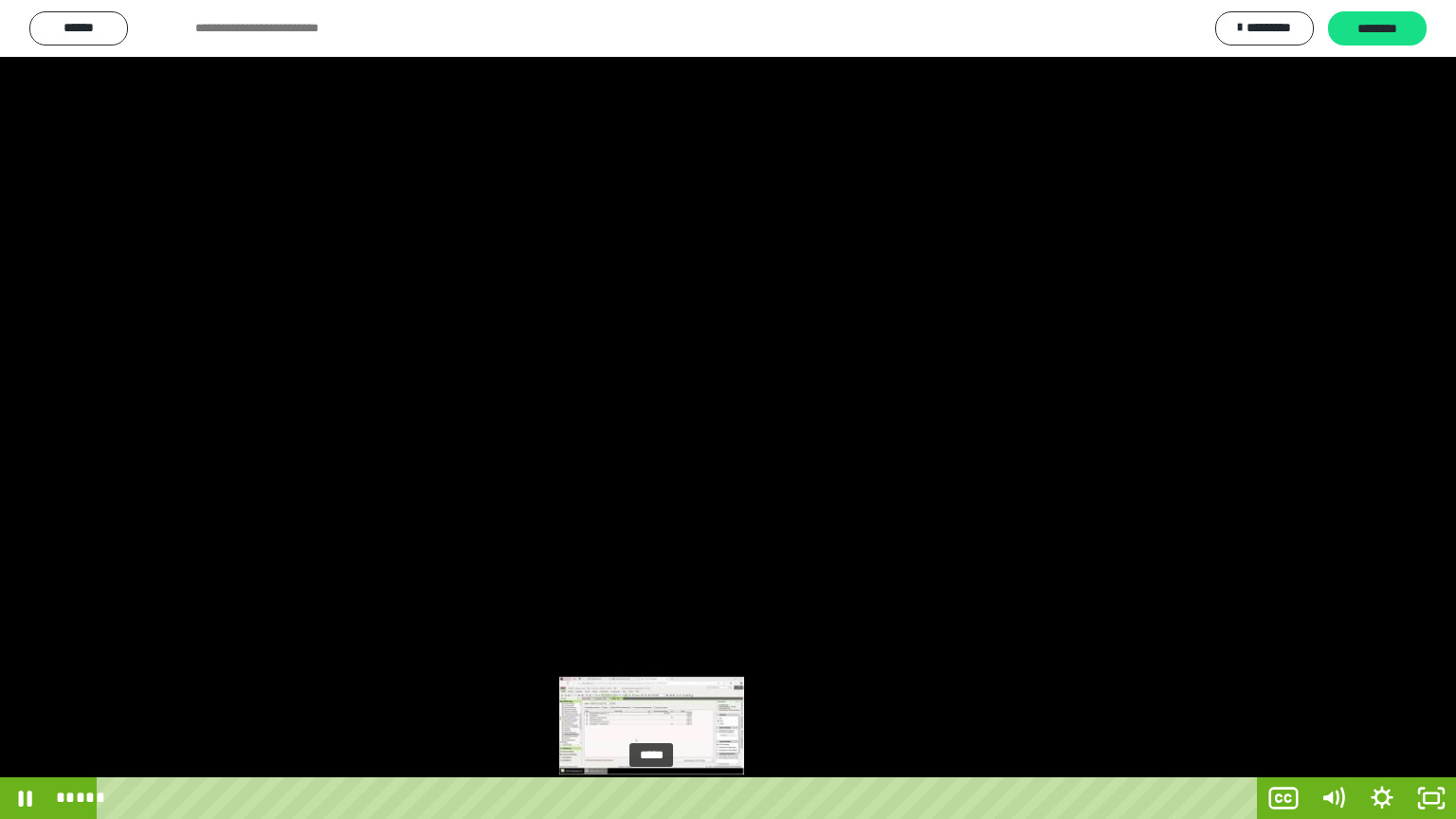 click on "*****" at bounding box center [681, 798] 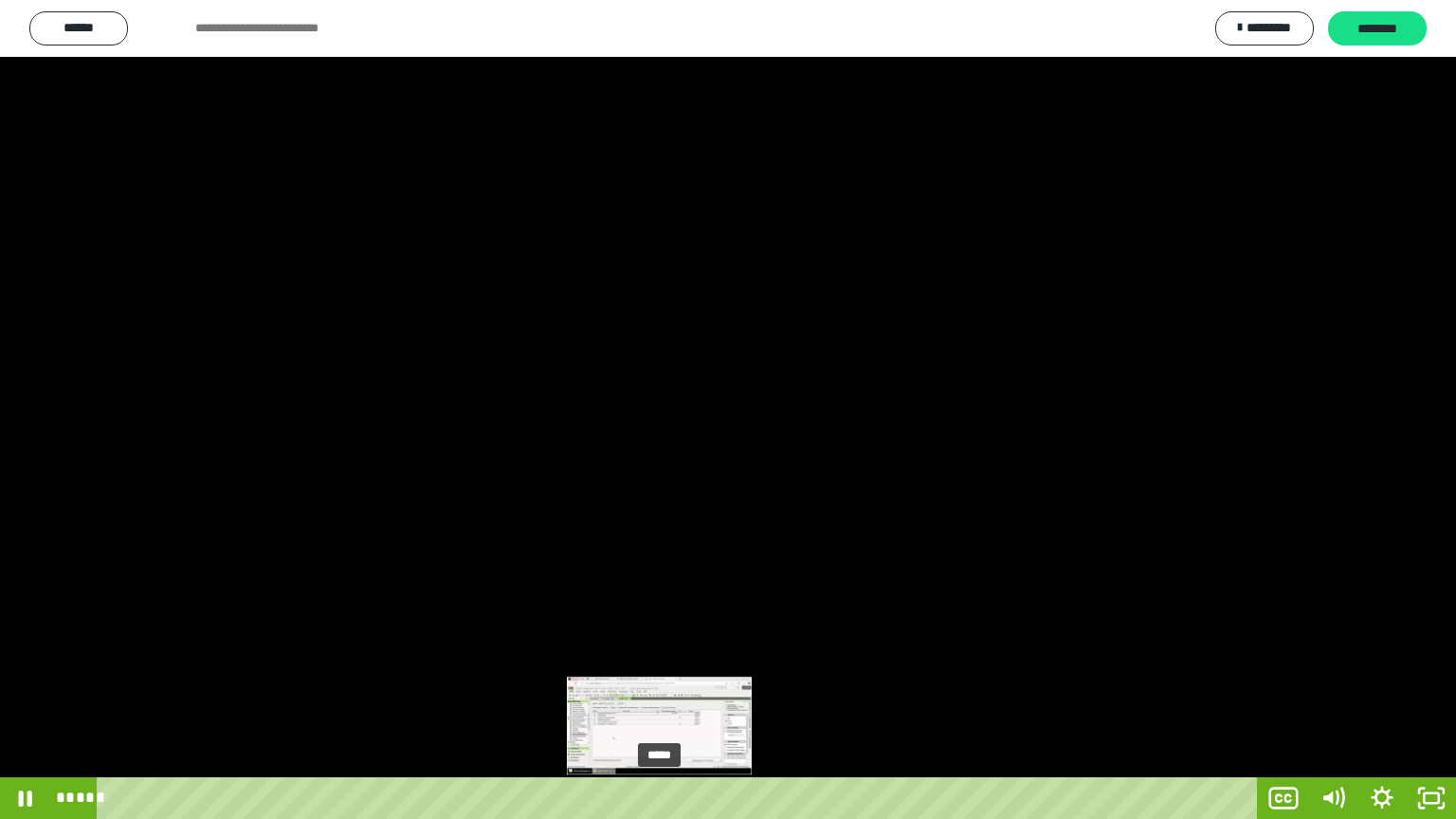 click on "*****" at bounding box center (681, 798) 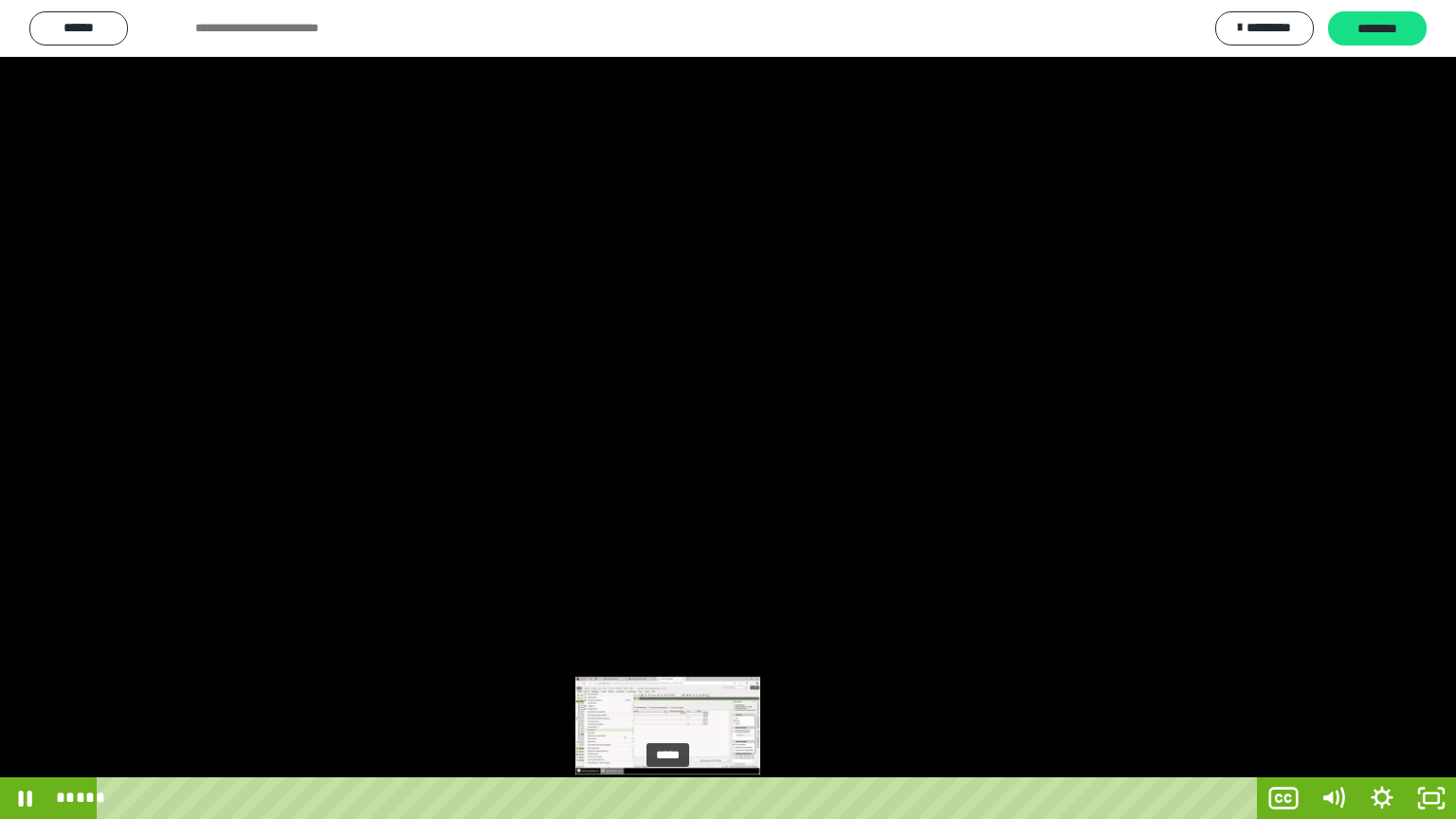 click on "*****" at bounding box center [681, 798] 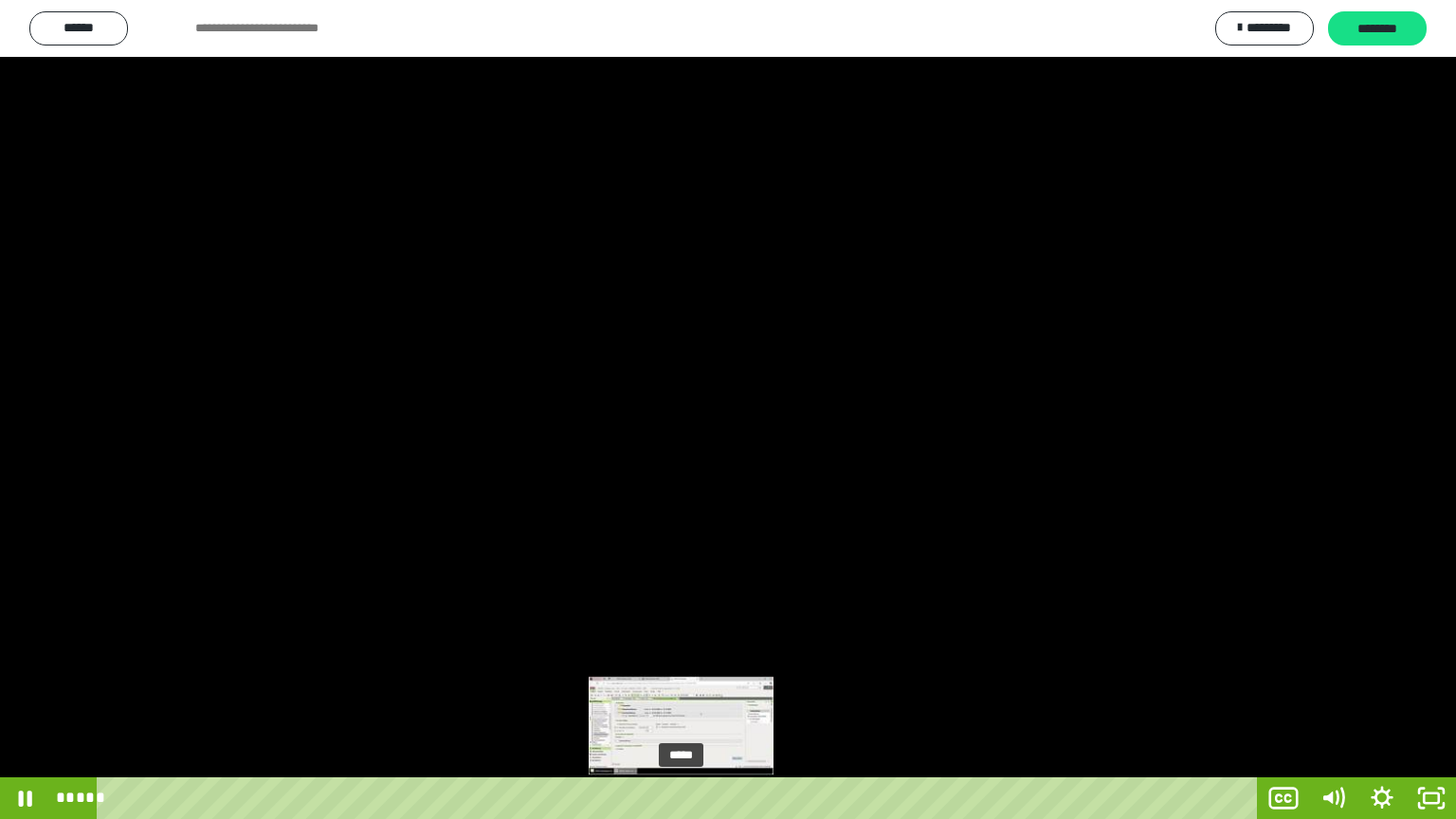 click on "*****" at bounding box center [681, 798] 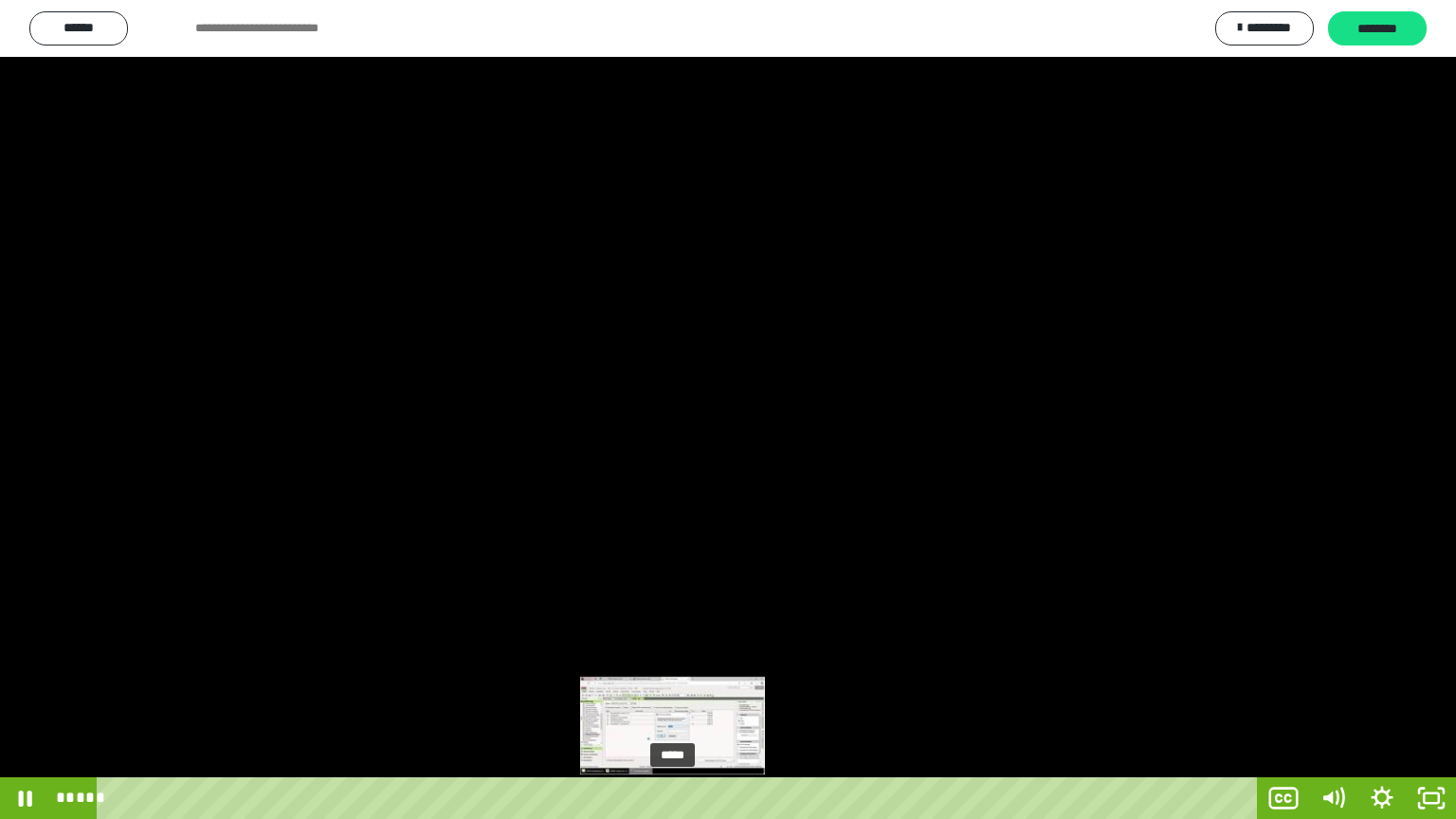 click on "*****" at bounding box center [681, 798] 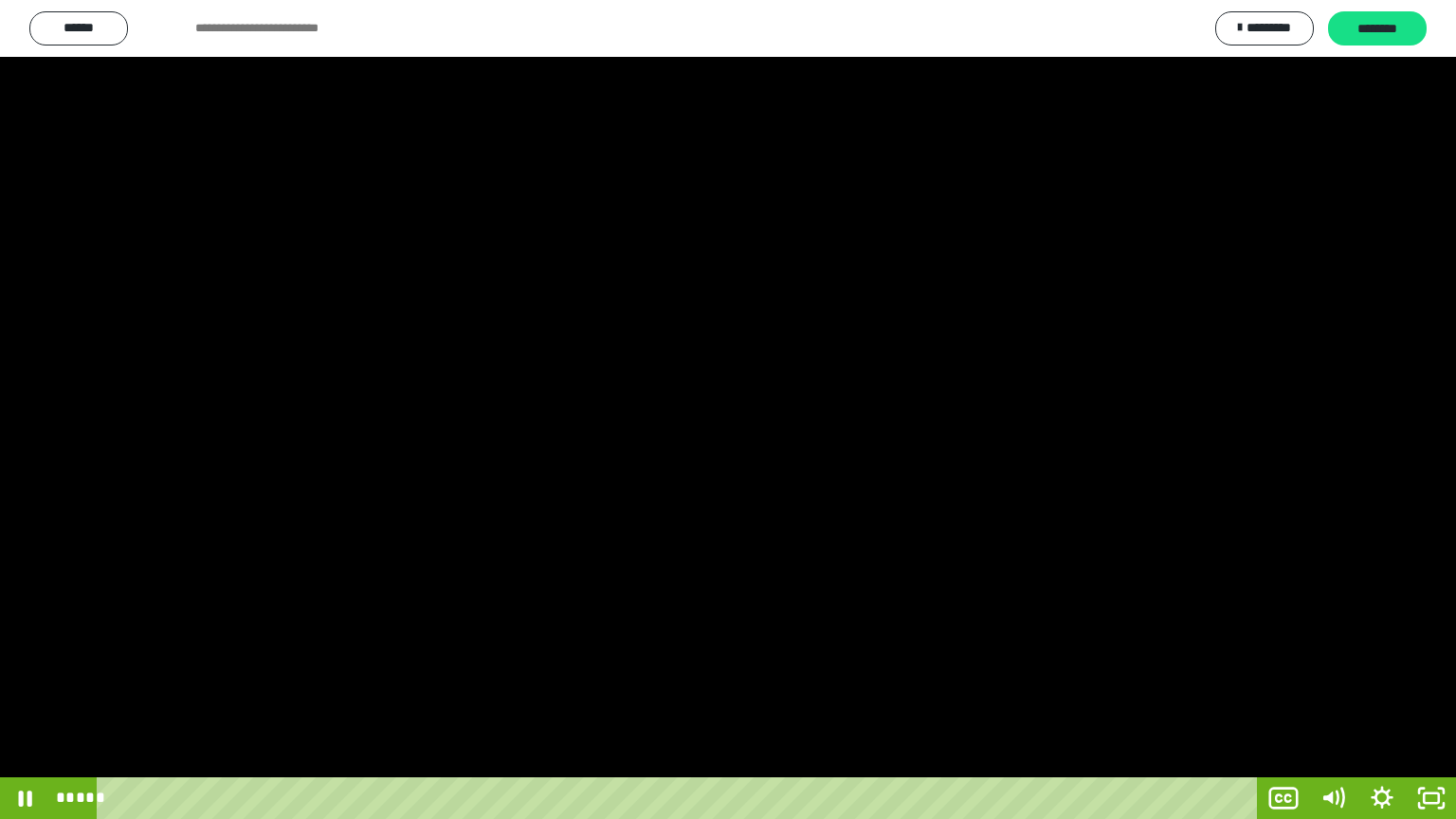 click at bounding box center [728, 410] 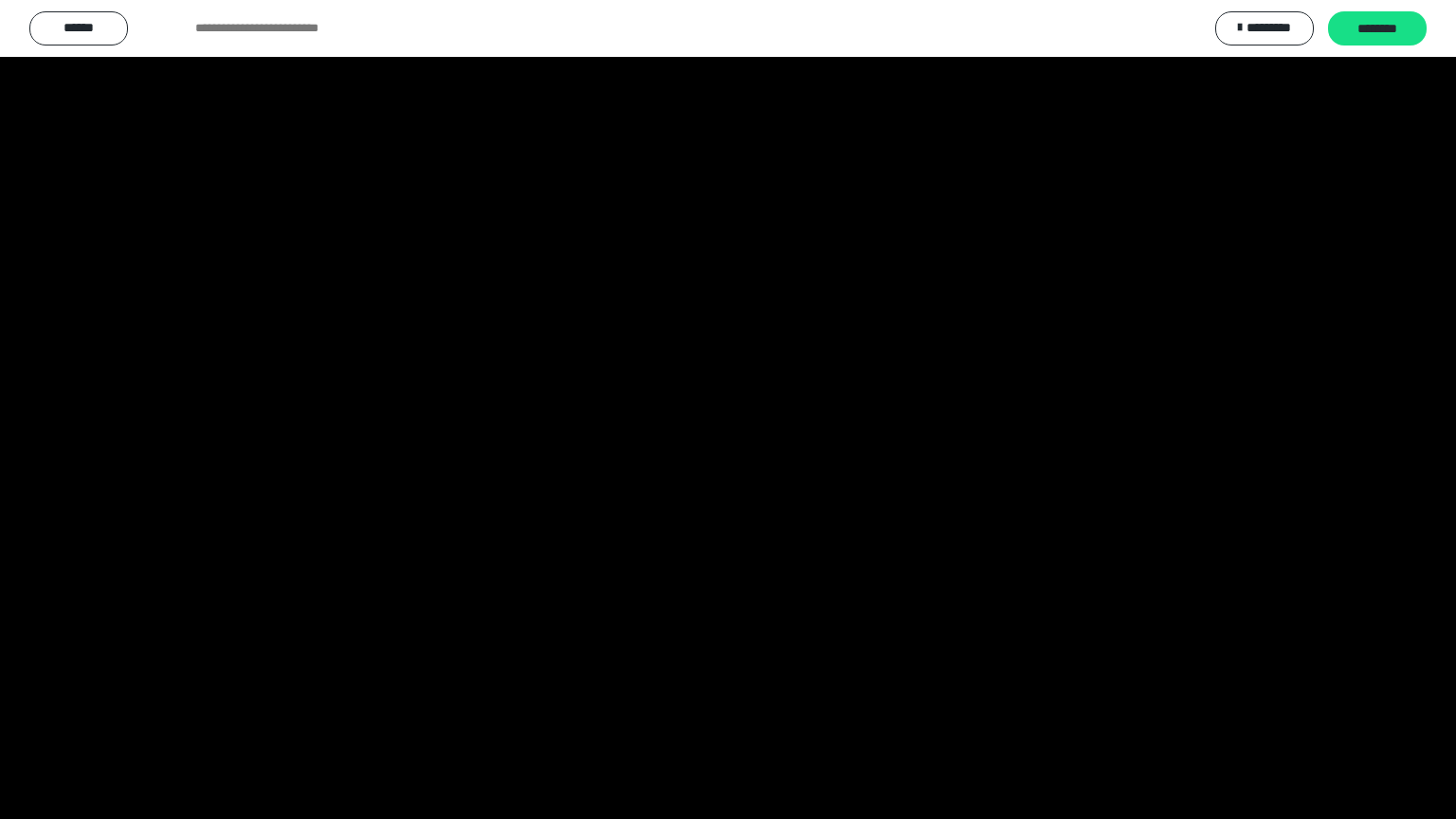 click at bounding box center (728, 410) 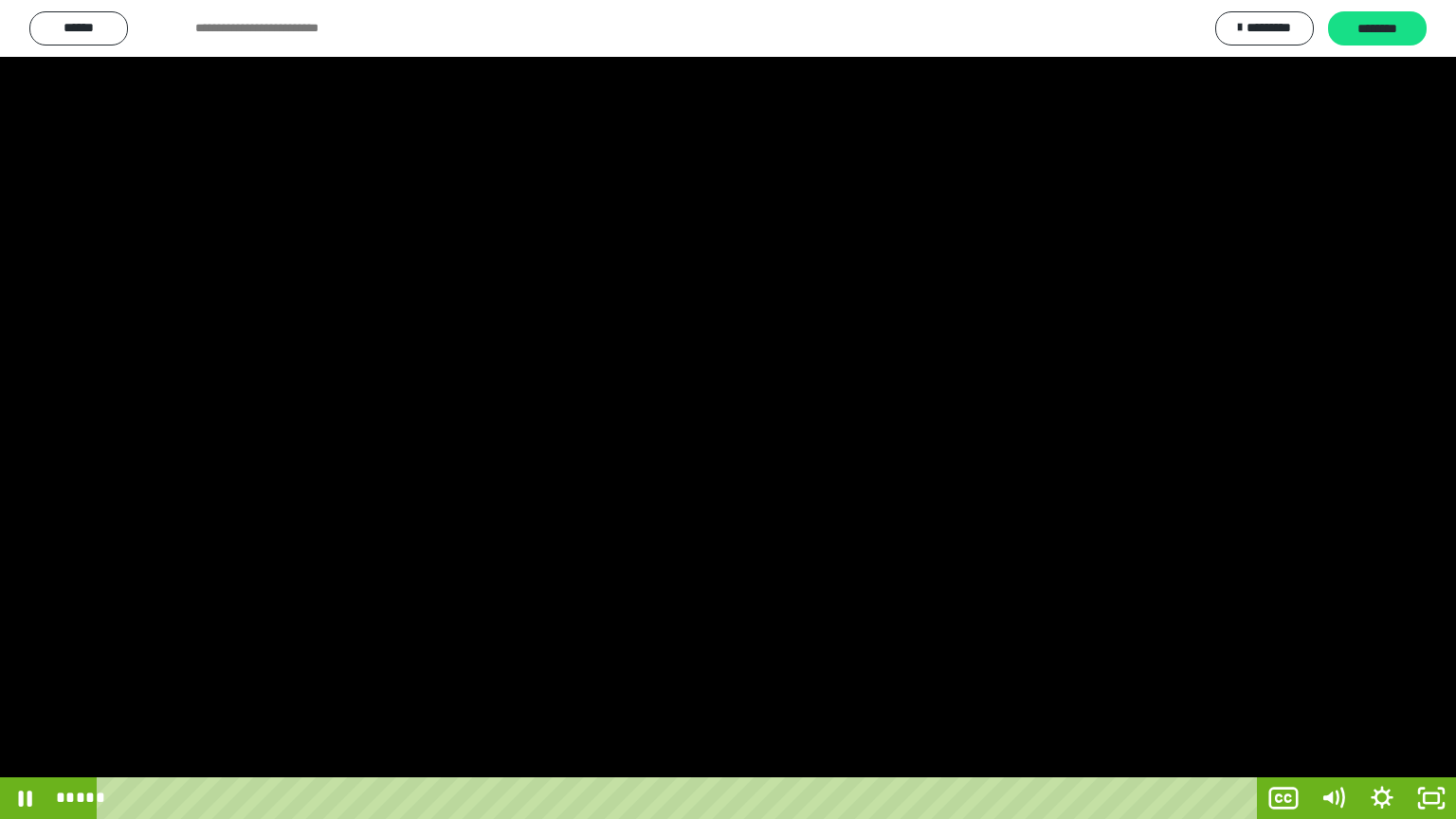 click at bounding box center (728, 410) 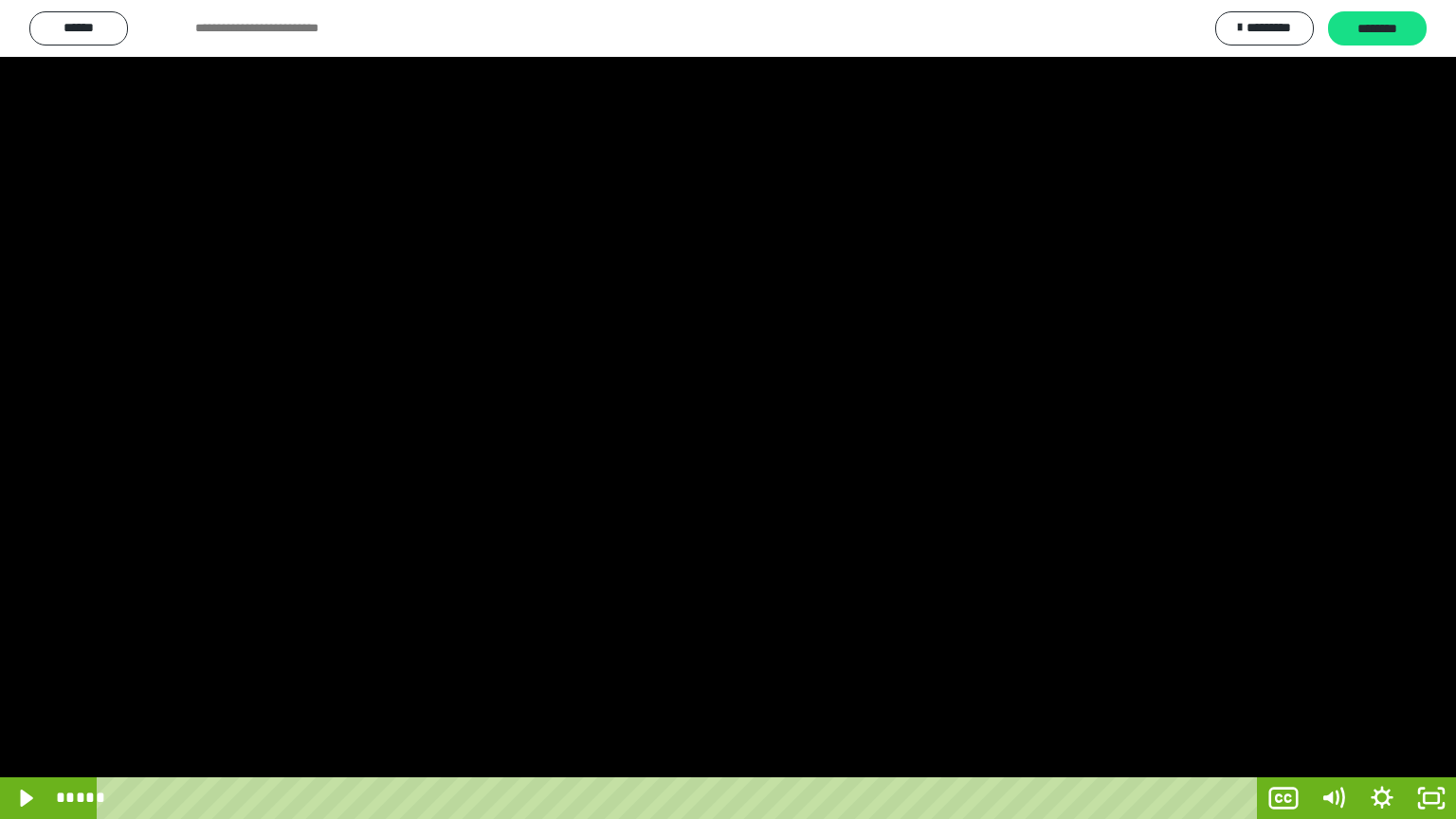 click at bounding box center (728, 410) 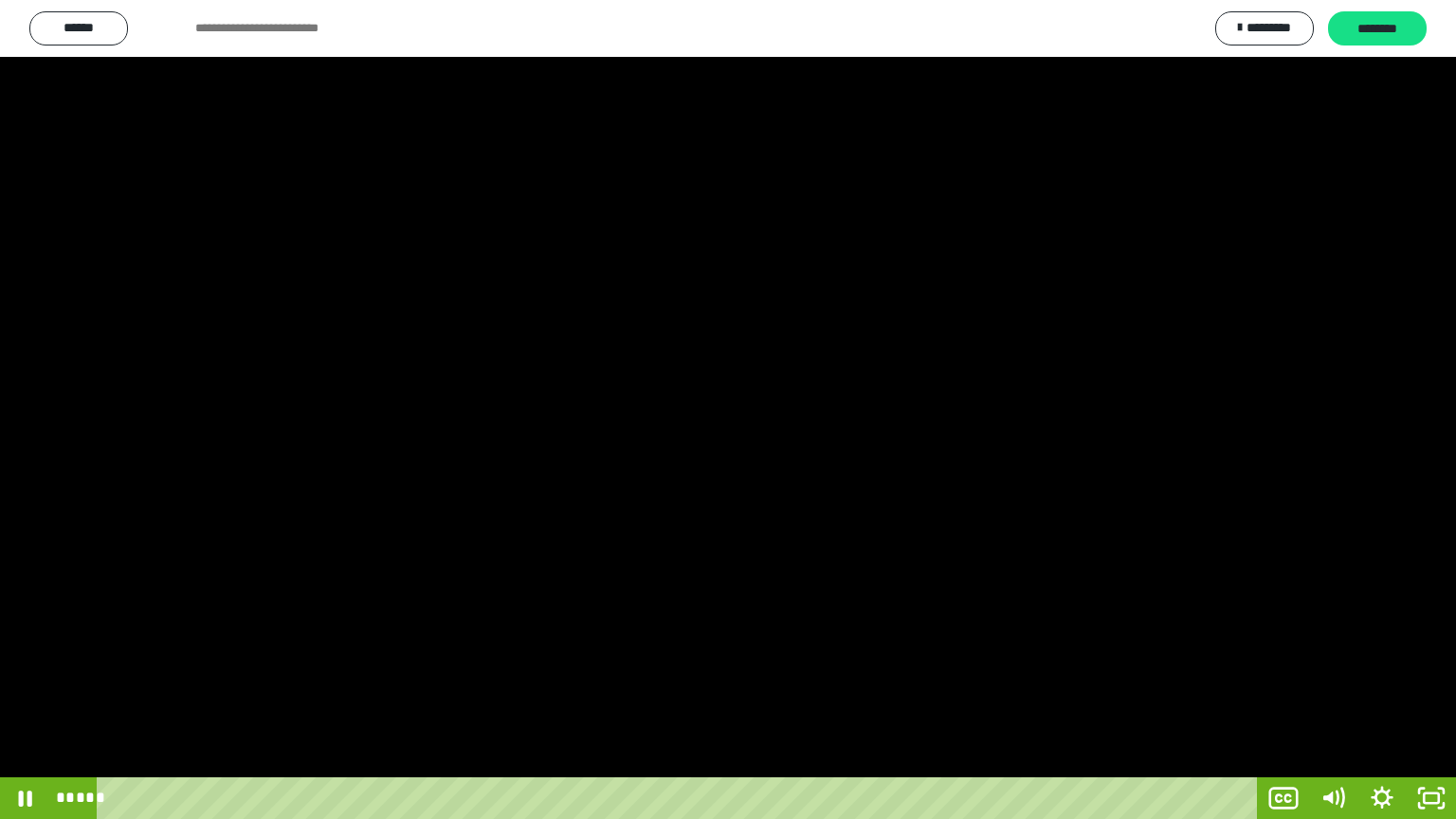 click at bounding box center (728, 410) 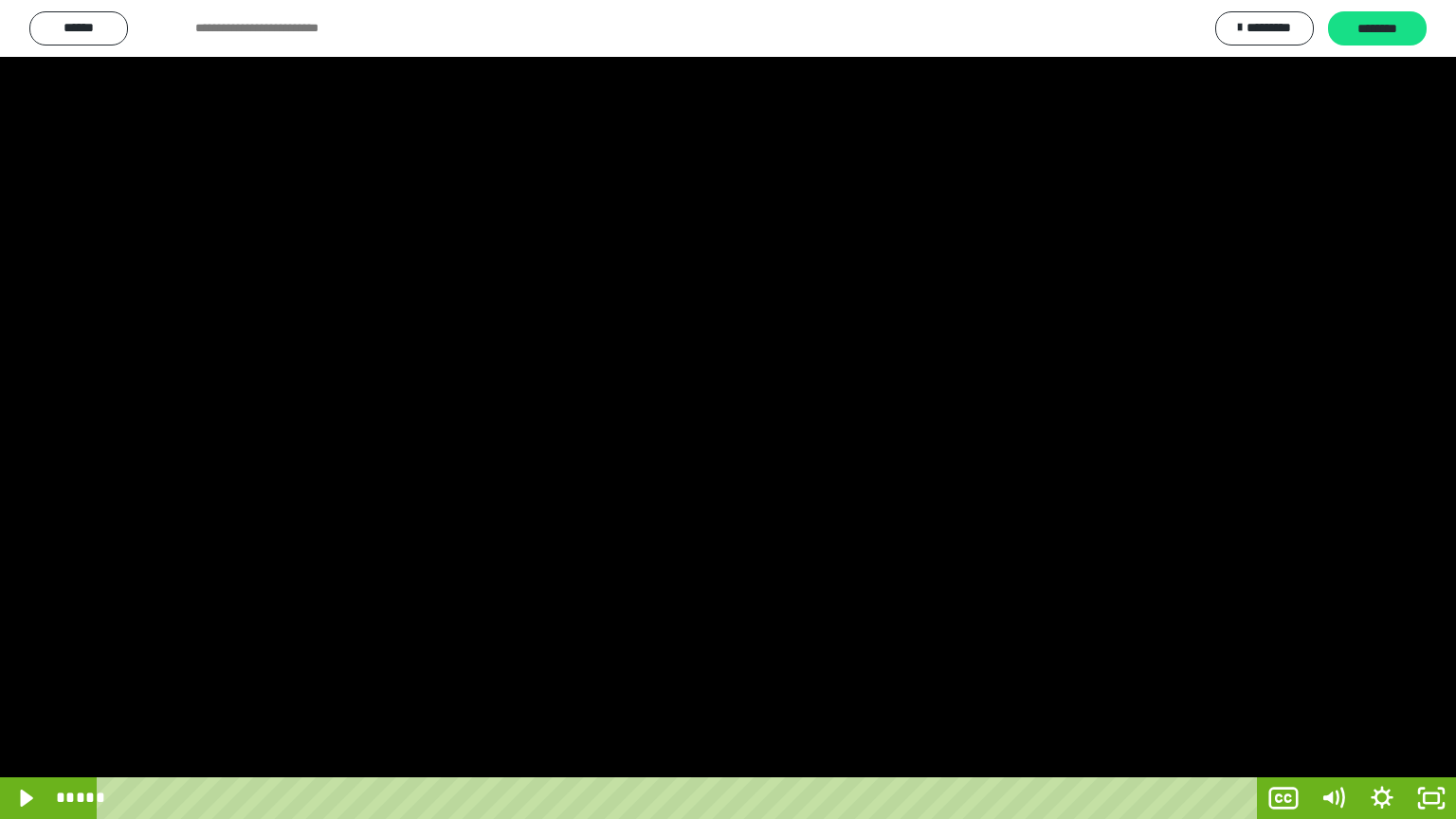 click at bounding box center (728, 410) 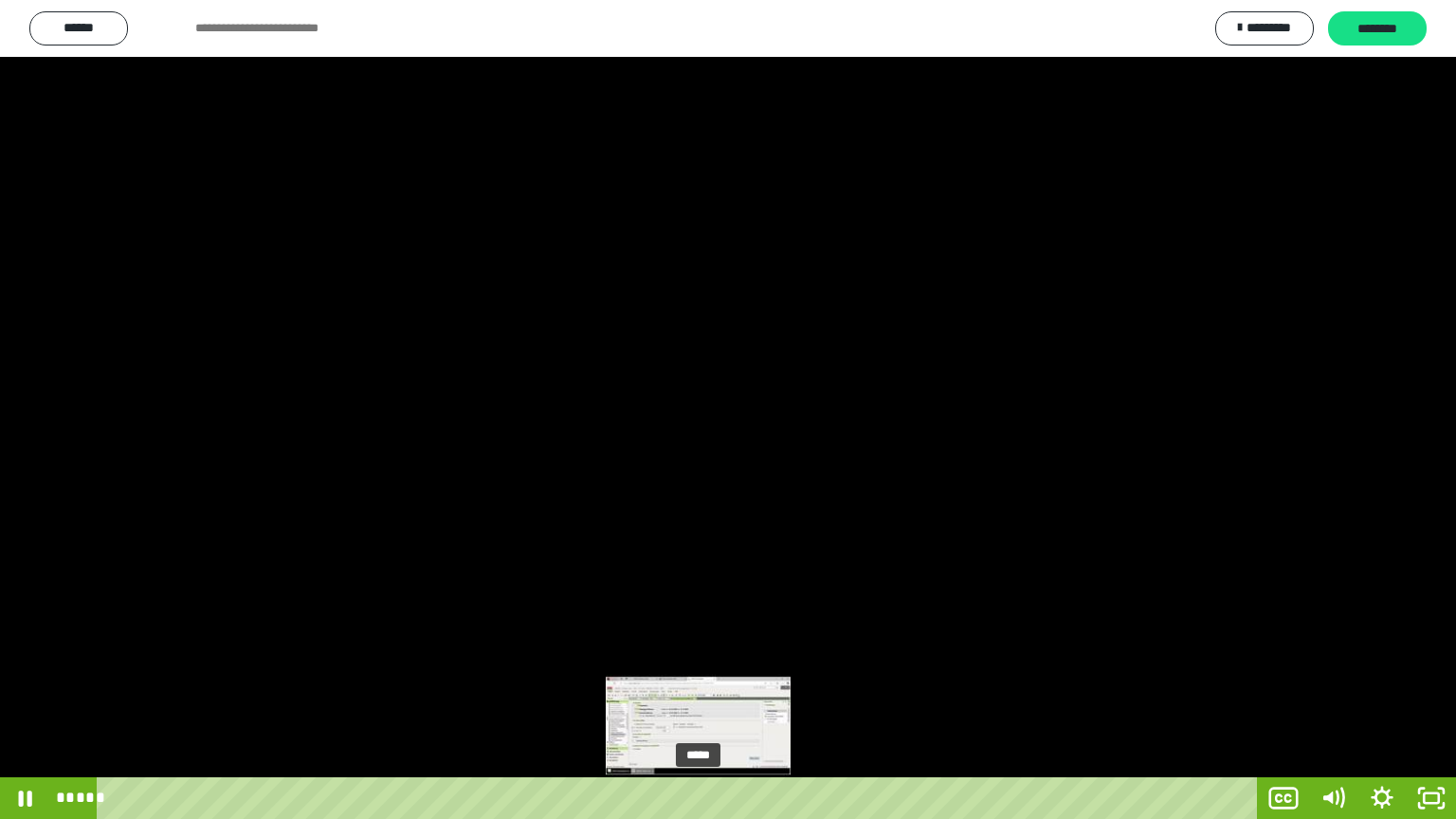 click on "*****" at bounding box center (681, 798) 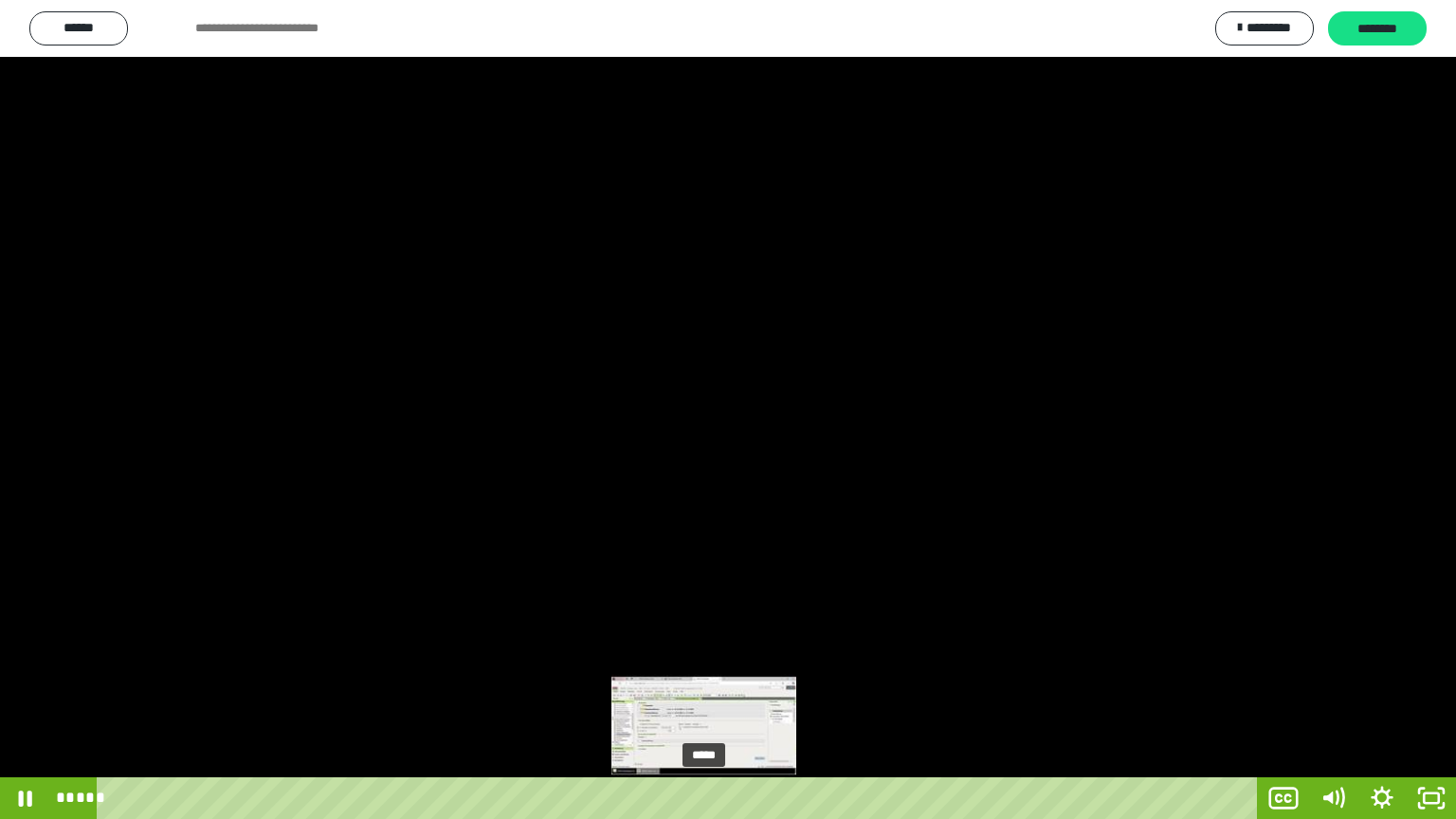 click on "*****" at bounding box center [681, 798] 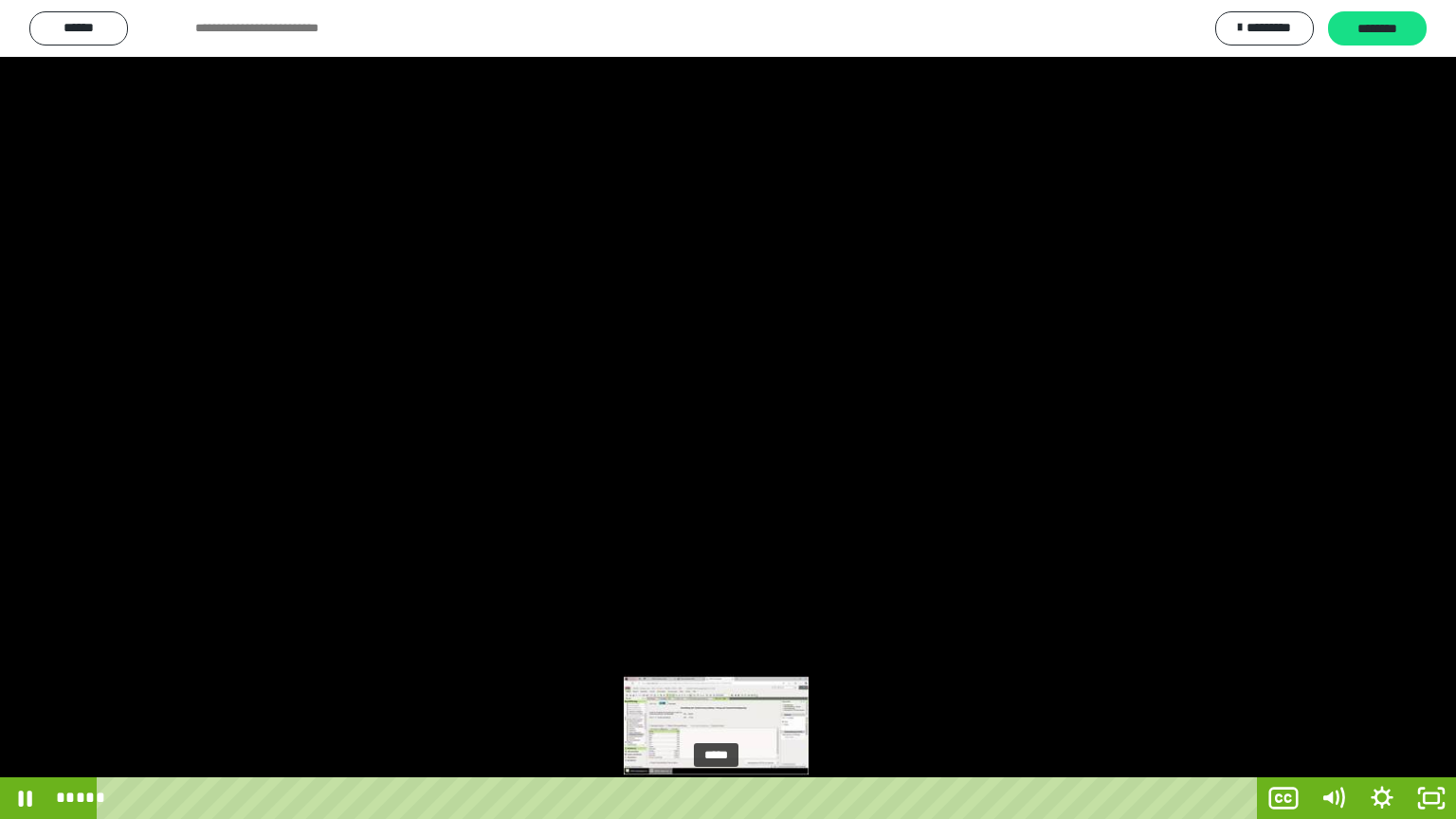 click on "*****" at bounding box center (681, 798) 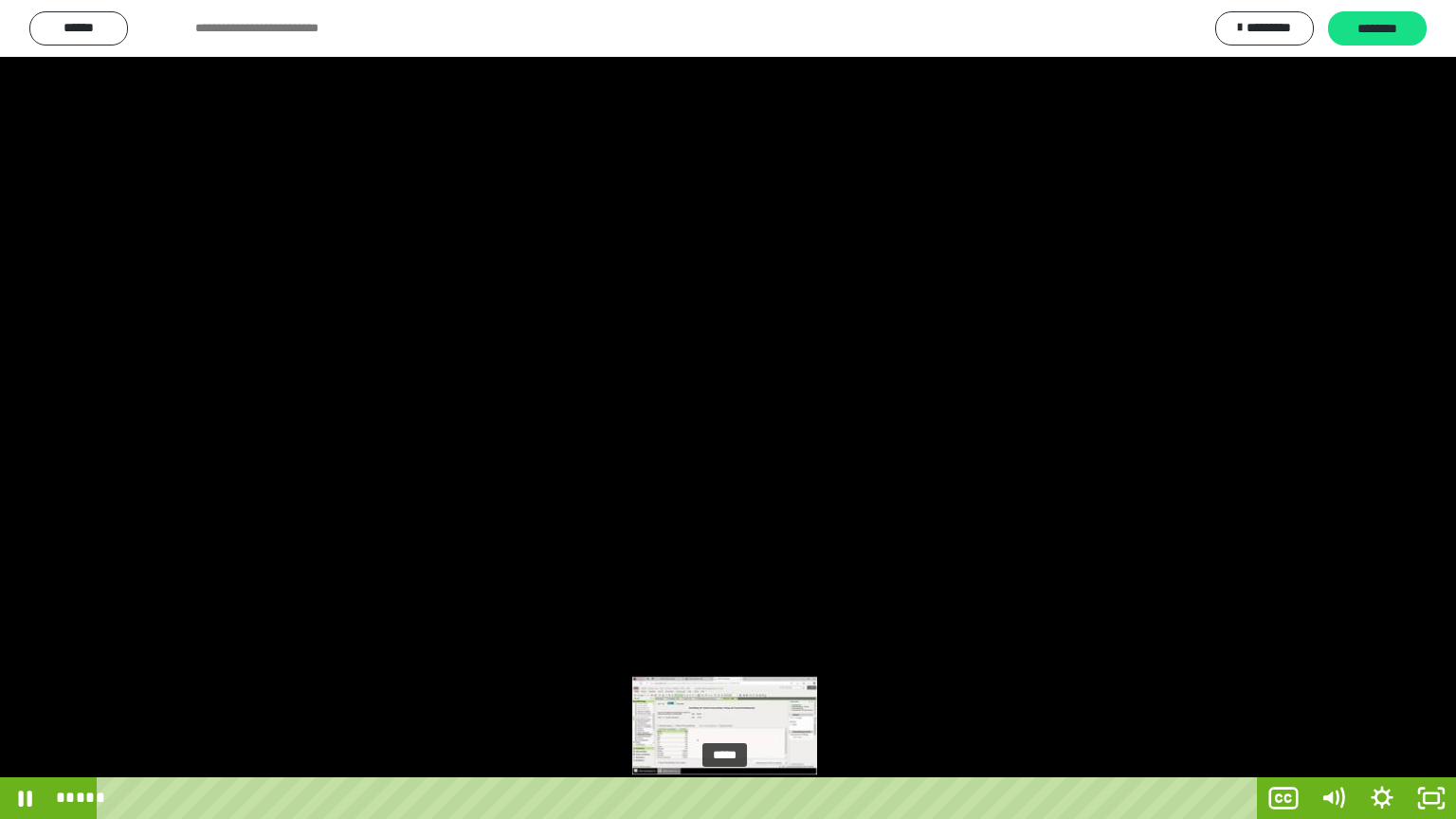 click on "*****" at bounding box center (681, 798) 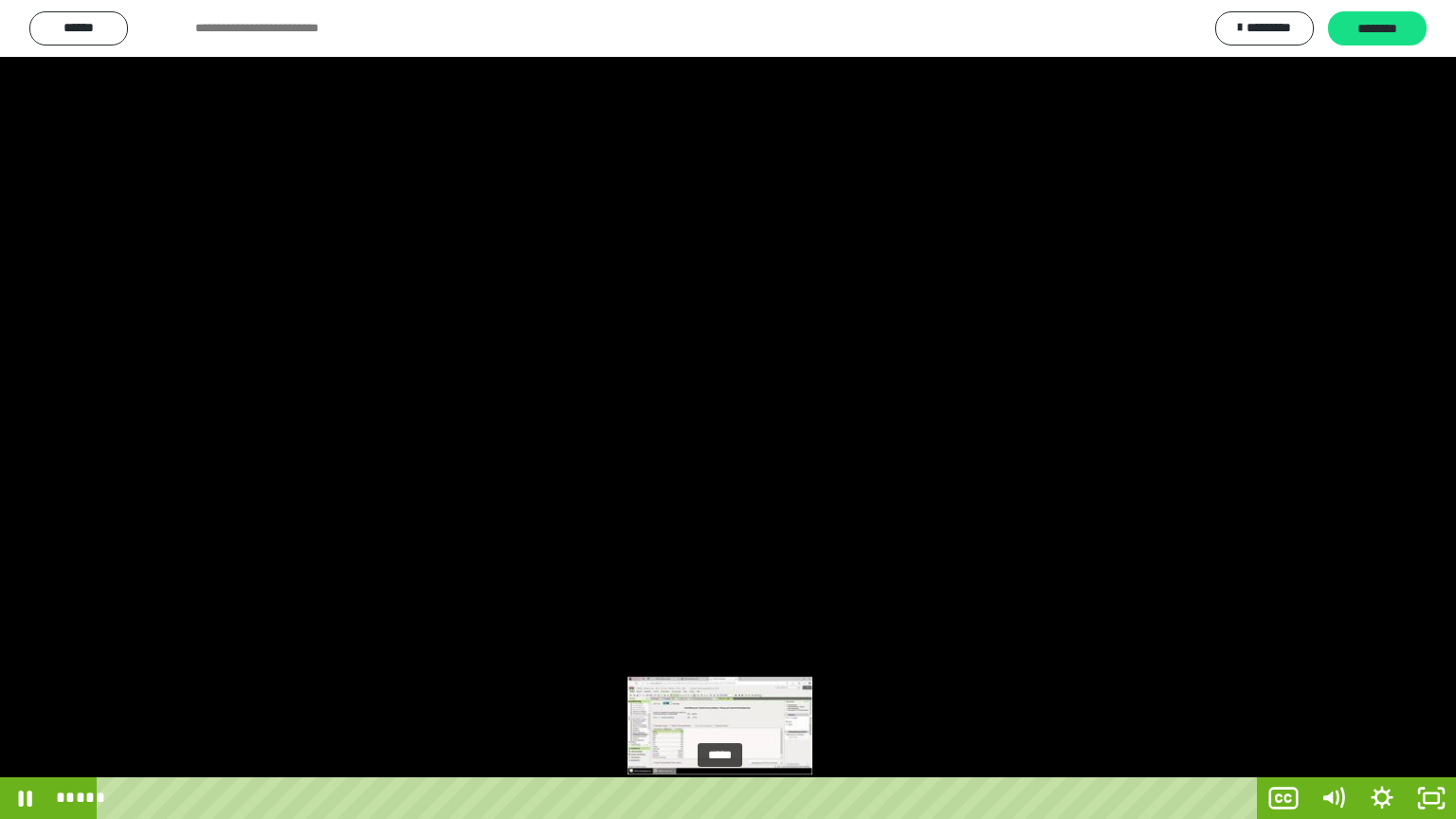 click at bounding box center (719, 798) 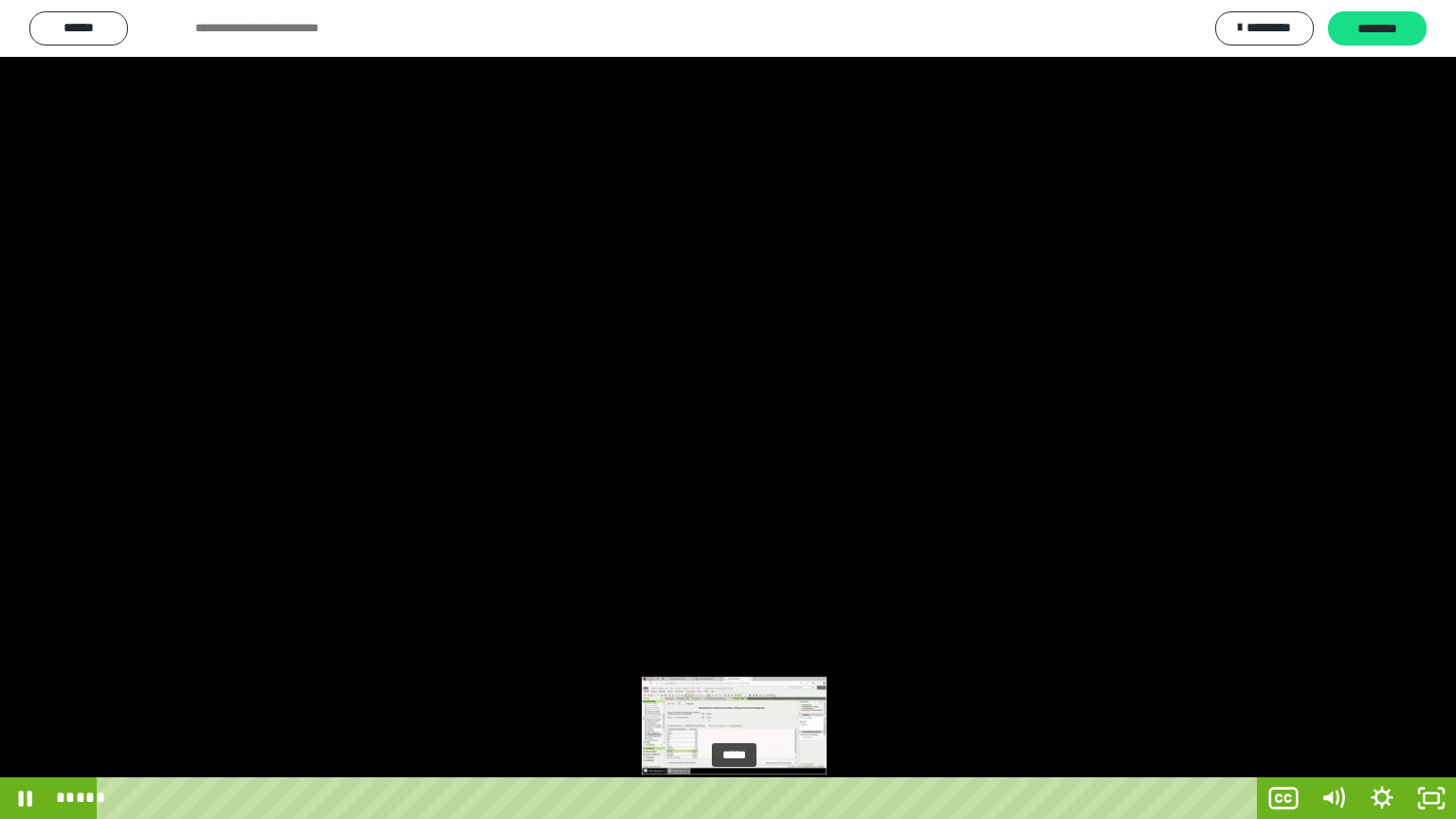 click at bounding box center [734, 798] 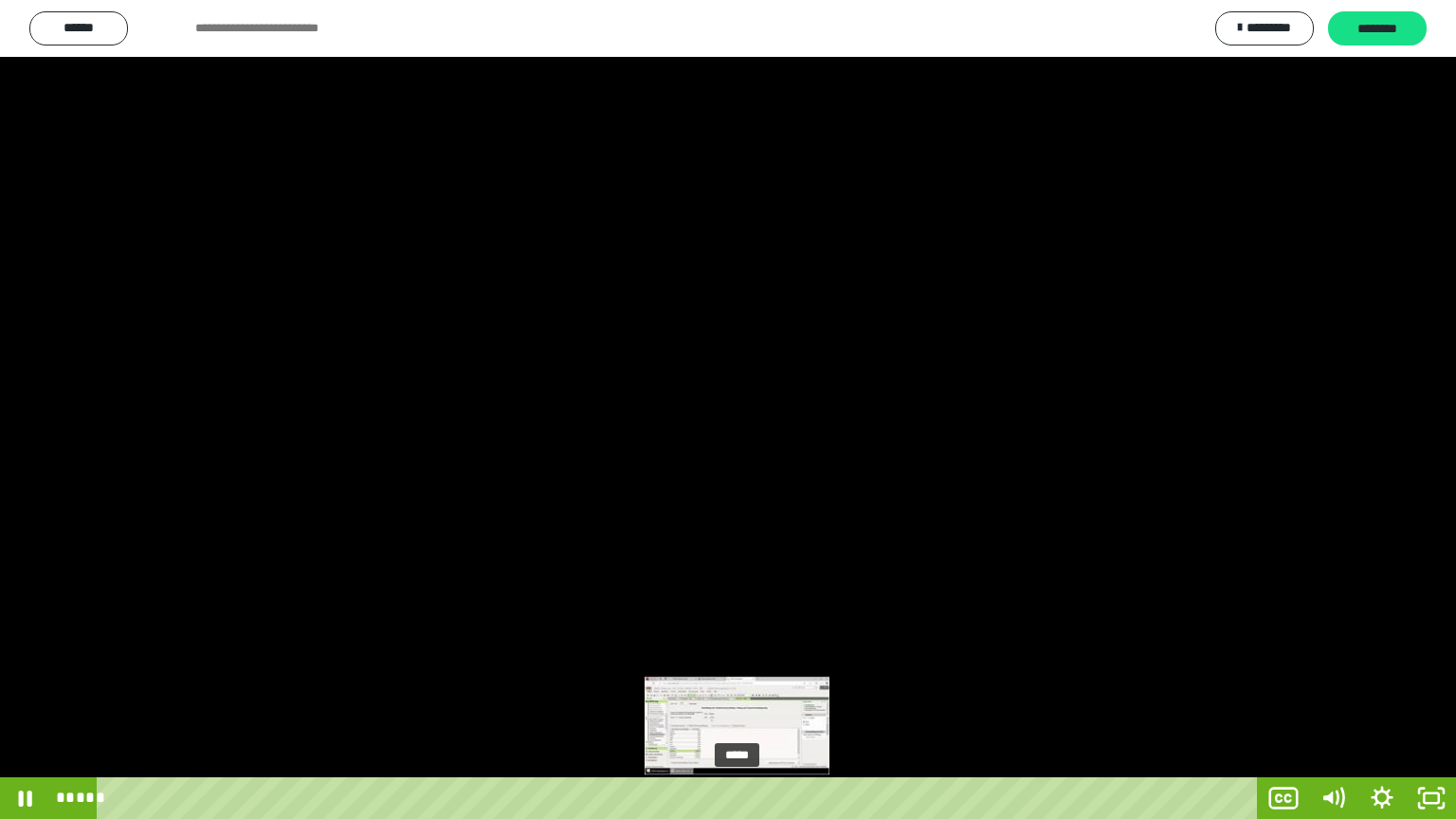 click at bounding box center [734, 798] 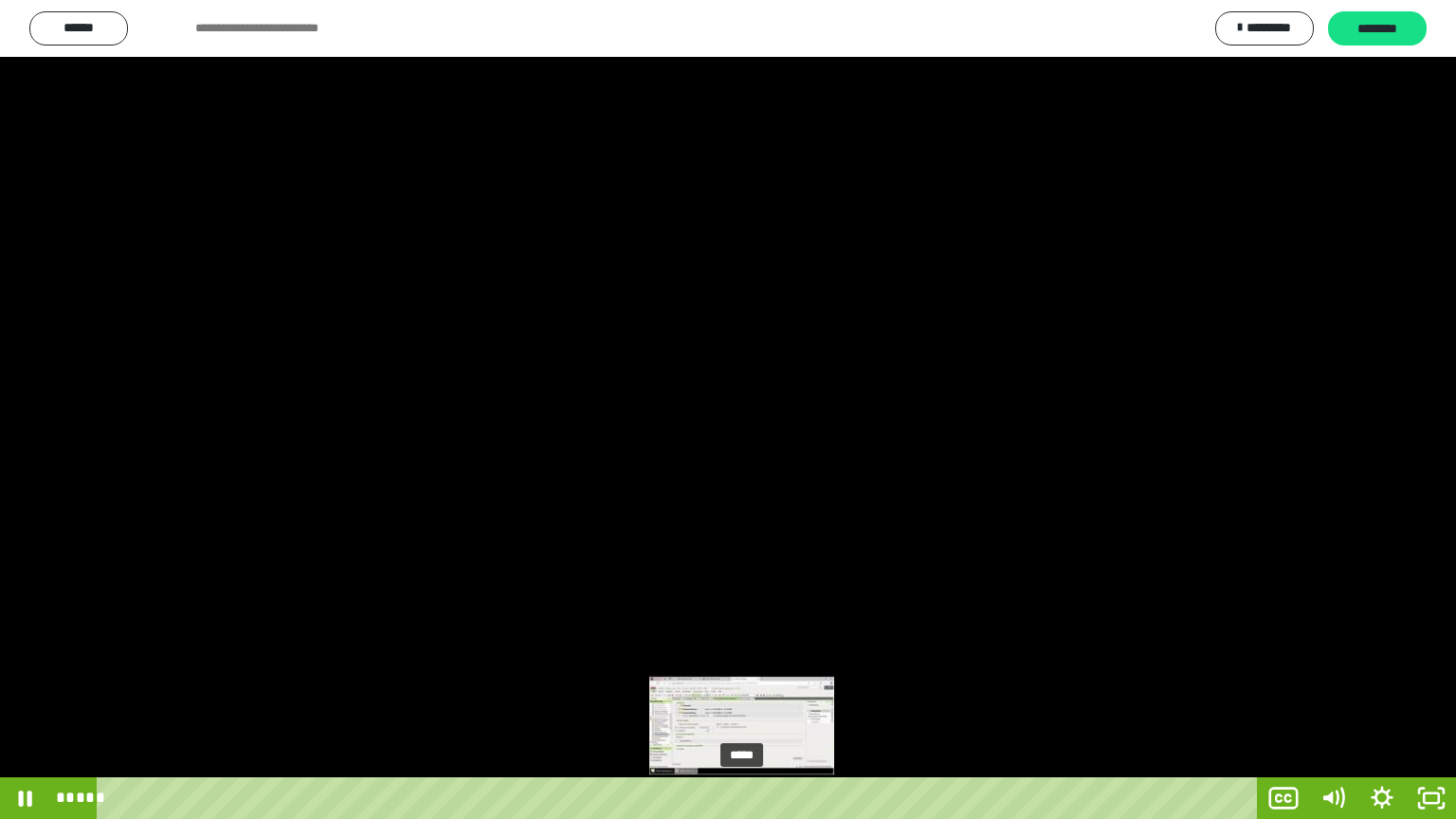 click at bounding box center (737, 798) 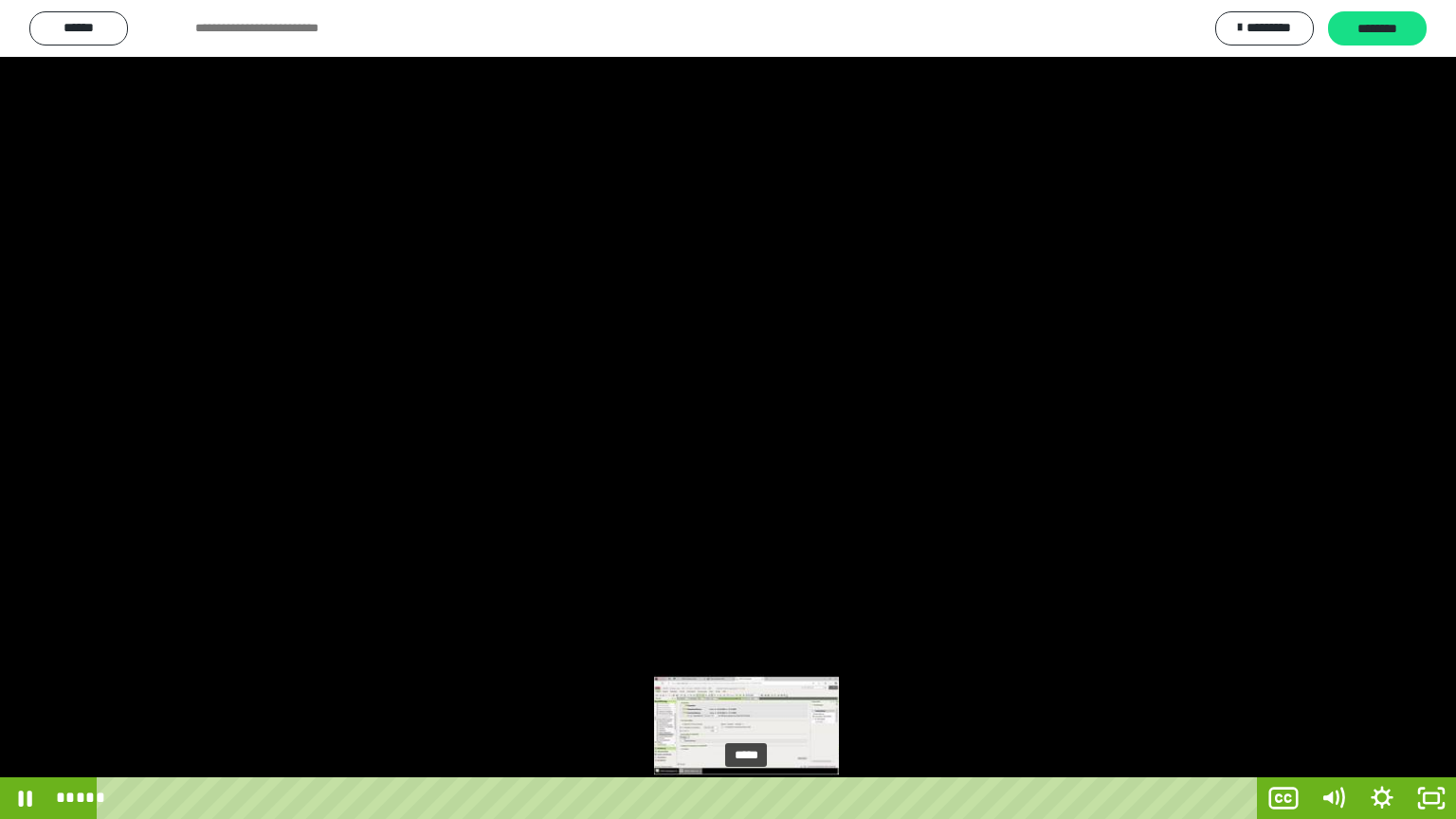 click at bounding box center [743, 798] 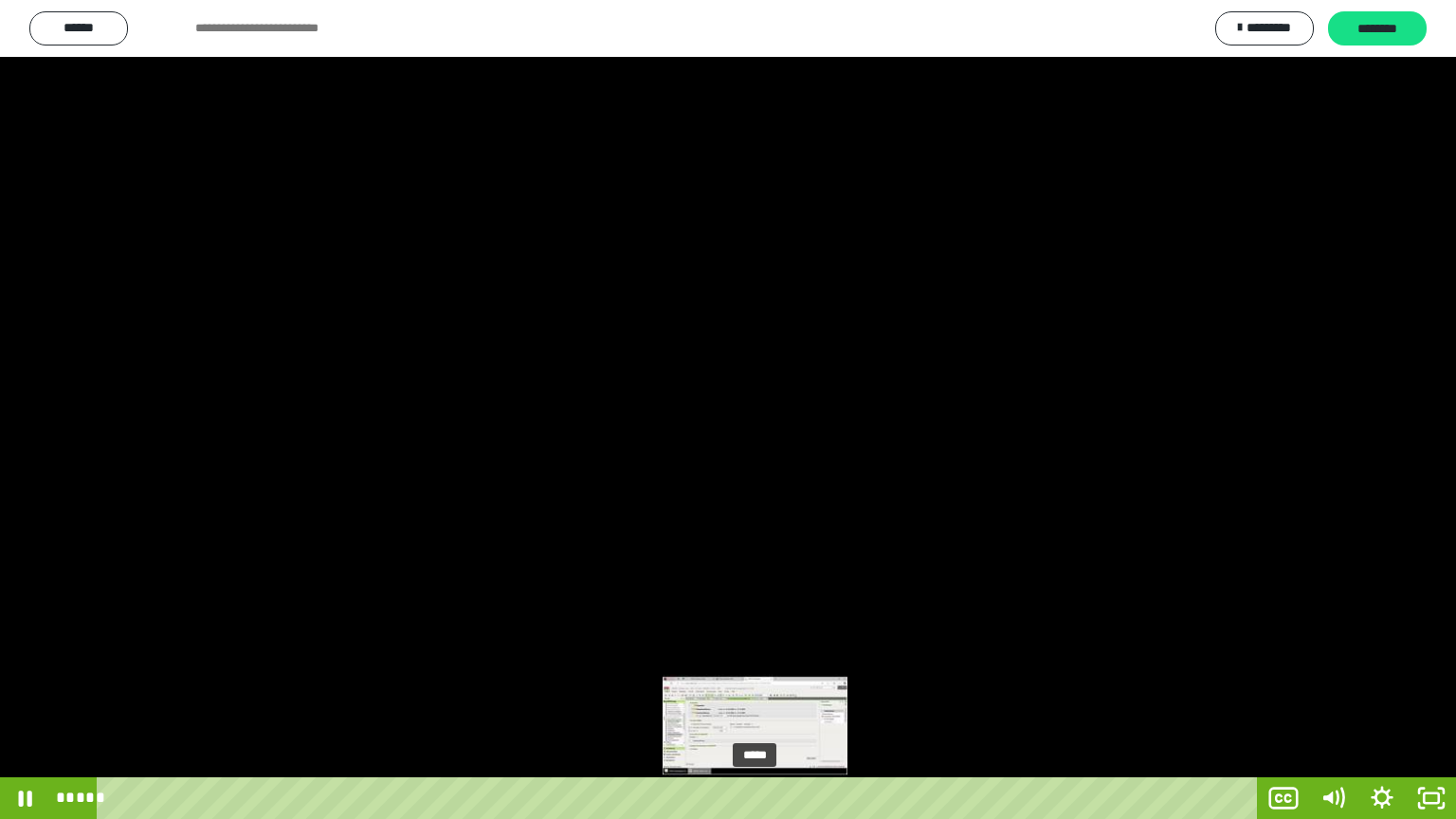 click on "*****" at bounding box center [681, 798] 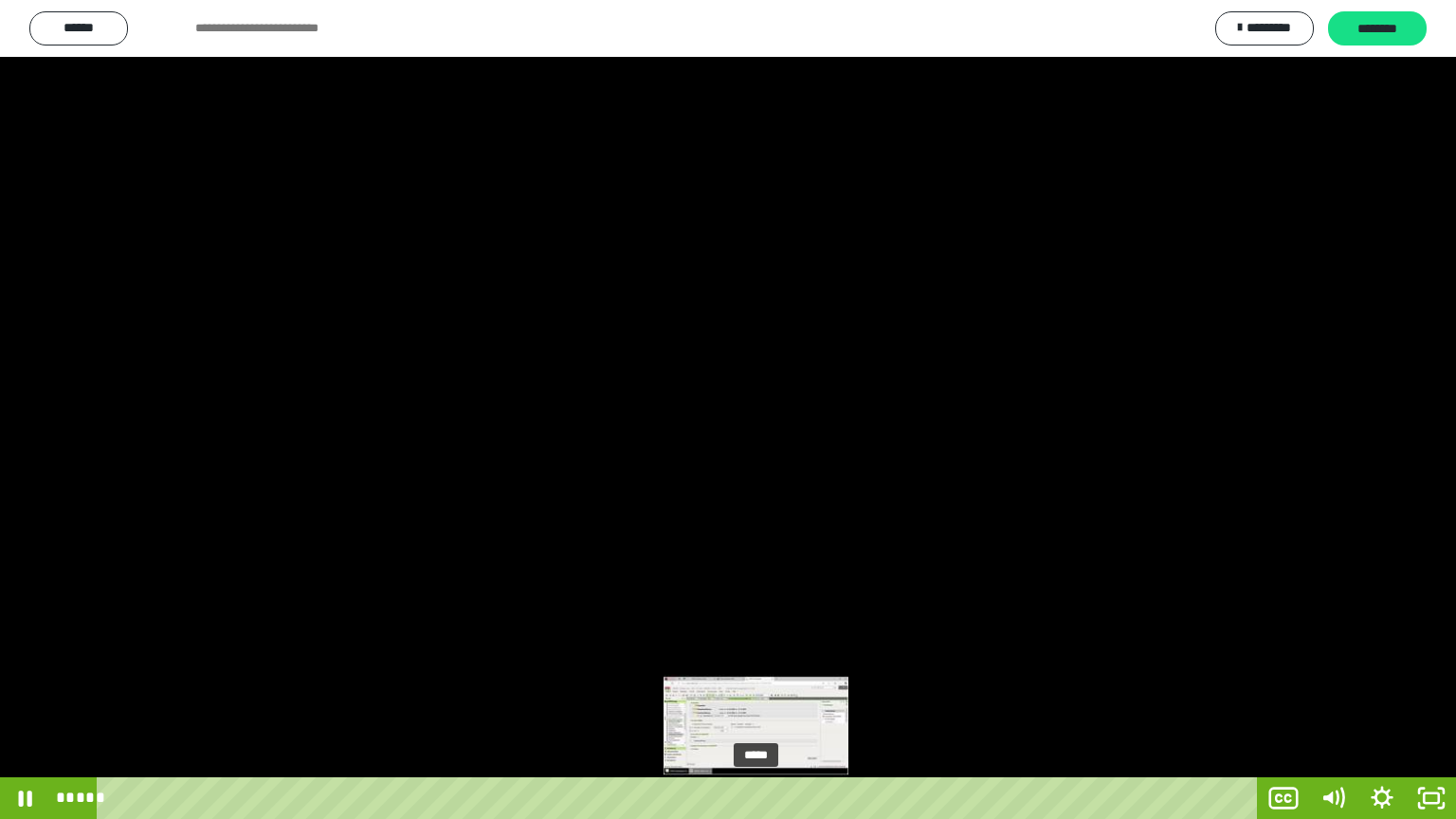 click at bounding box center [757, 798] 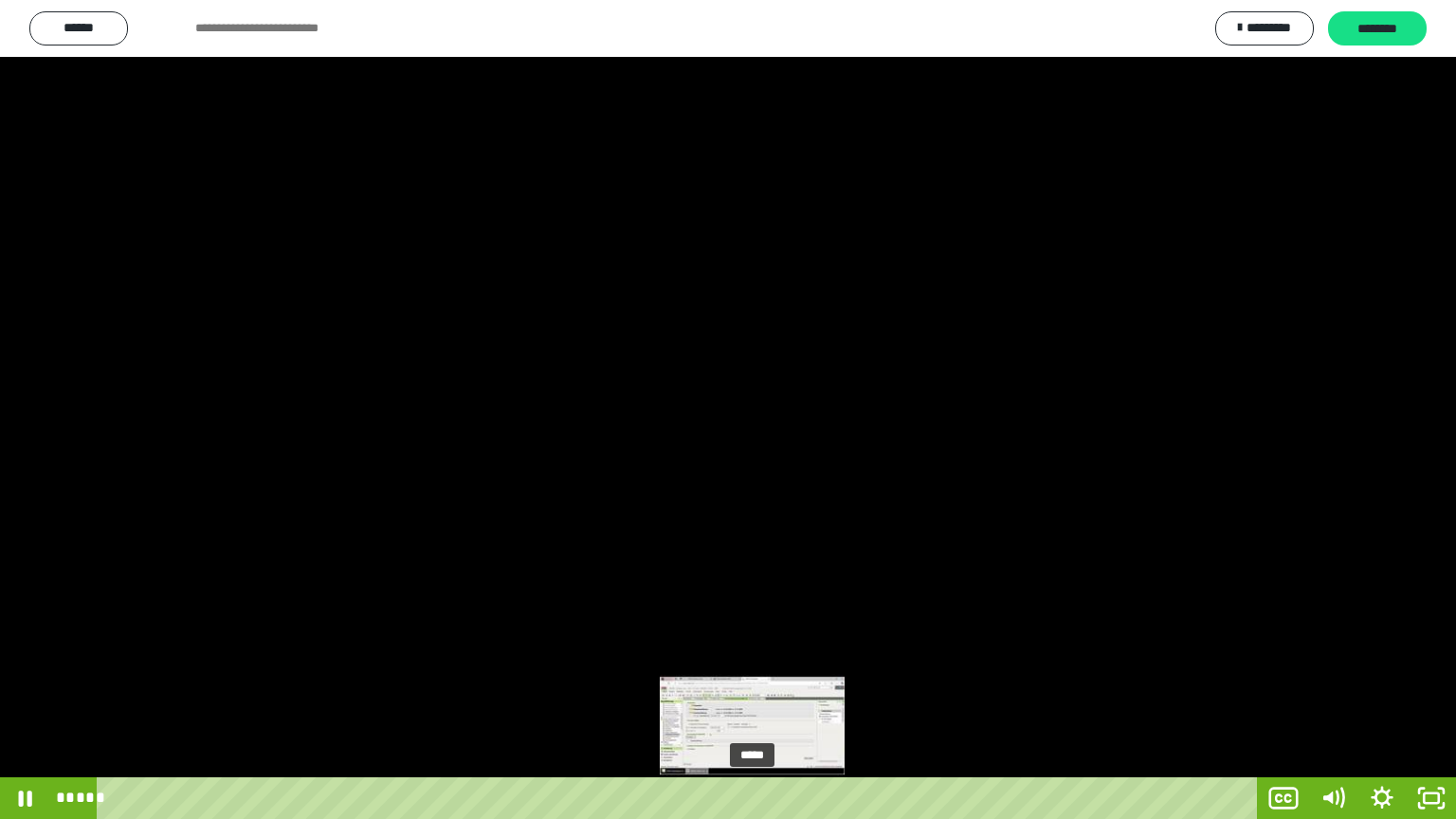 click at bounding box center (755, 798) 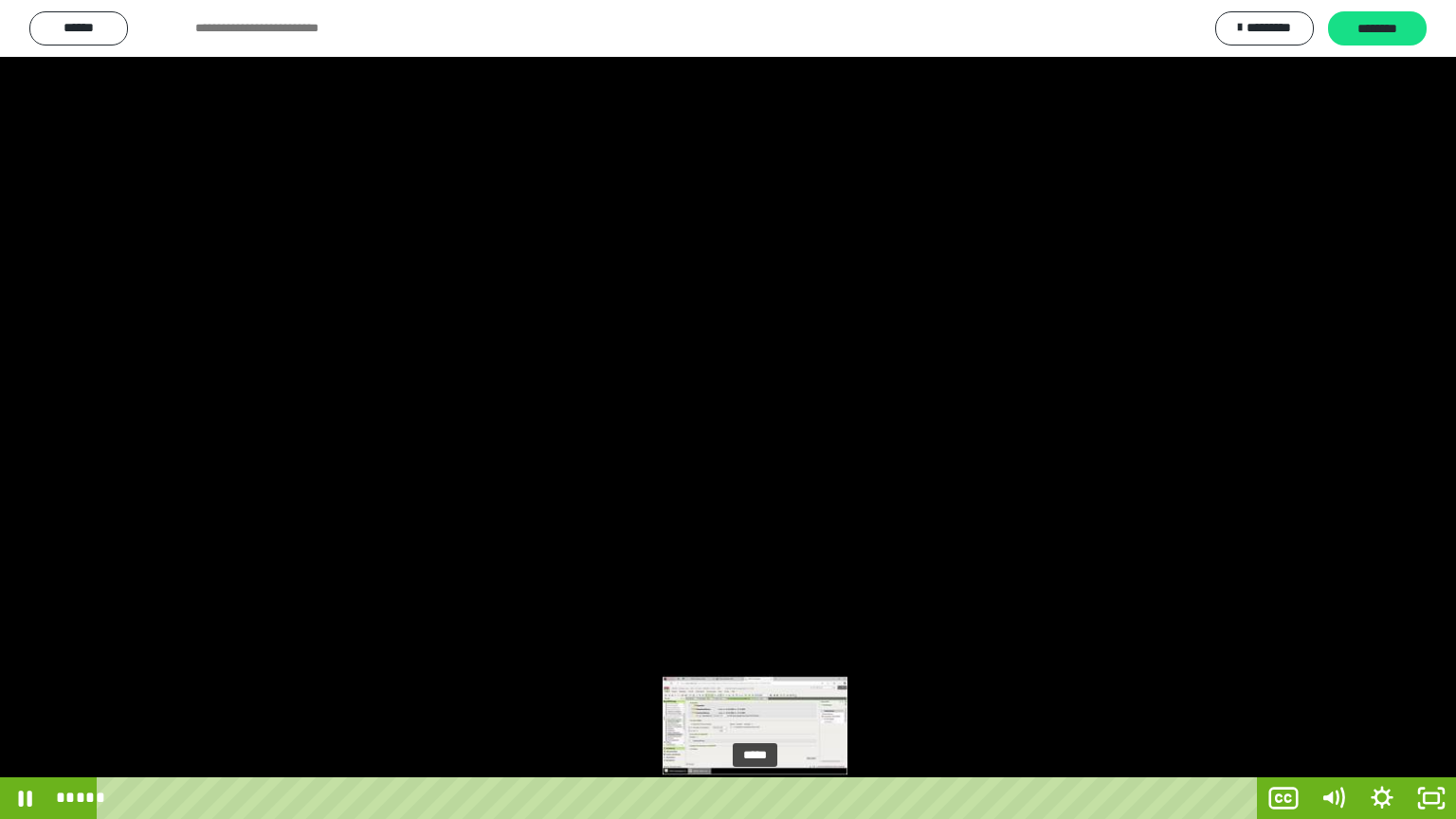 click at bounding box center (753, 798) 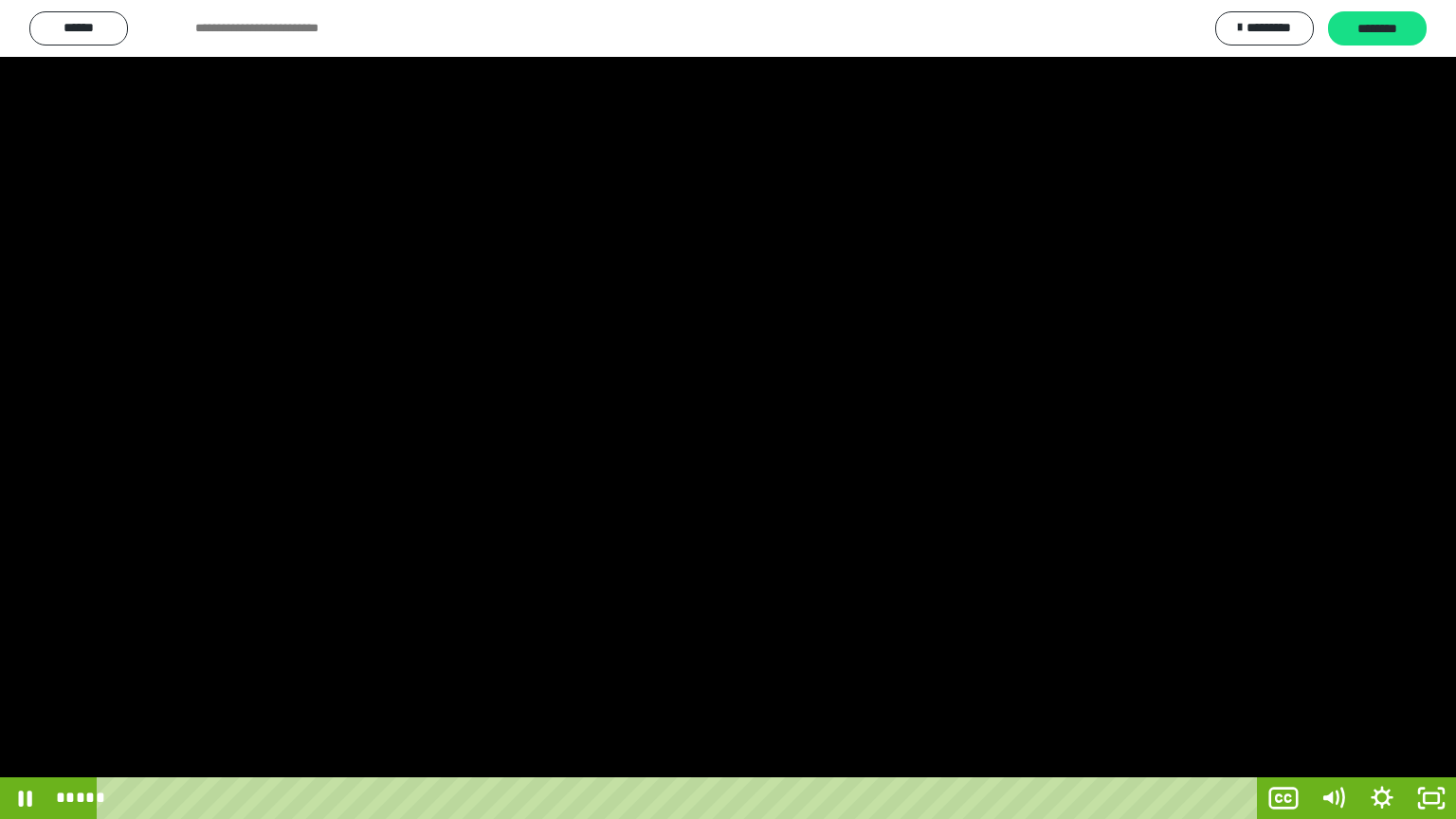 click at bounding box center [728, 410] 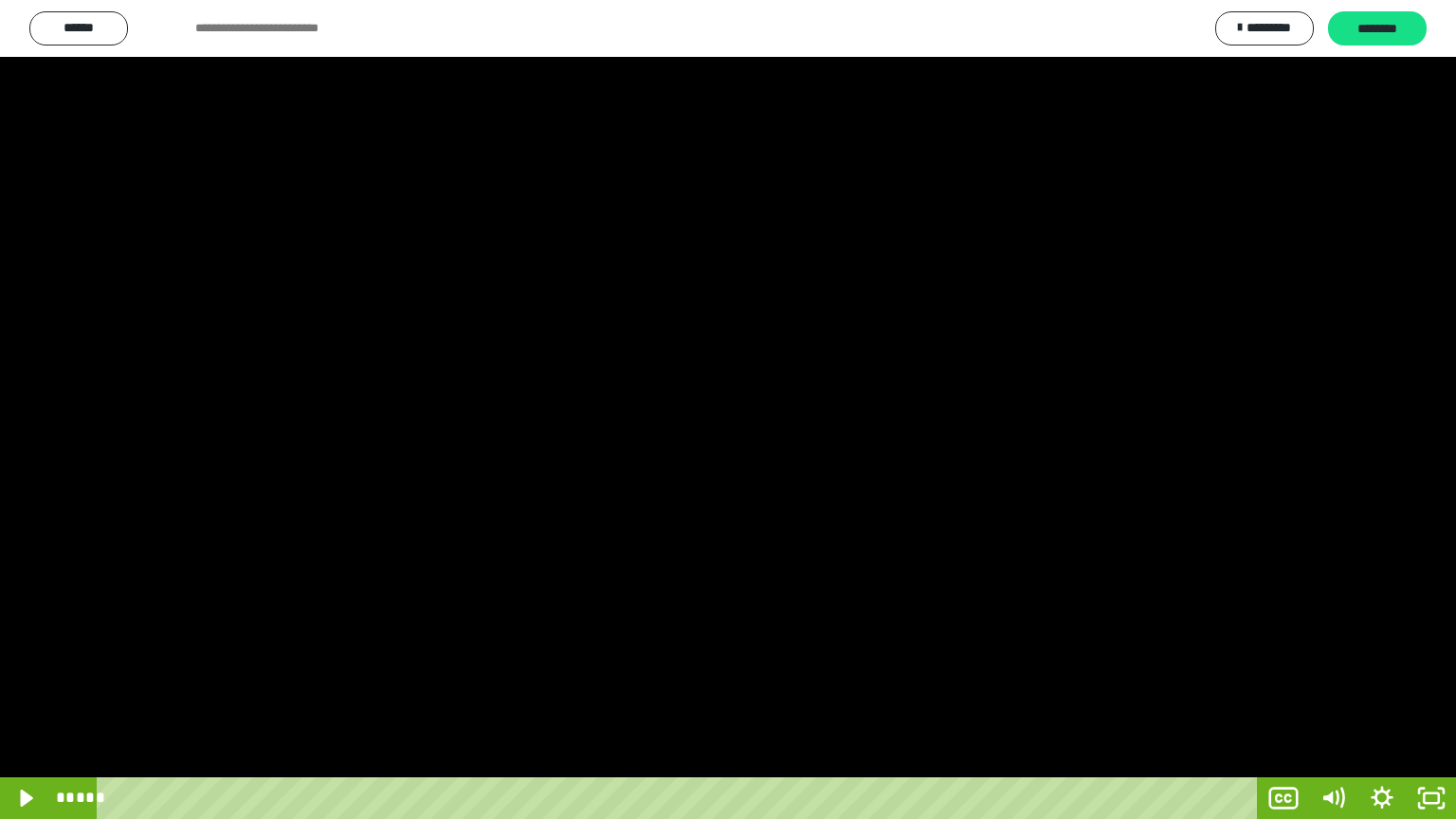 click at bounding box center [728, 410] 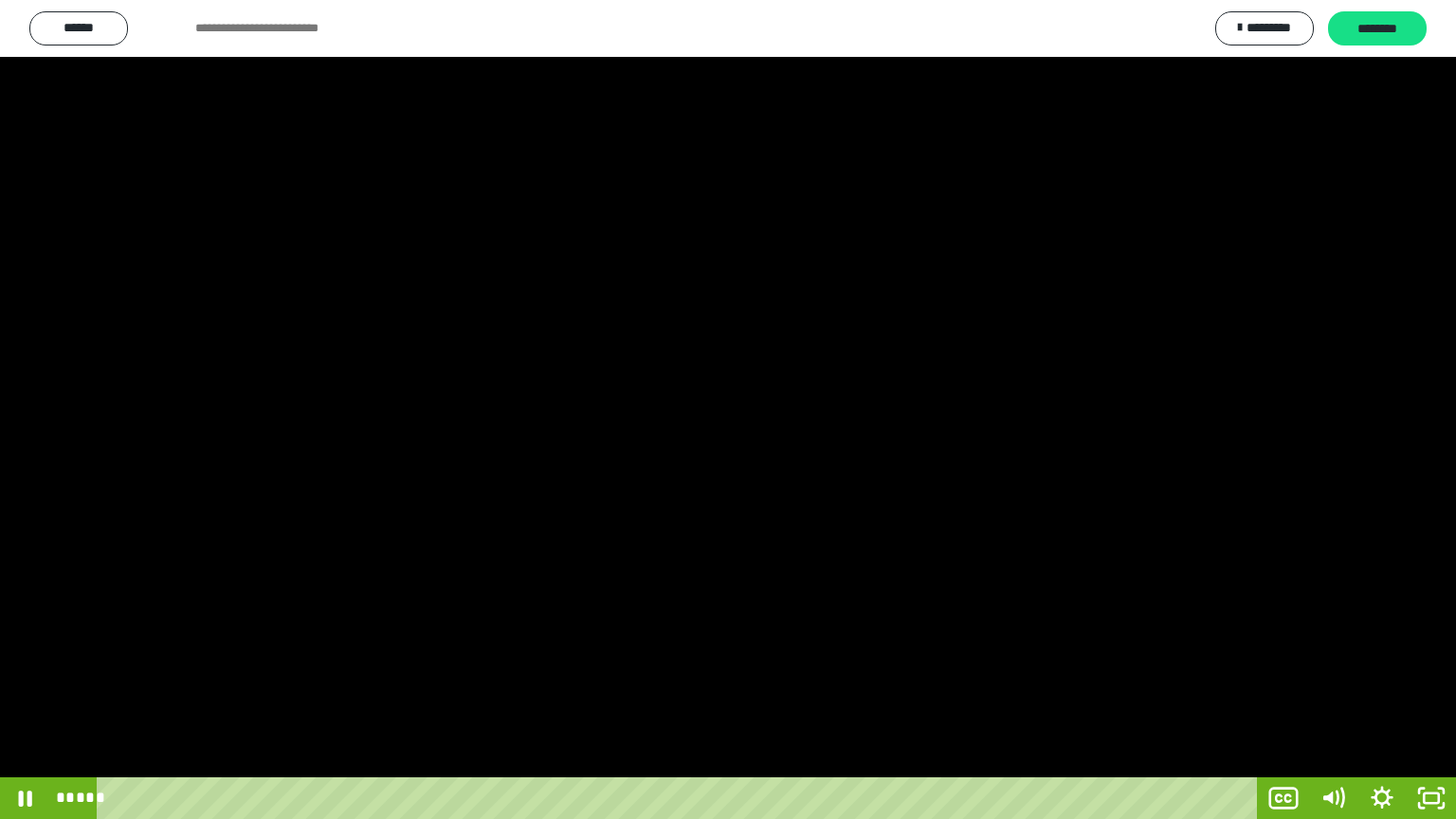 click at bounding box center (728, 410) 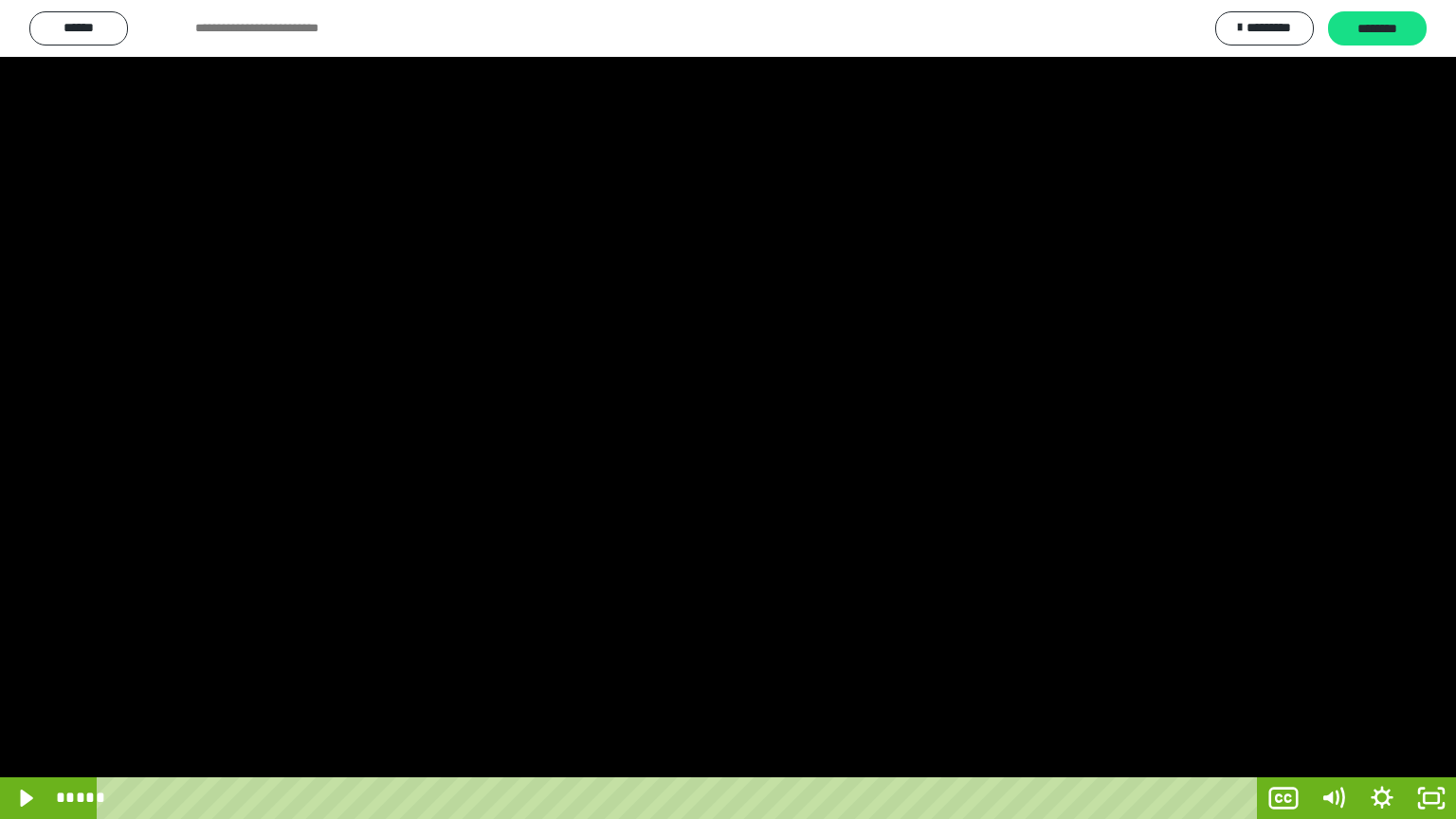 click at bounding box center (728, 410) 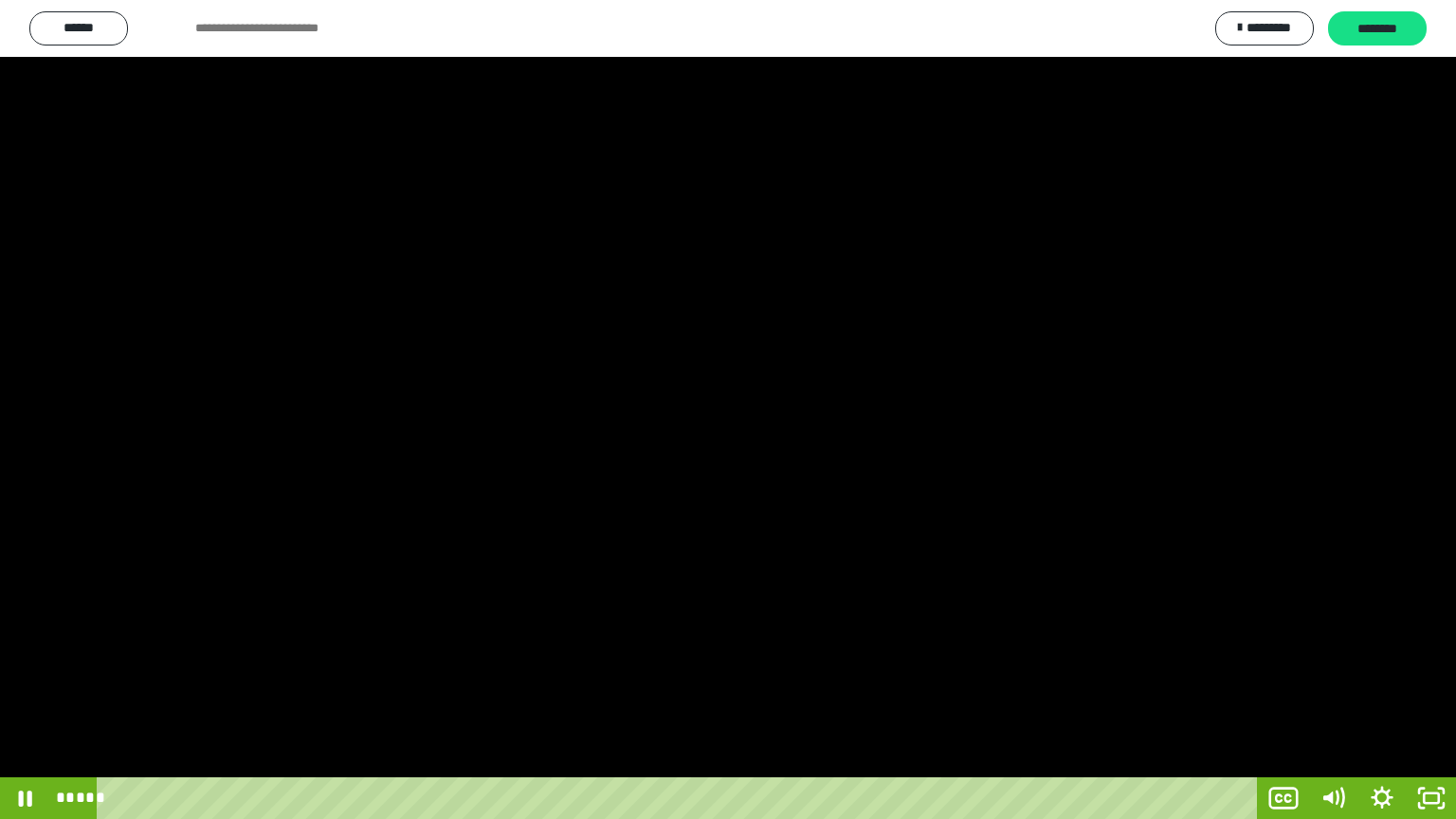 click at bounding box center [728, 410] 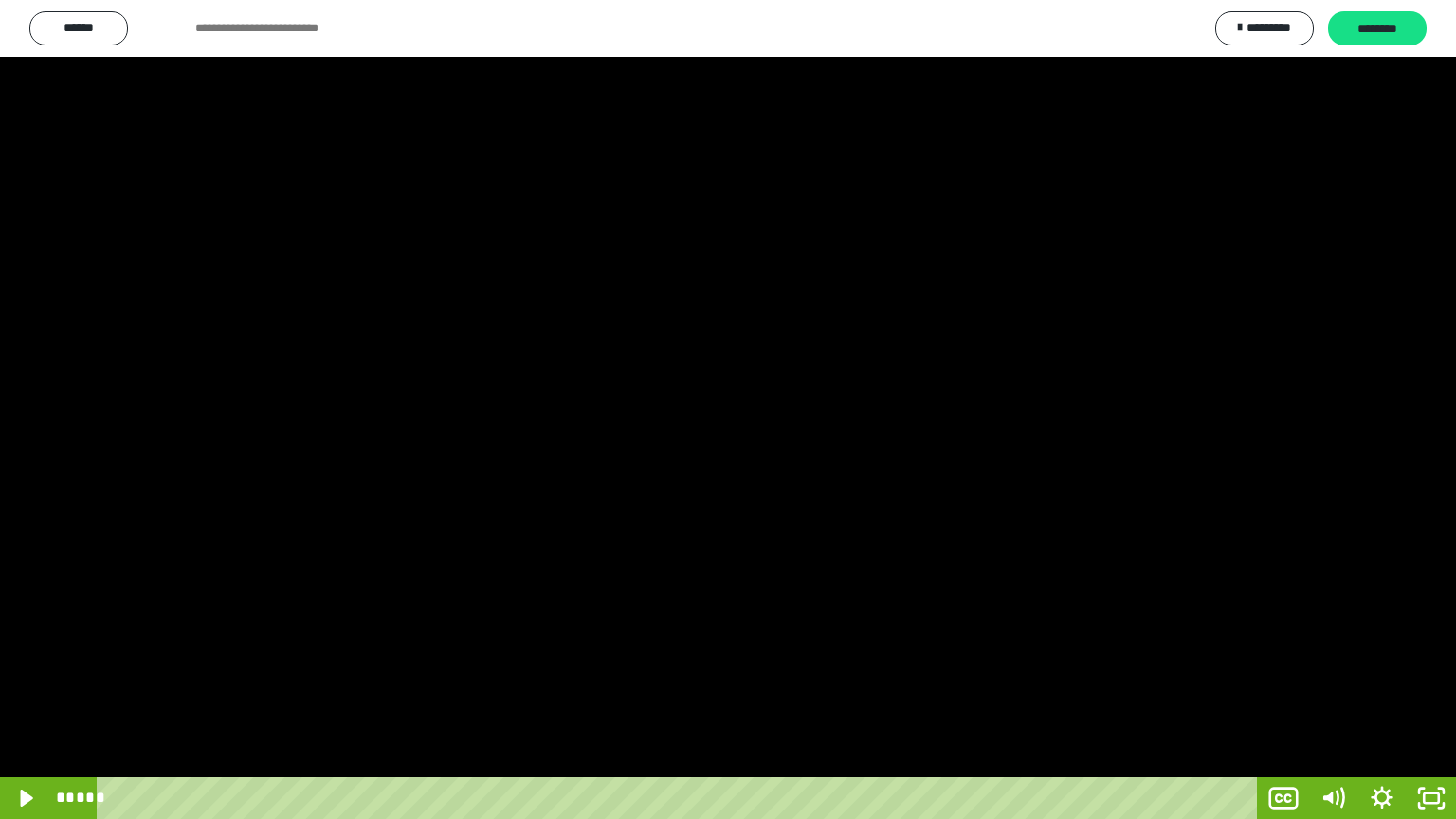 click at bounding box center [728, 410] 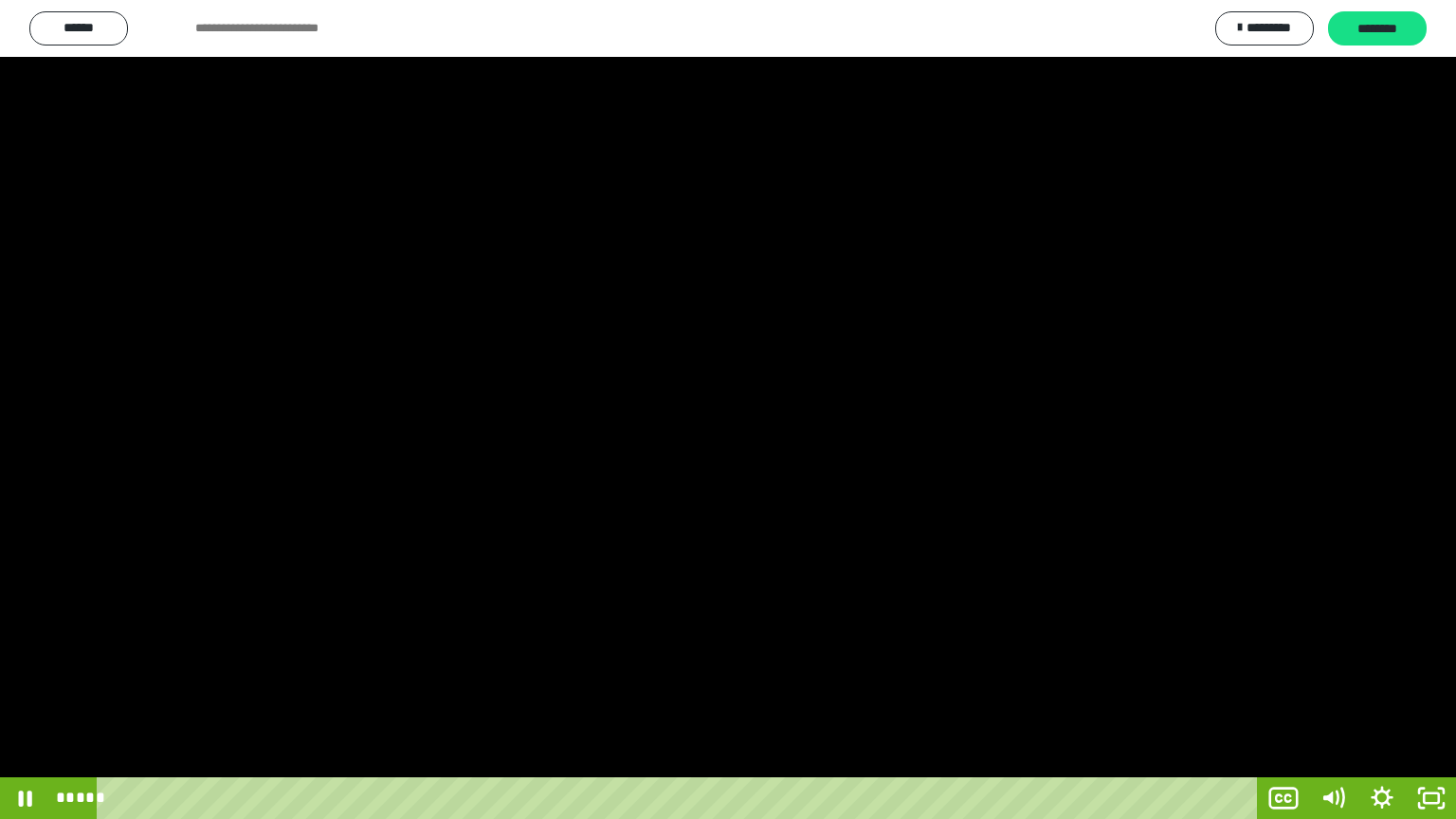 click at bounding box center [728, 410] 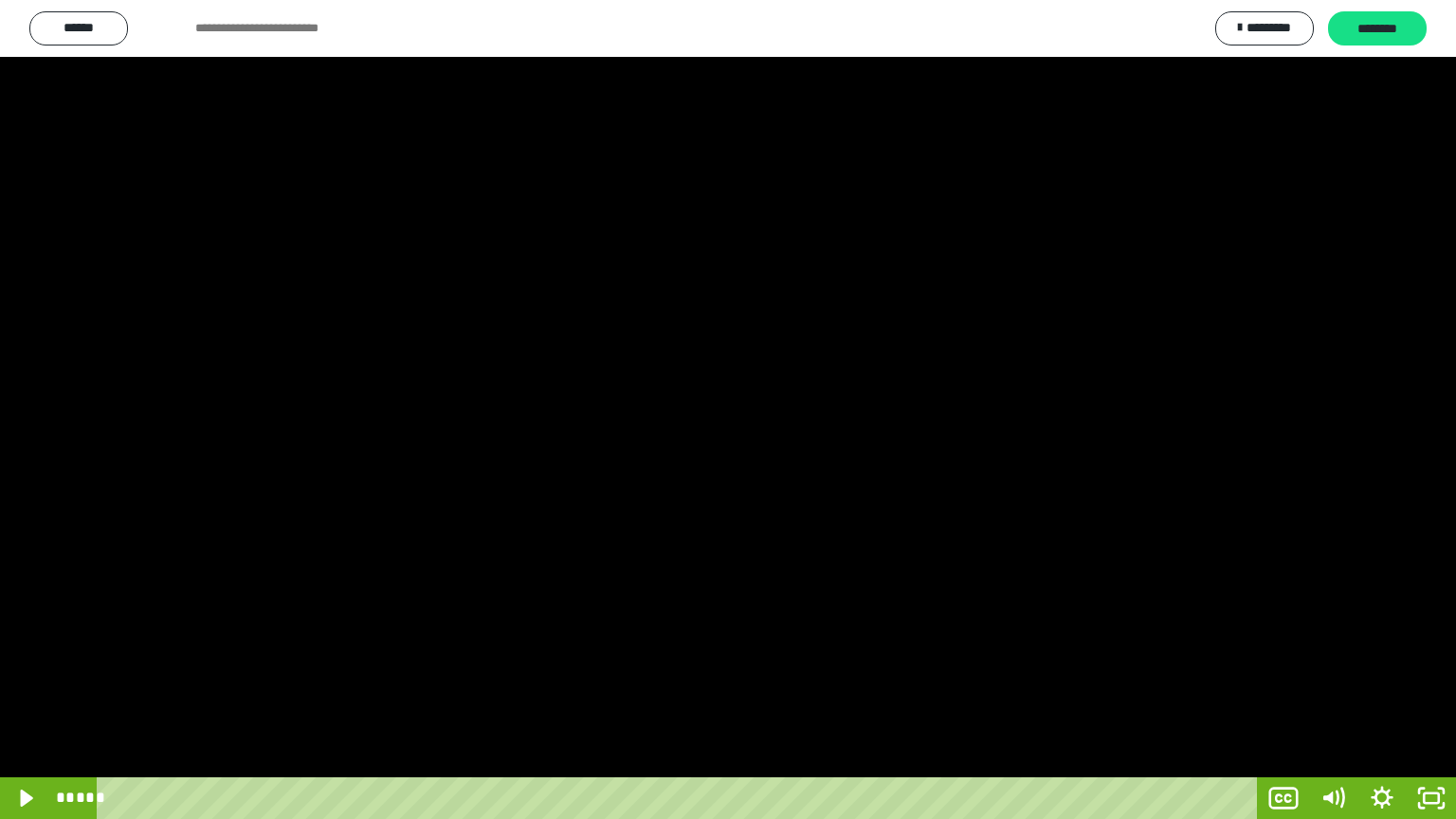 click at bounding box center (728, 410) 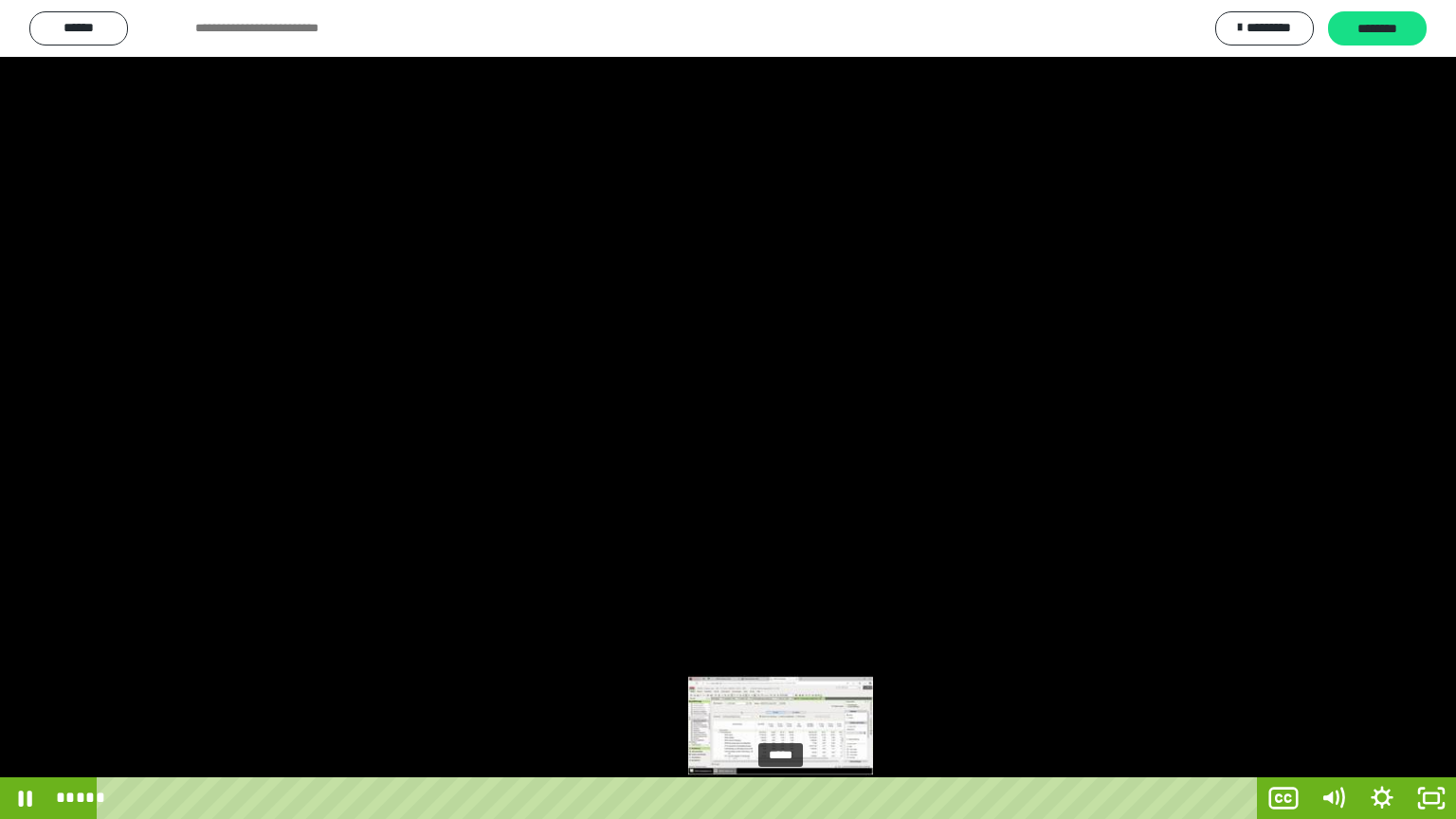 click on "*****" at bounding box center [681, 798] 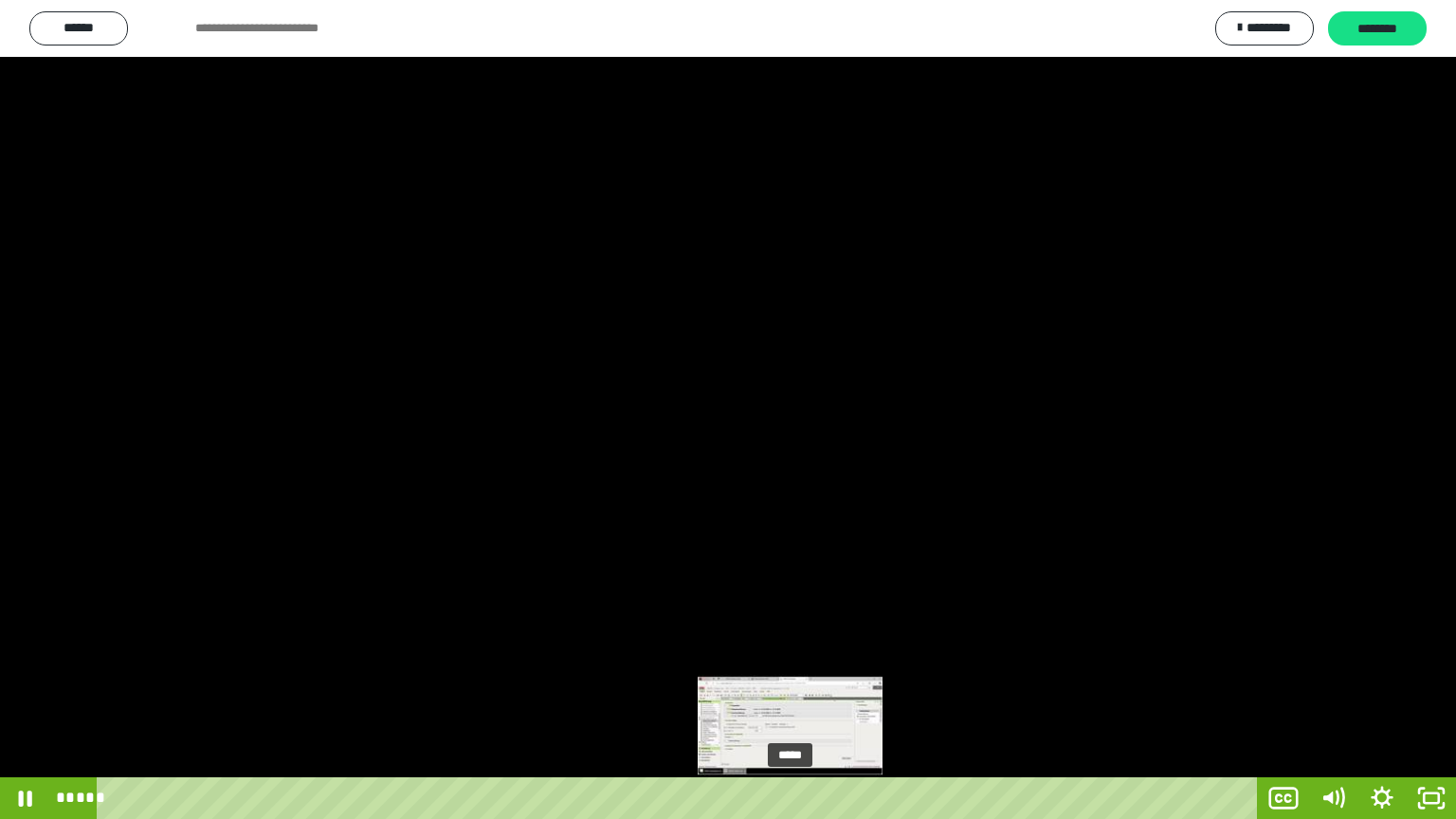 click on "*****" at bounding box center (681, 798) 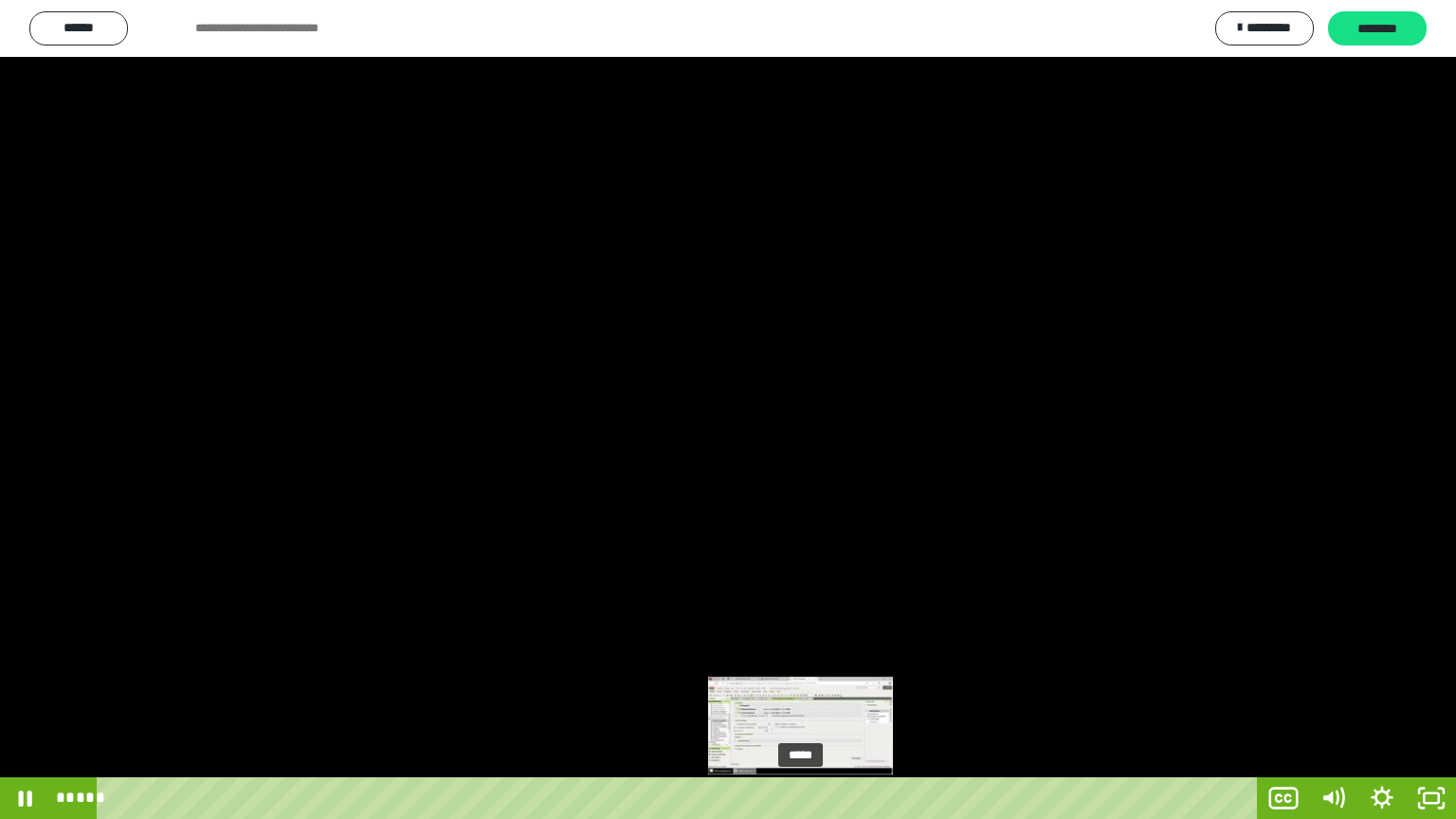 click on "*****" at bounding box center (681, 798) 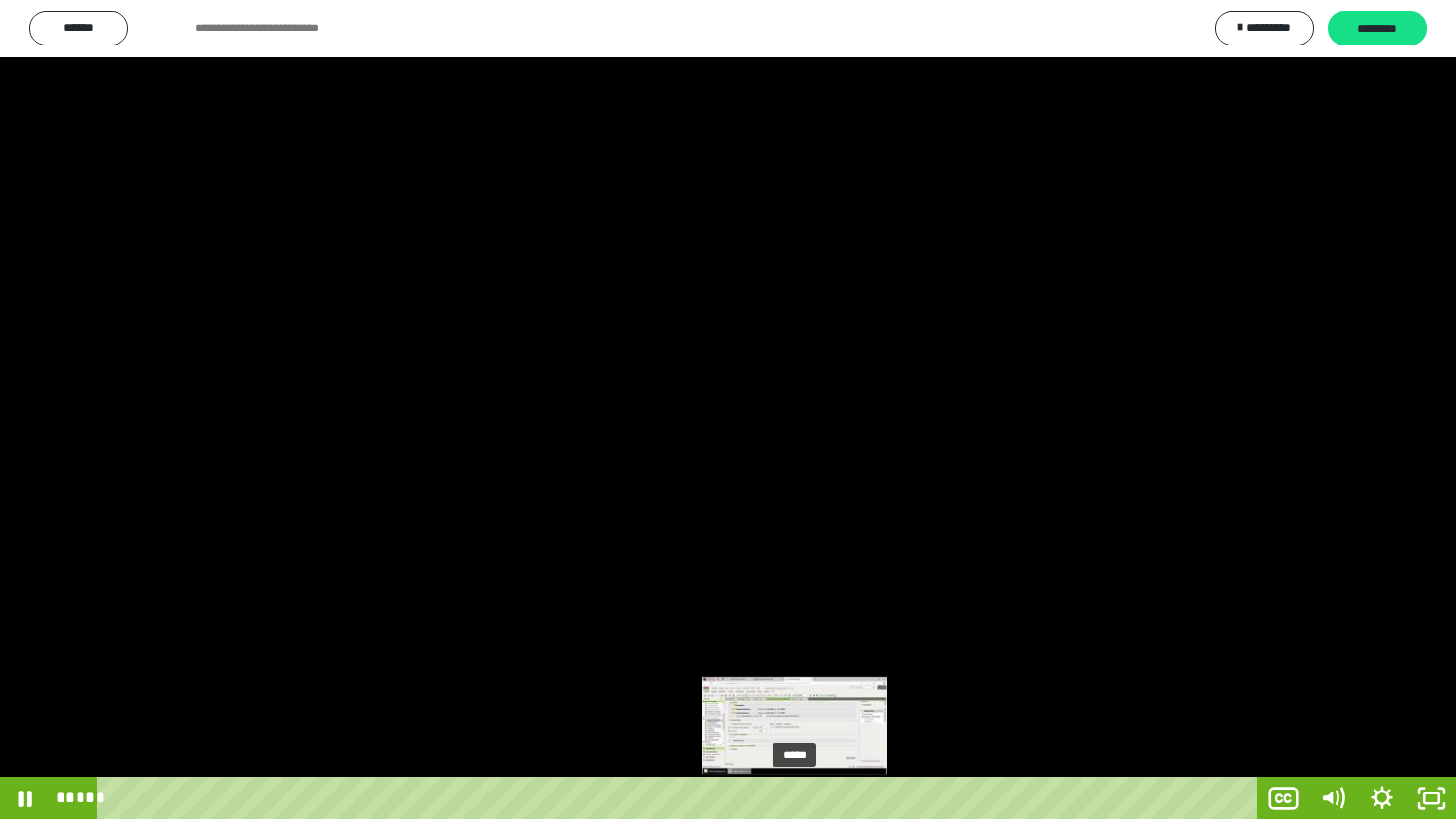 click at bounding box center [801, 798] 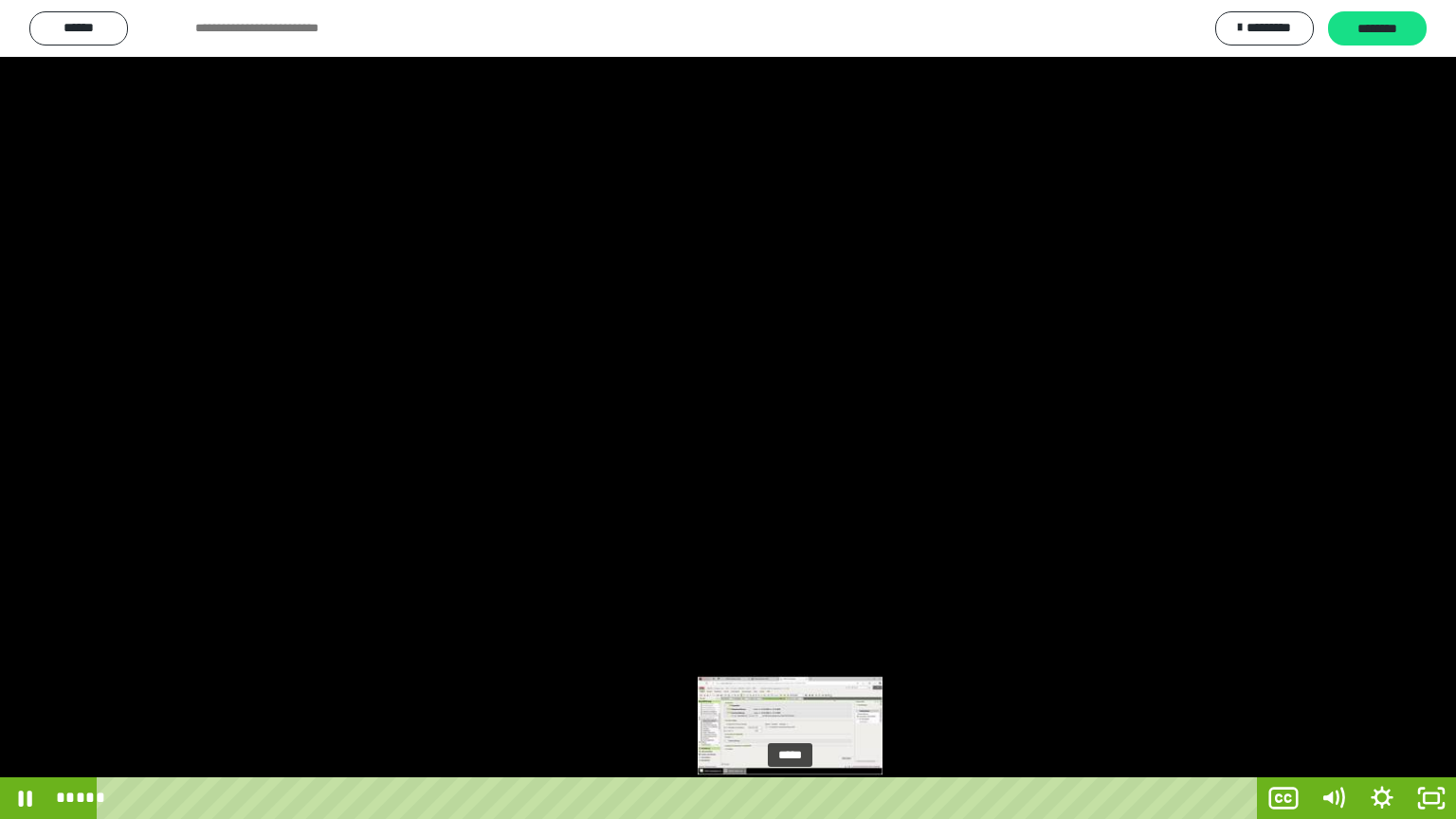 click at bounding box center [794, 798] 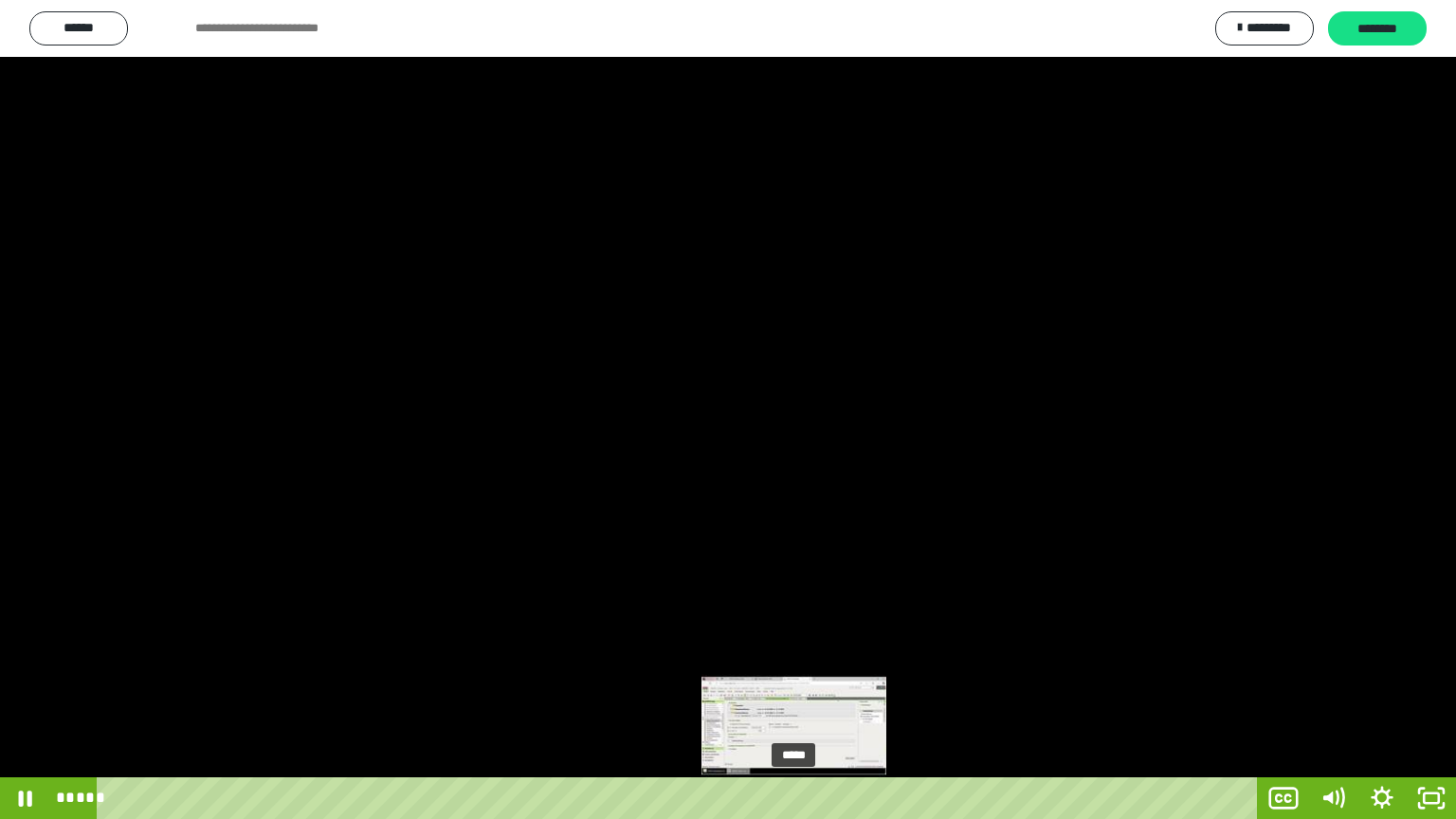 click at bounding box center [792, 798] 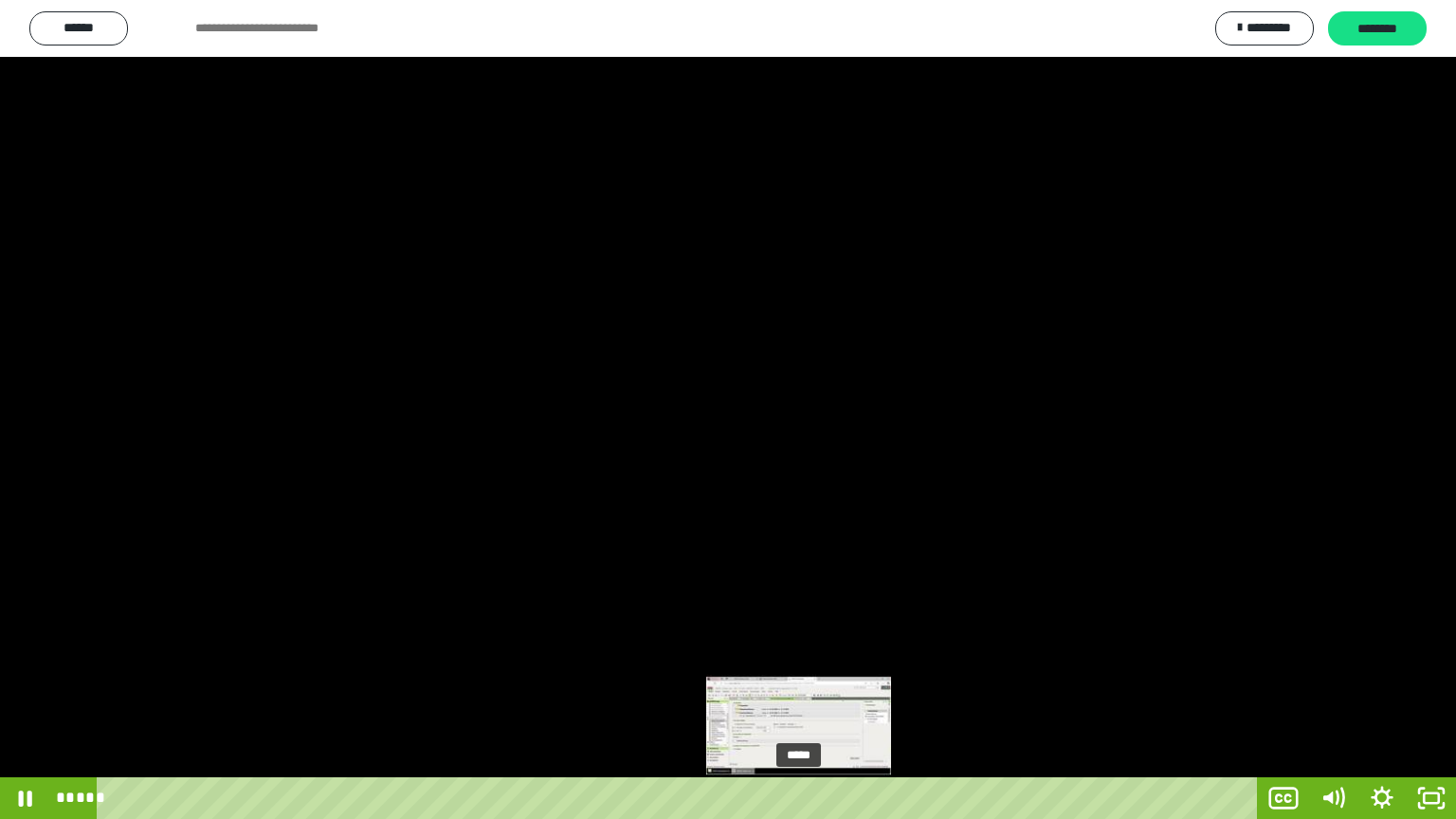 click at bounding box center (798, 798) 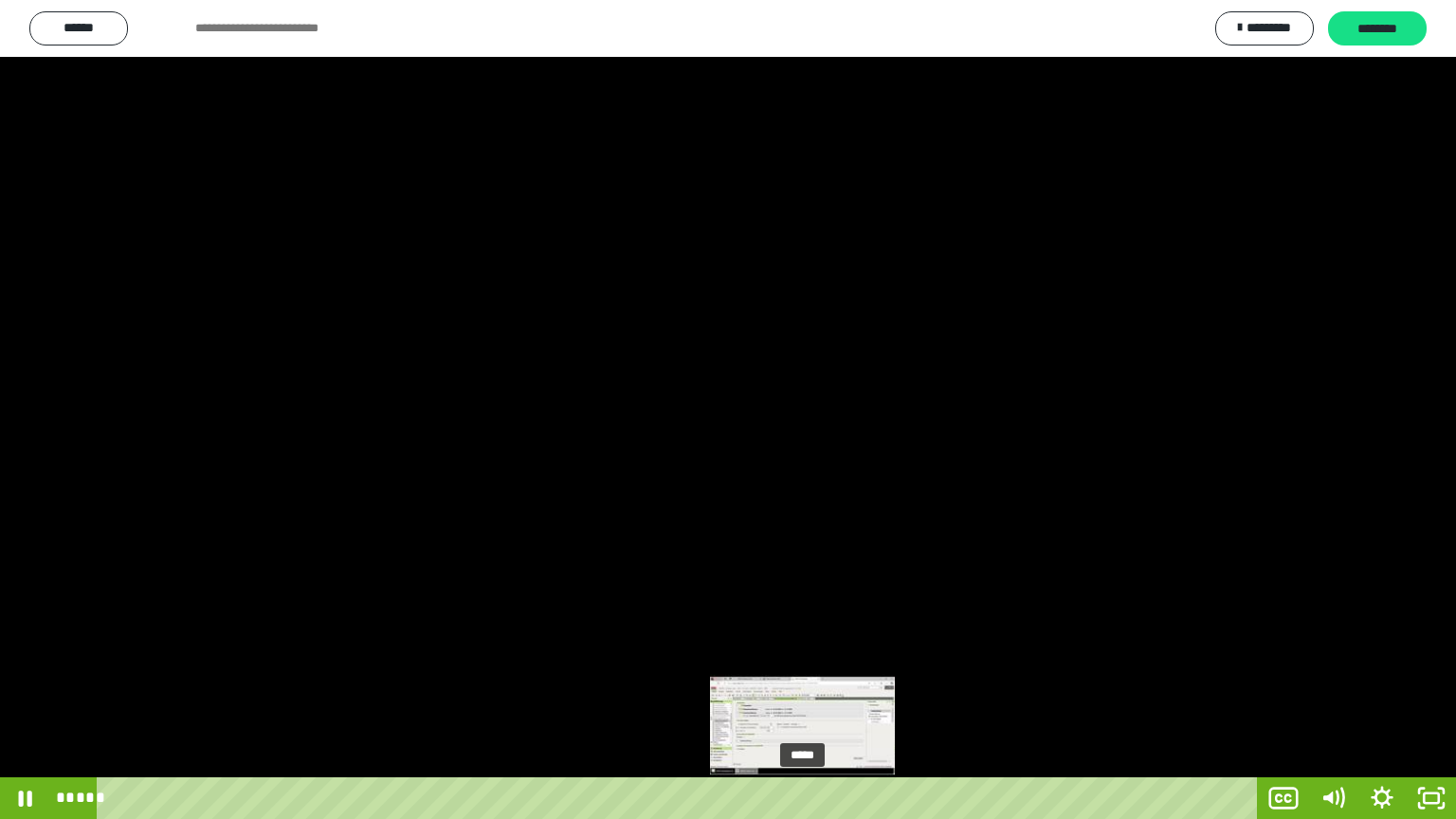 click at bounding box center (802, 798) 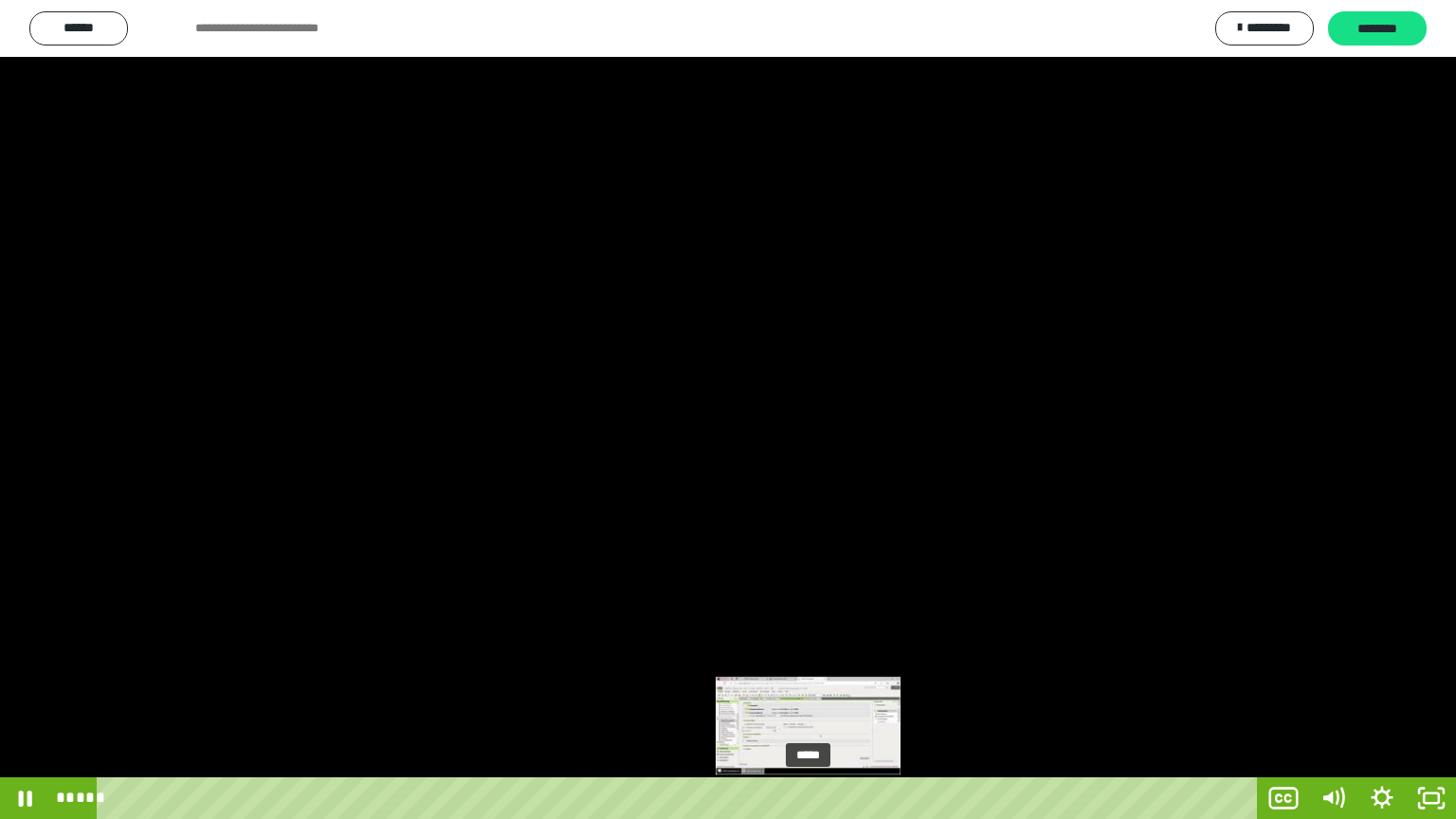 click at bounding box center (803, 798) 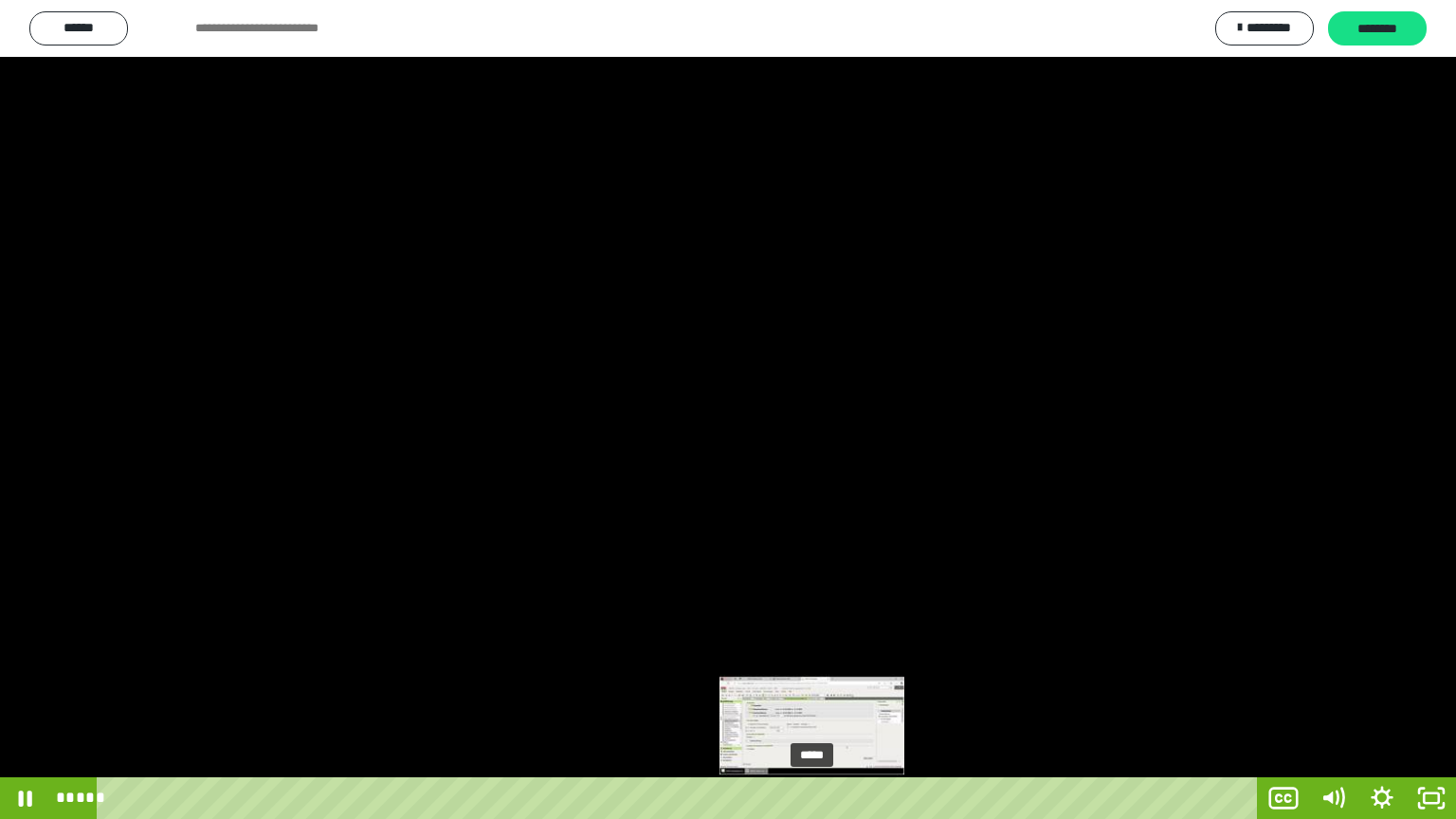 click at bounding box center (809, 798) 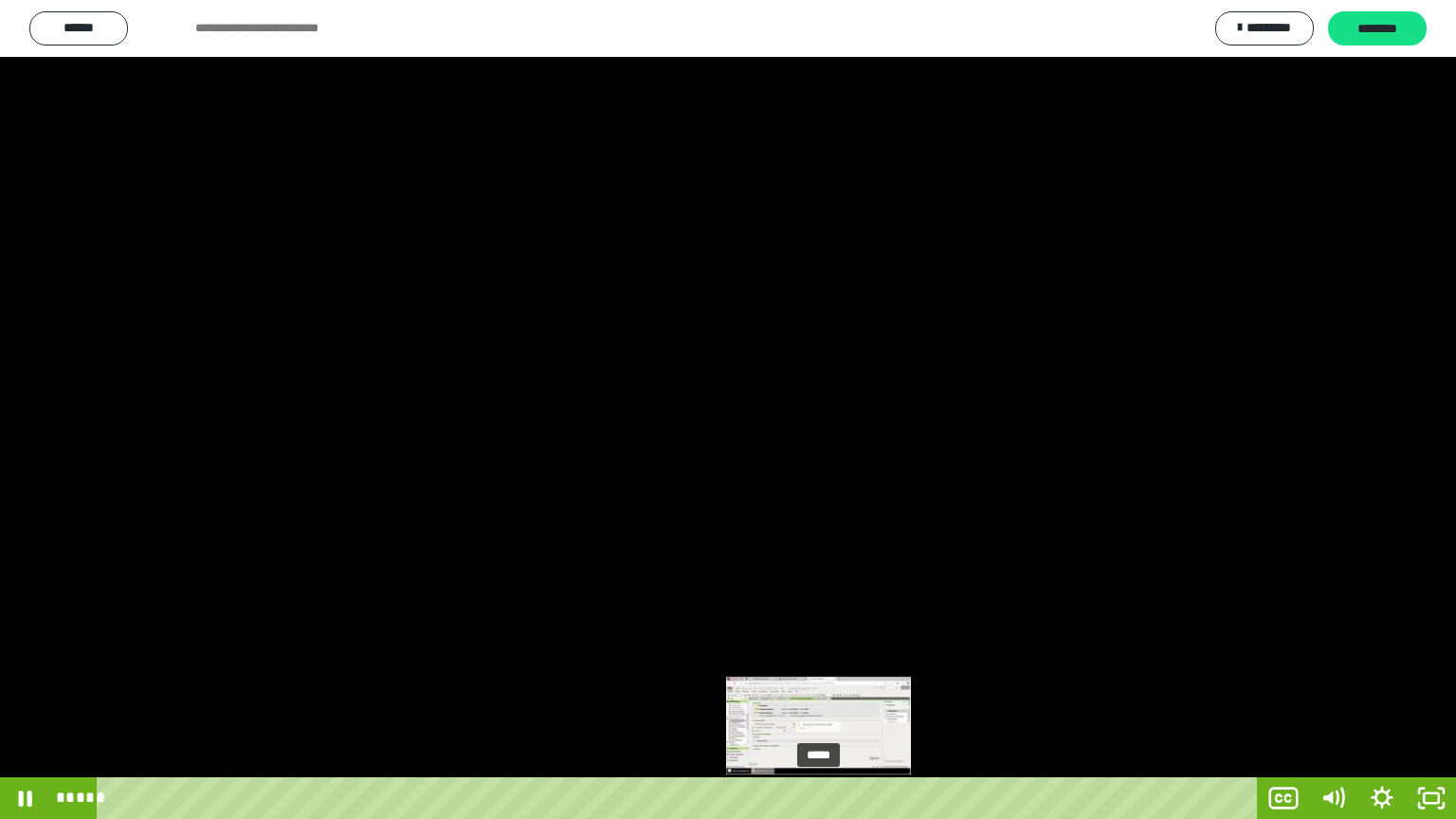 click on "*****" at bounding box center [681, 798] 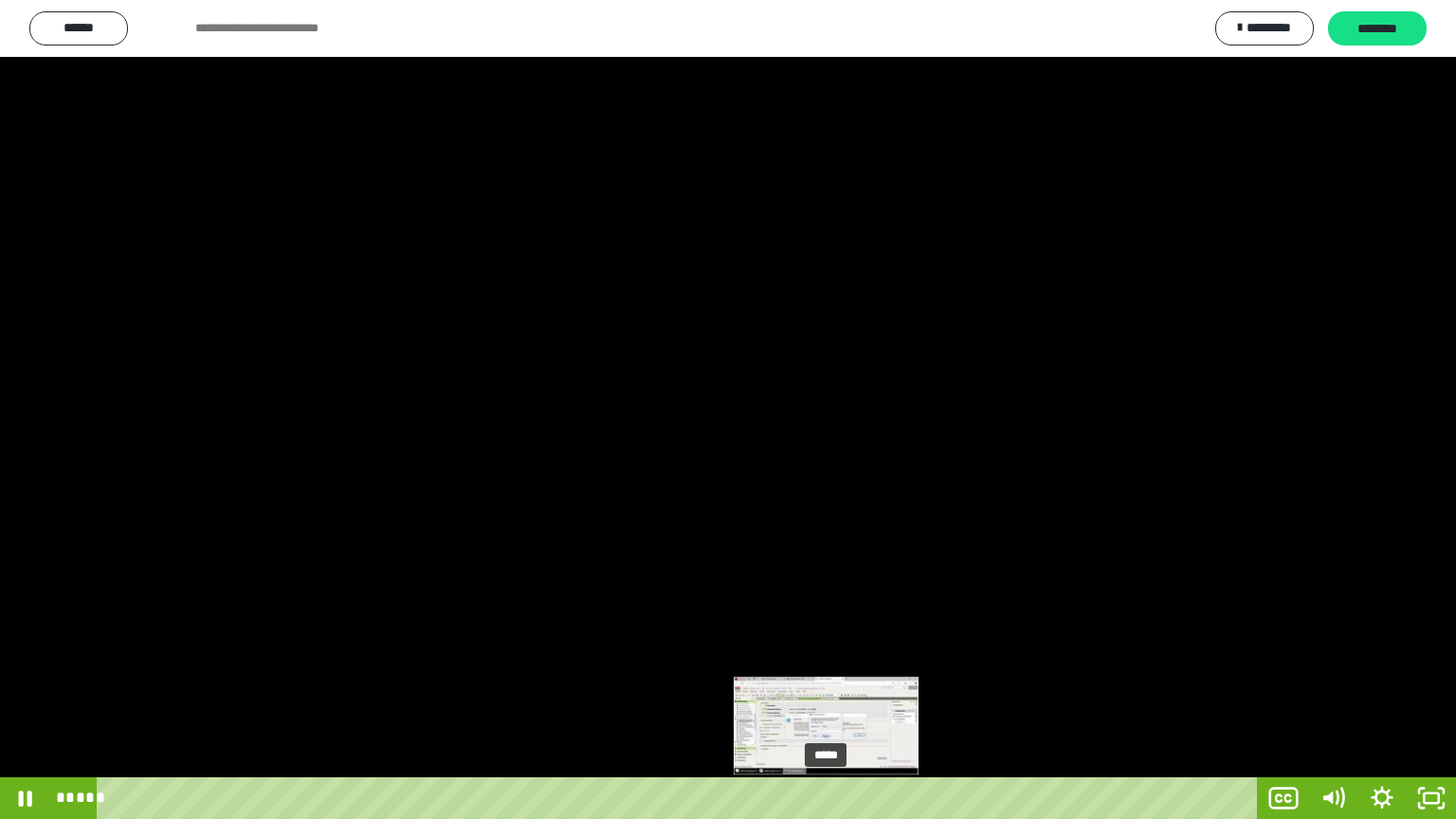 click on "*****" at bounding box center [681, 798] 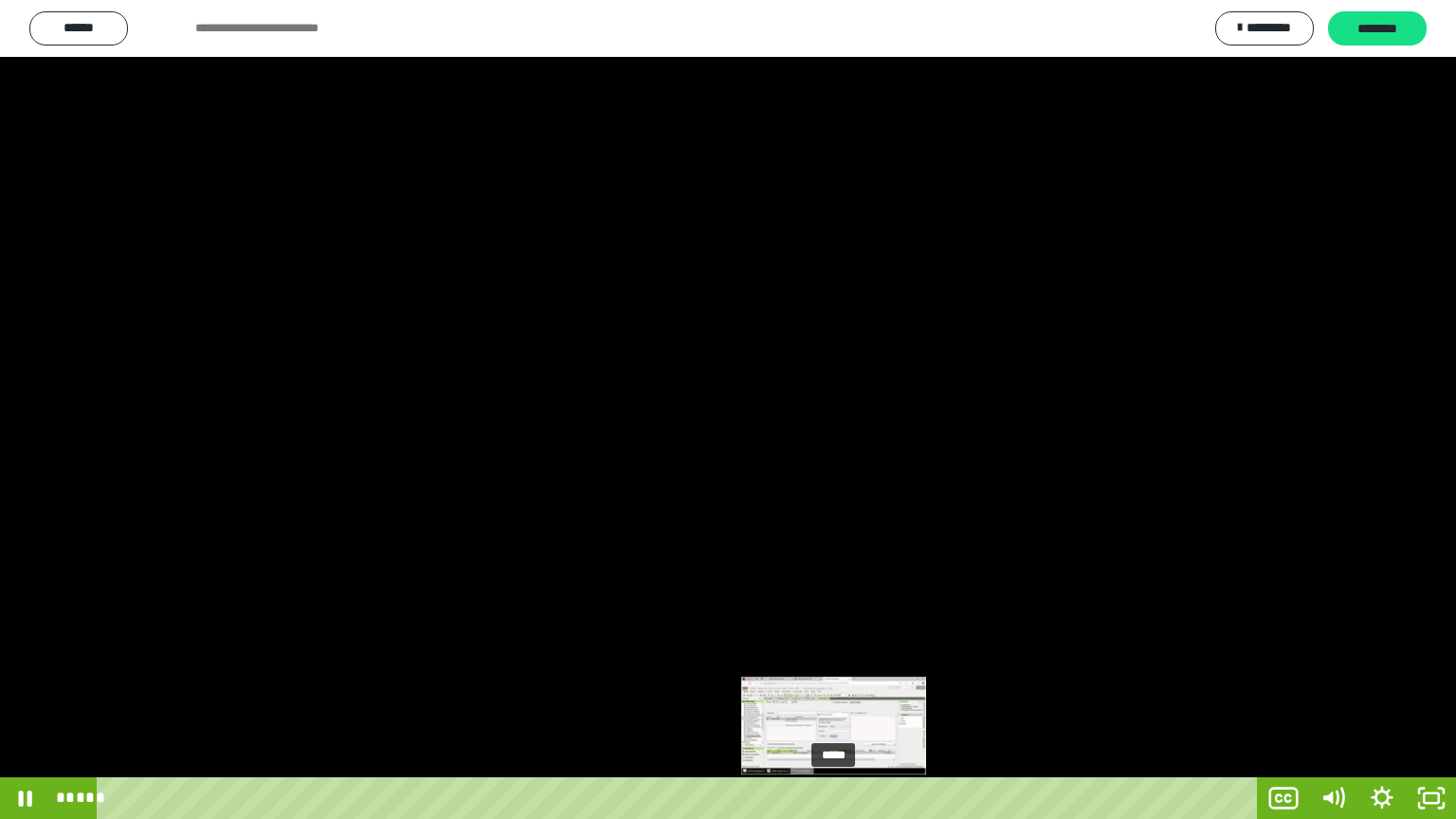 click on "*****" at bounding box center (681, 798) 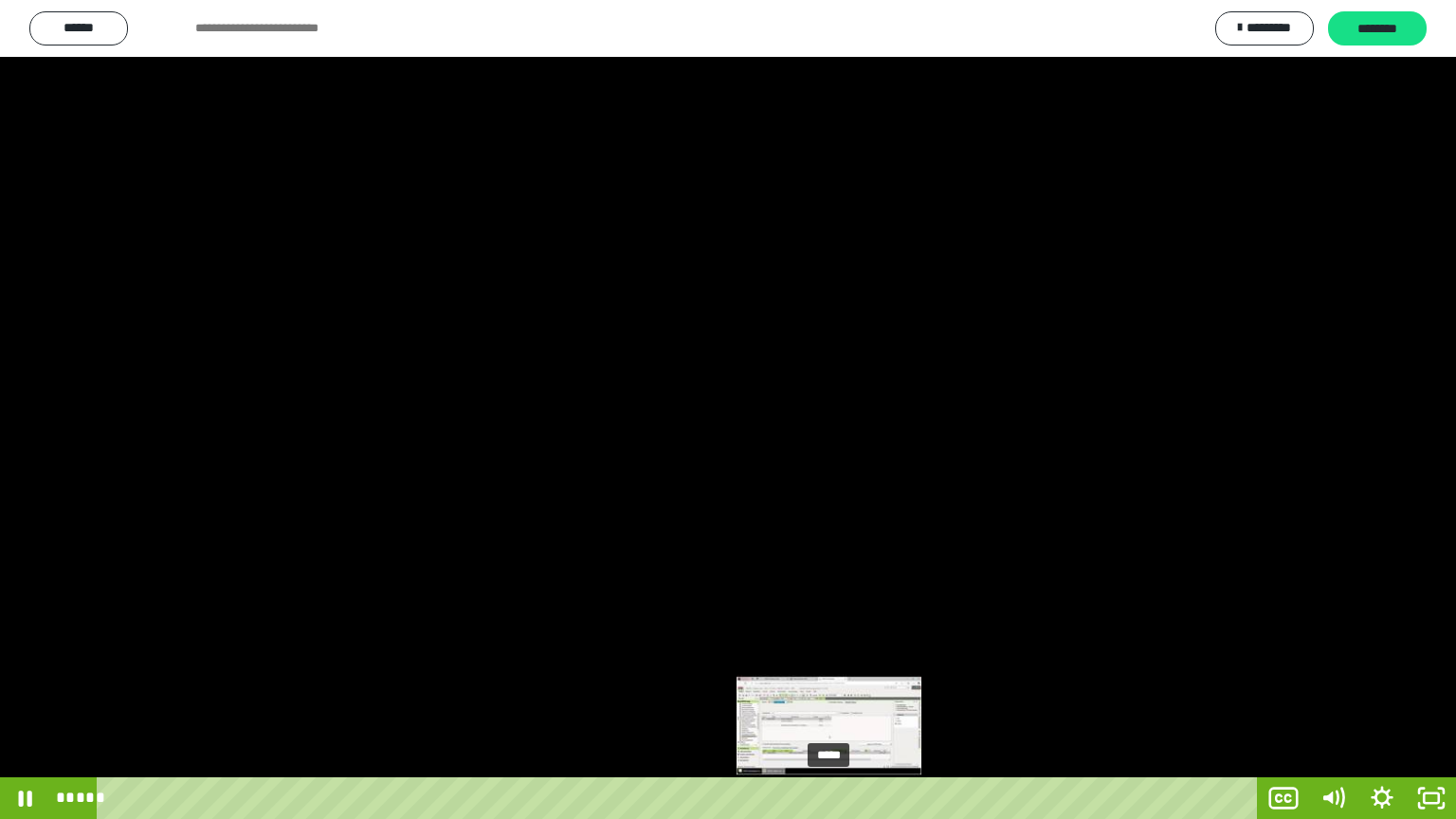 click at bounding box center [833, 798] 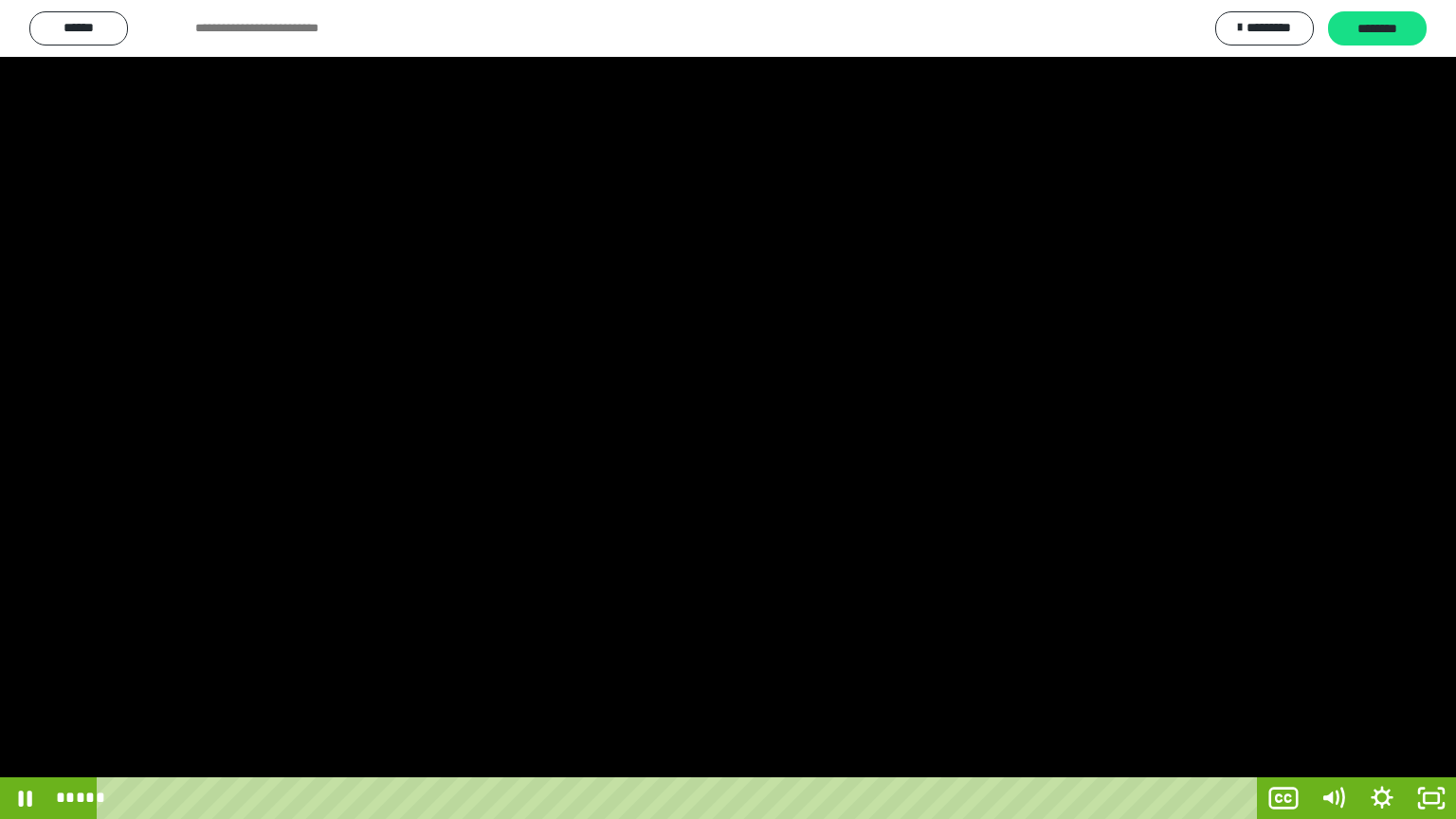 click at bounding box center (728, 410) 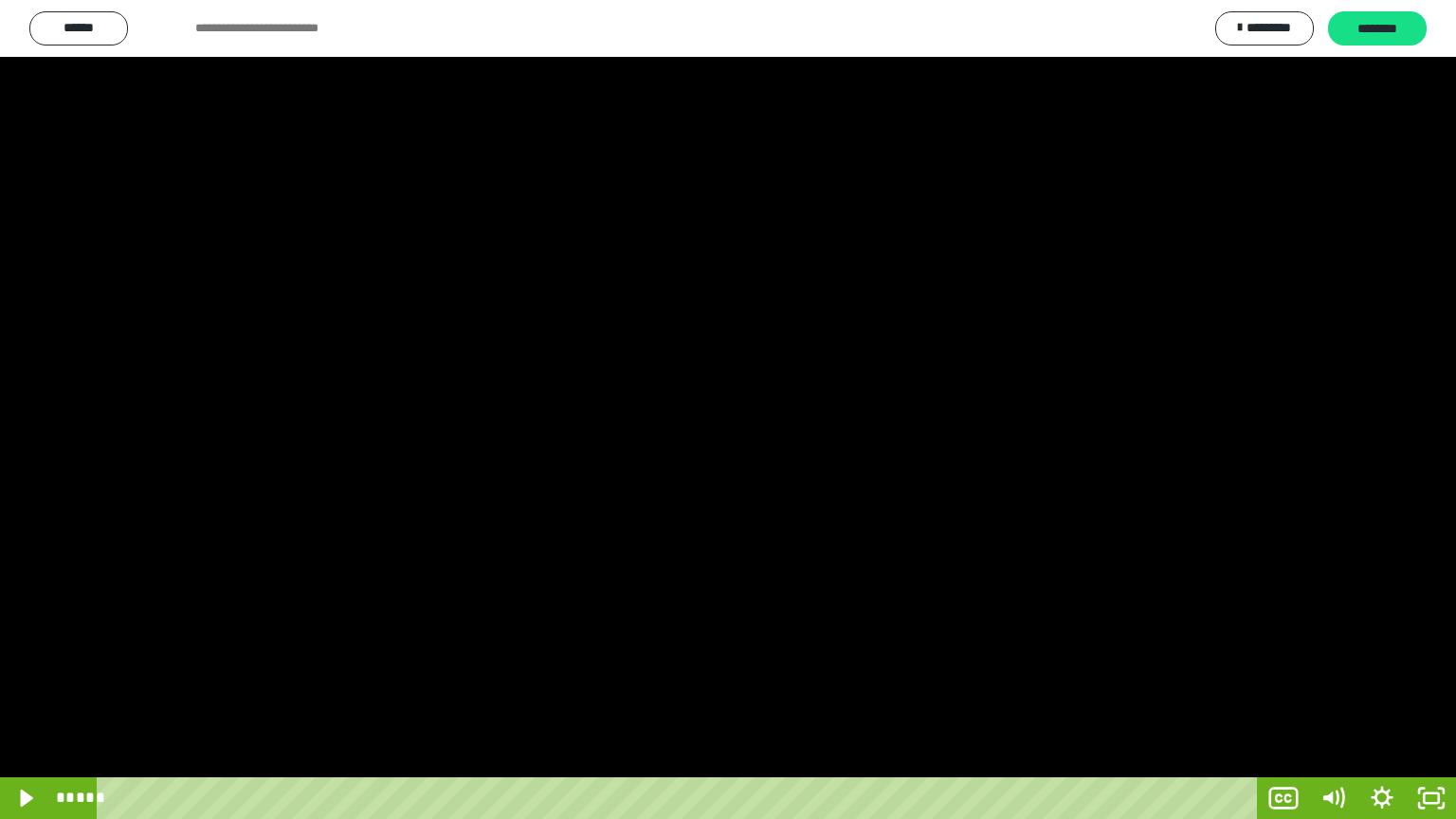 click at bounding box center [728, 410] 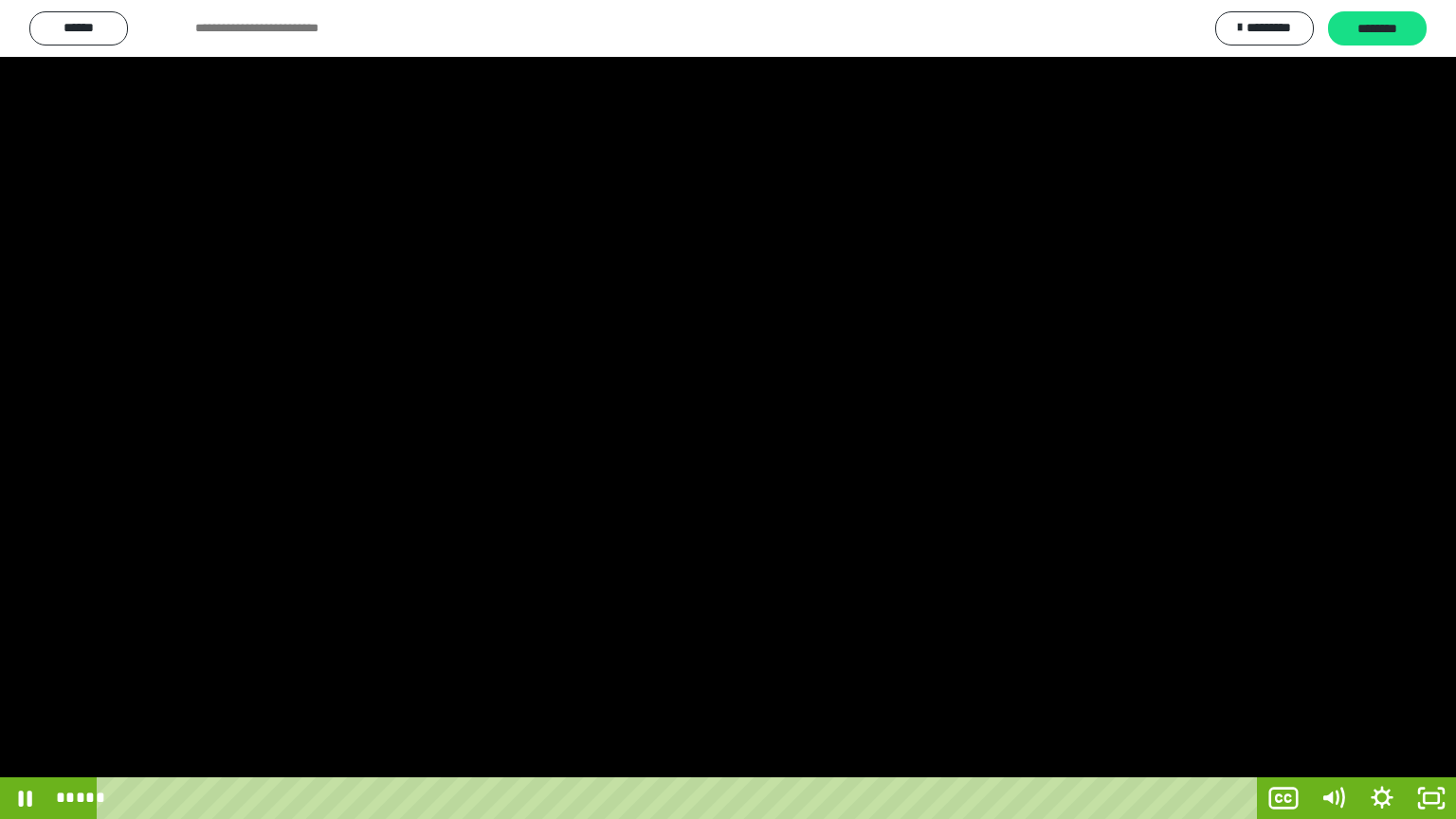 click at bounding box center (728, 410) 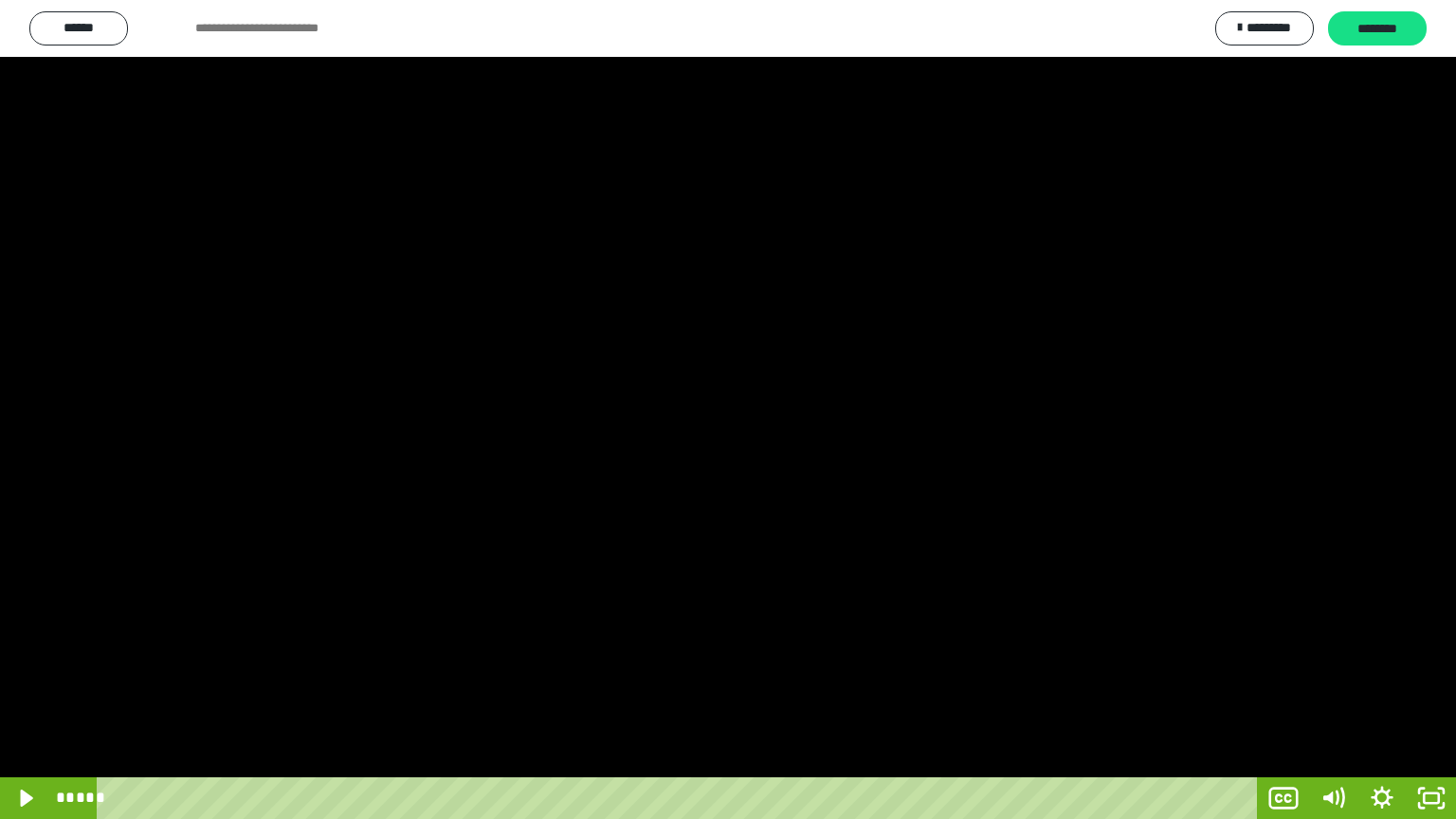 click at bounding box center [728, 410] 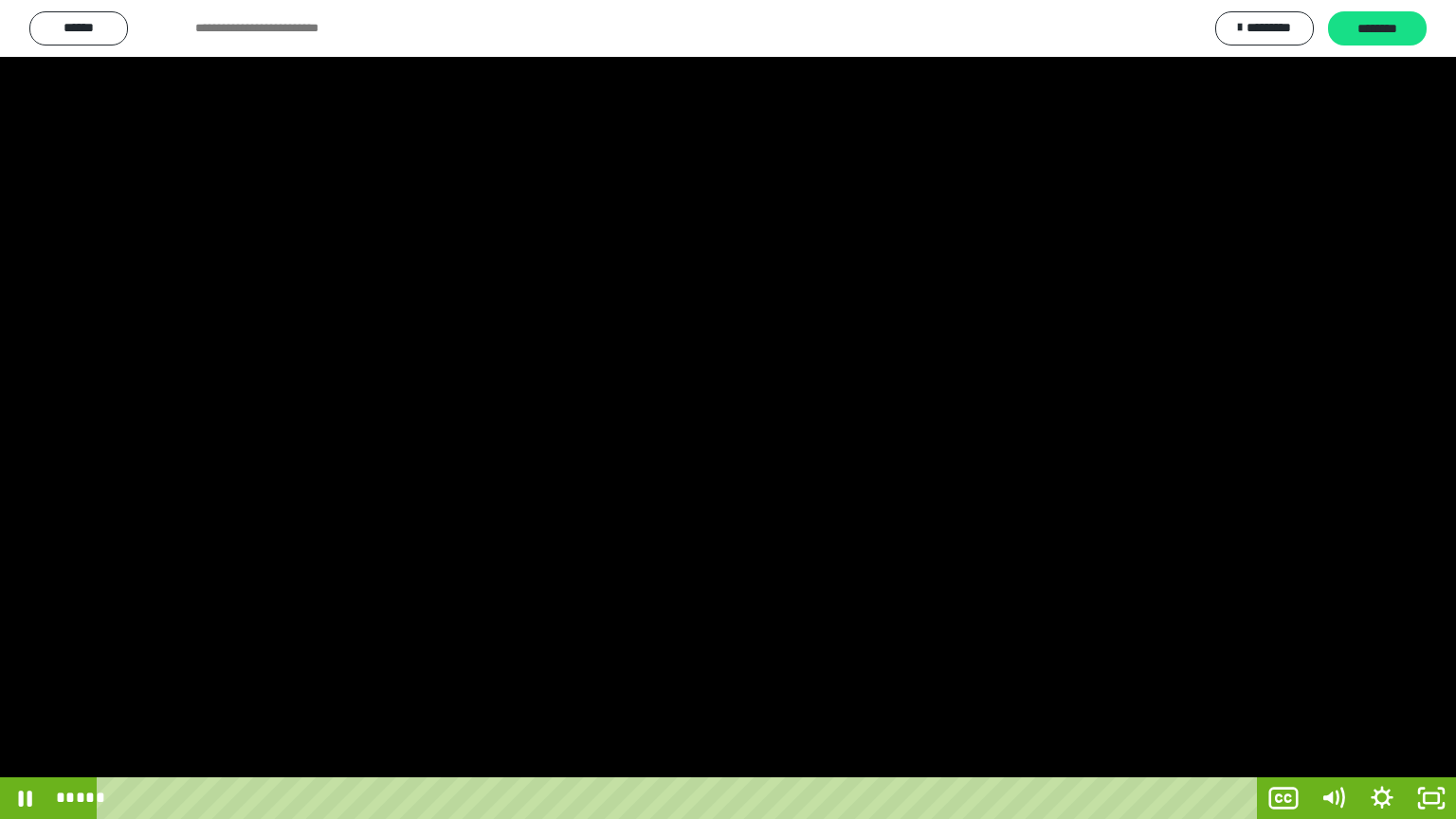 click at bounding box center [728, 410] 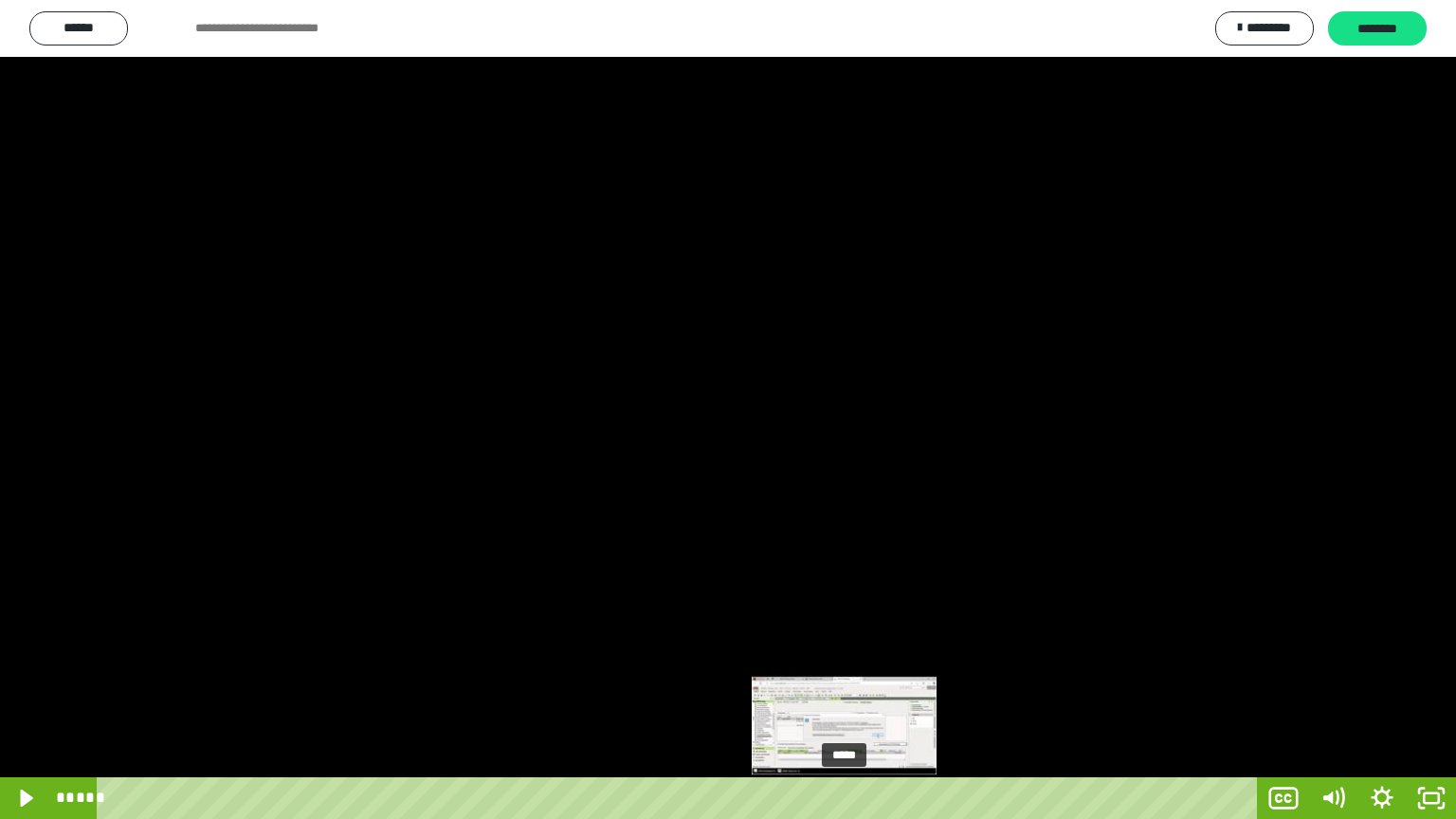 click at bounding box center [845, 798] 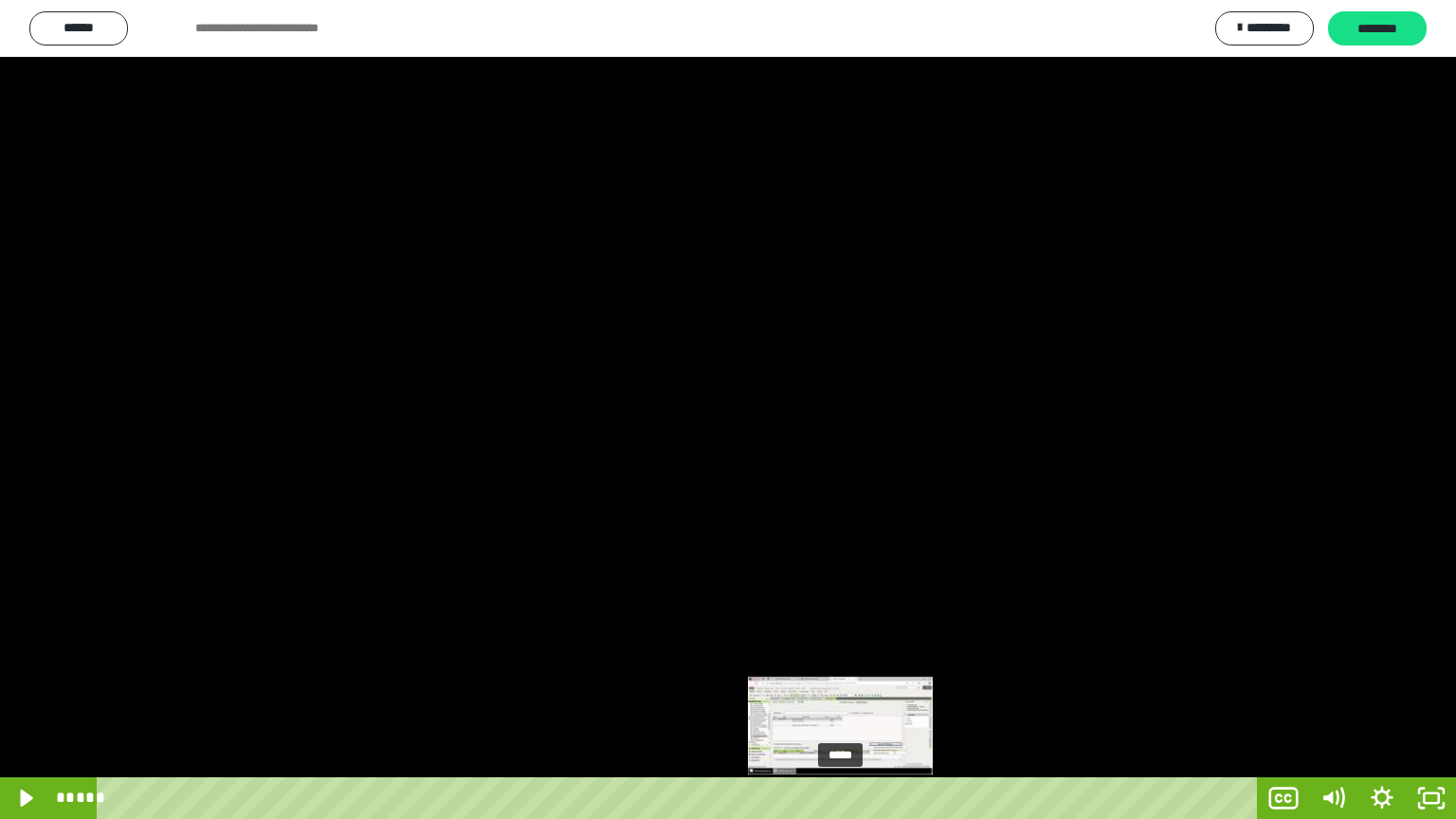click at bounding box center [841, 798] 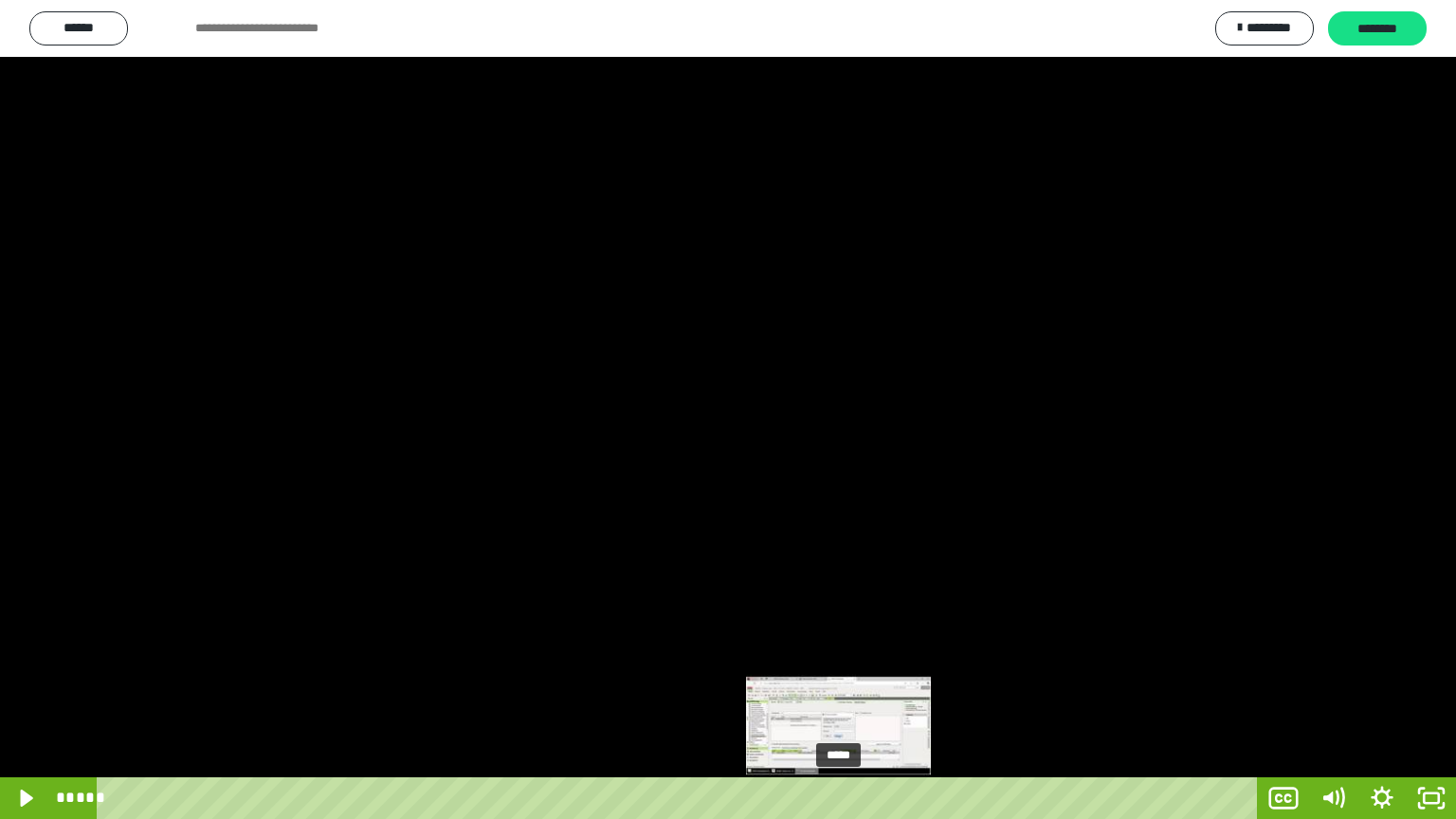 click at bounding box center (841, 798) 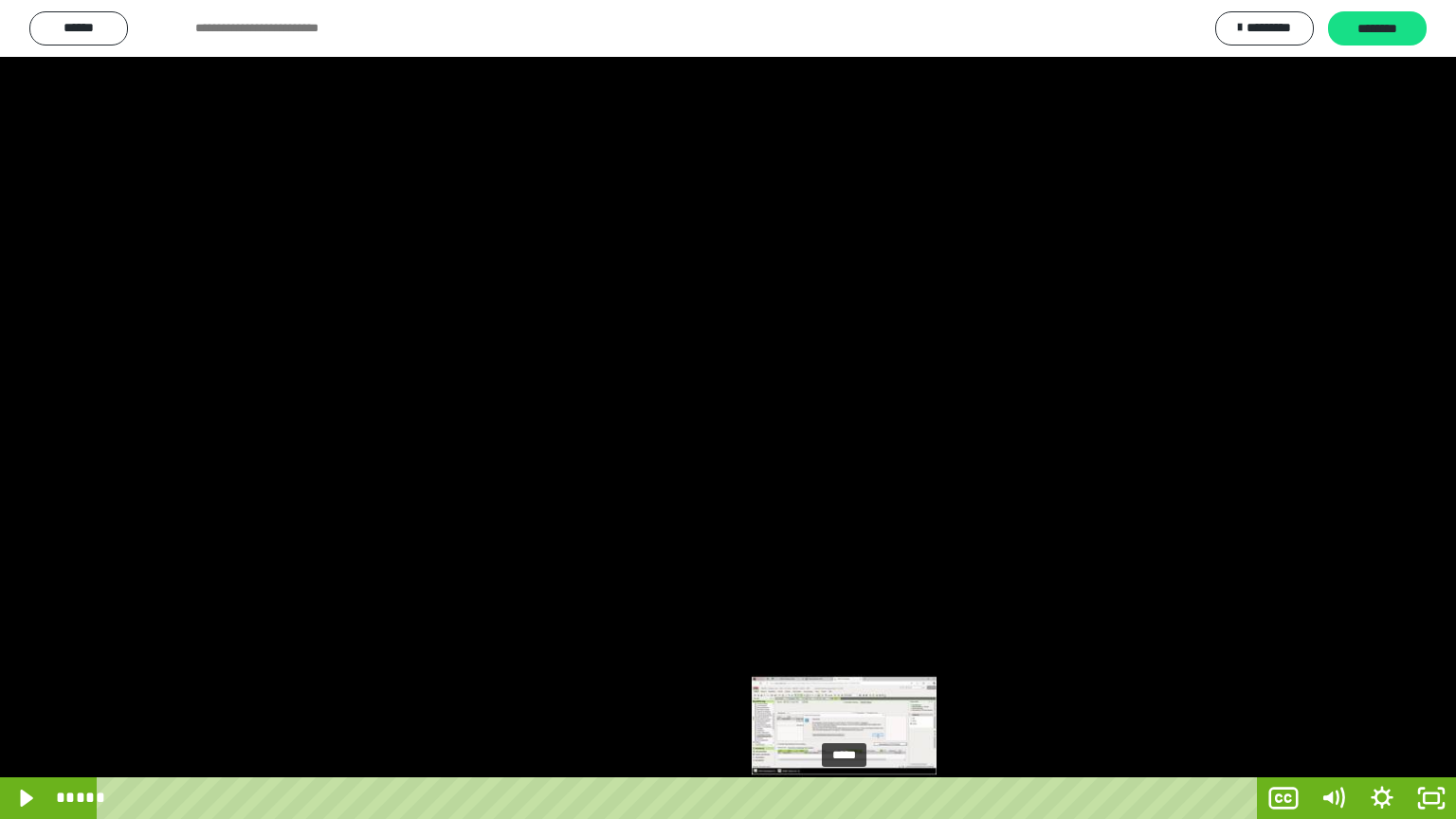 click on "*****" at bounding box center (681, 798) 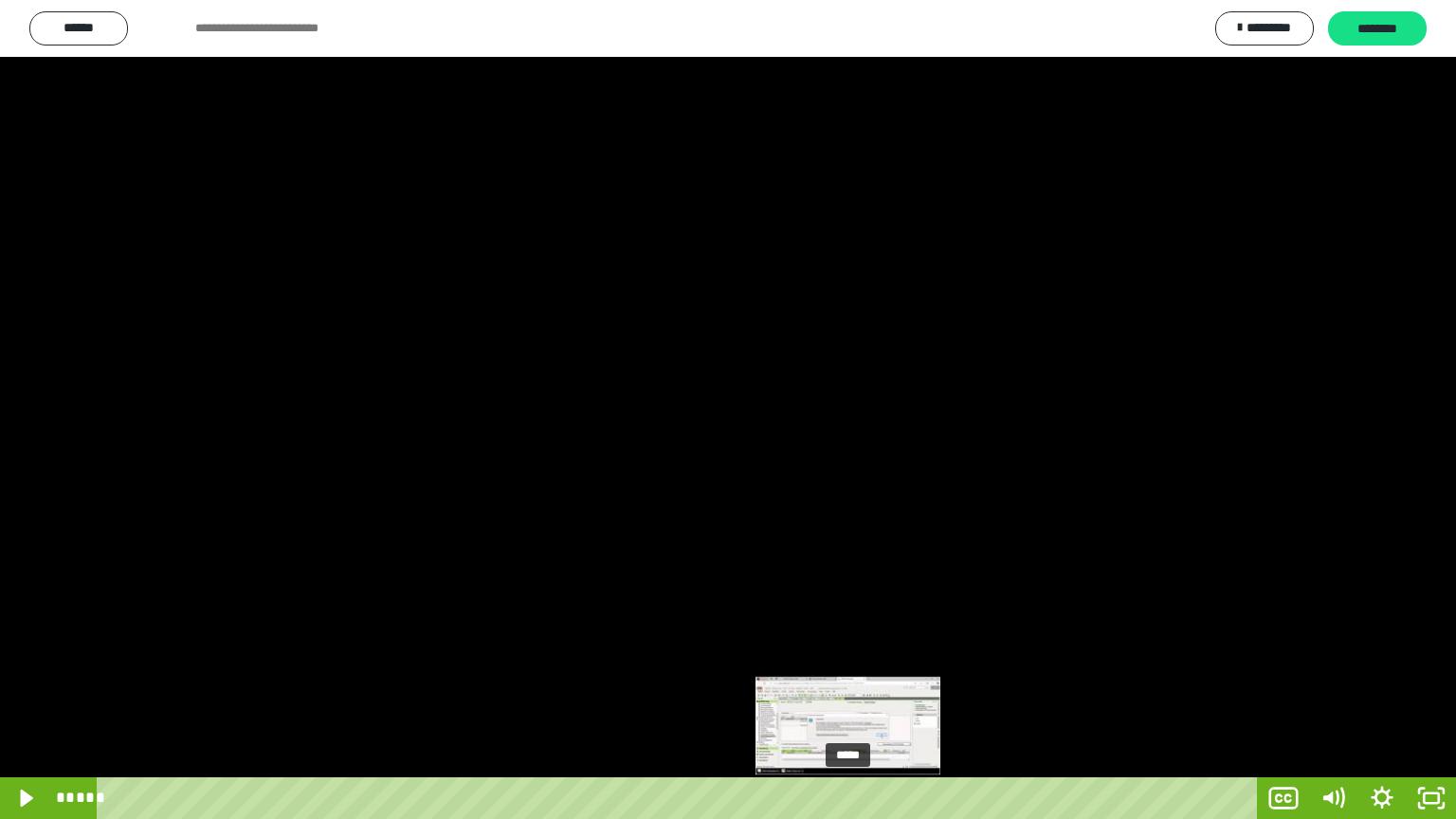 click at bounding box center [845, 798] 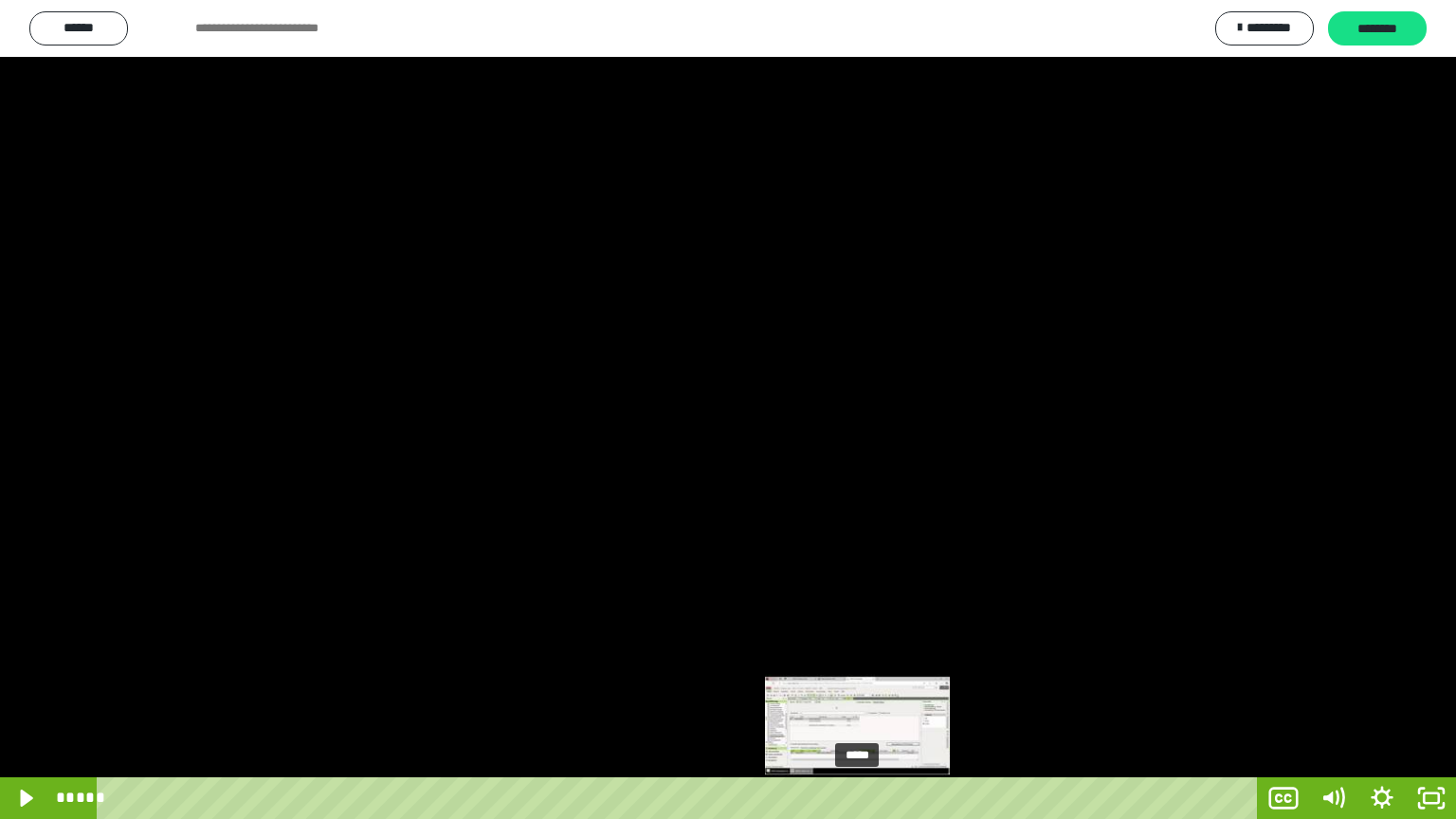 click on "*****" at bounding box center (681, 798) 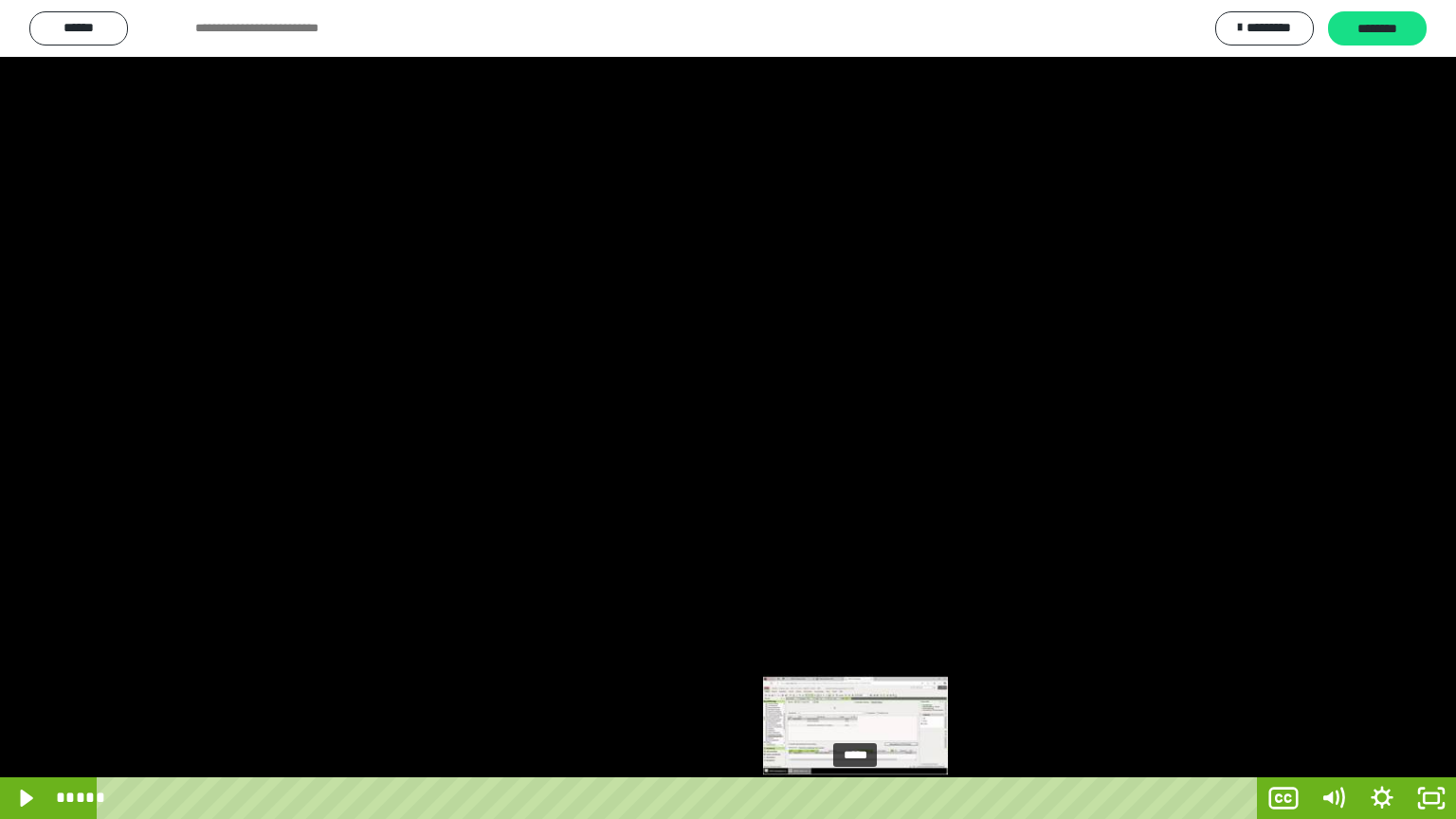 click at bounding box center (856, 798) 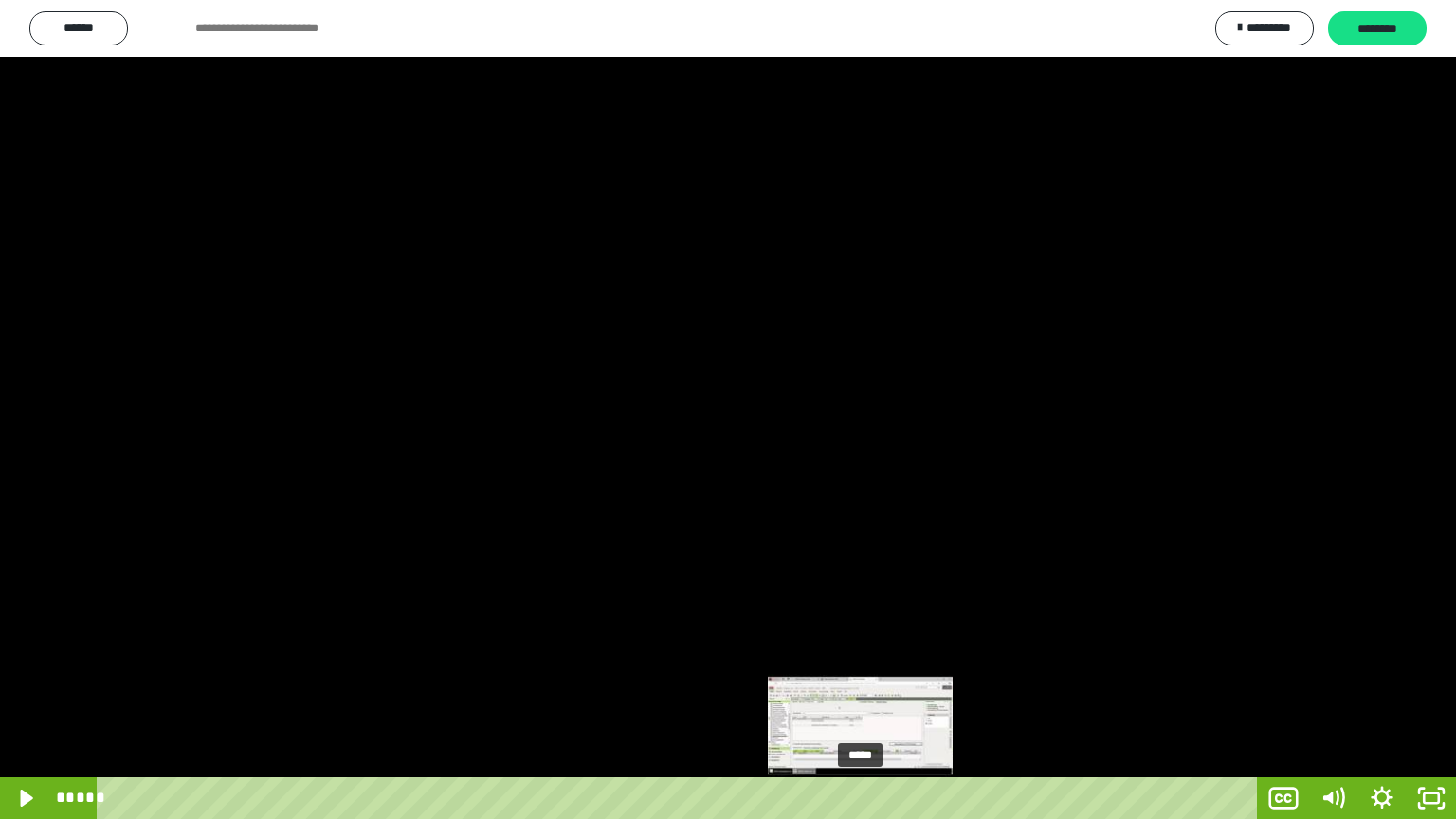 click at bounding box center [856, 798] 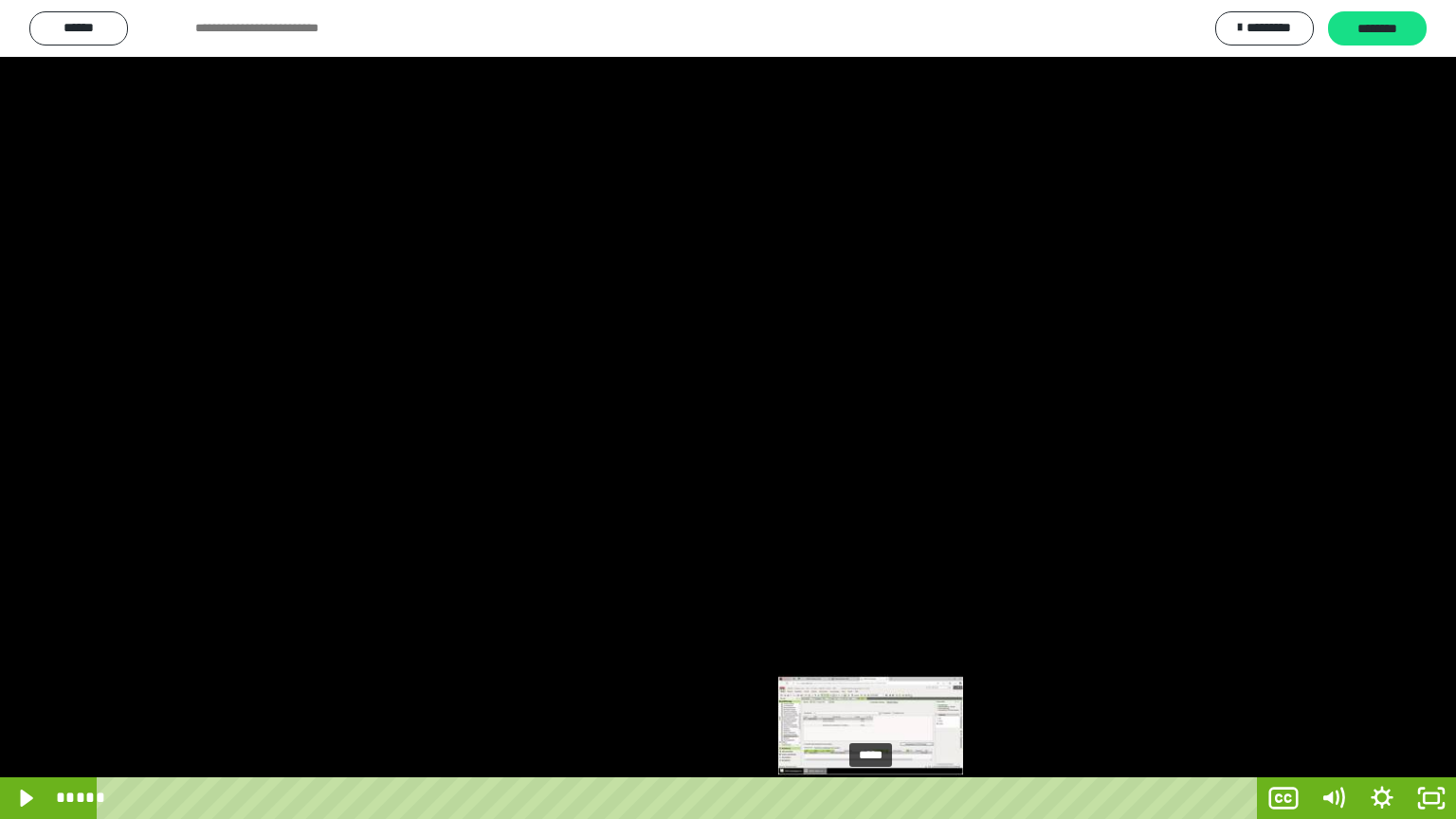 click on "*****" at bounding box center (681, 798) 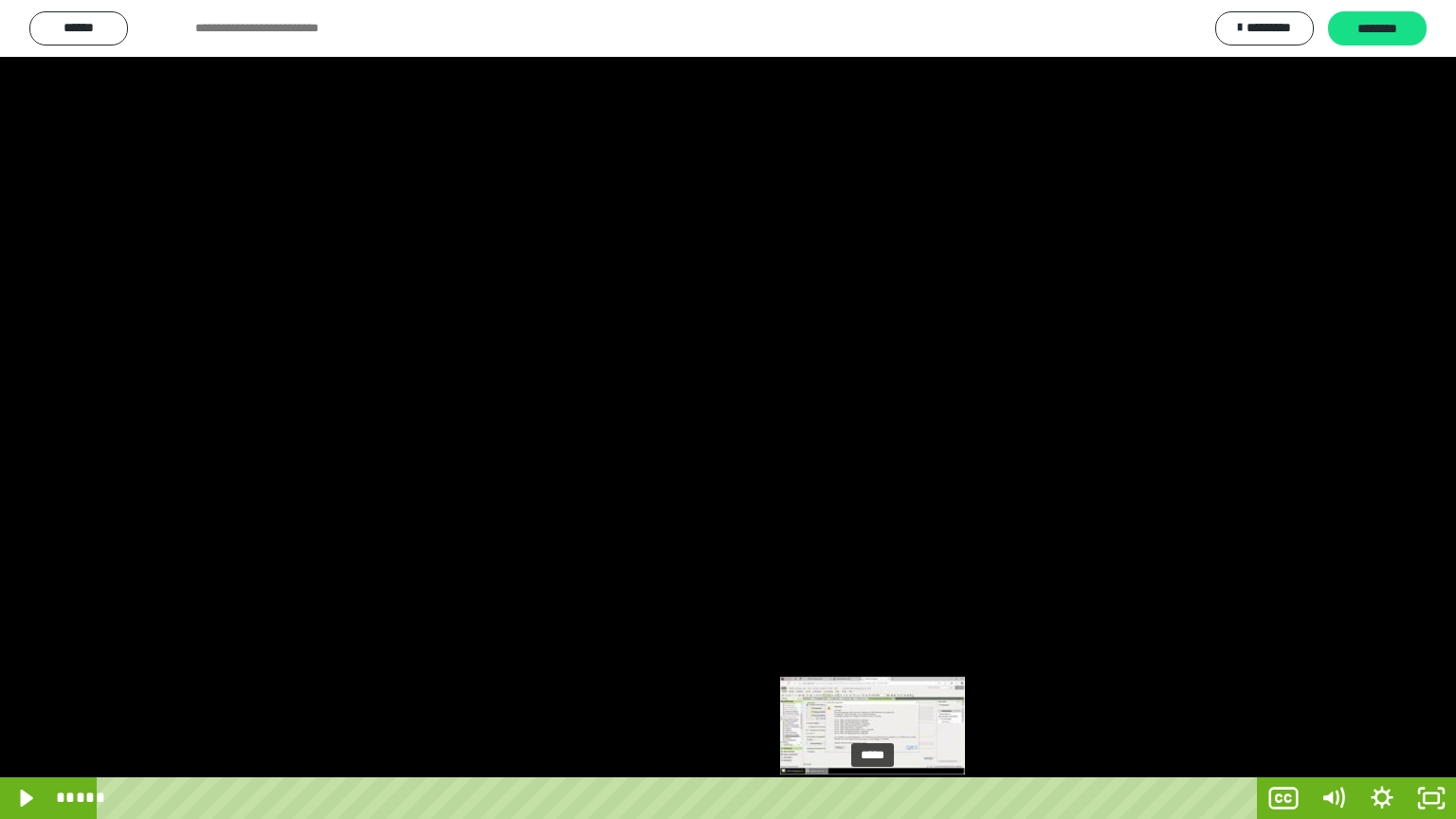 drag, startPoint x: 1000, startPoint y: 773, endPoint x: 874, endPoint y: 802, distance: 129.294 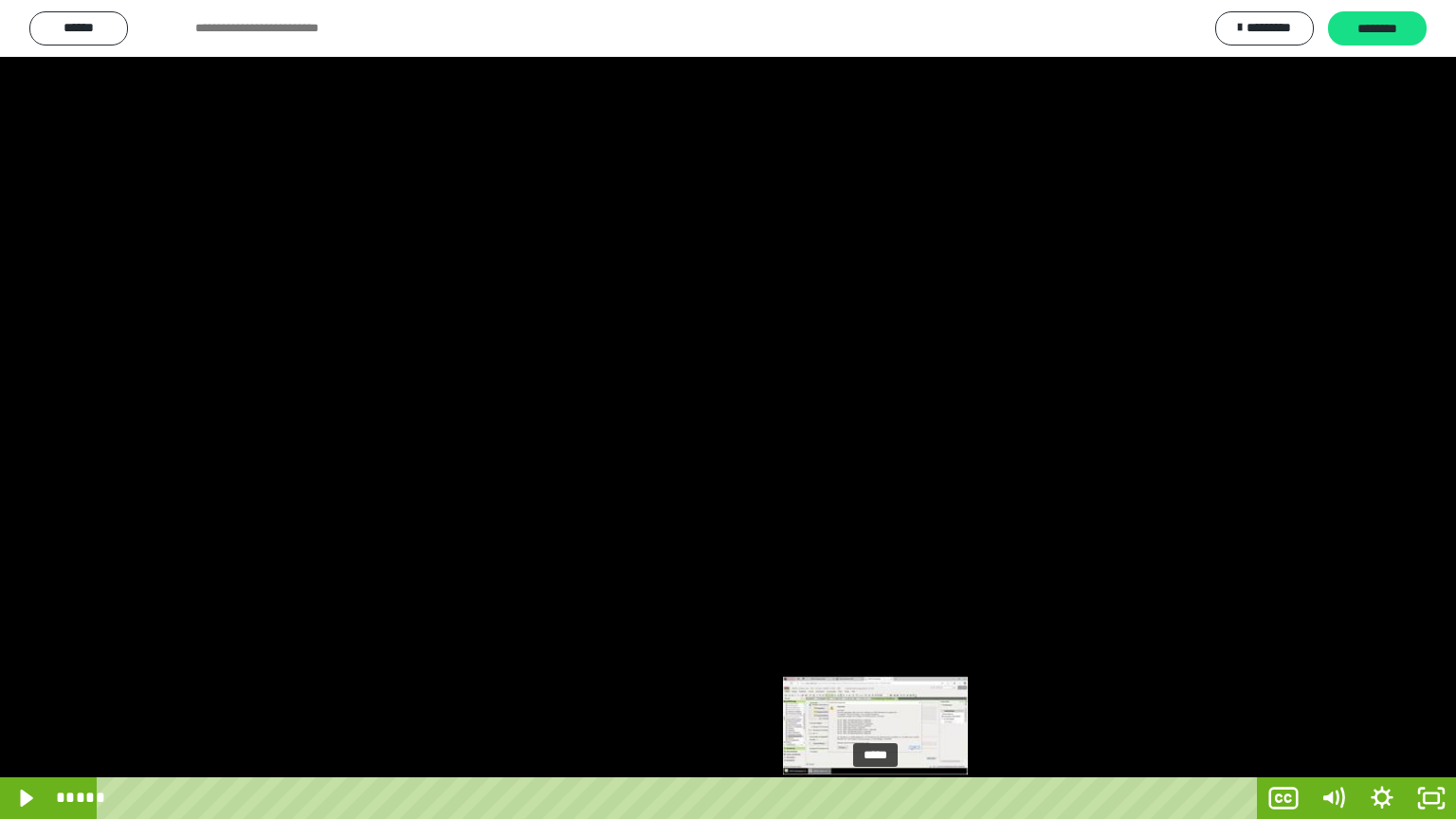 click at bounding box center [876, 798] 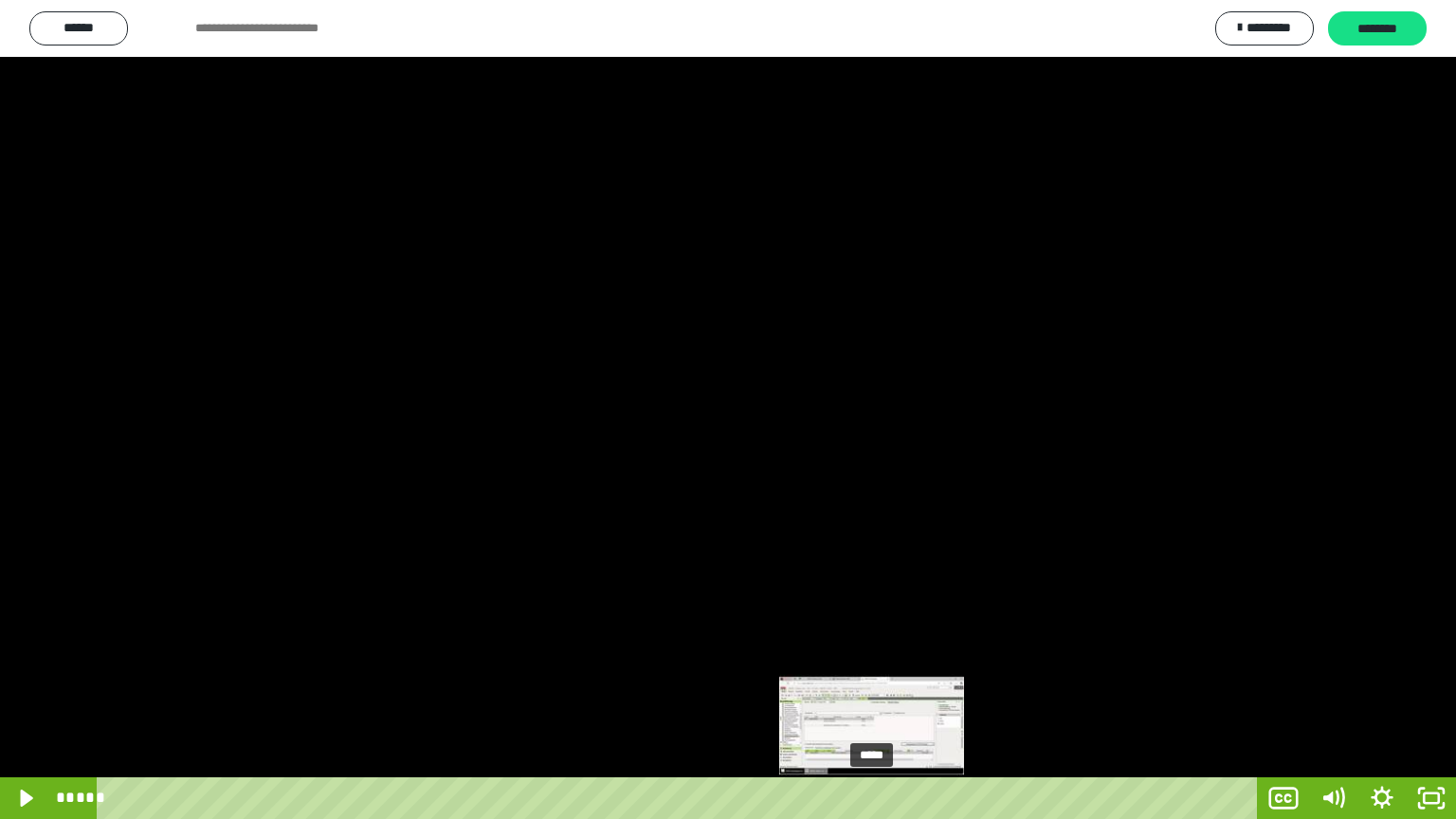 click at bounding box center (877, 798) 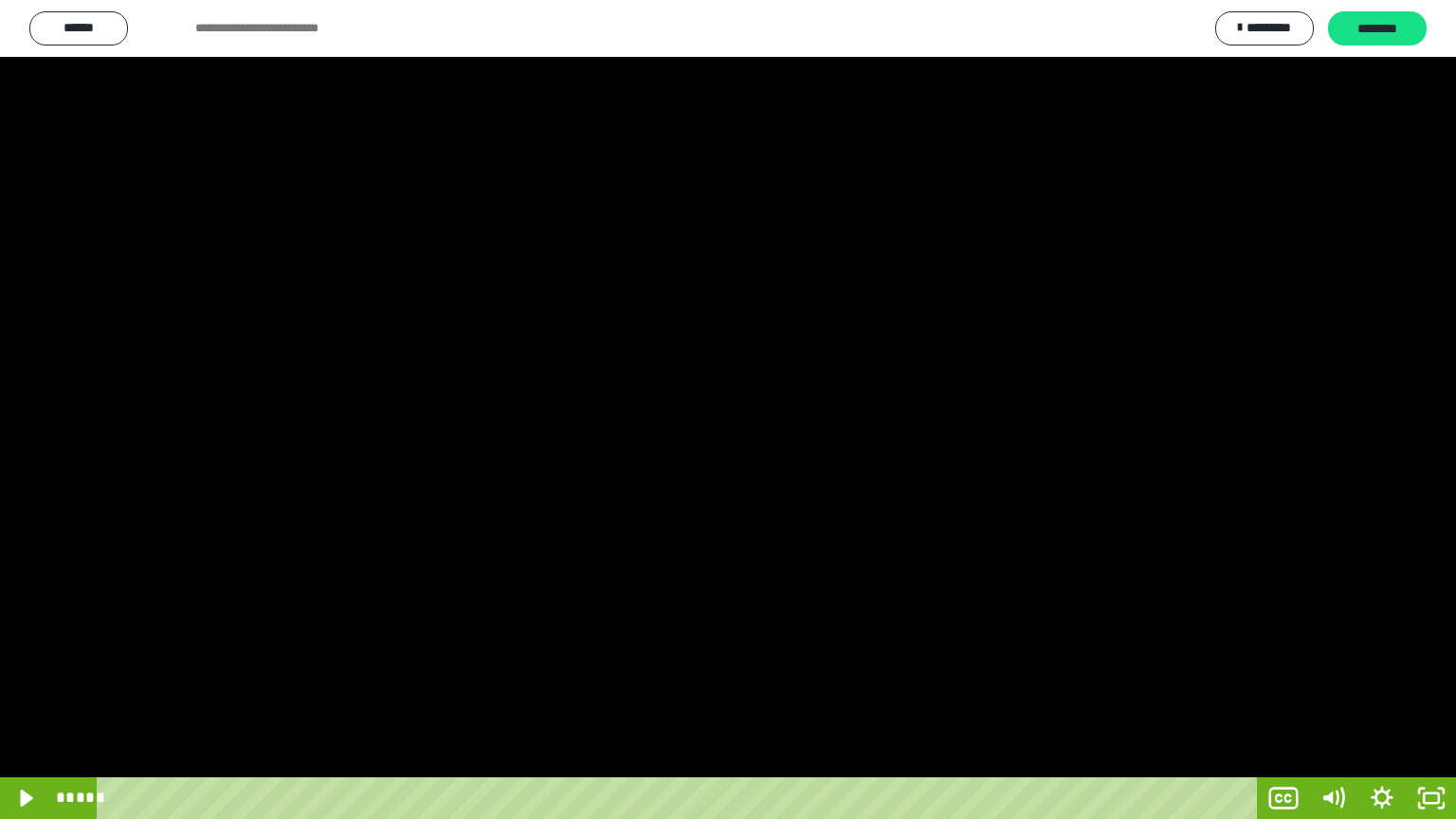 click at bounding box center [728, 410] 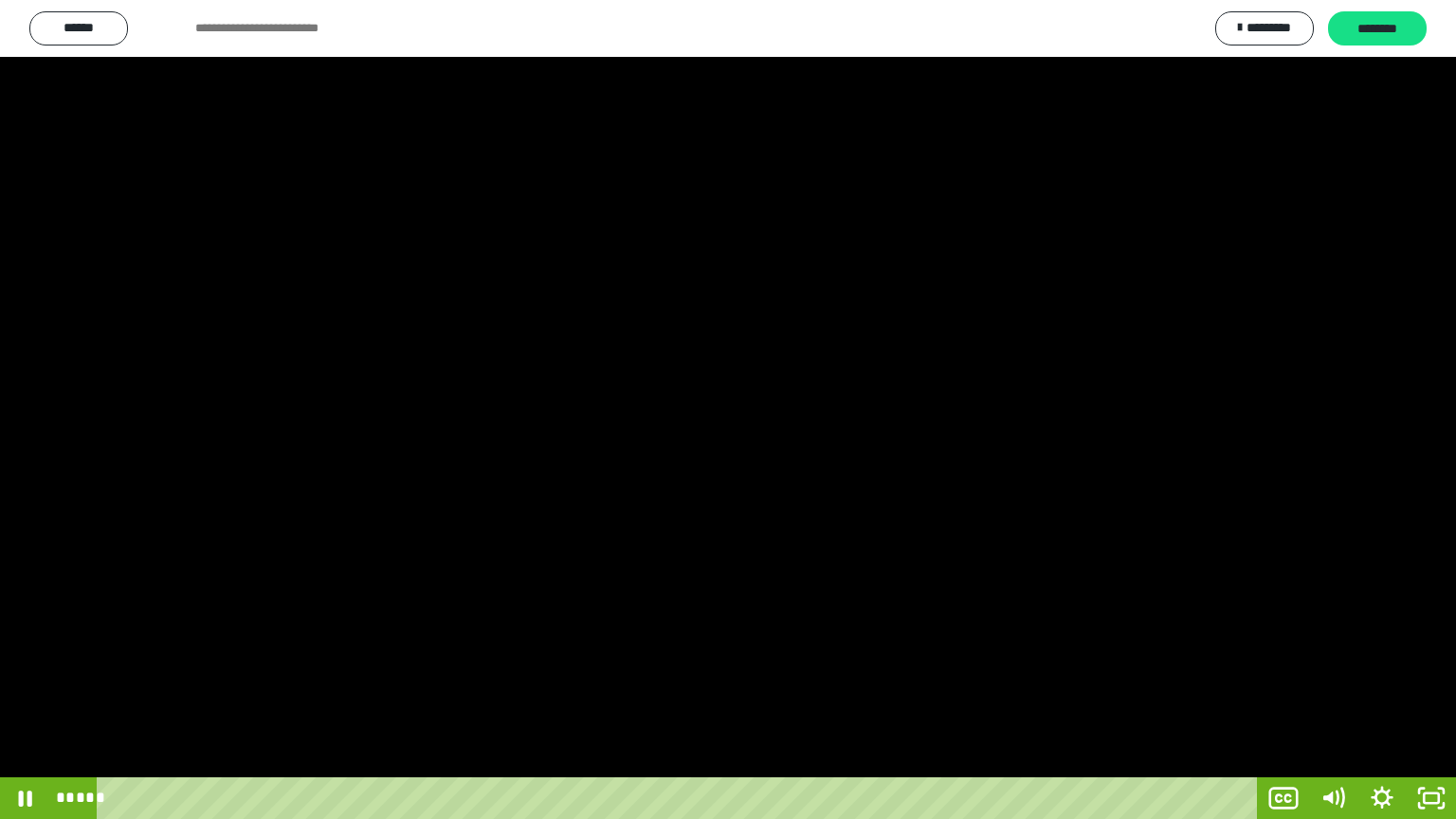 click at bounding box center [728, 410] 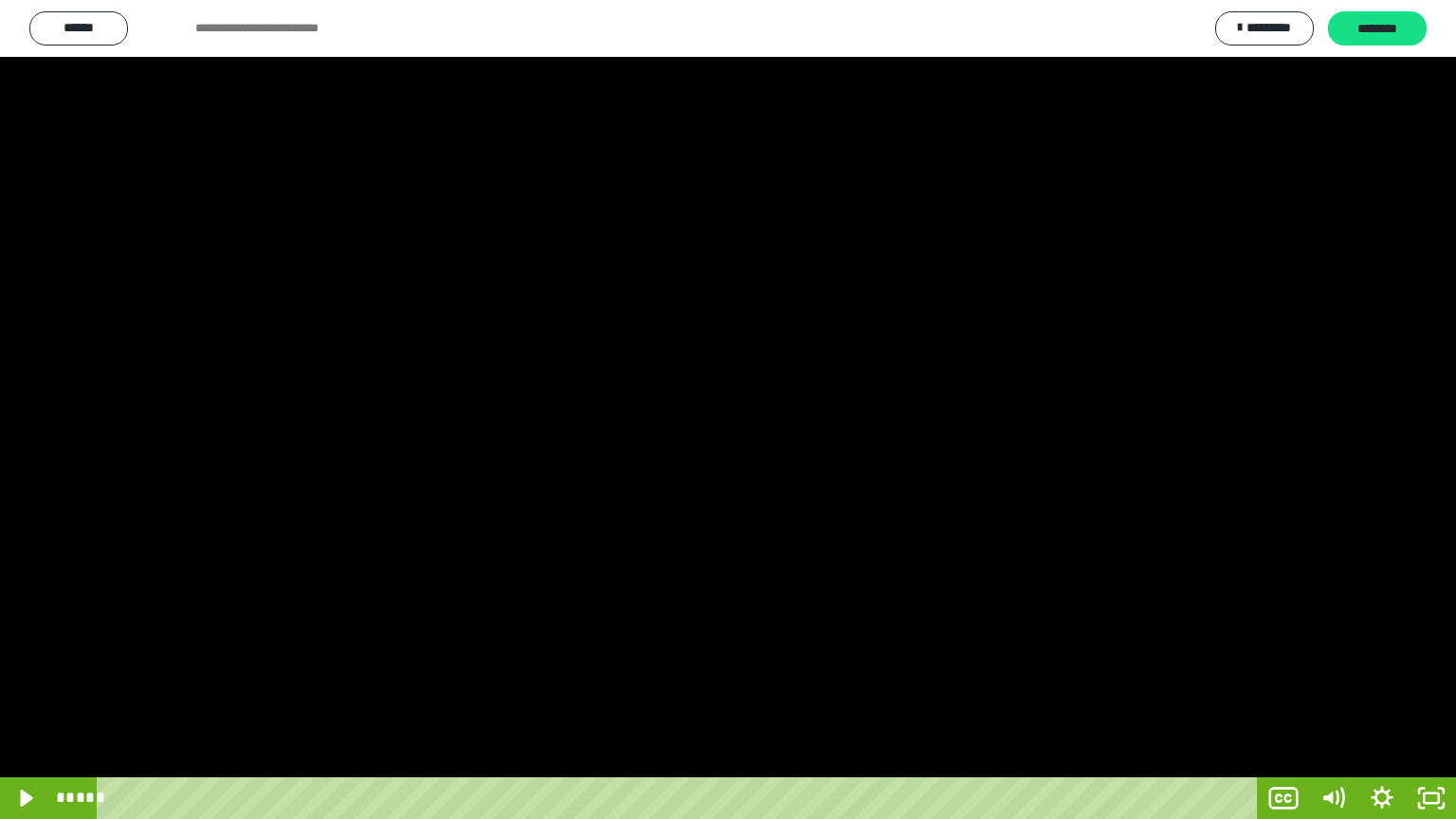 click at bounding box center [728, 410] 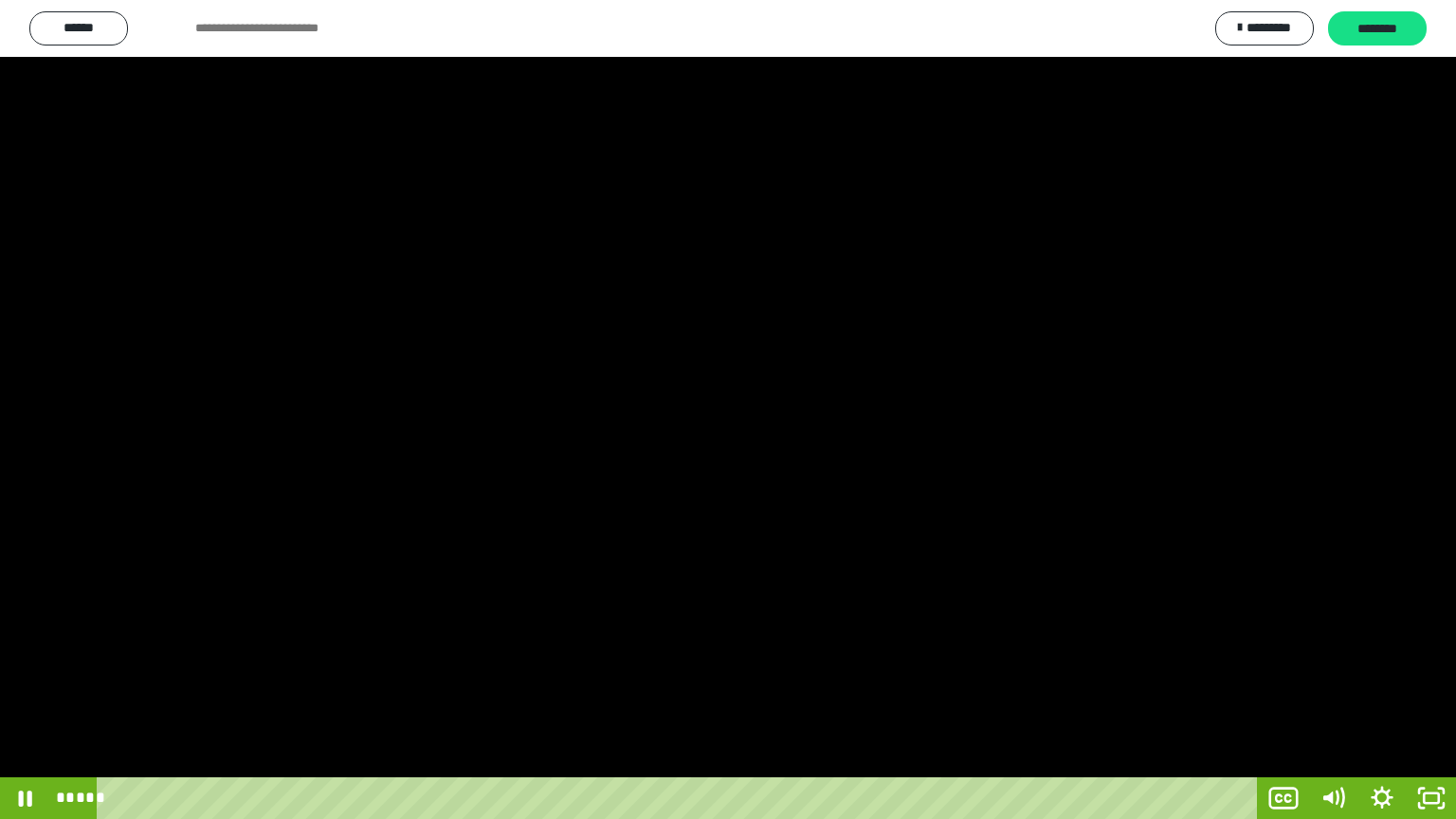 click at bounding box center [728, 410] 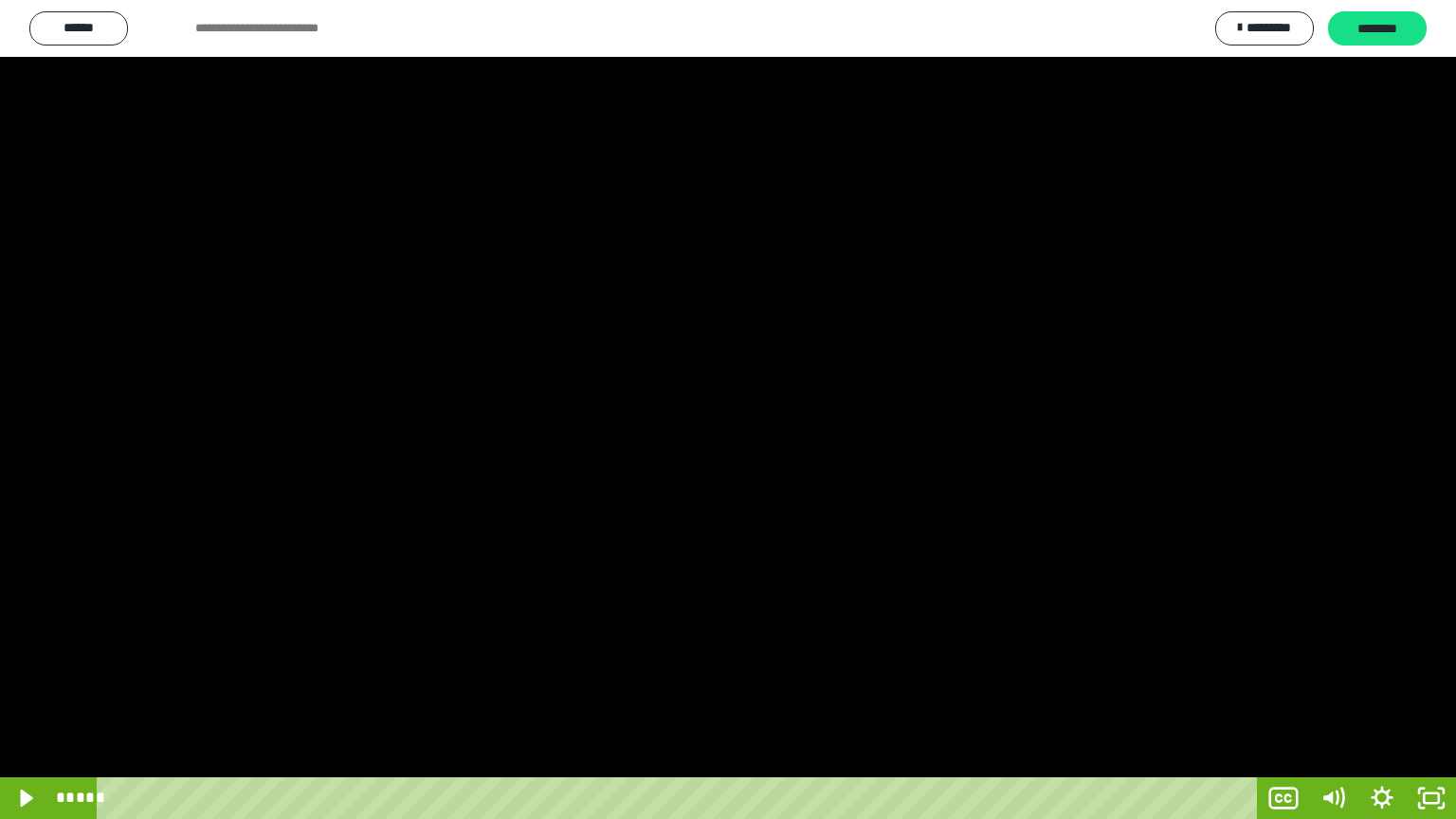 click at bounding box center (728, 410) 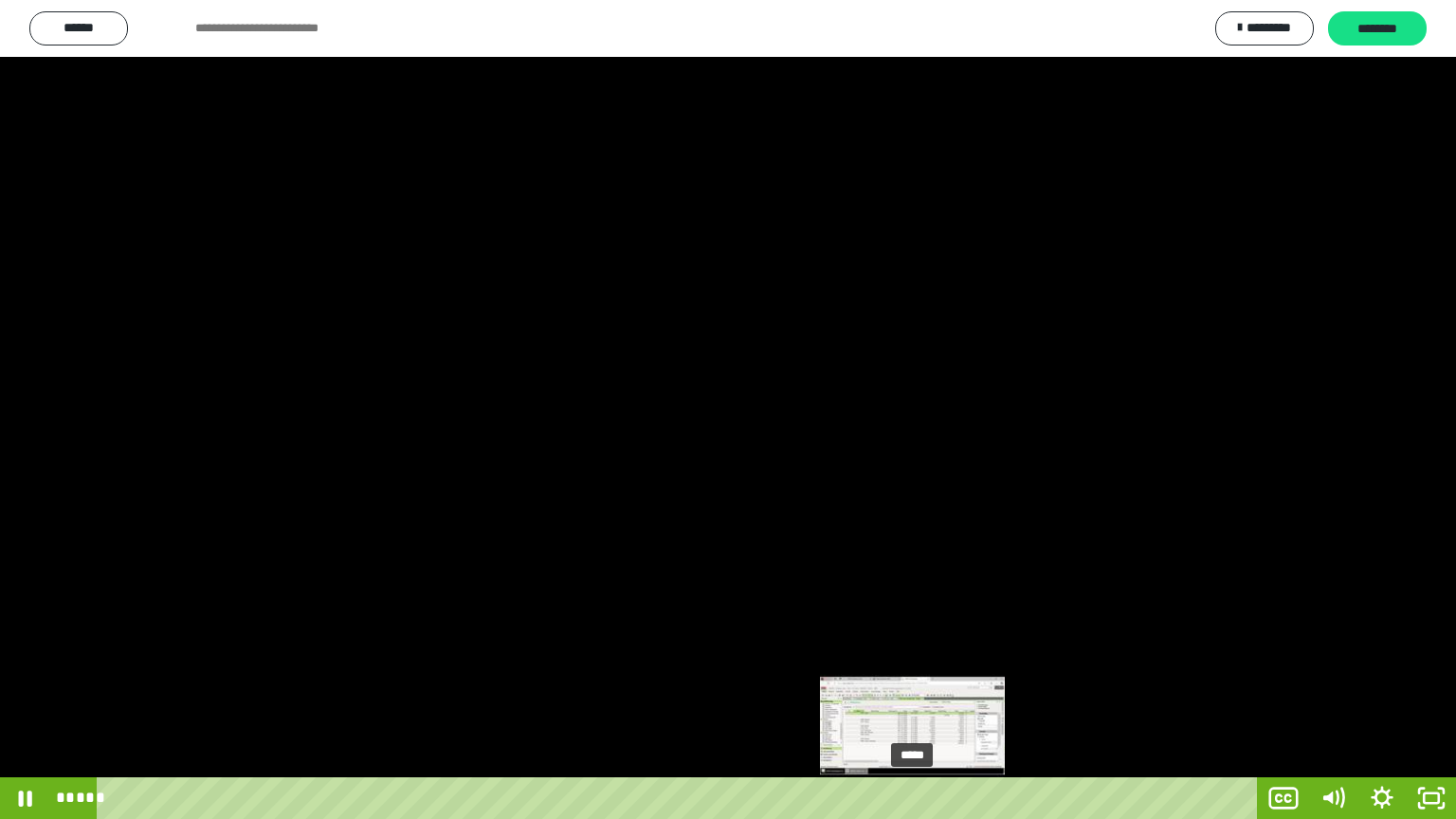 click on "*****" at bounding box center (681, 798) 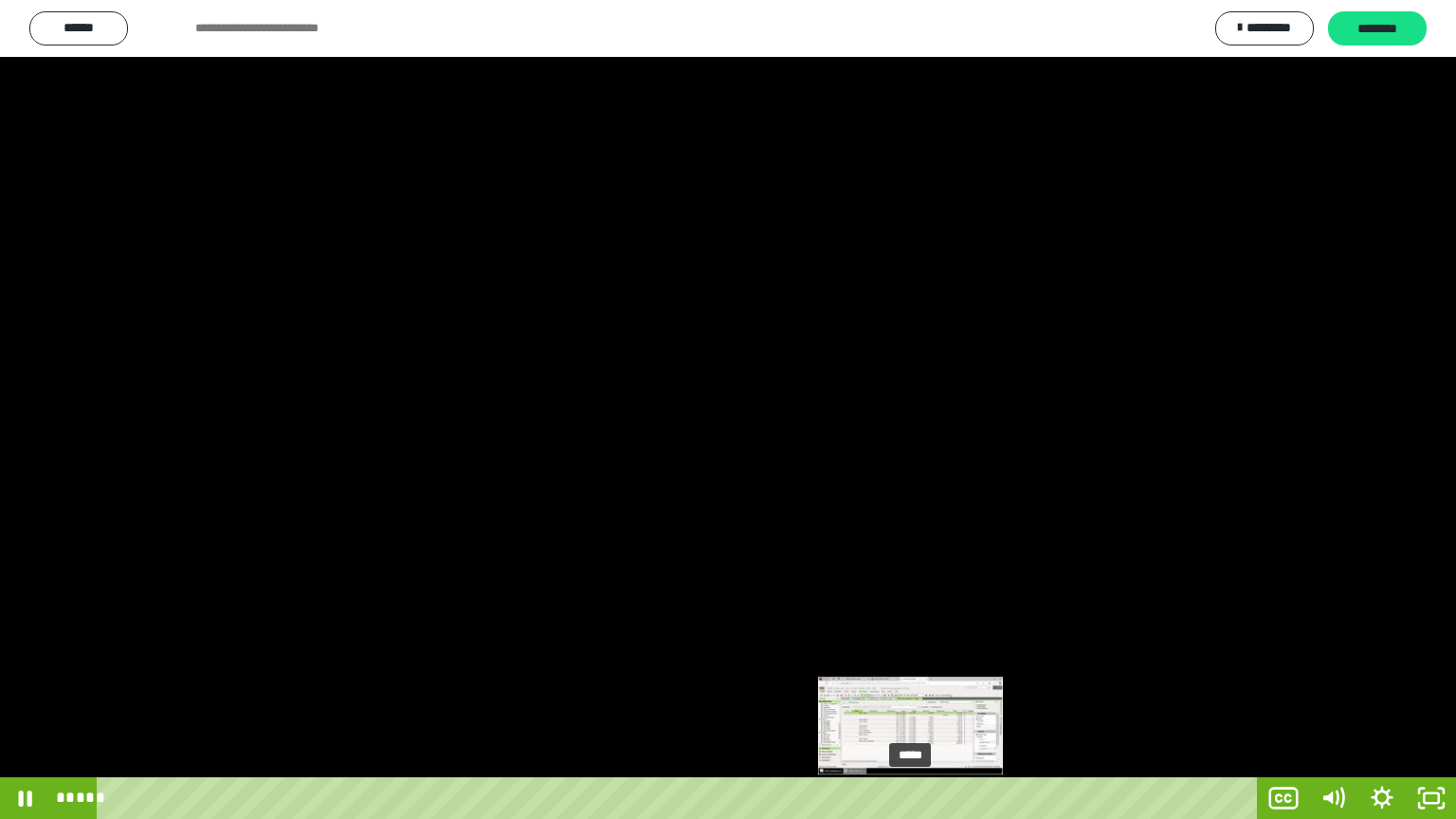 click at bounding box center (910, 798) 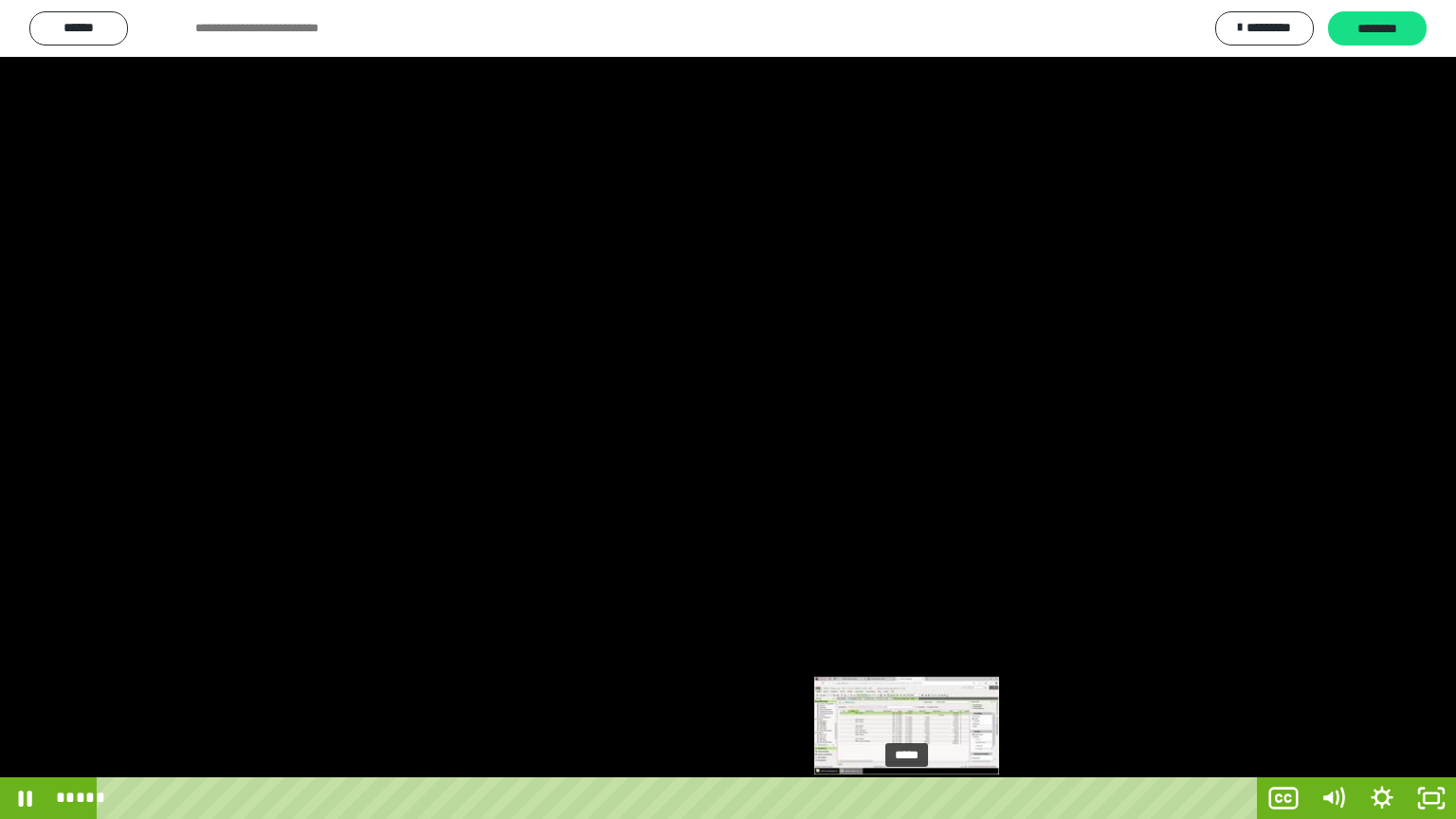 click at bounding box center (906, 798) 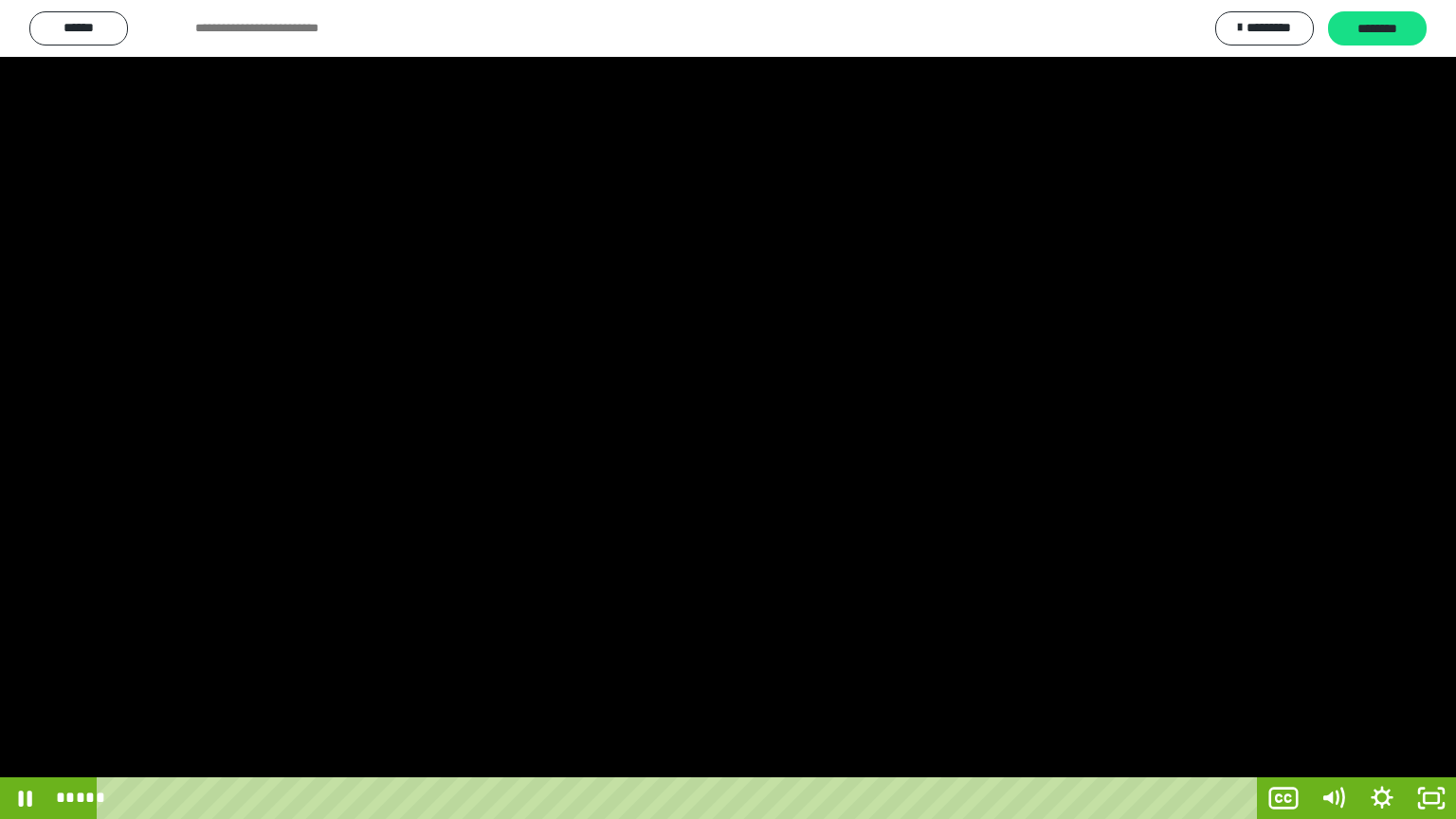 click at bounding box center (728, 410) 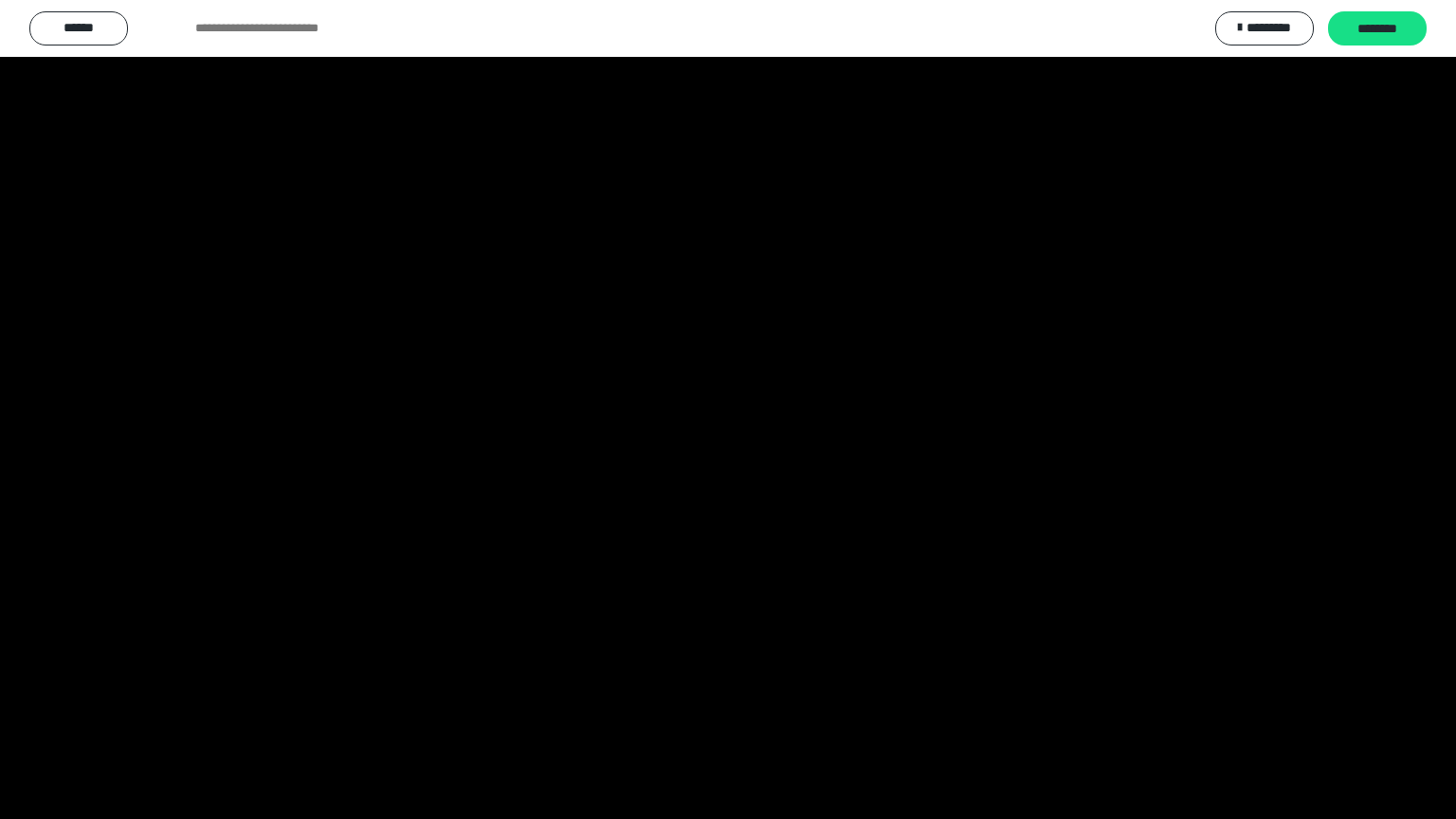 click at bounding box center [728, 410] 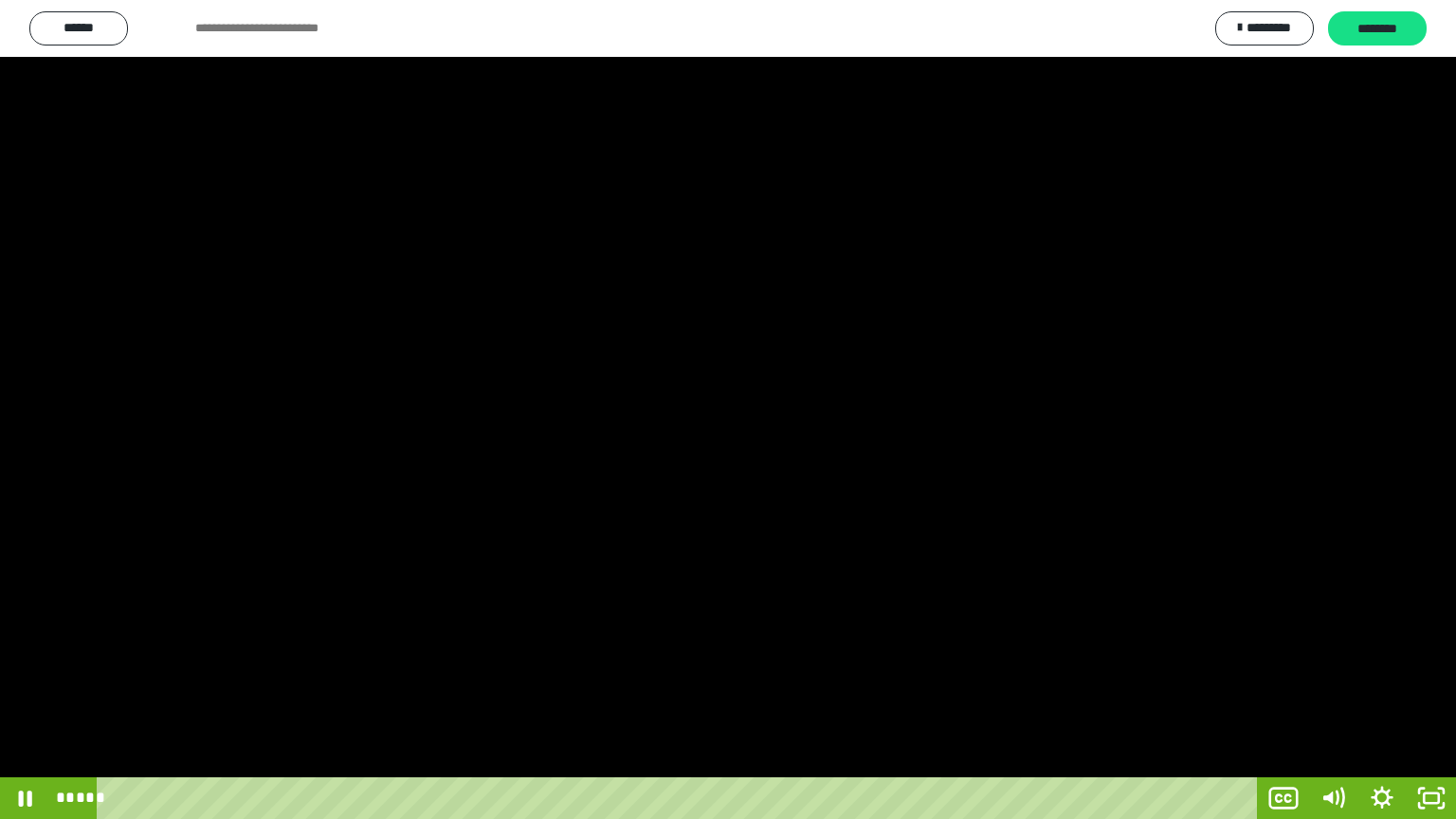 click at bounding box center (728, 410) 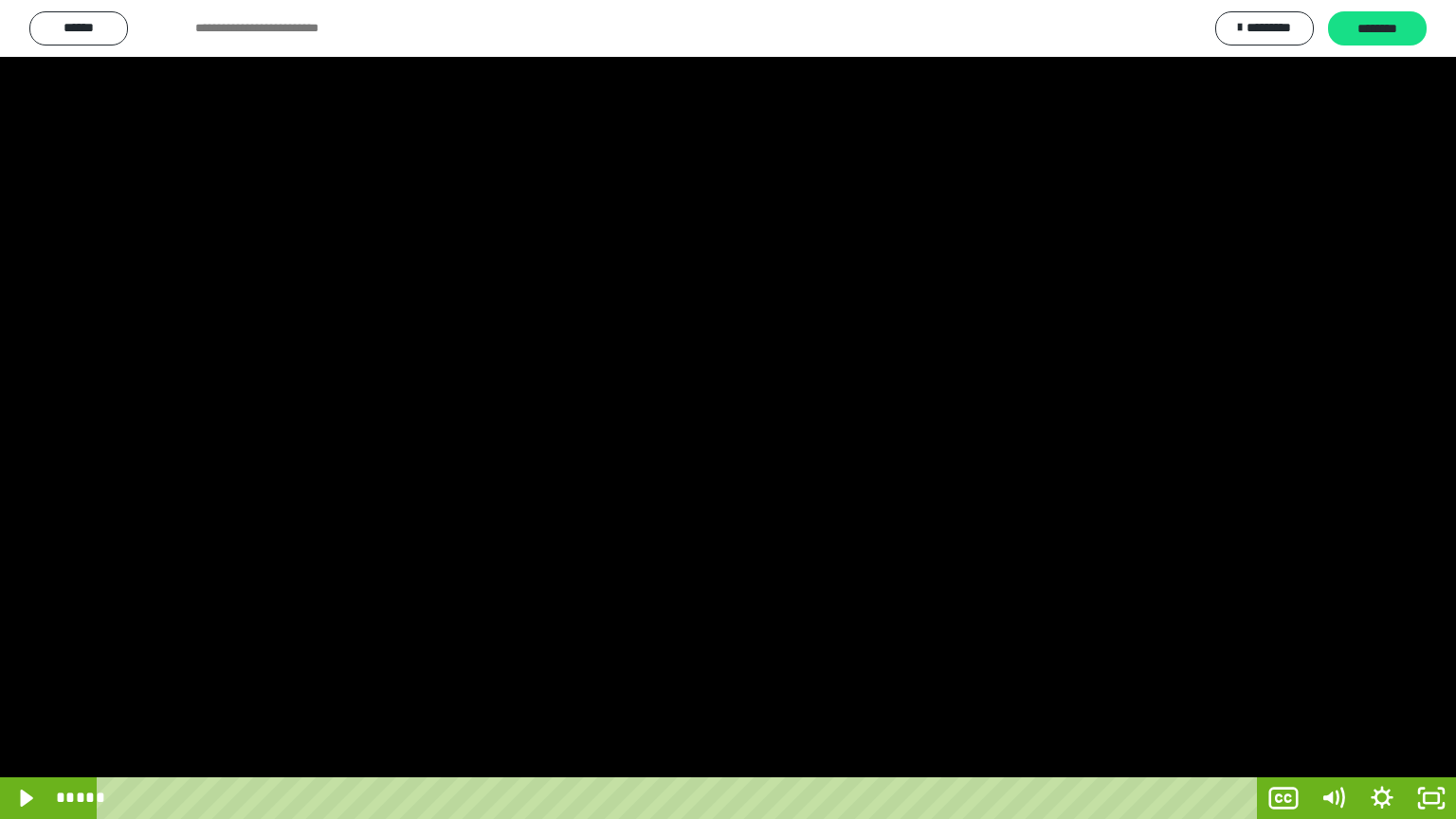 click at bounding box center (728, 410) 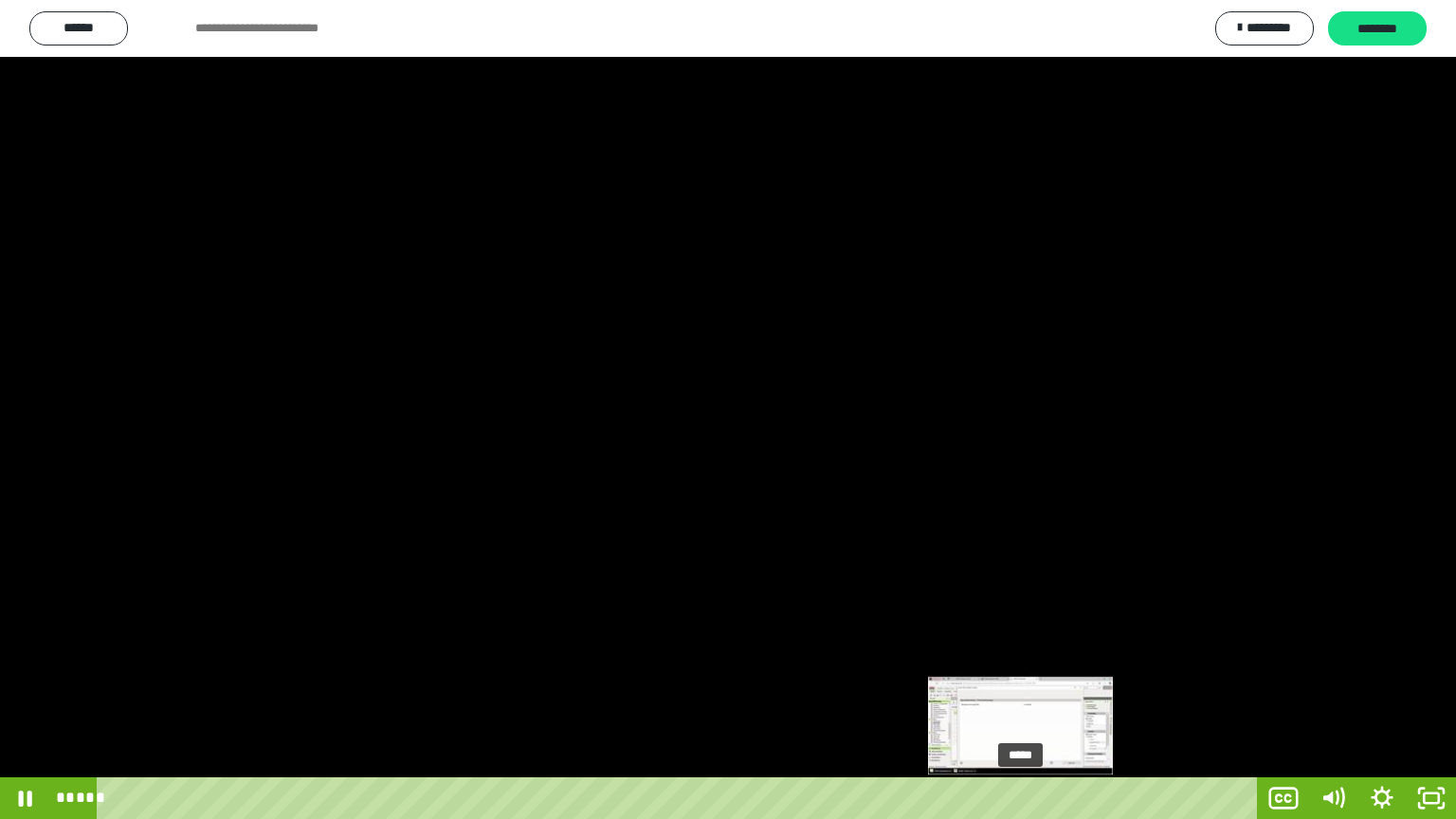 click at bounding box center (1015, 798) 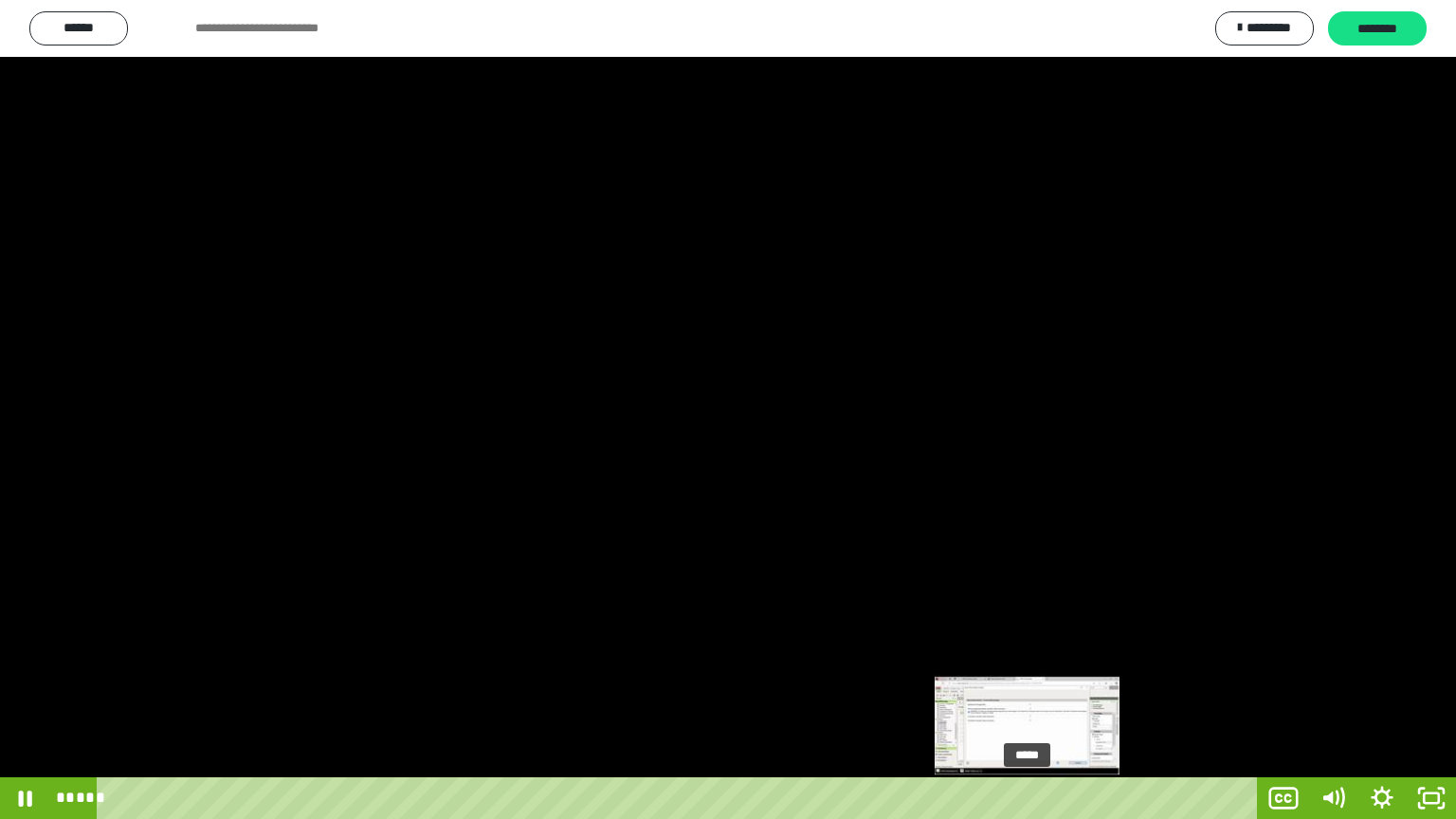 click on "*****" at bounding box center (681, 798) 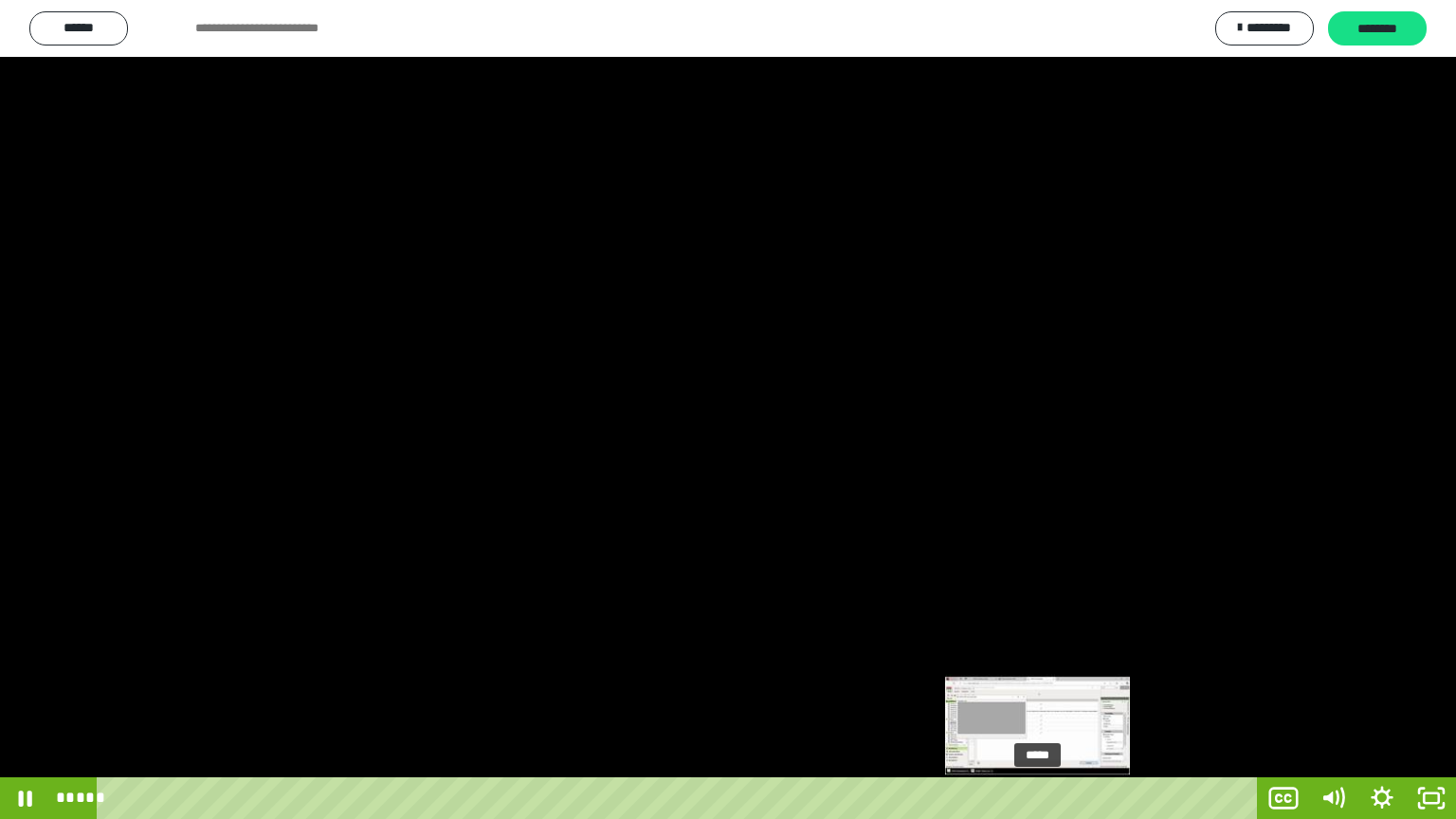 click on "*****" at bounding box center [681, 798] 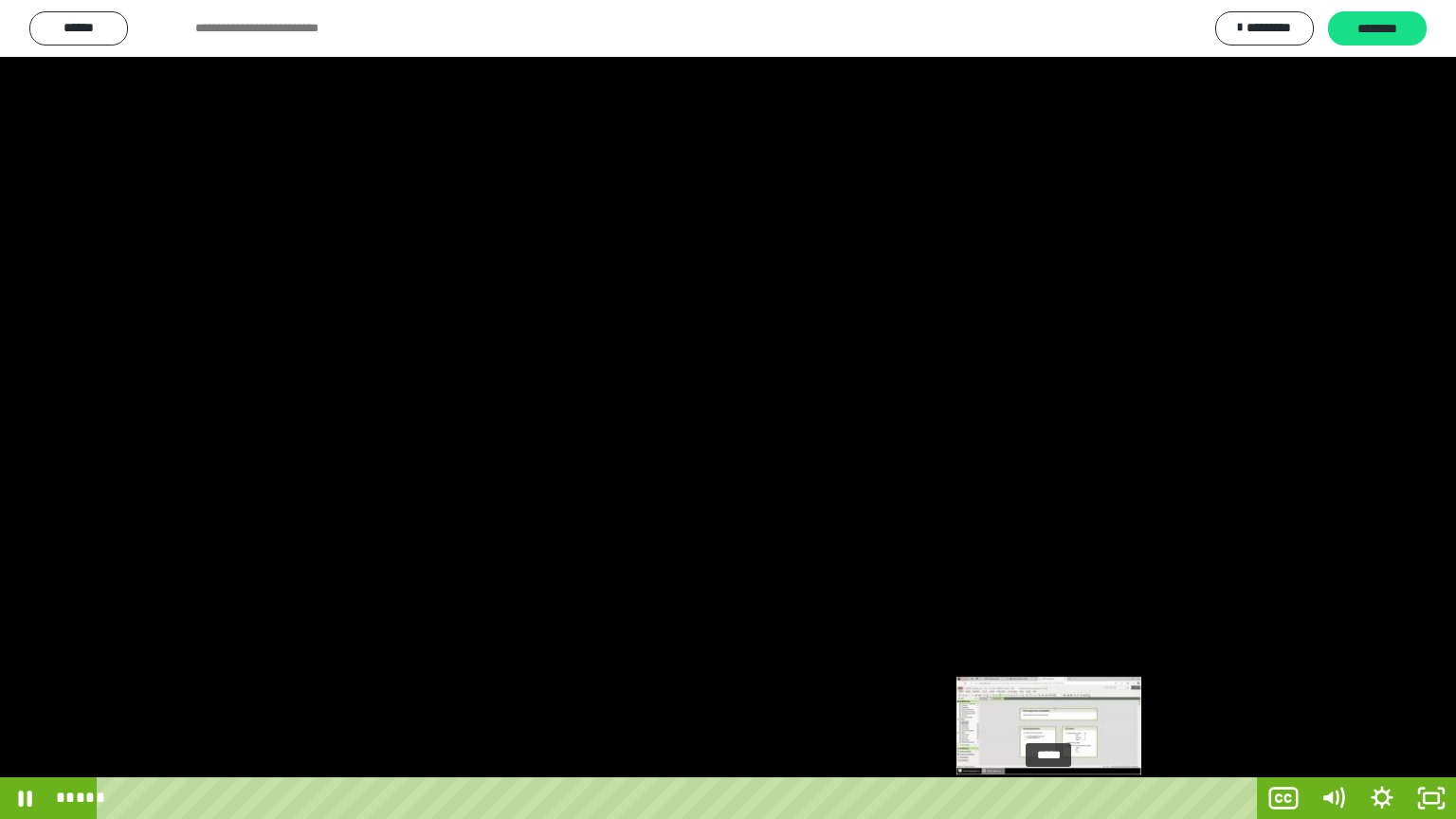 click on "*****" at bounding box center [681, 798] 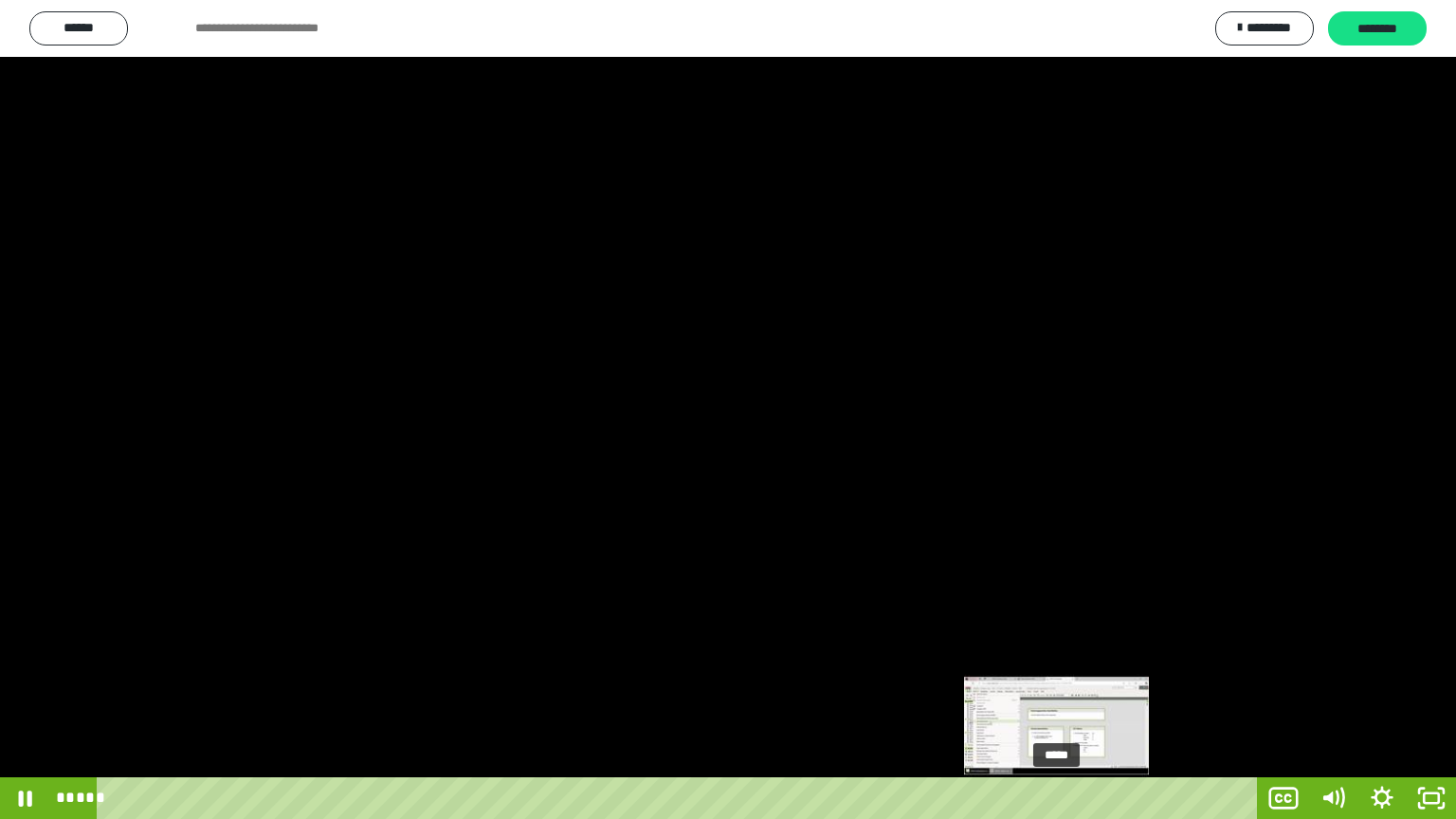 click on "*****" at bounding box center (681, 798) 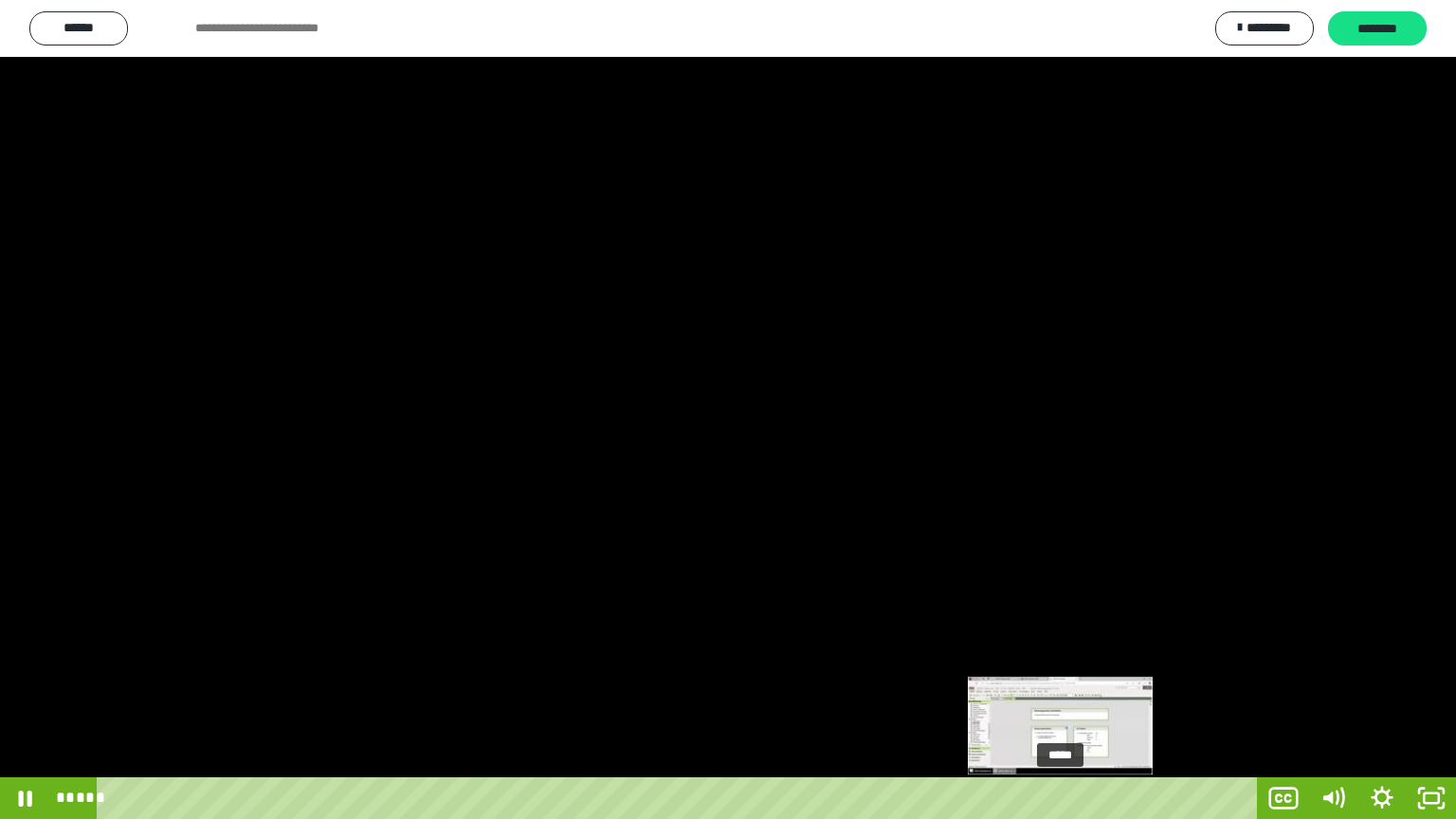 click at bounding box center (1057, 798) 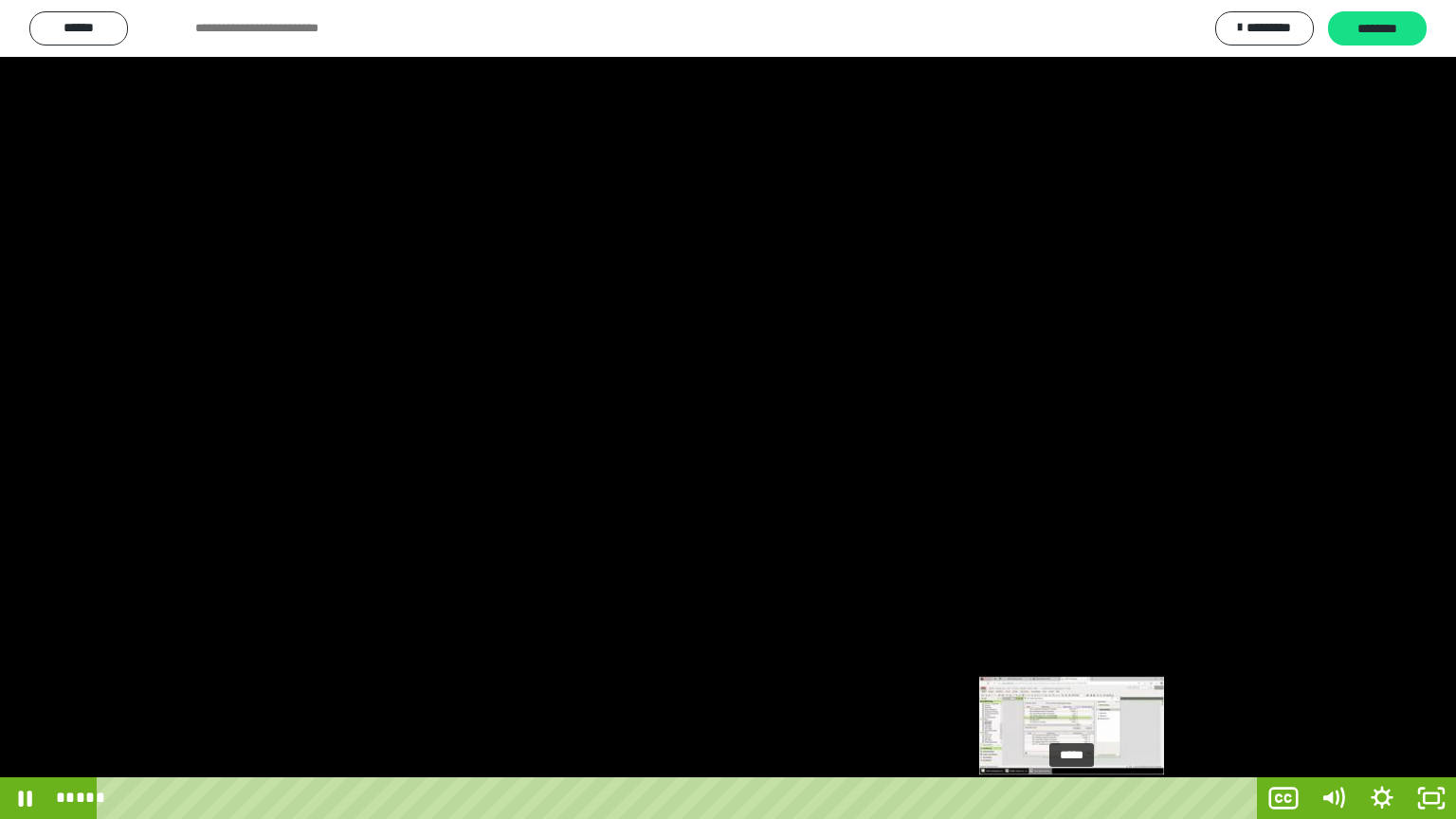 click on "*****" at bounding box center [681, 798] 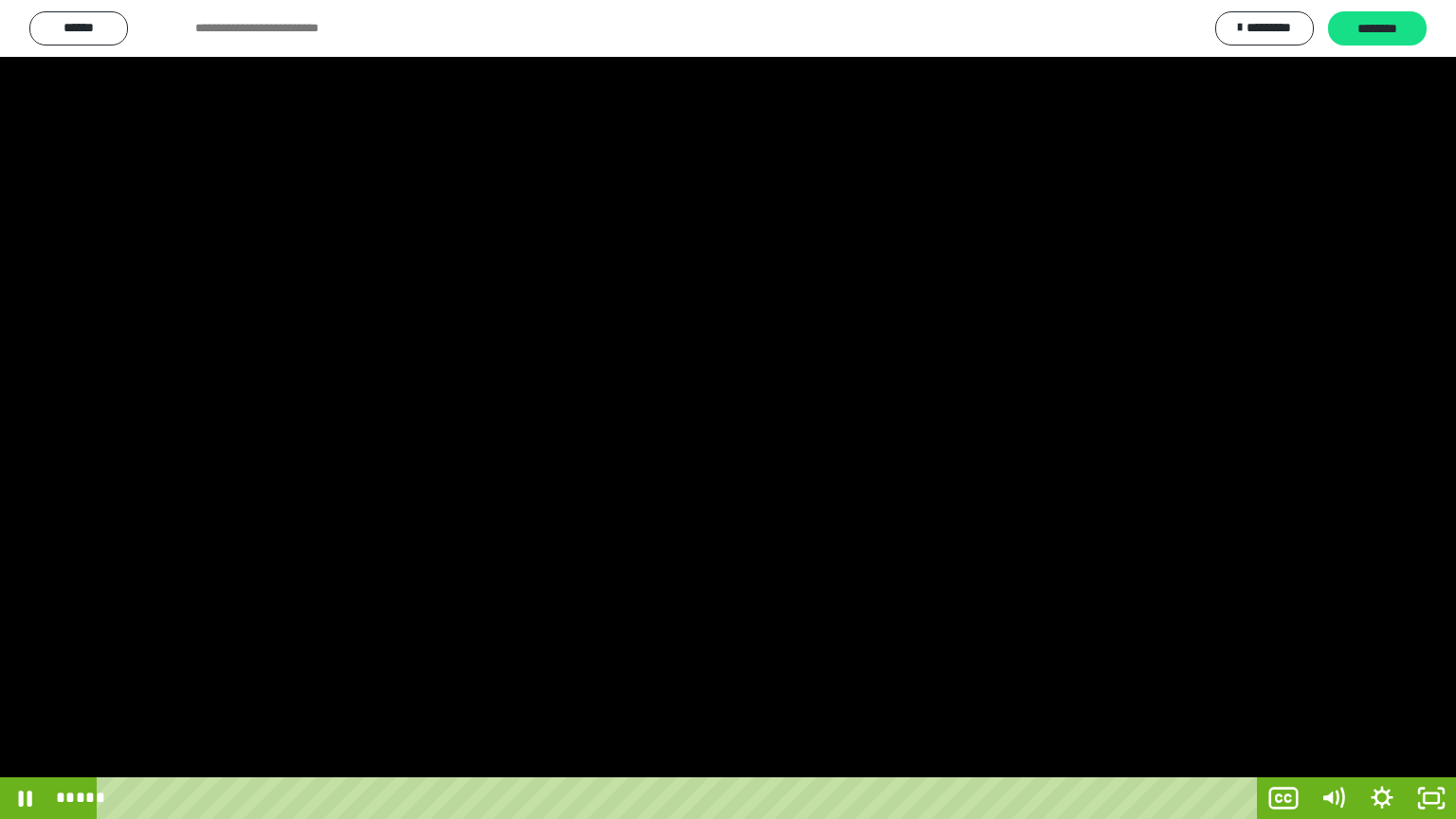 click at bounding box center (728, 410) 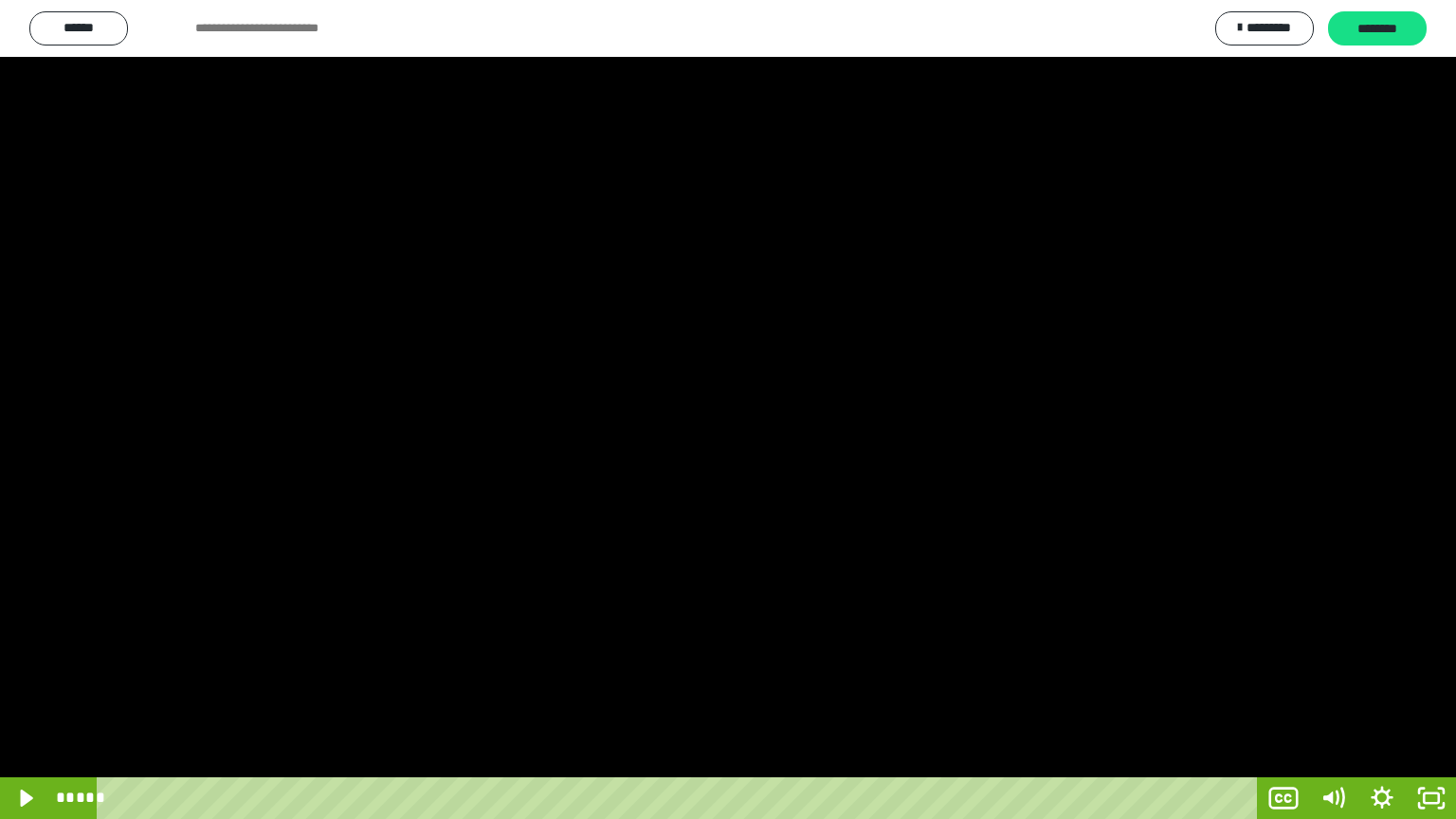 click at bounding box center [728, 410] 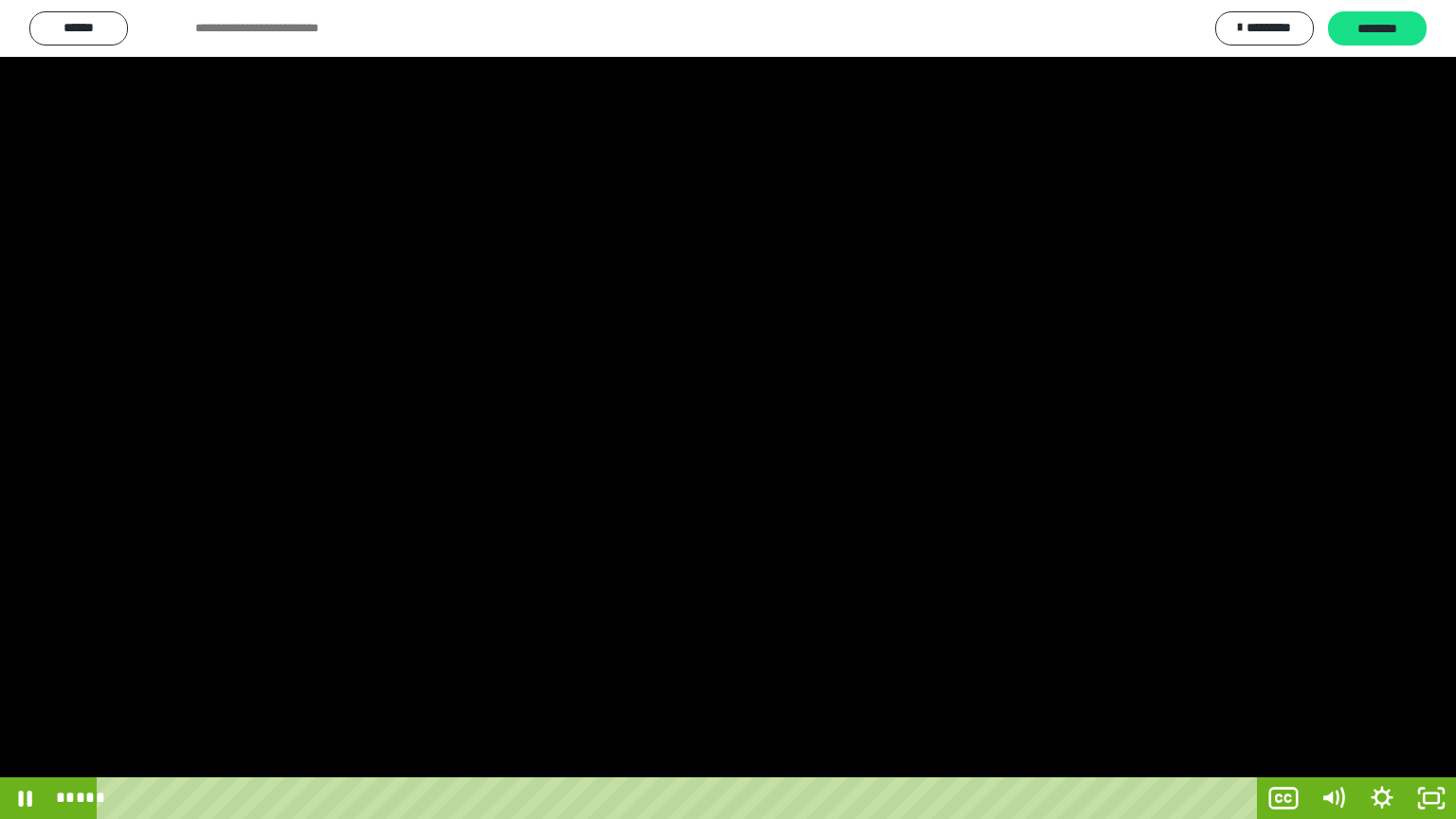 click at bounding box center (728, 410) 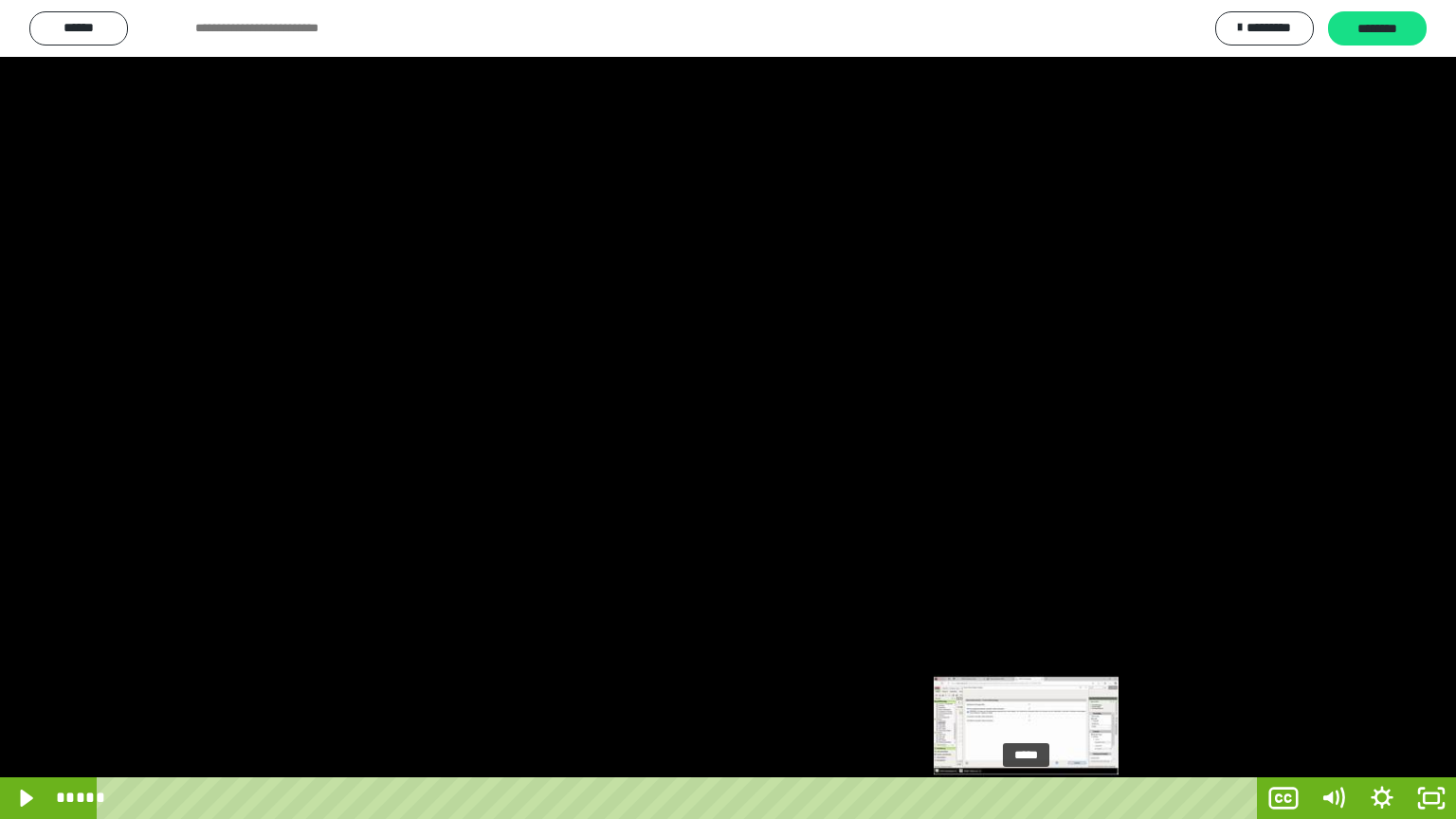 click on "*****" at bounding box center [681, 798] 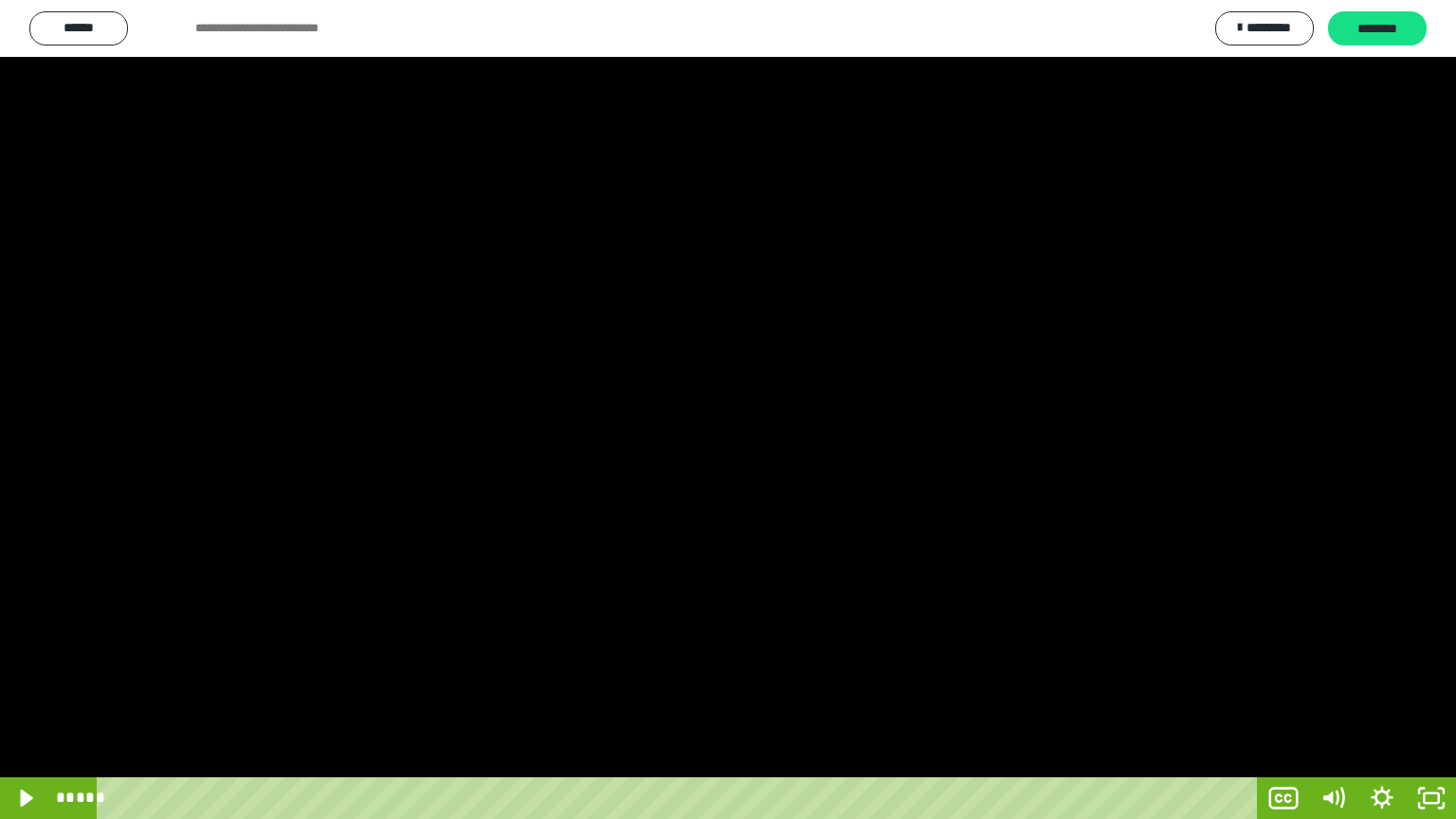 click at bounding box center (728, 410) 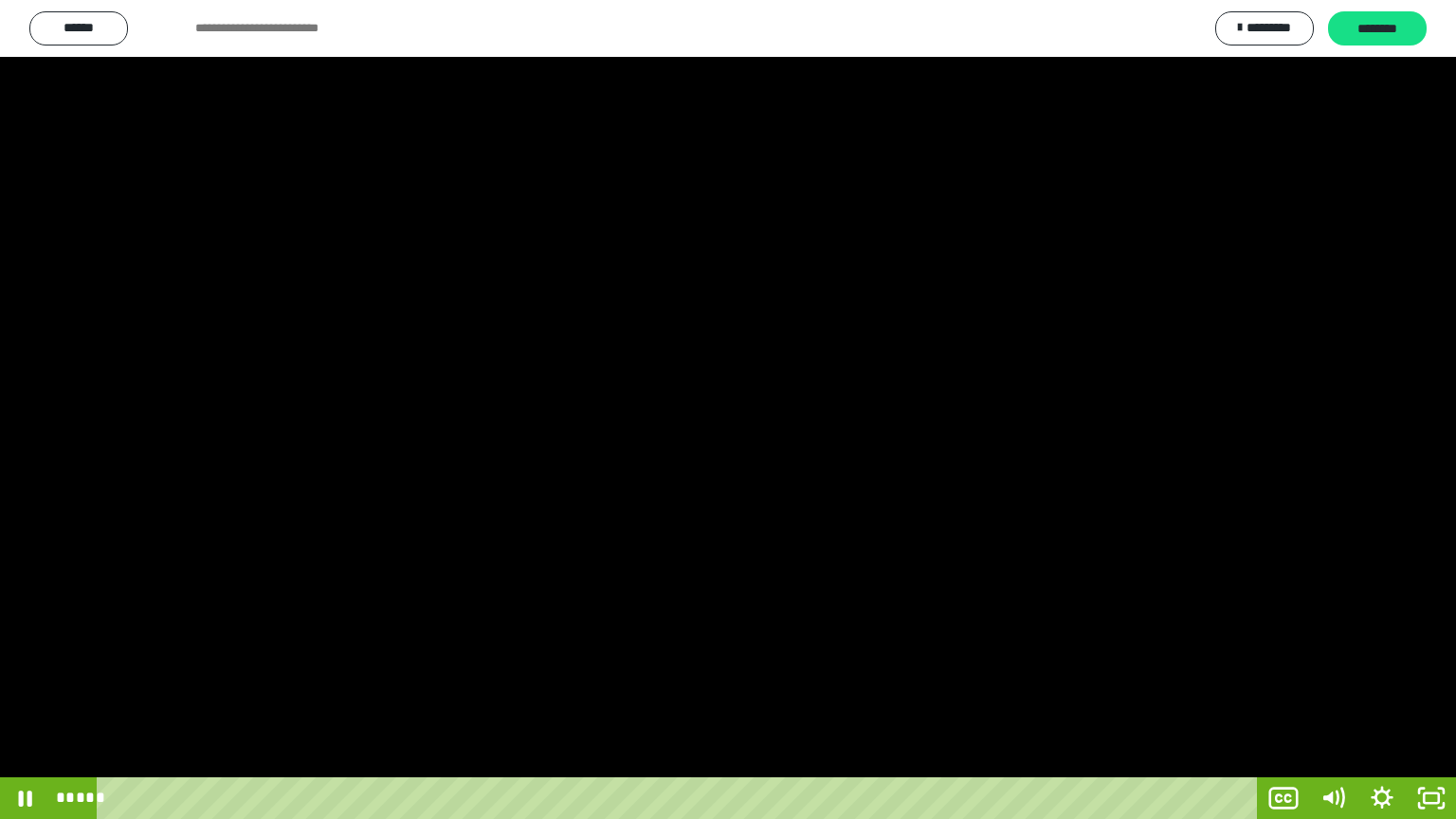 click at bounding box center [728, 410] 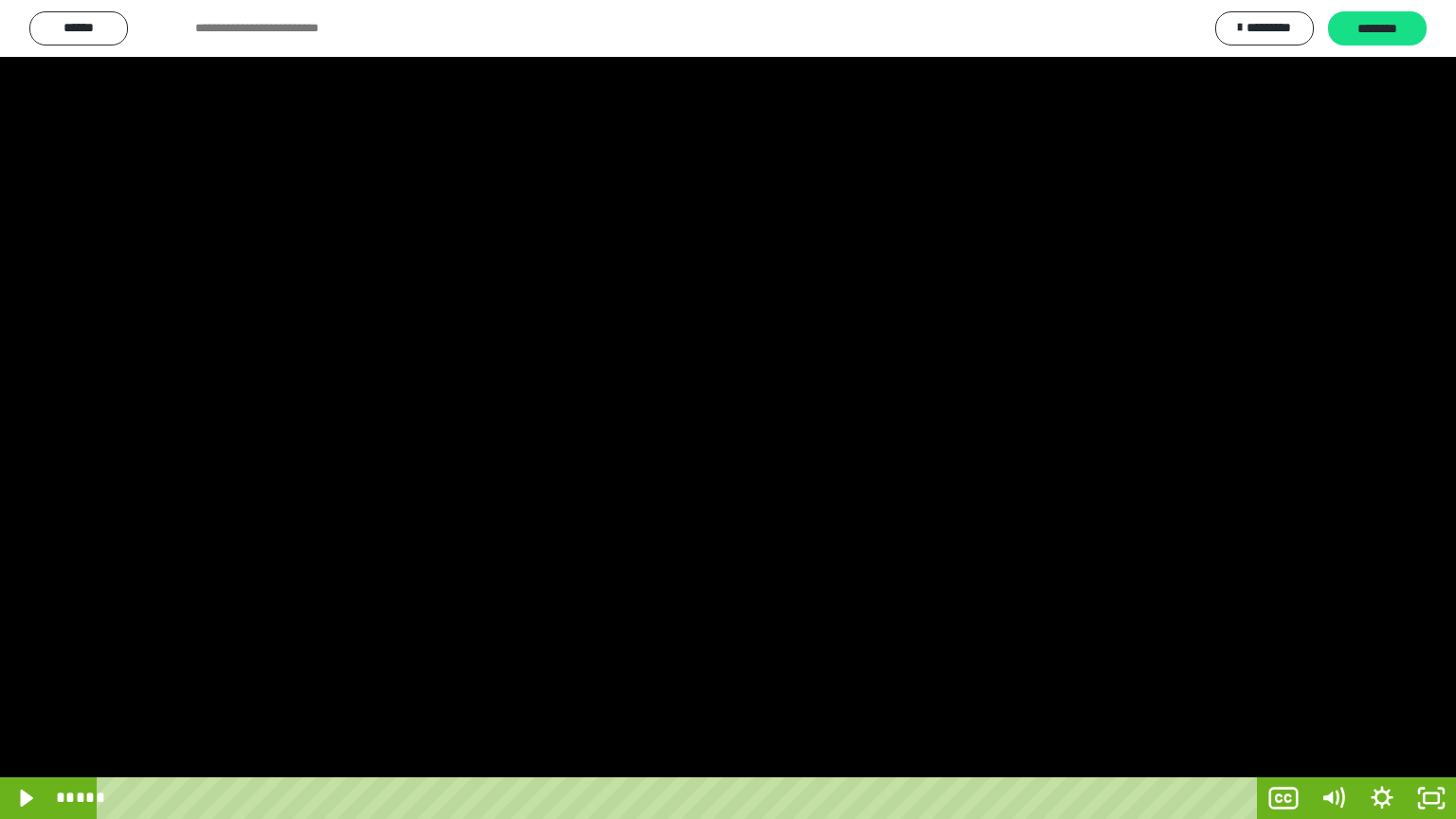 click at bounding box center (728, 410) 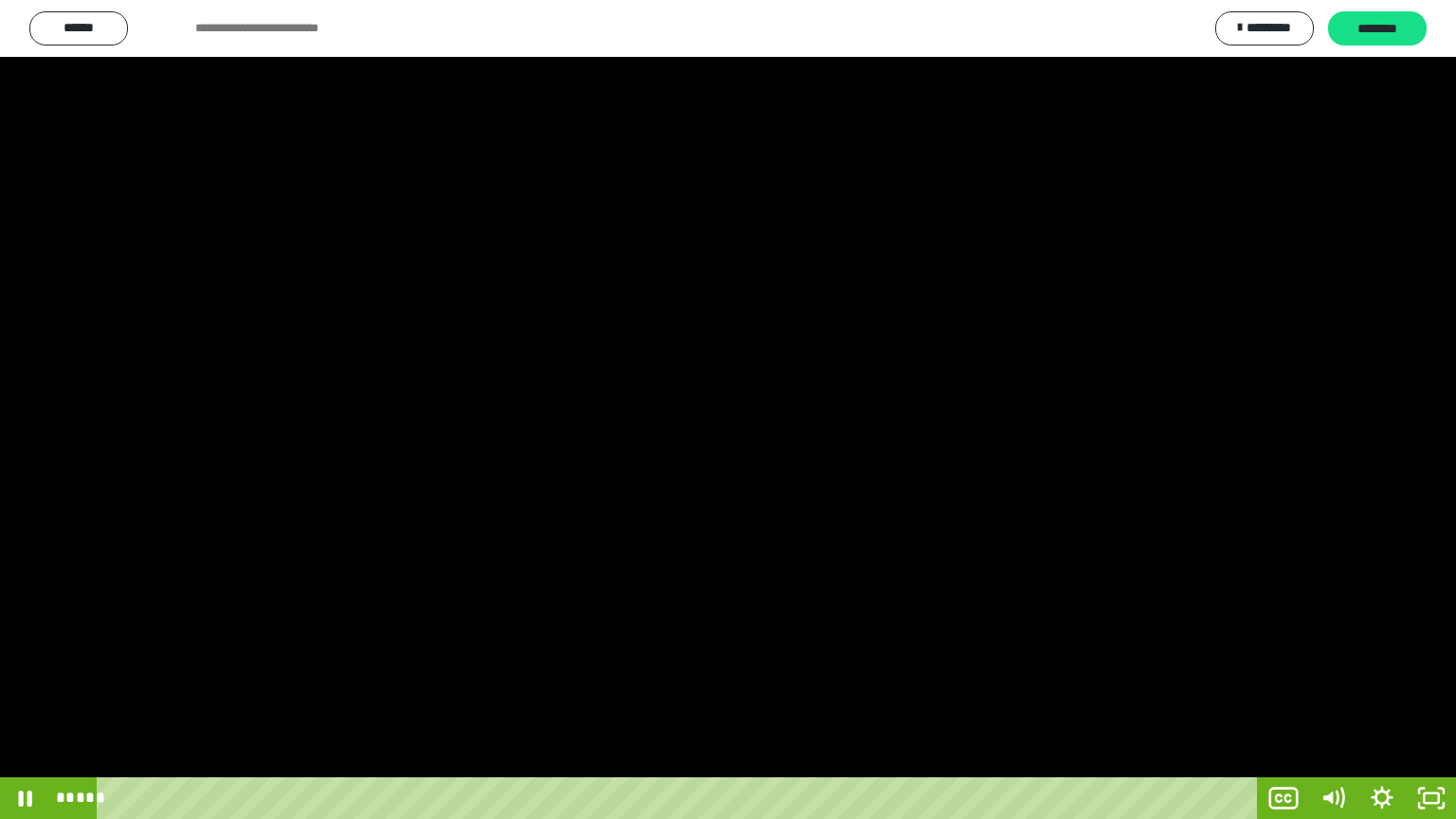 click at bounding box center (728, 410) 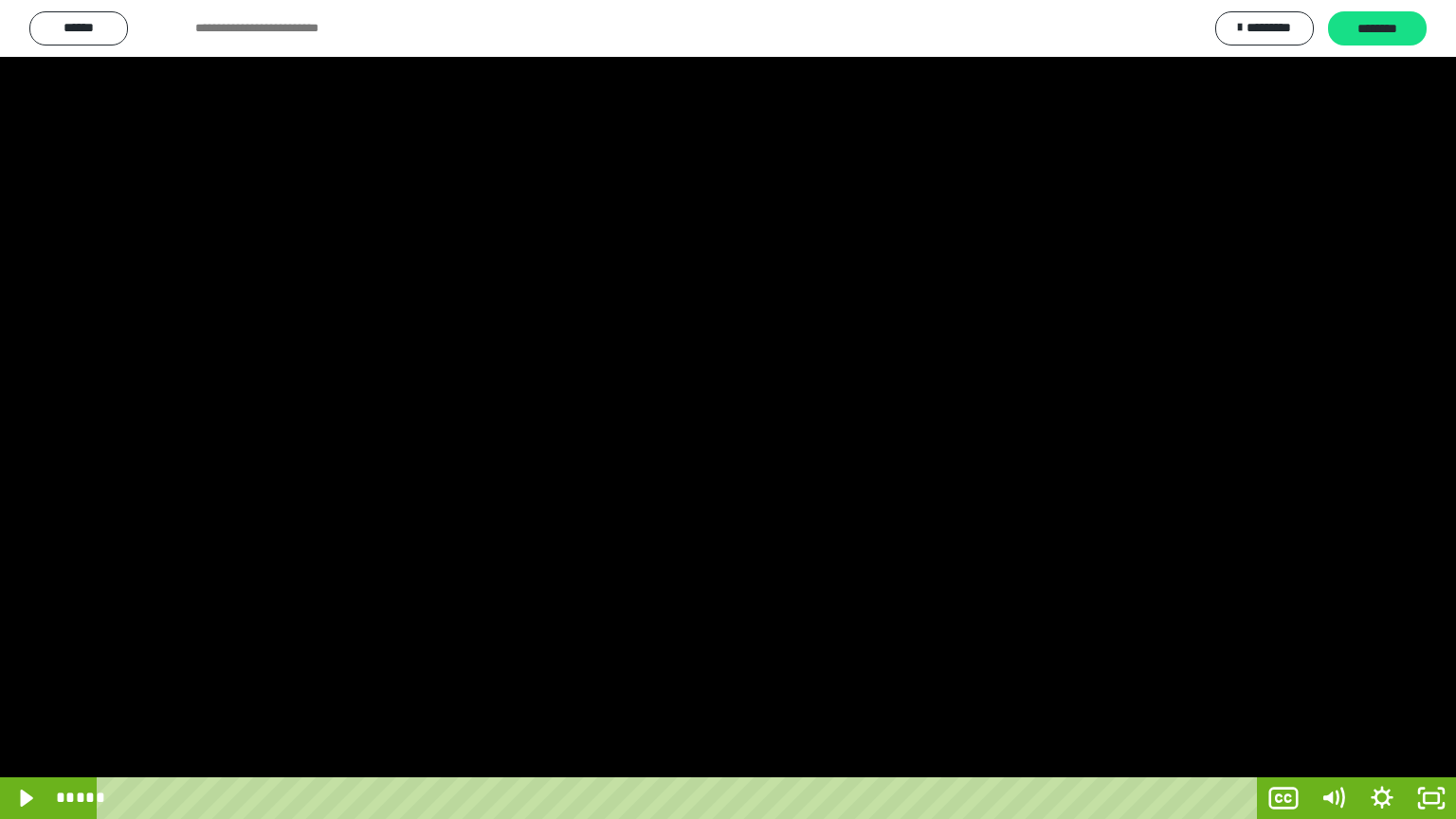 click at bounding box center (728, 410) 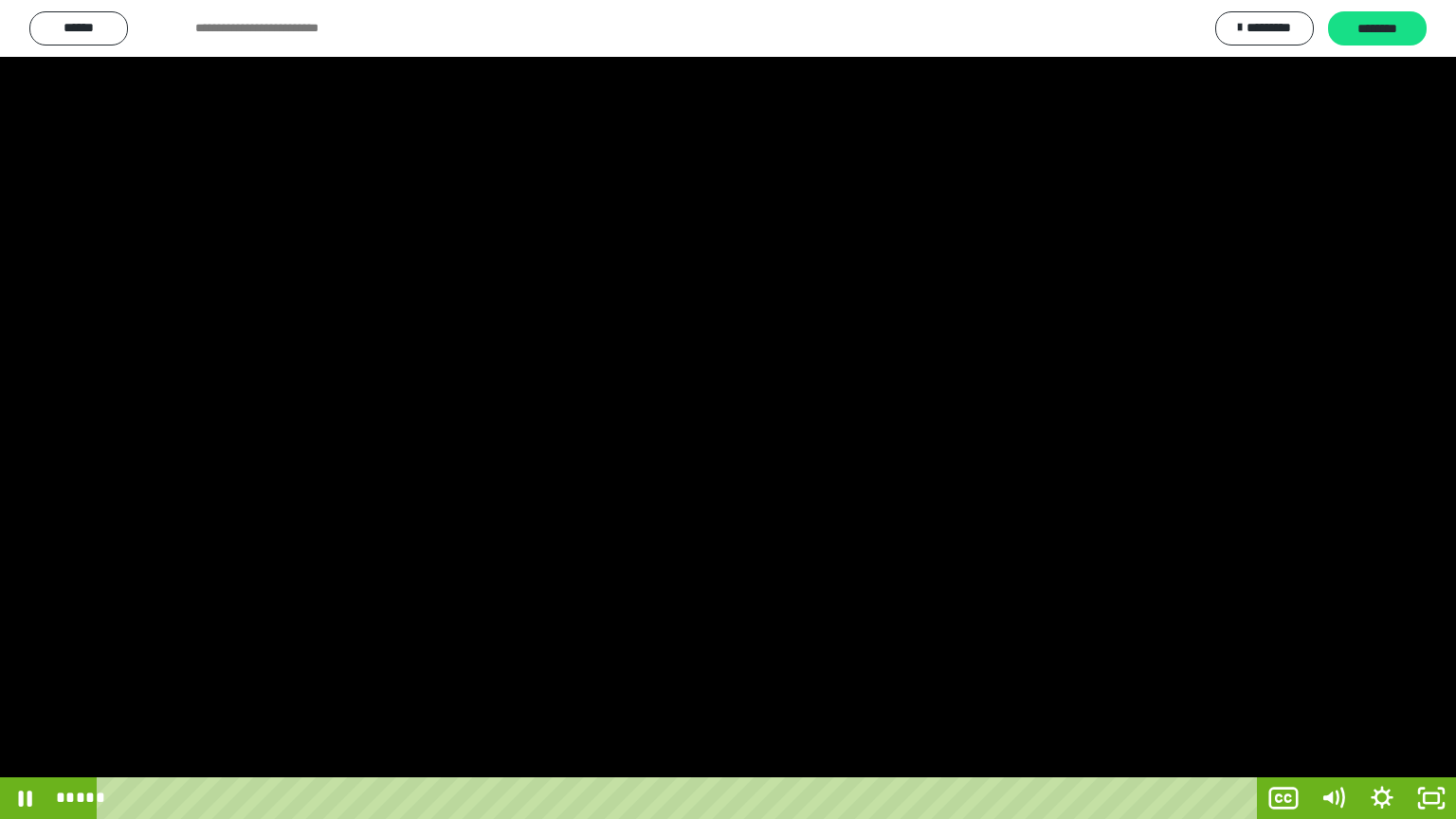 click at bounding box center (728, 410) 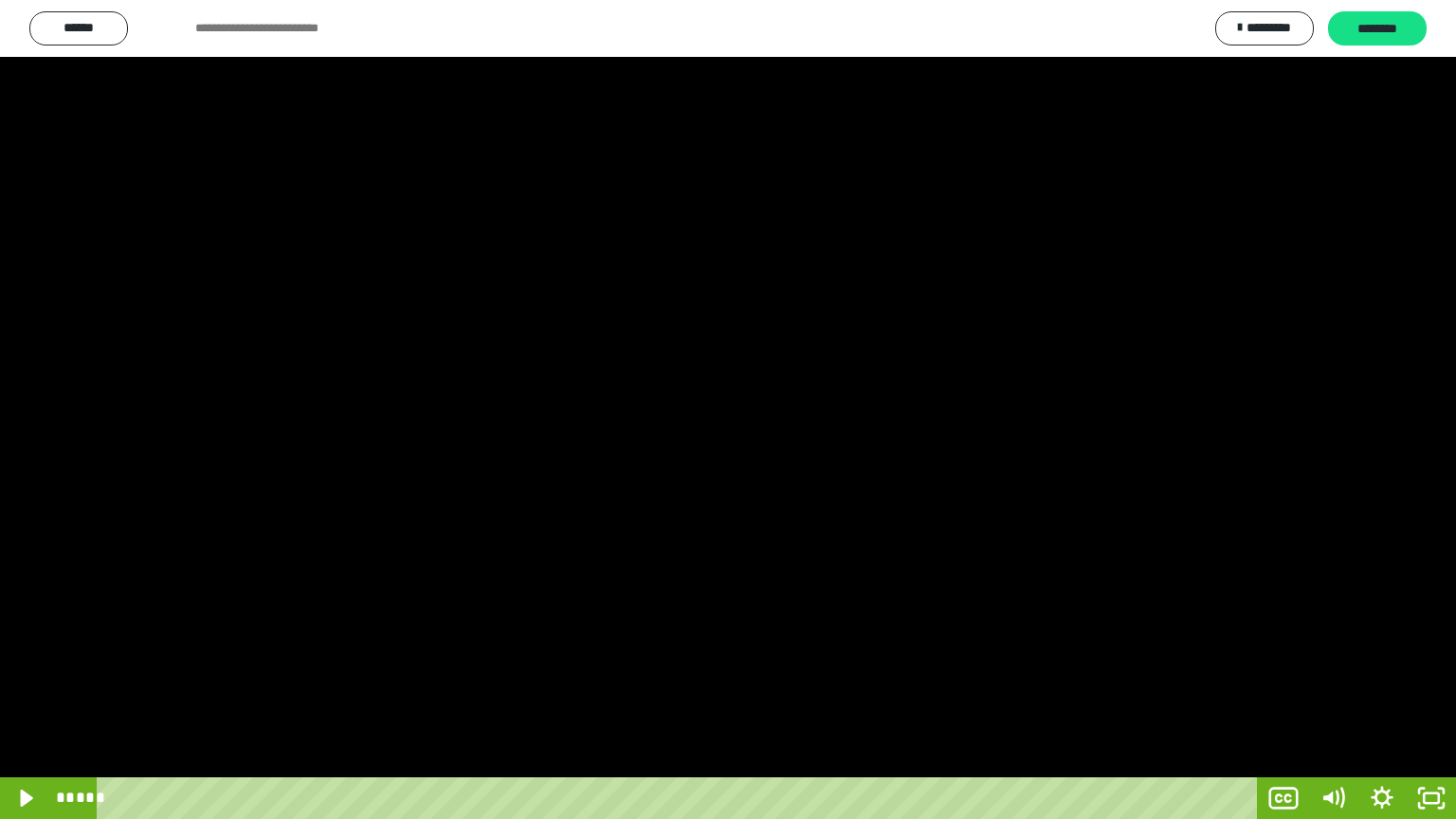 click at bounding box center (728, 410) 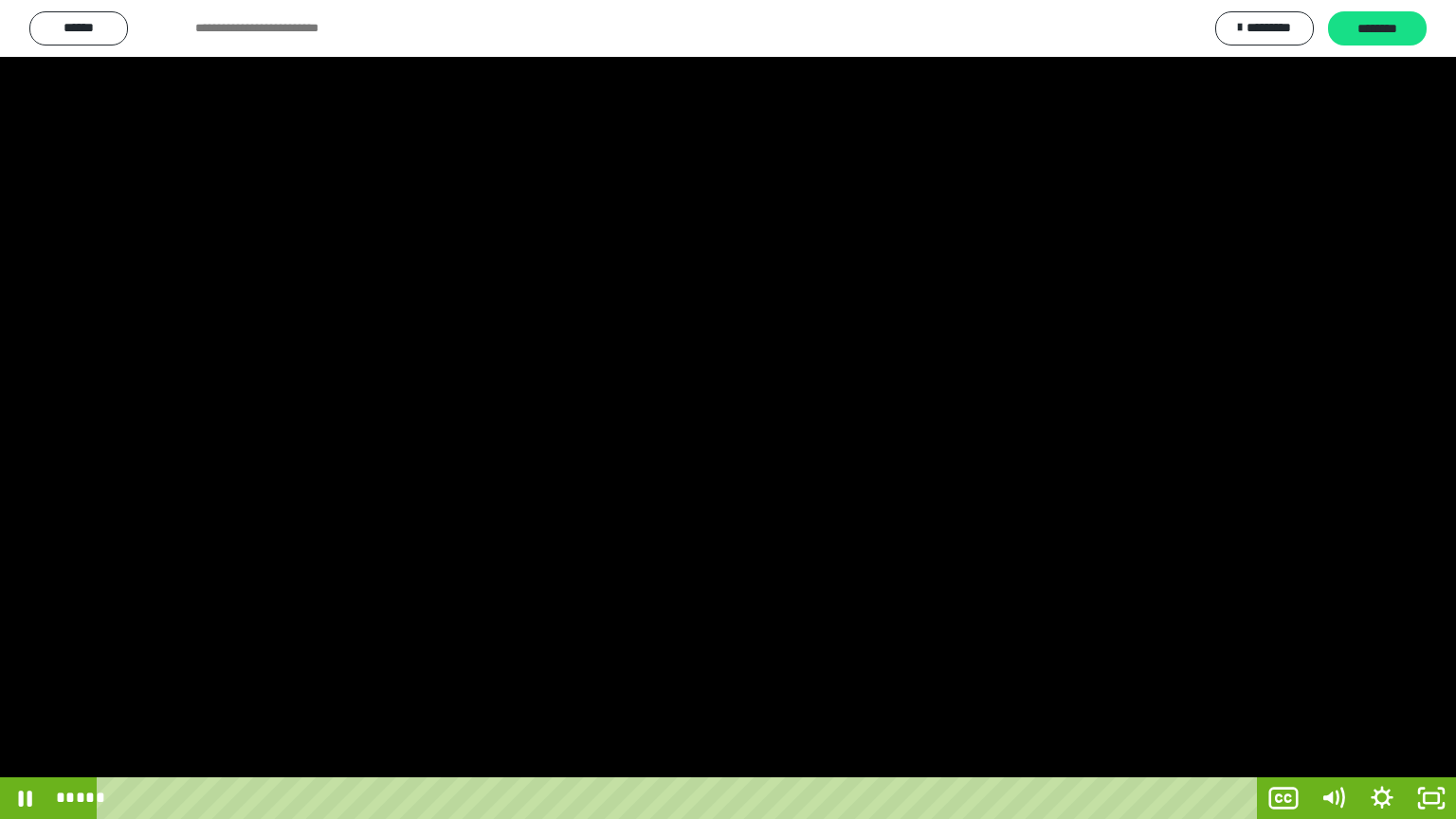click at bounding box center [728, 410] 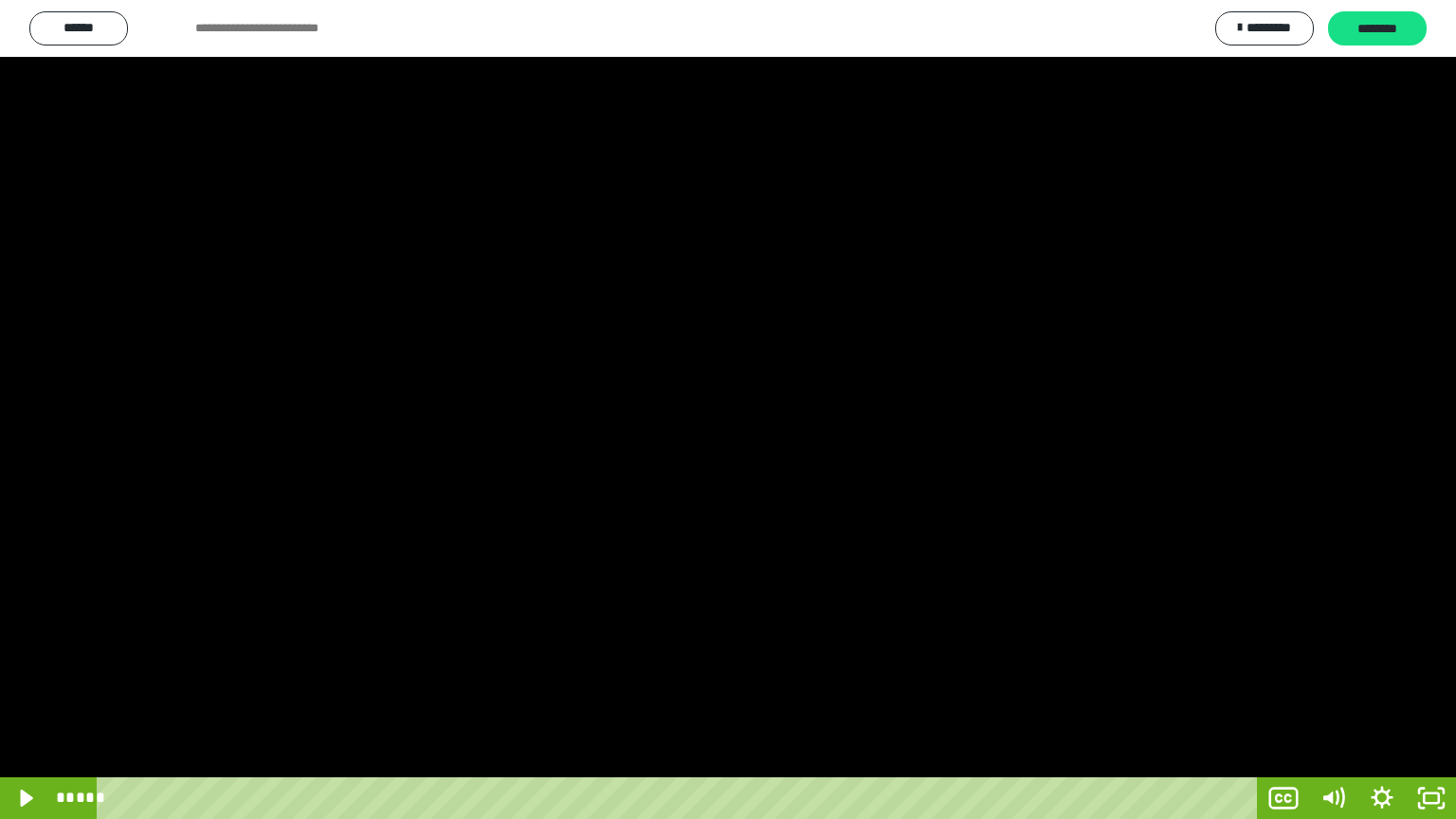 click at bounding box center (728, 410) 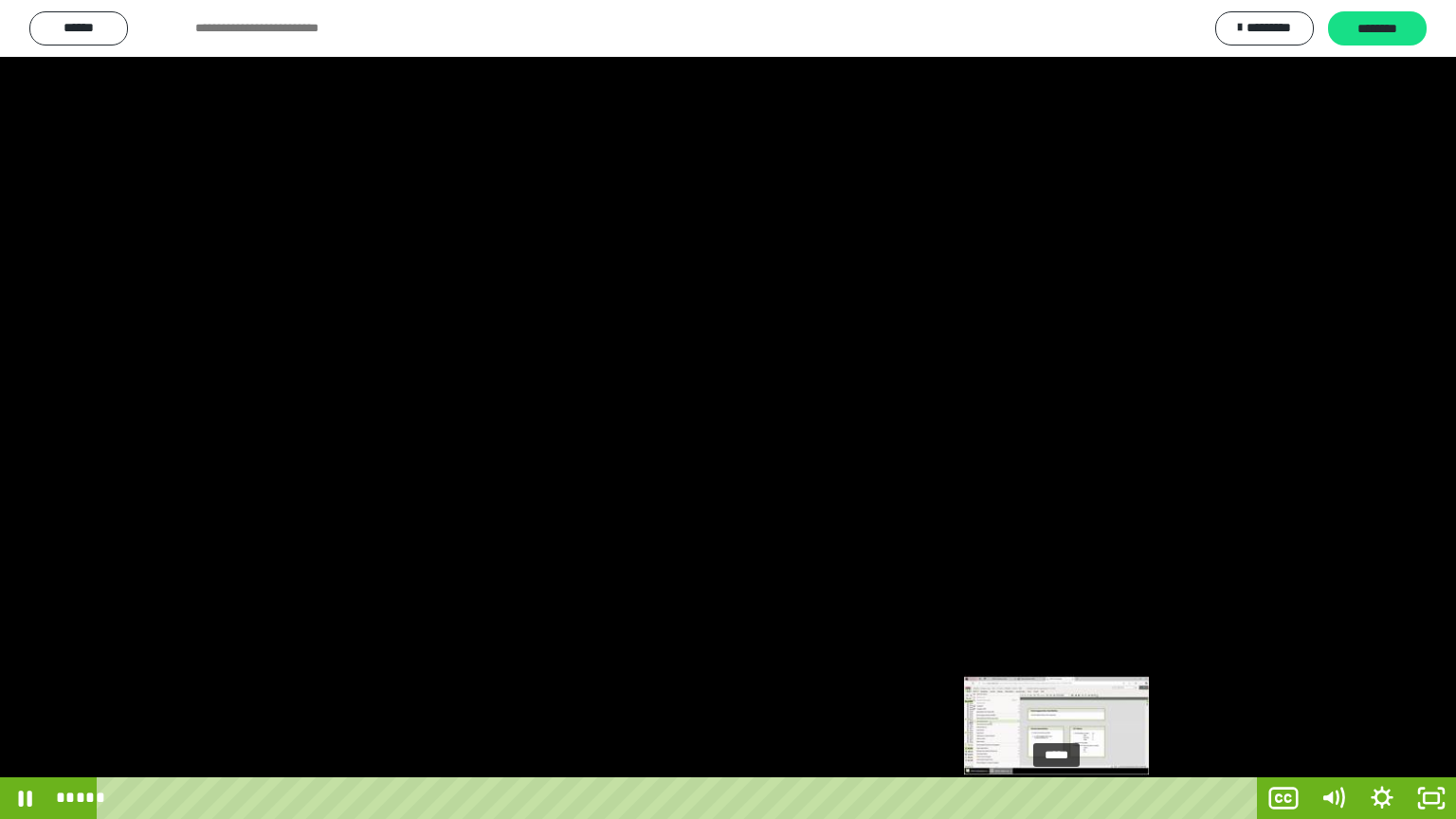 click on "*****" at bounding box center (681, 798) 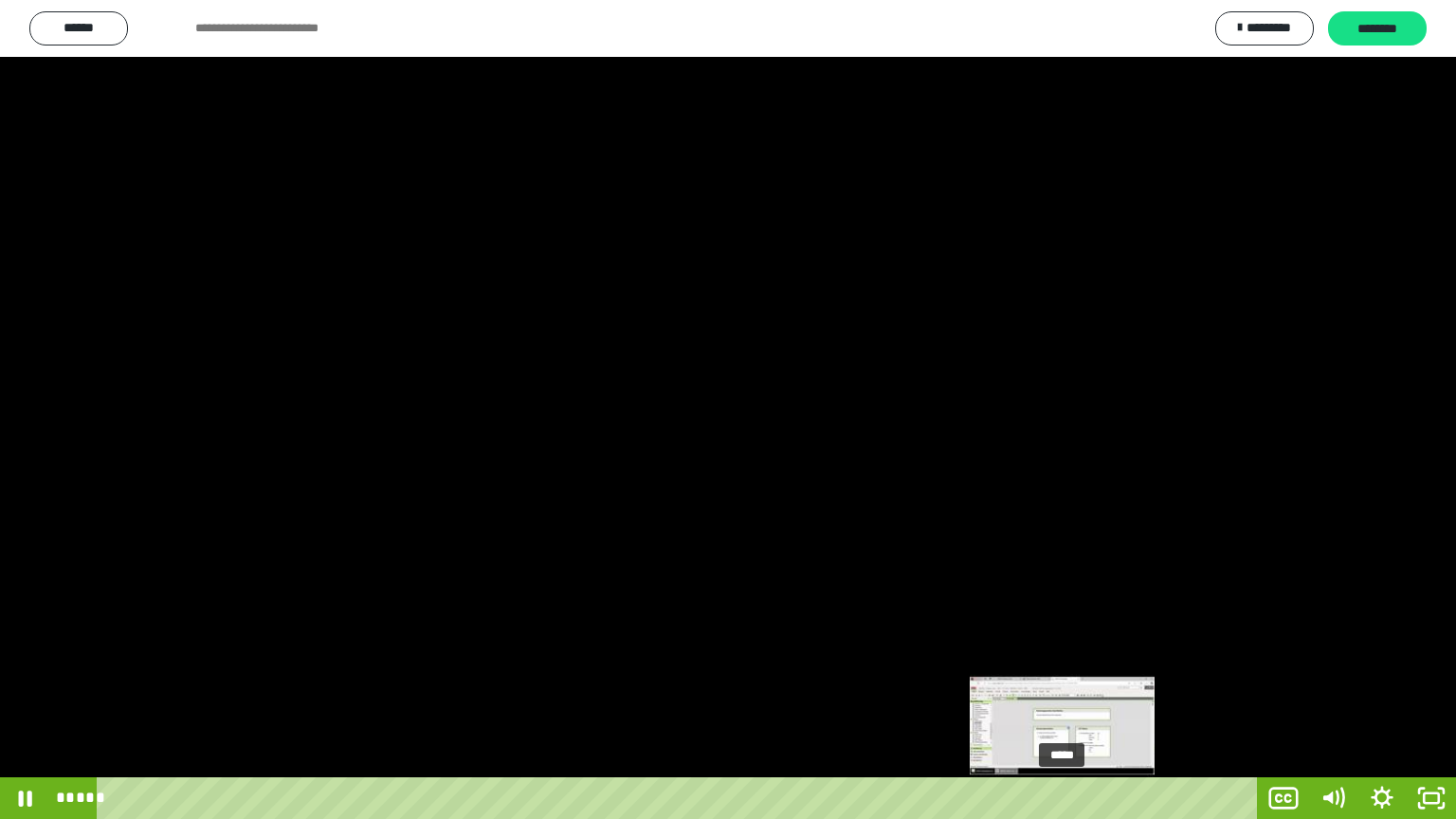 click on "*****" at bounding box center (681, 798) 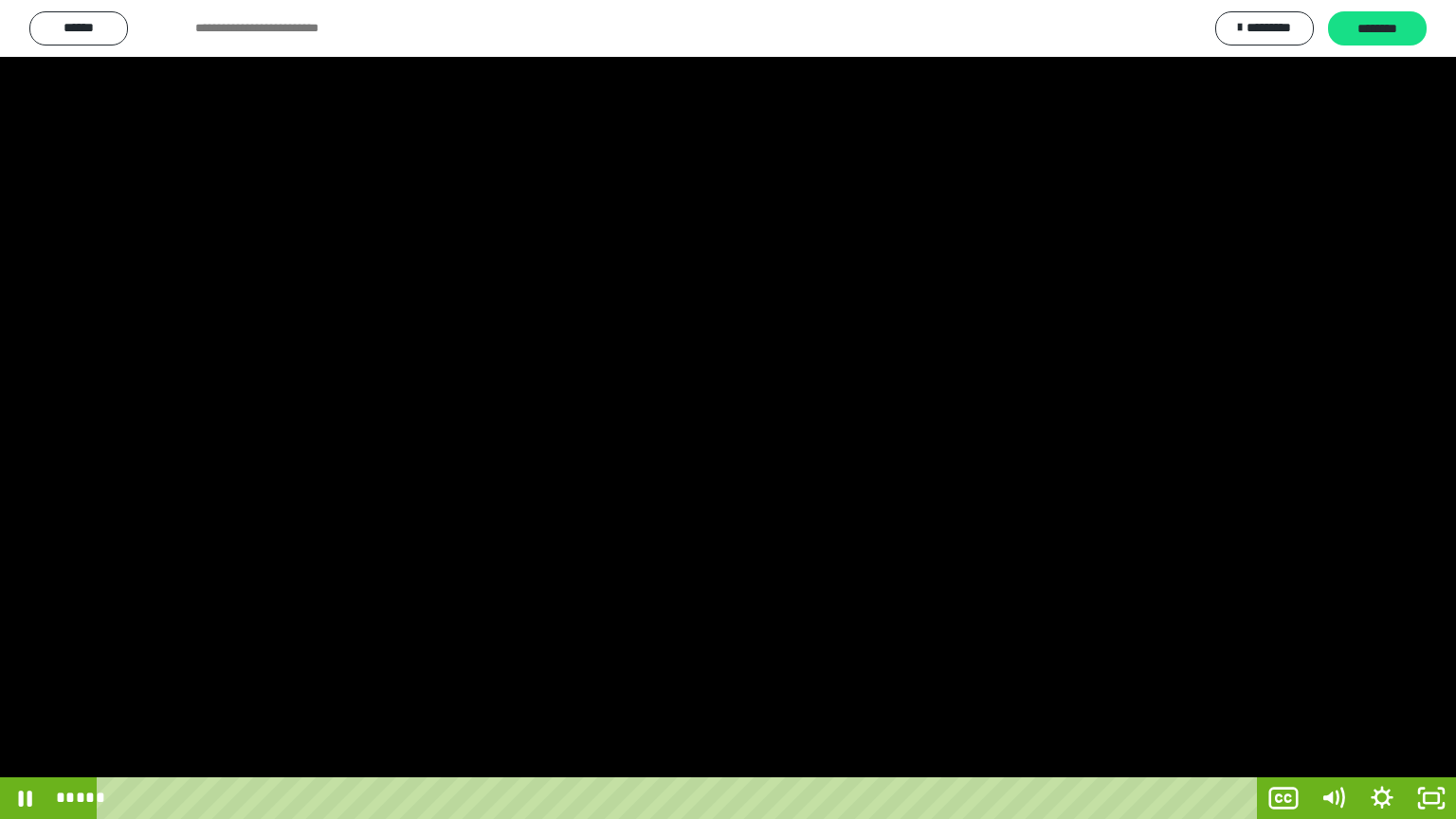 click at bounding box center [728, 410] 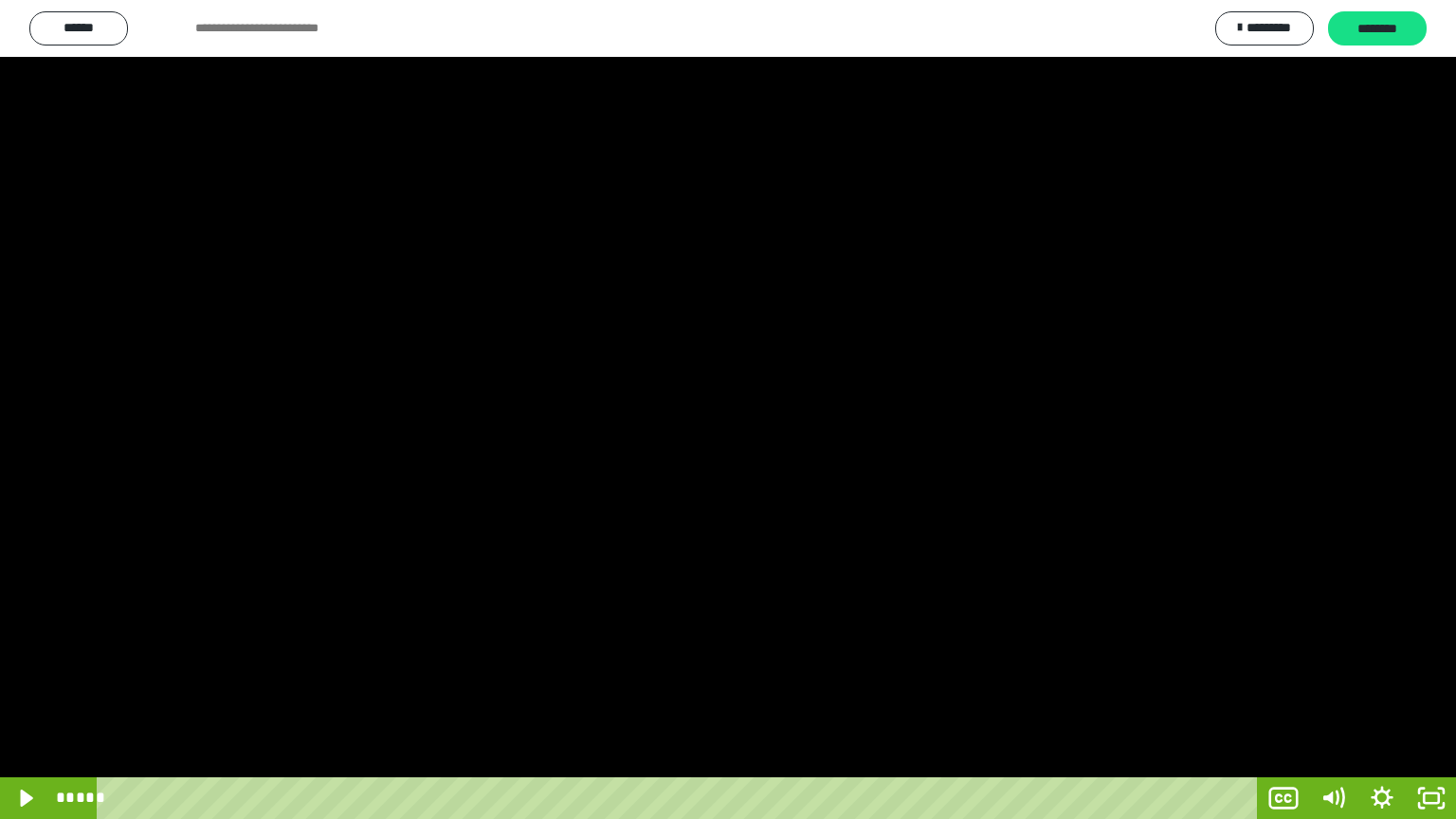 click at bounding box center (728, 410) 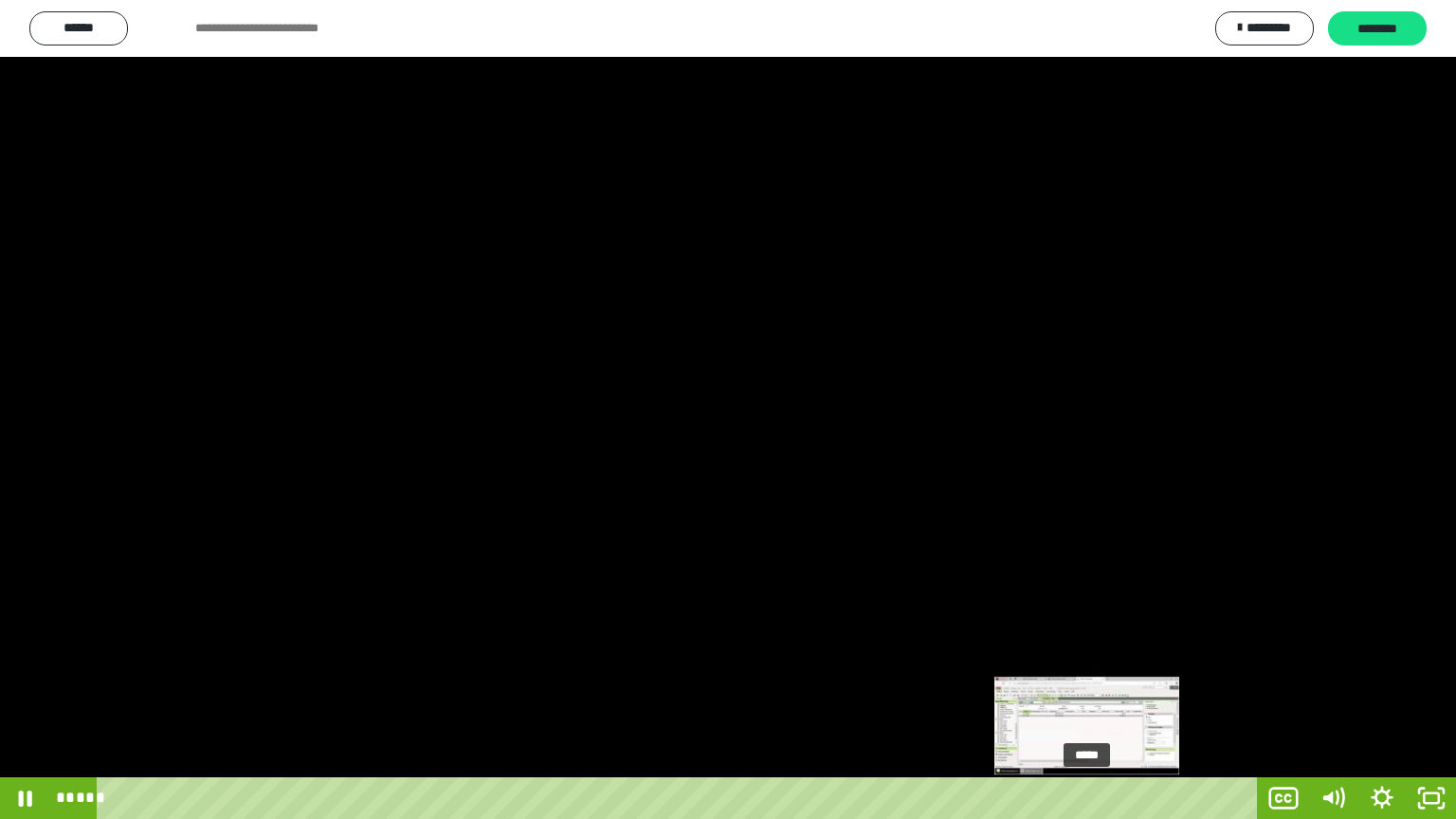 click at bounding box center [1082, 798] 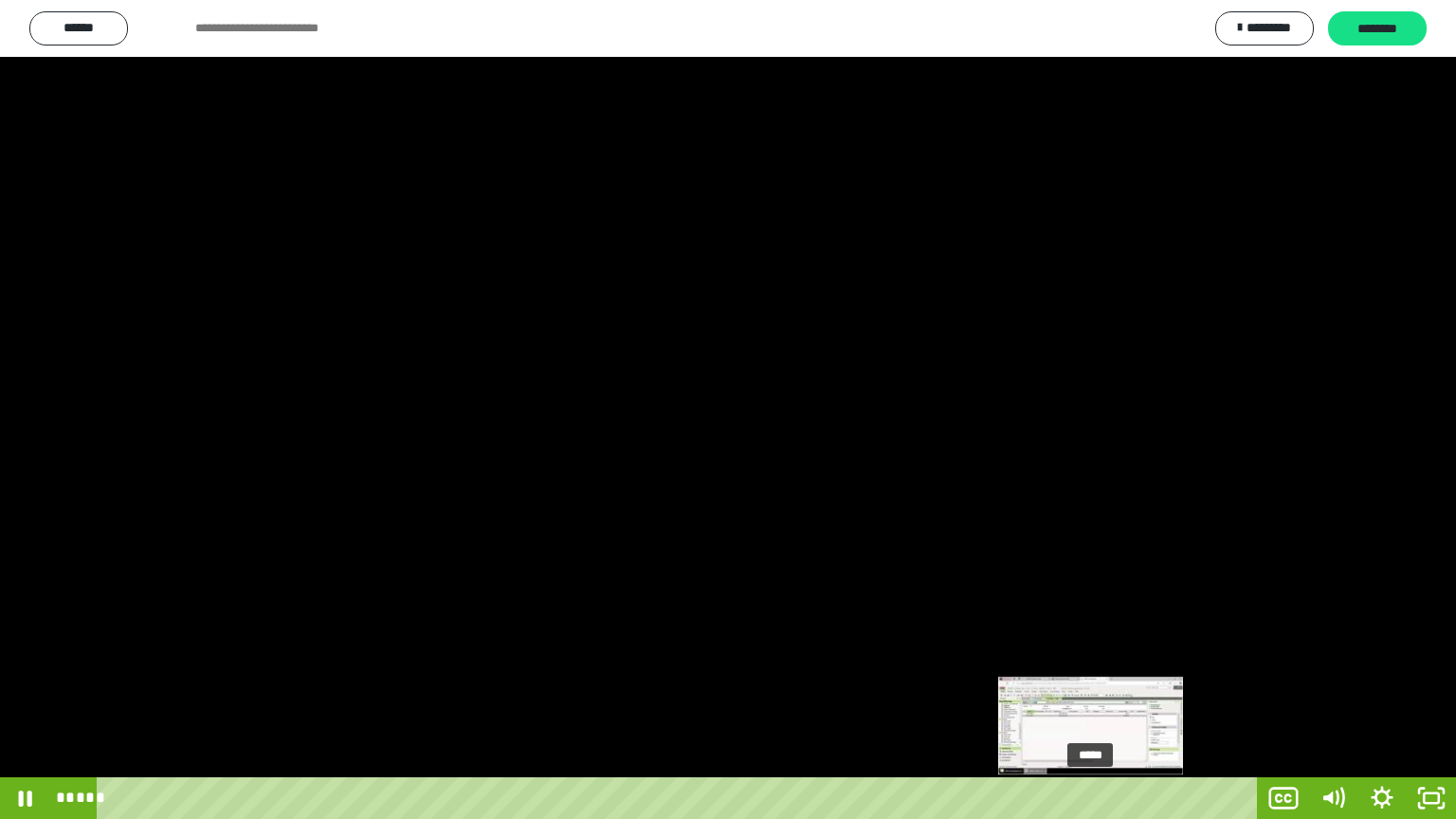 click on "*****" at bounding box center [681, 798] 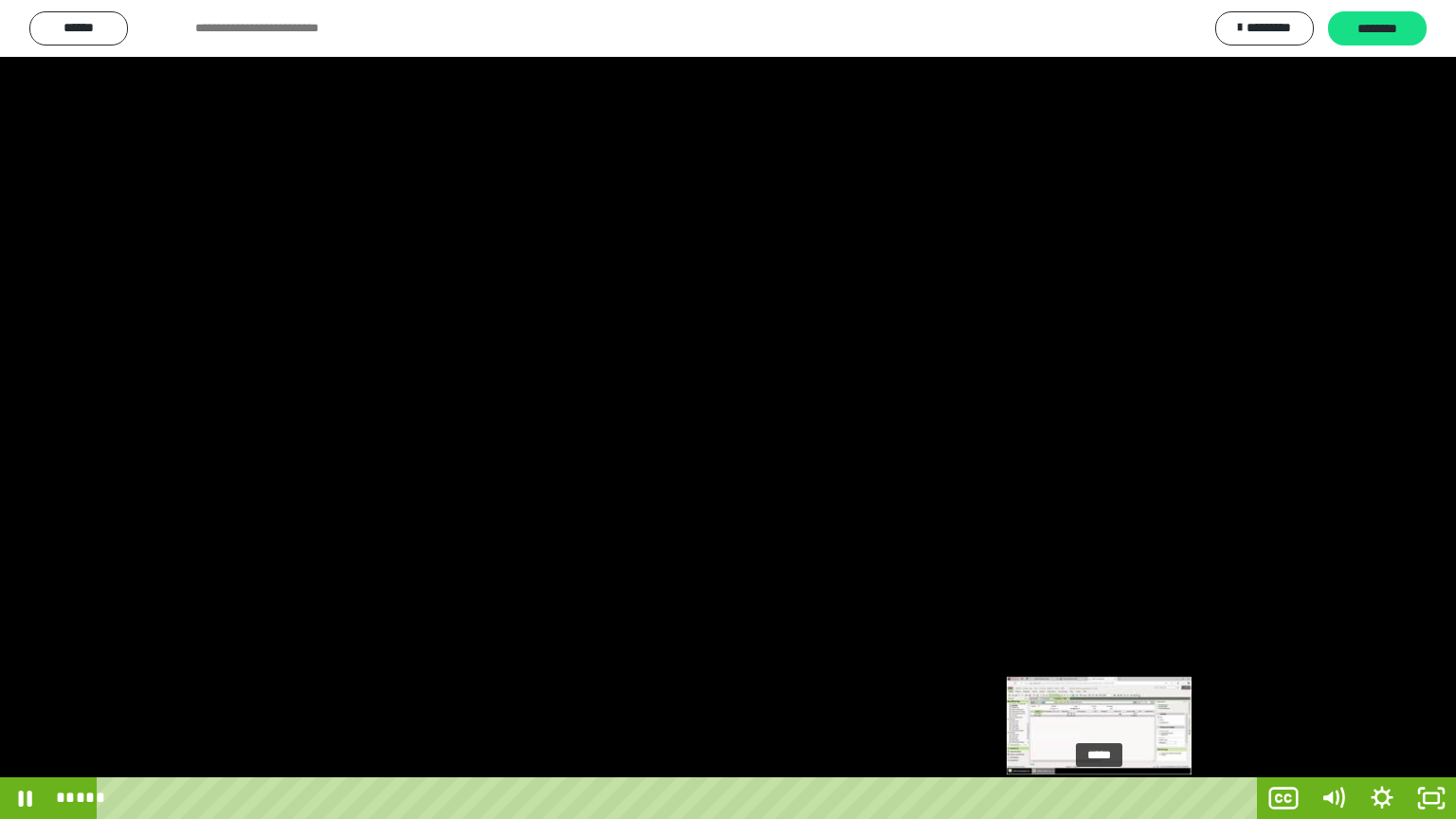 click on "*****" at bounding box center (681, 798) 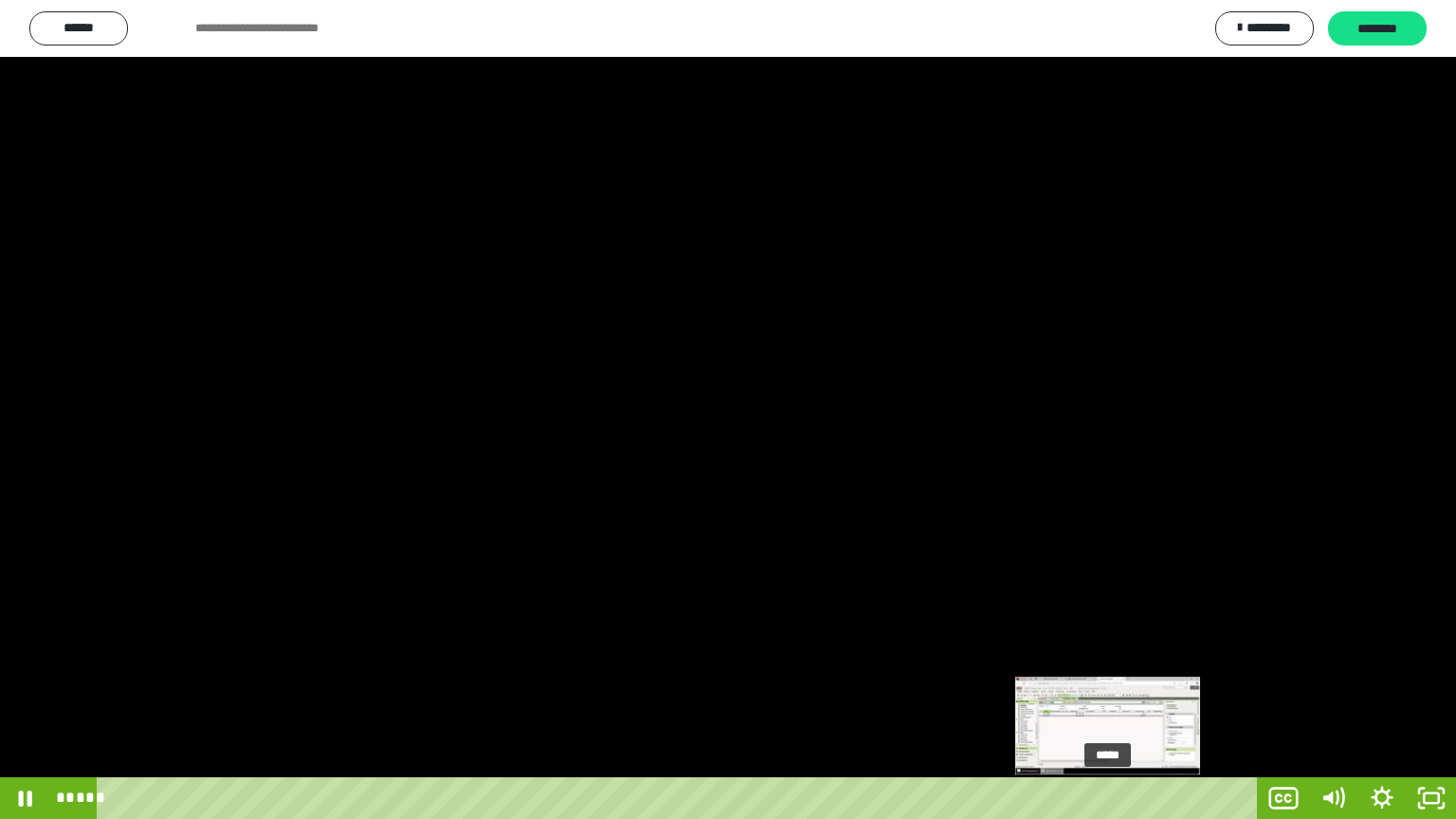 click on "*****" at bounding box center (681, 798) 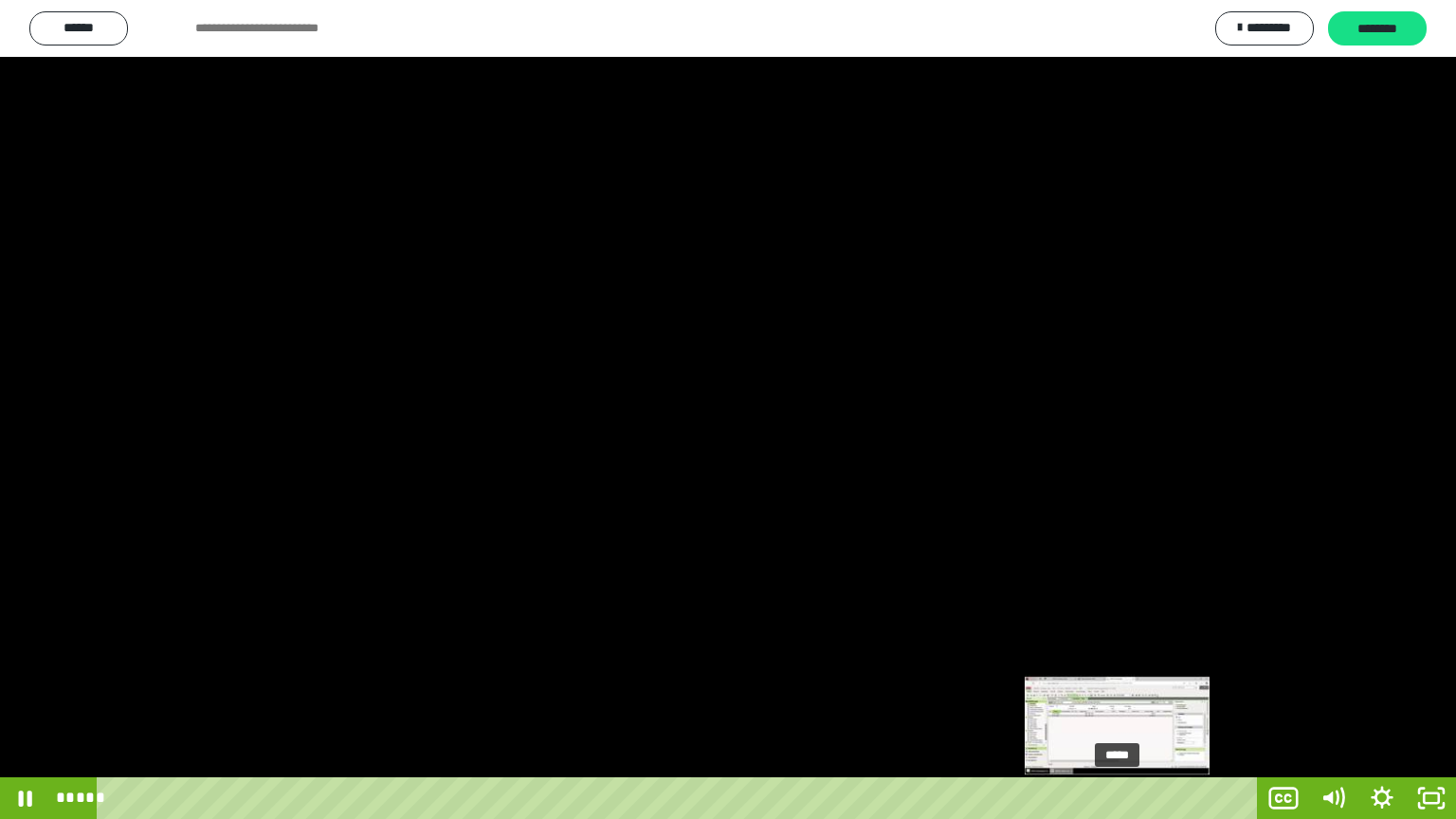 click on "*****" at bounding box center (681, 798) 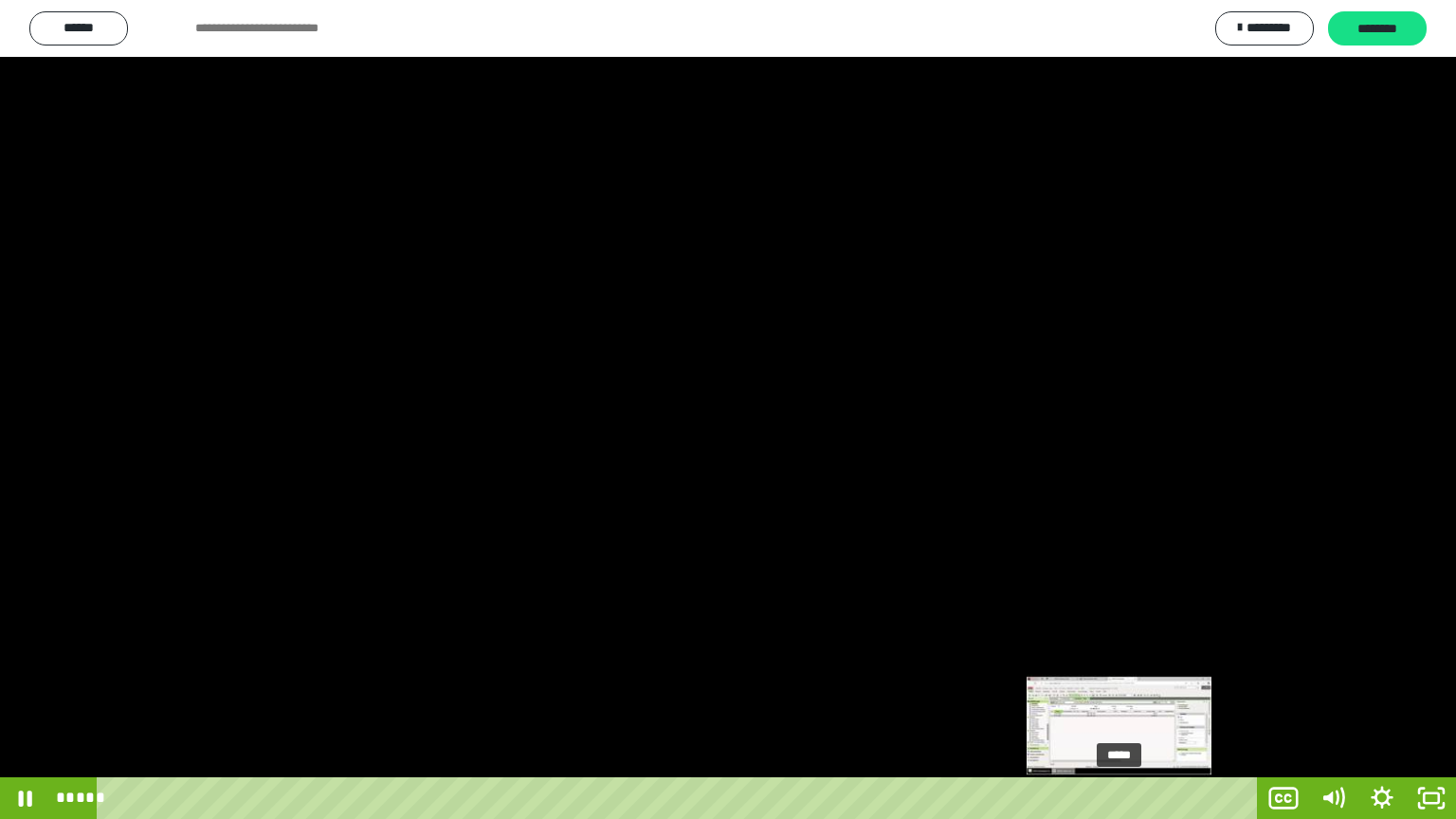 click at bounding box center [1119, 798] 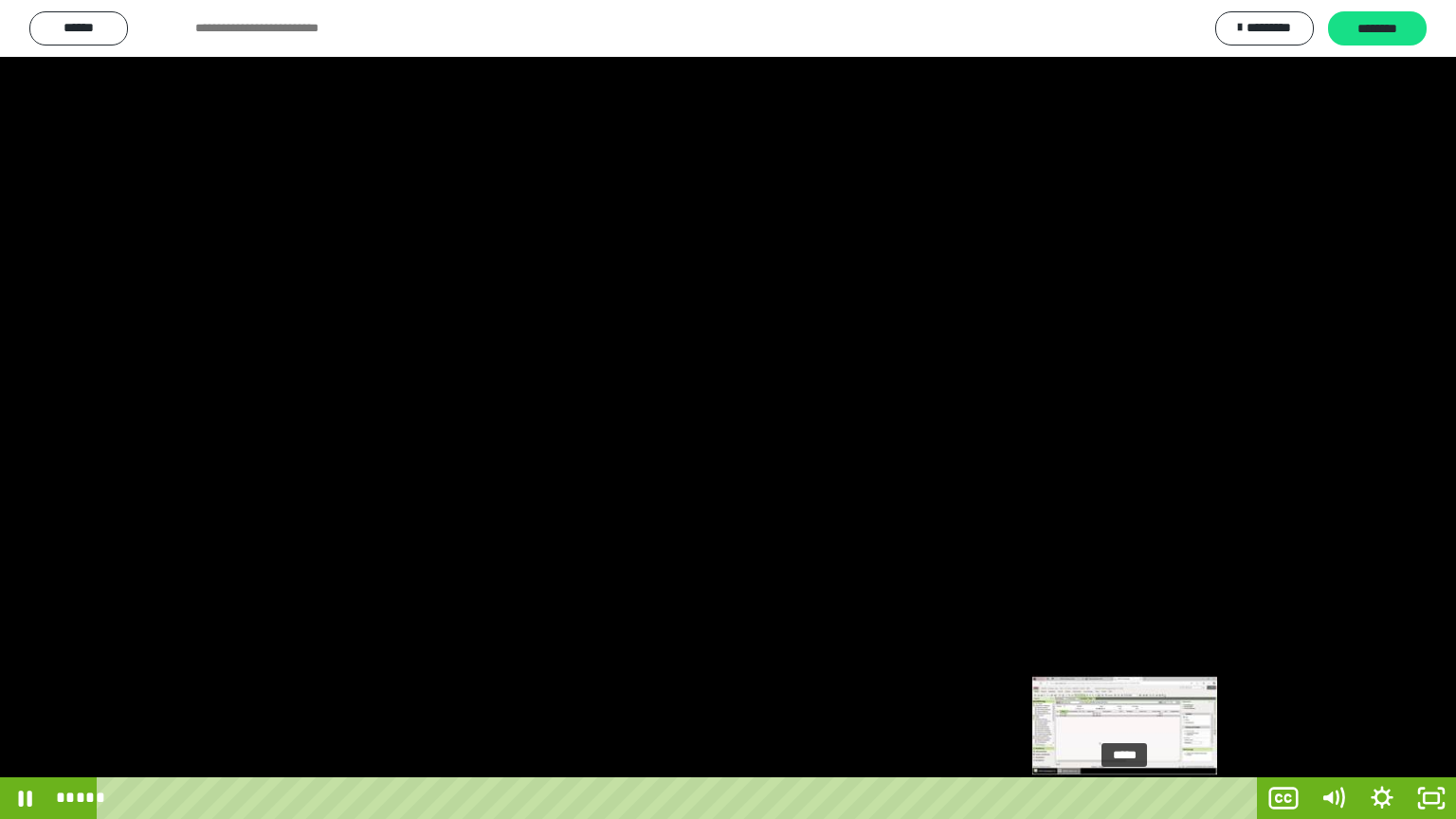 click at bounding box center (1120, 798) 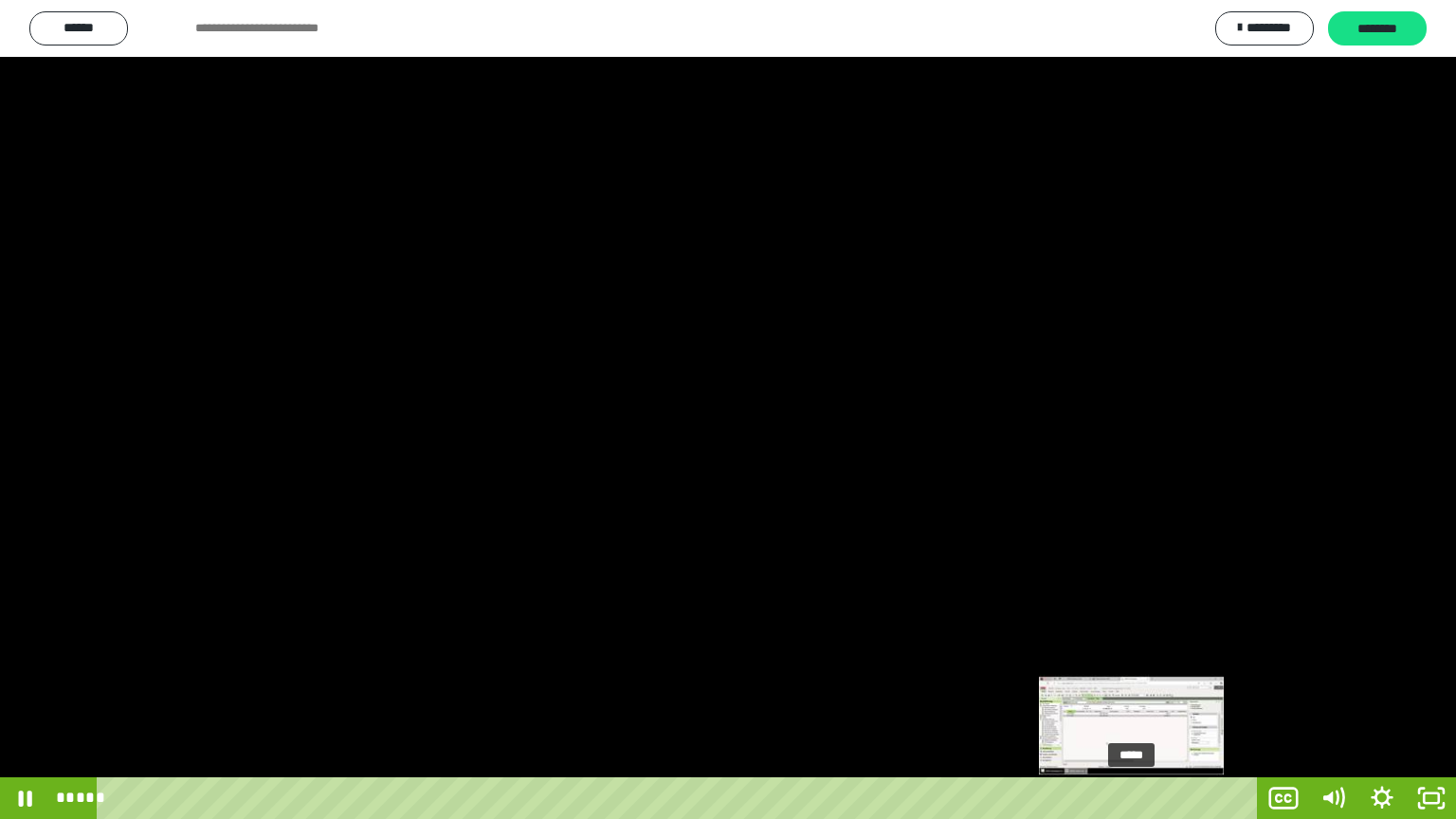 click on "*****" at bounding box center [681, 798] 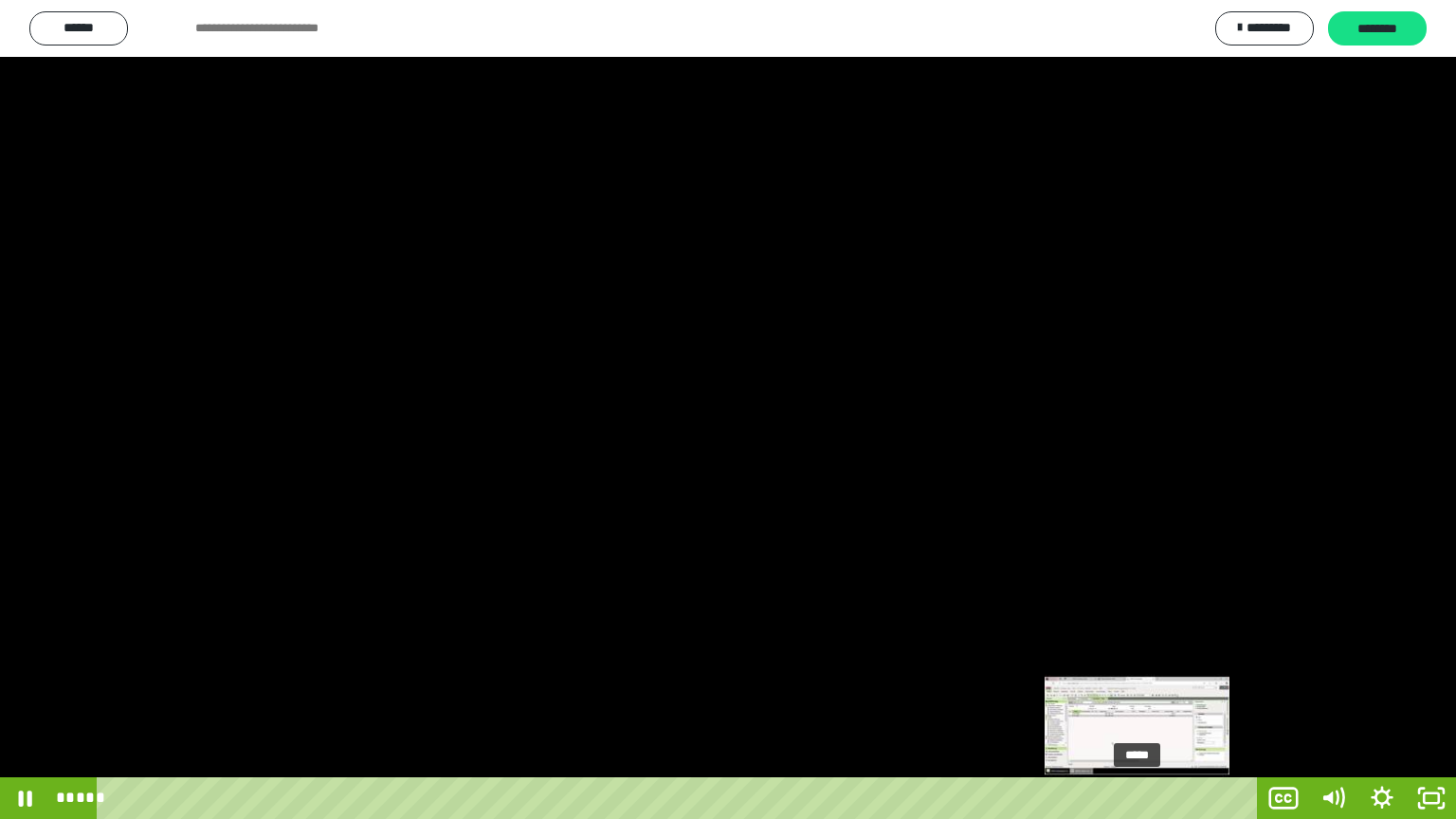 click on "*****" at bounding box center (681, 798) 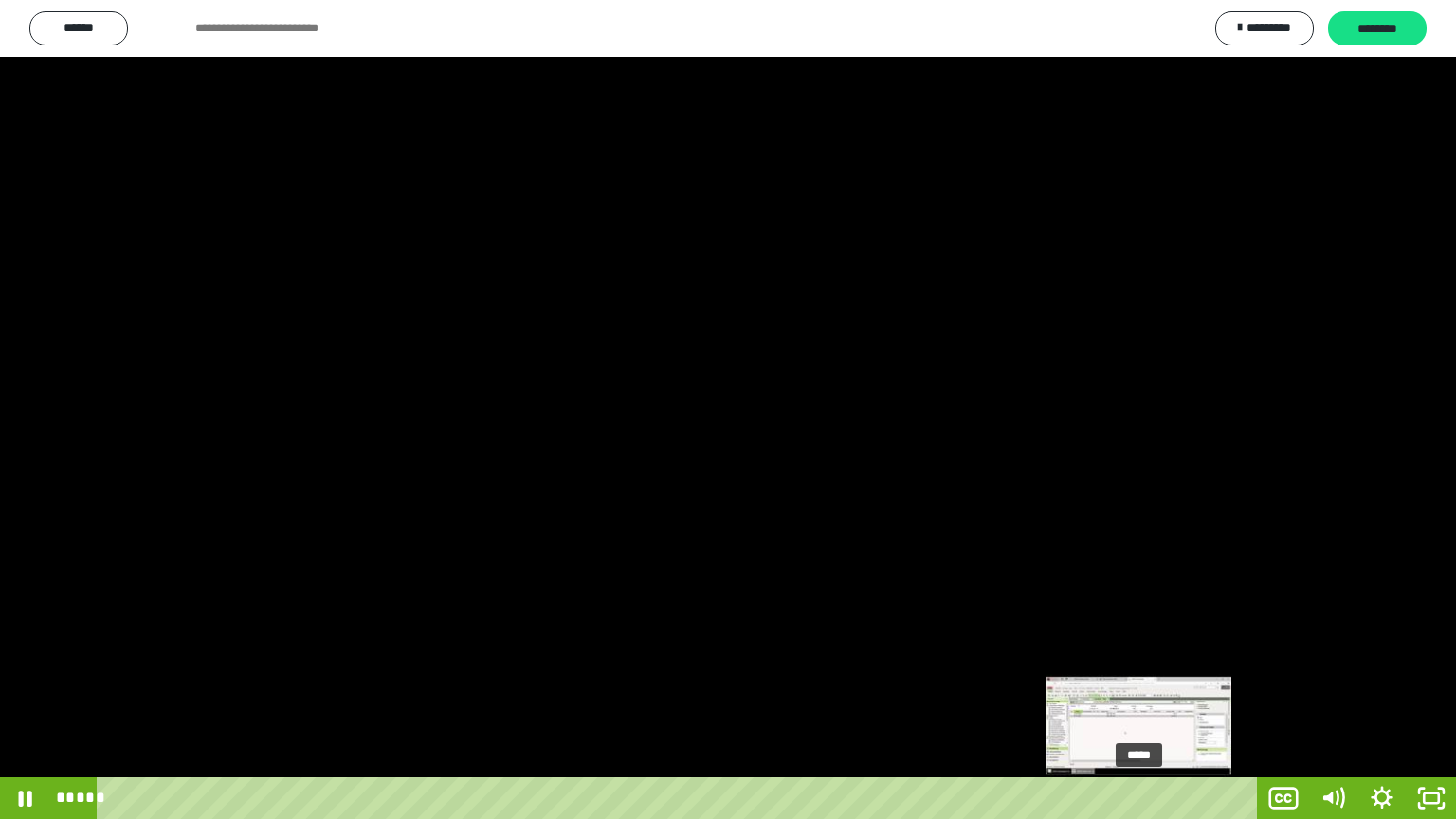 click at bounding box center [1138, 798] 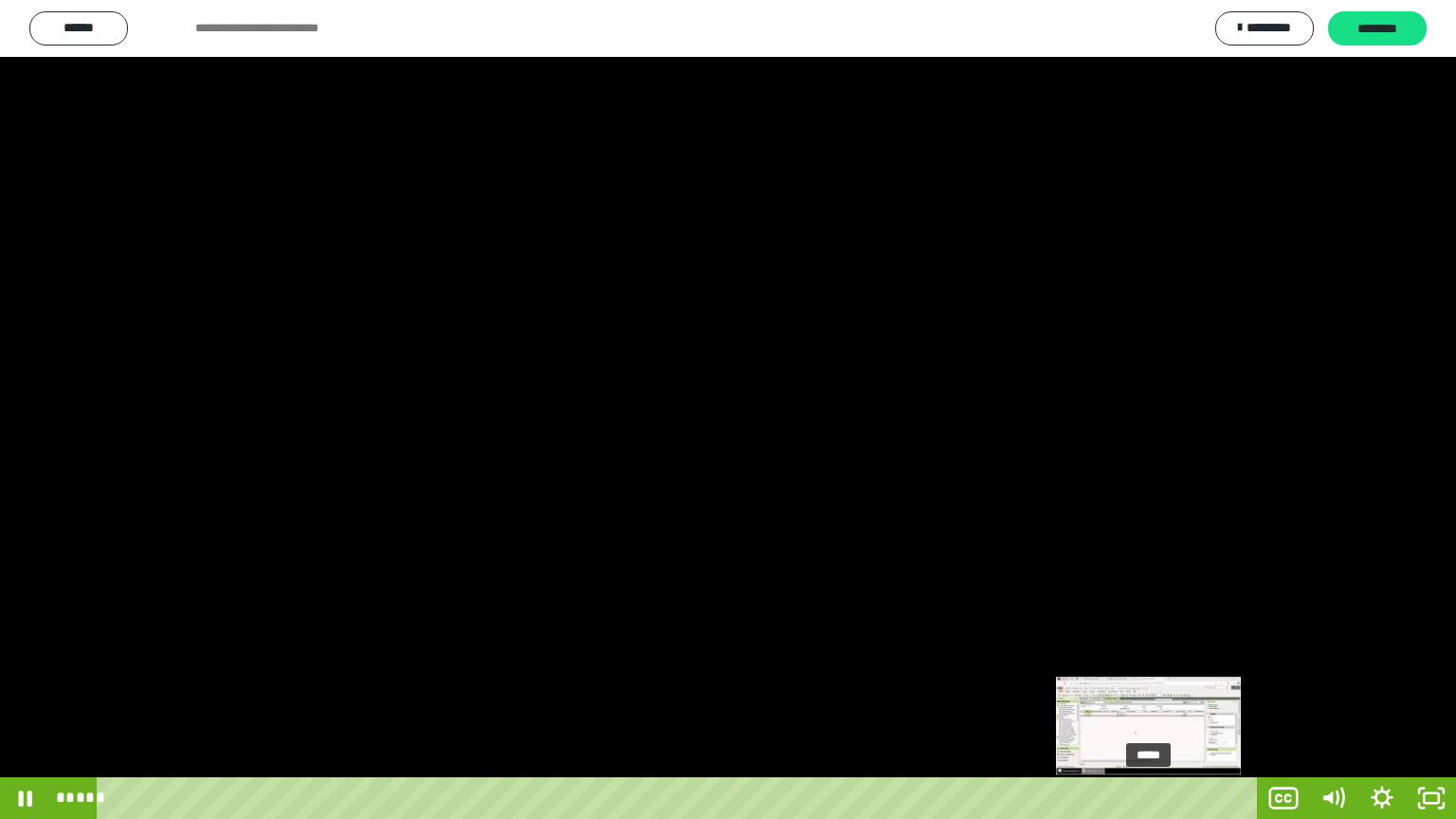 click on "*****" at bounding box center (681, 798) 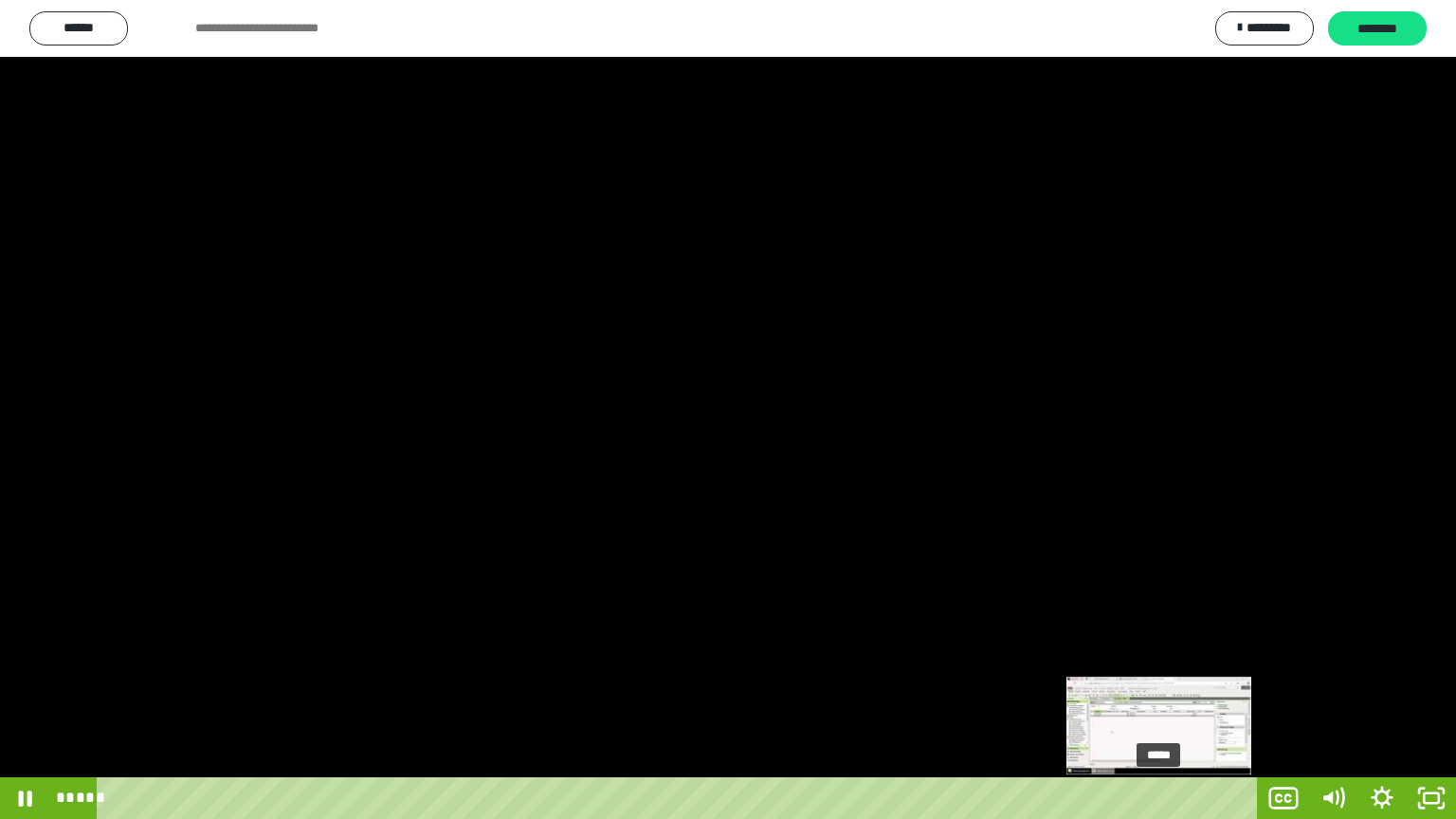 click on "*****" at bounding box center [681, 798] 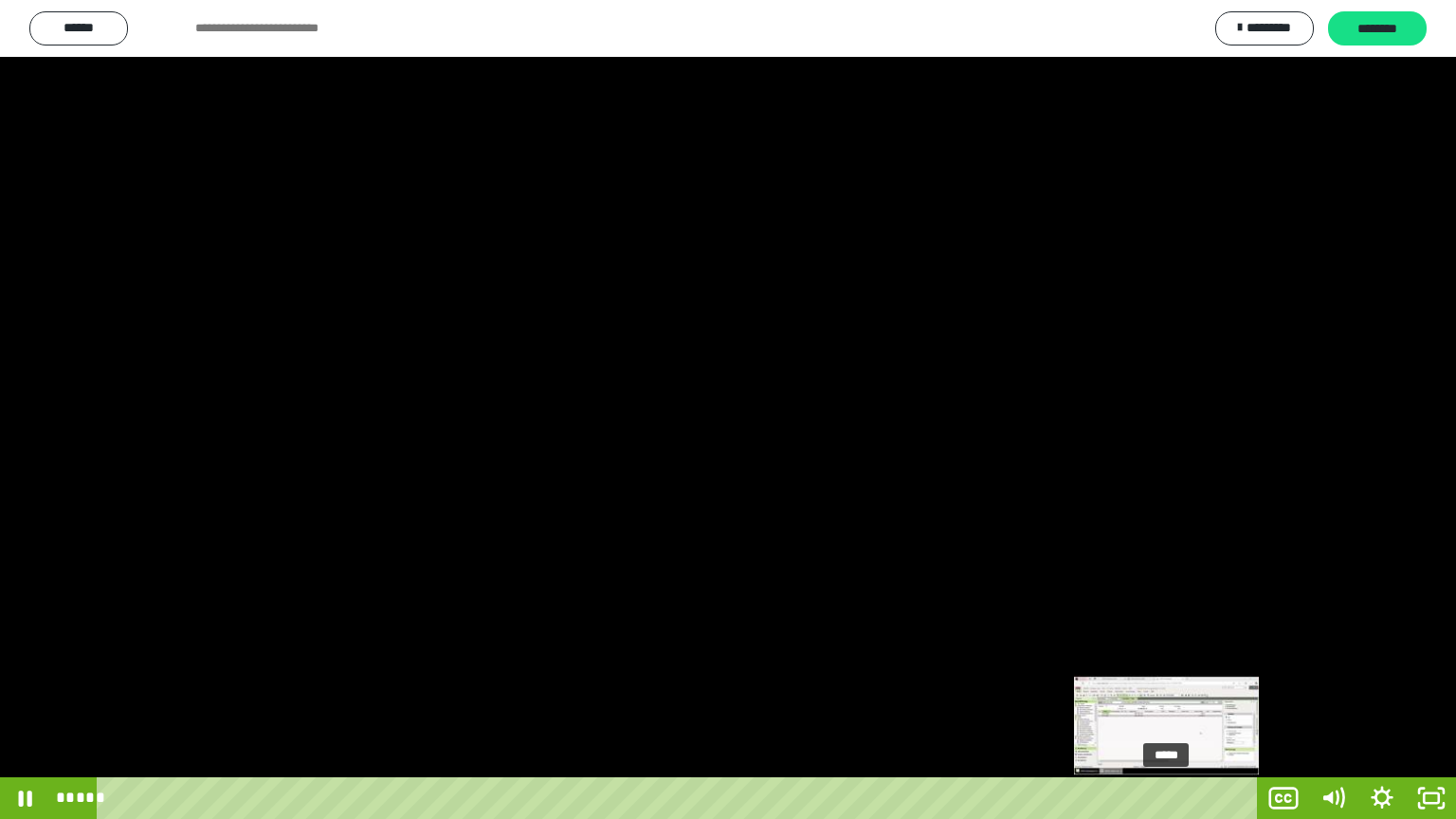 click on "*****" at bounding box center [681, 798] 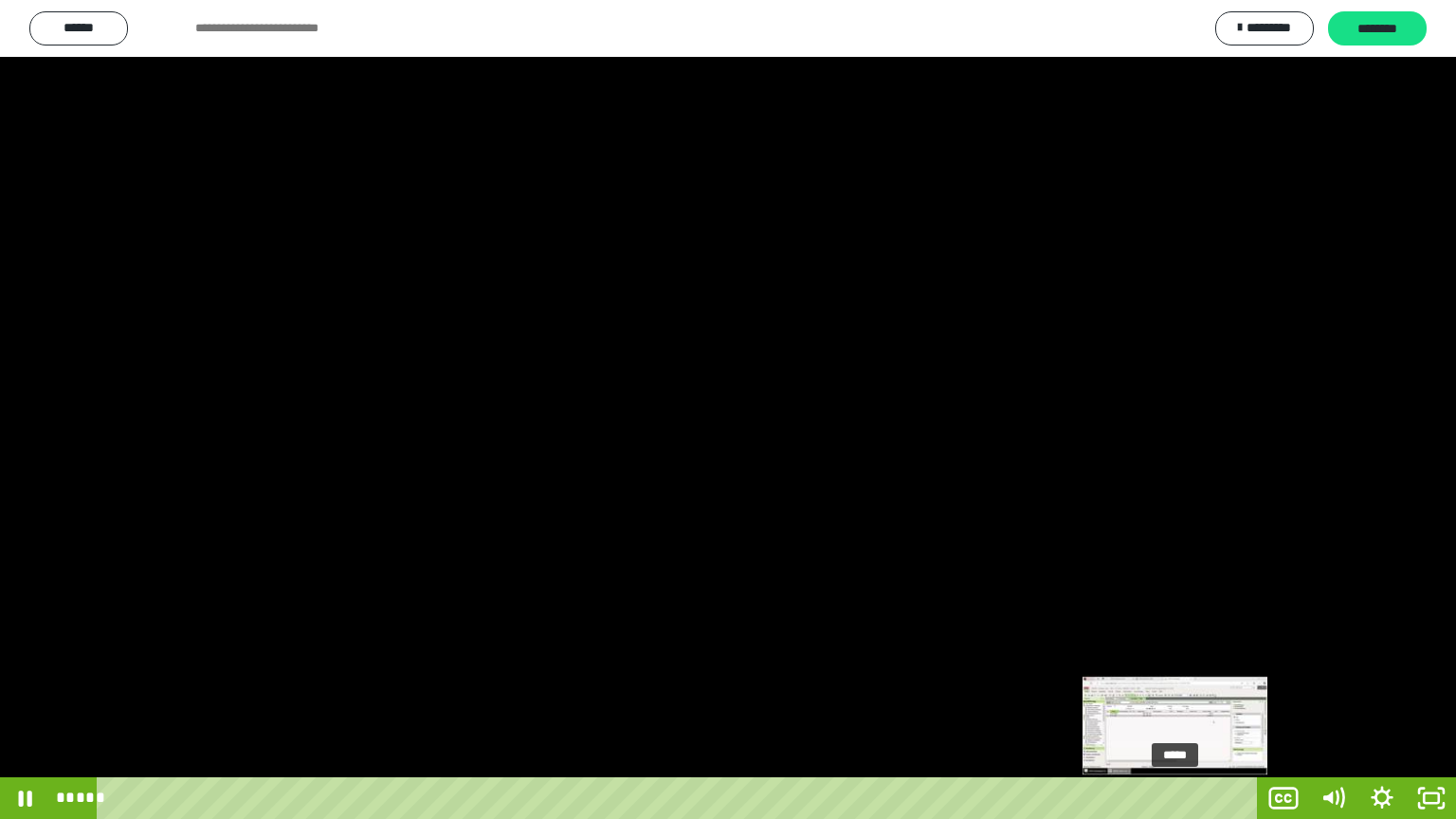 click on "*****" at bounding box center [681, 798] 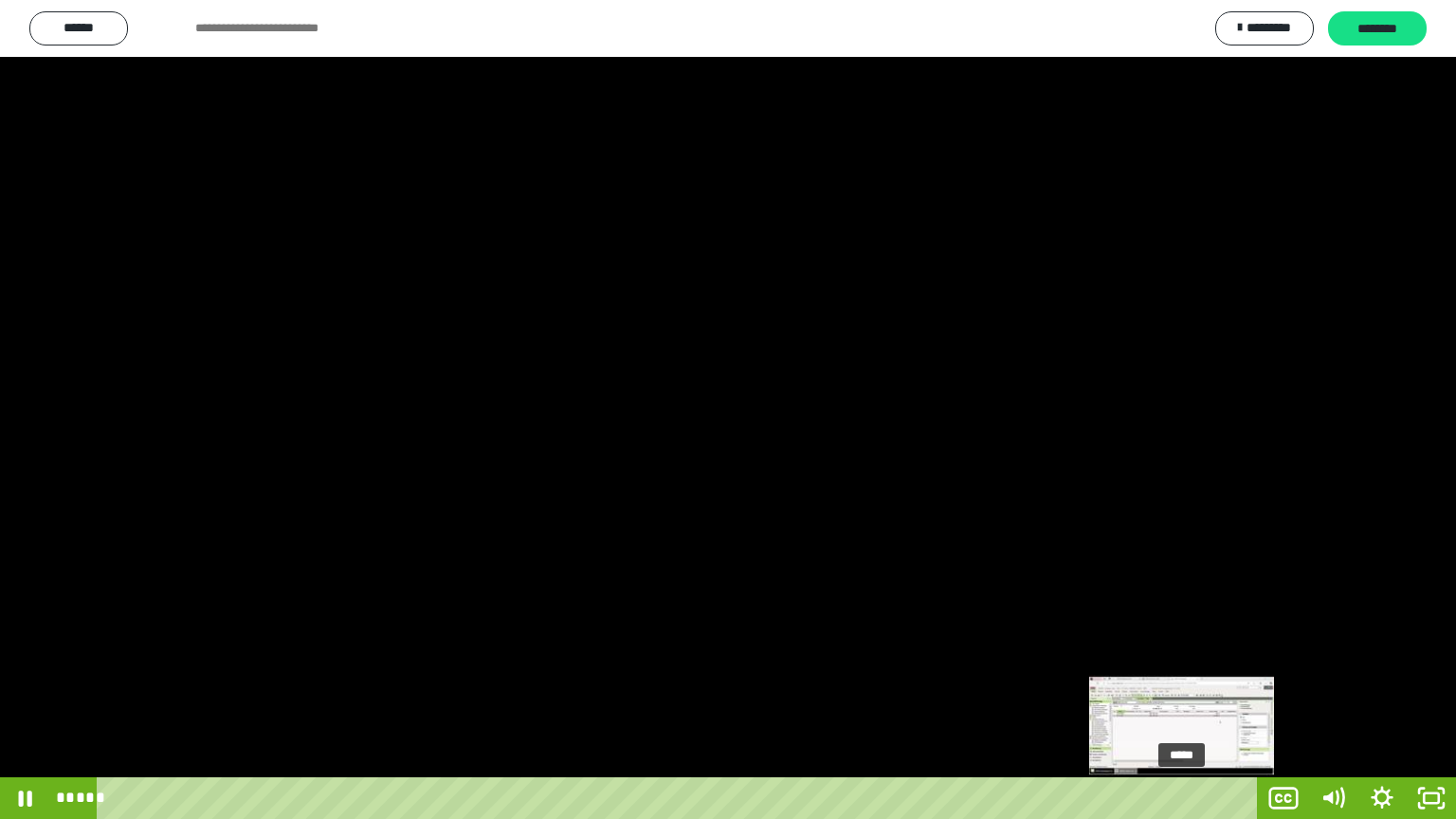 click on "*****" at bounding box center [681, 798] 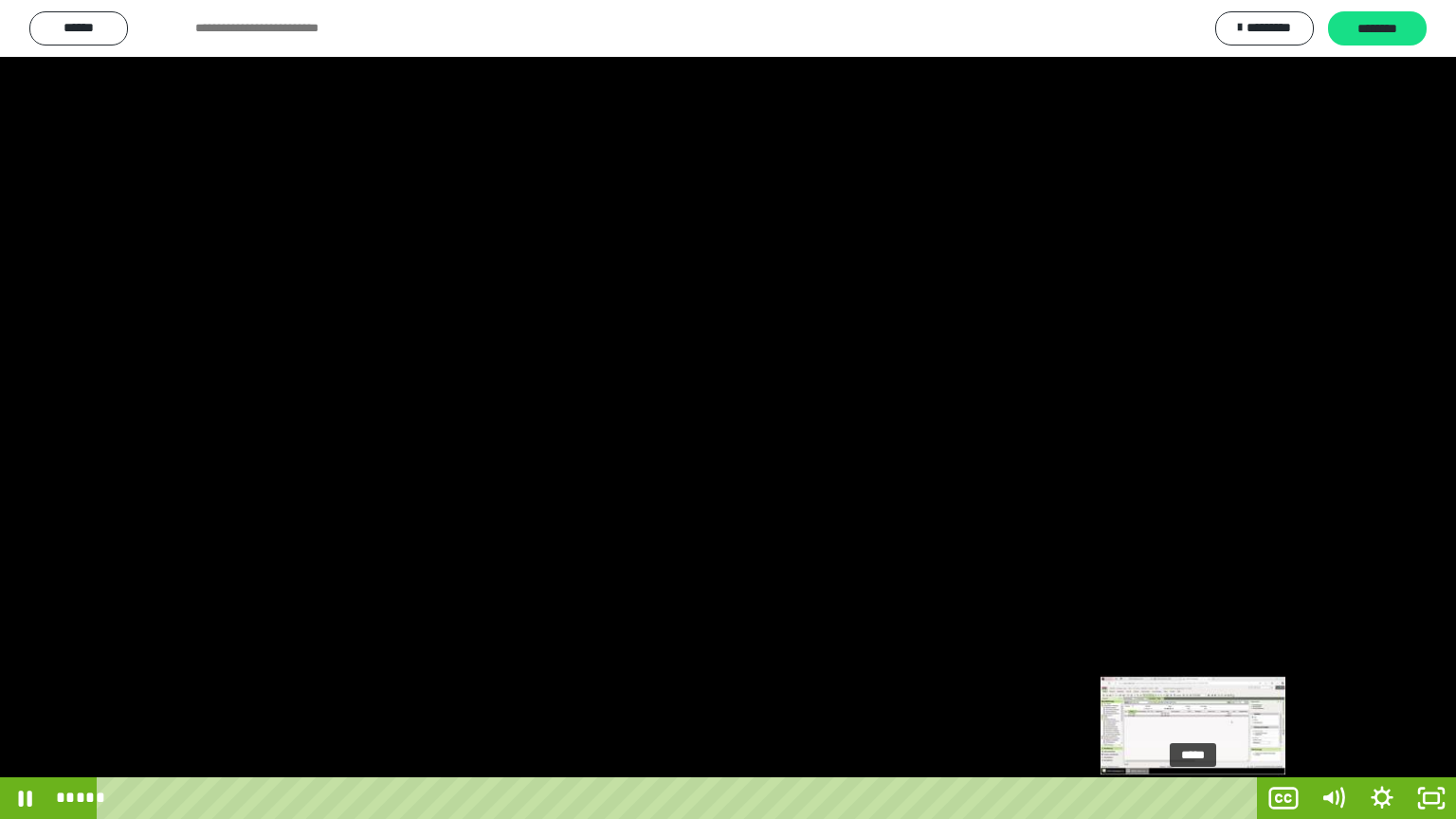click on "*****" at bounding box center (681, 798) 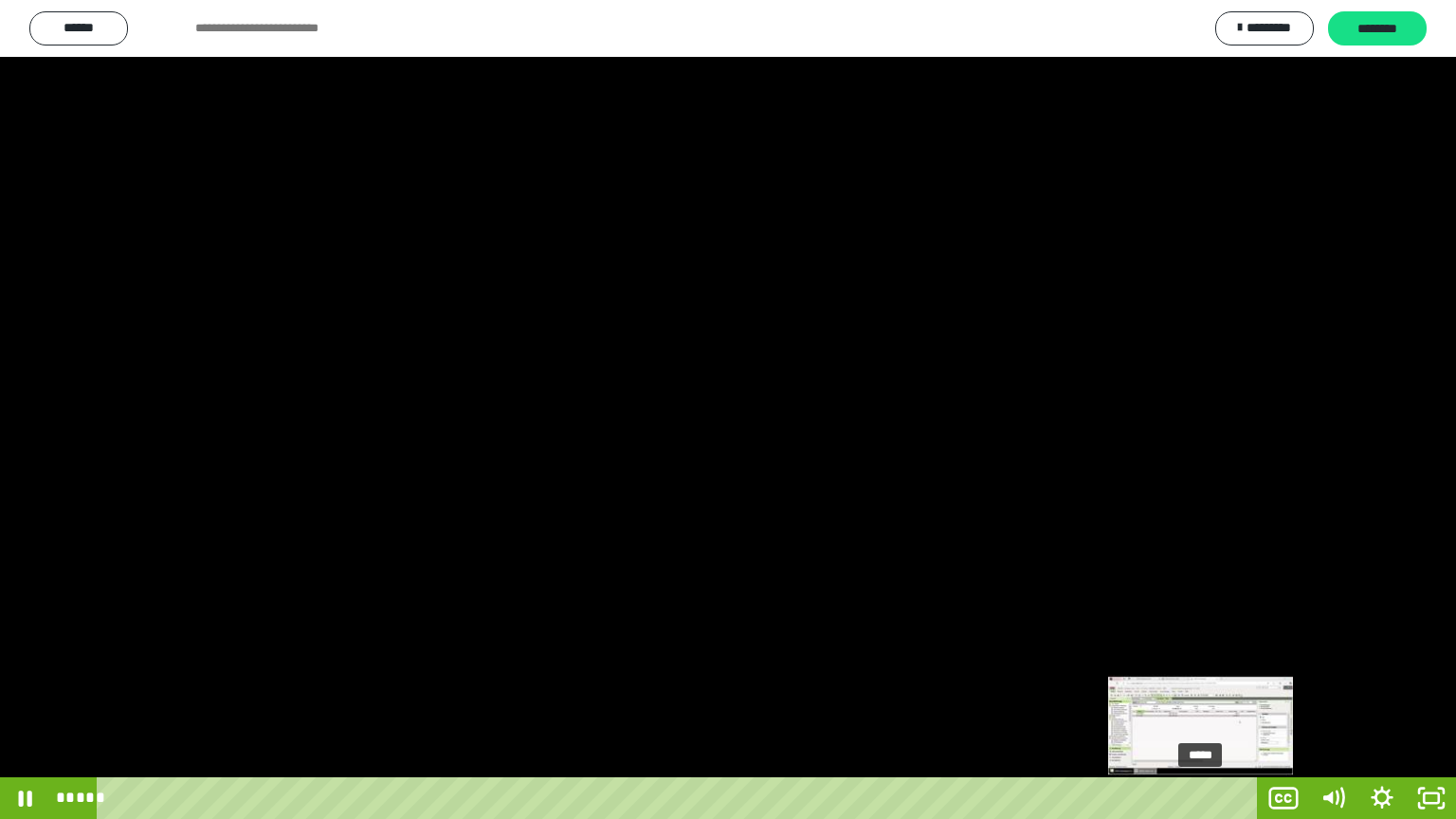 click on "*****" at bounding box center (681, 798) 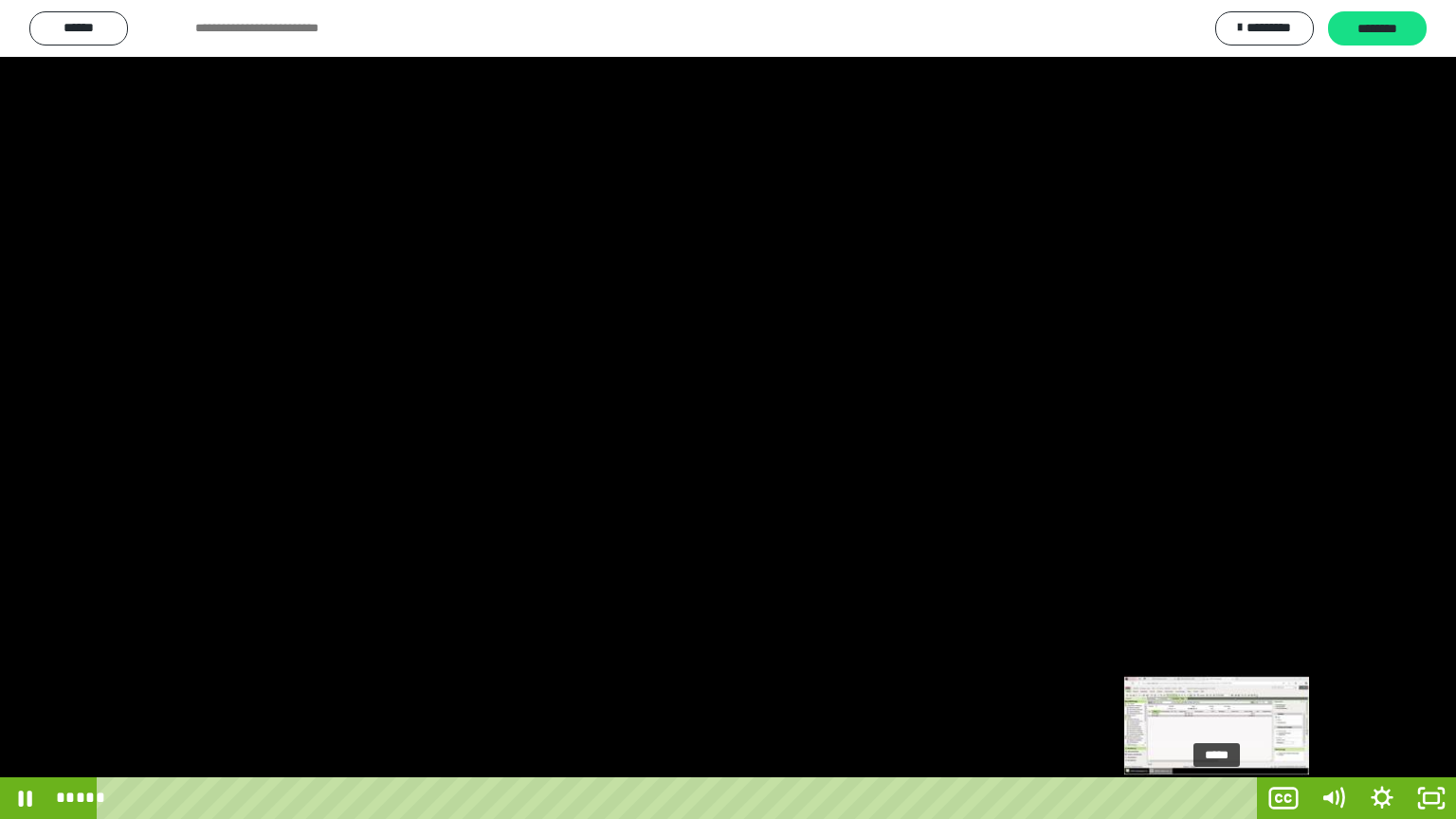 click on "*****" at bounding box center [681, 798] 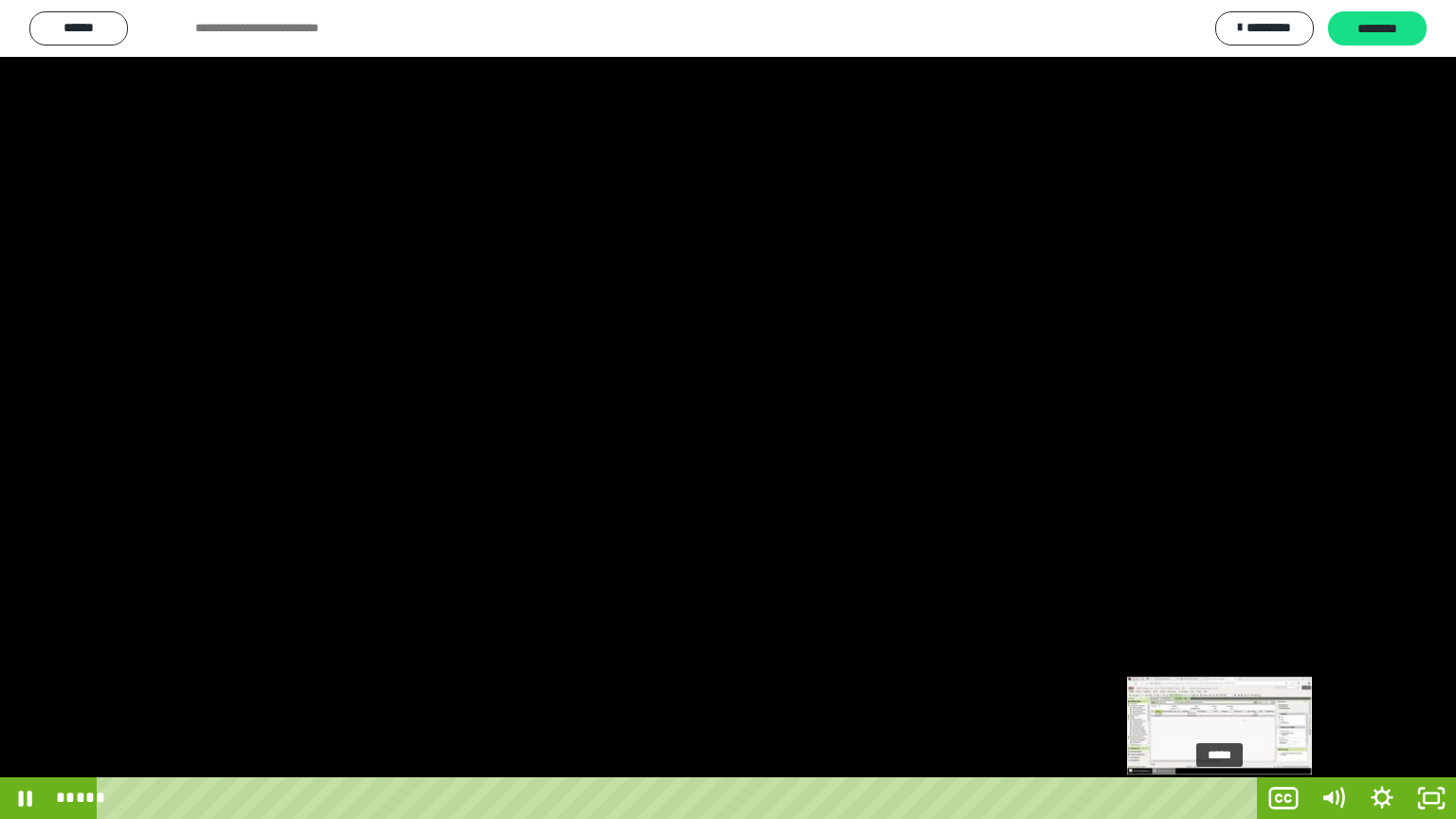 click on "*****" at bounding box center (681, 798) 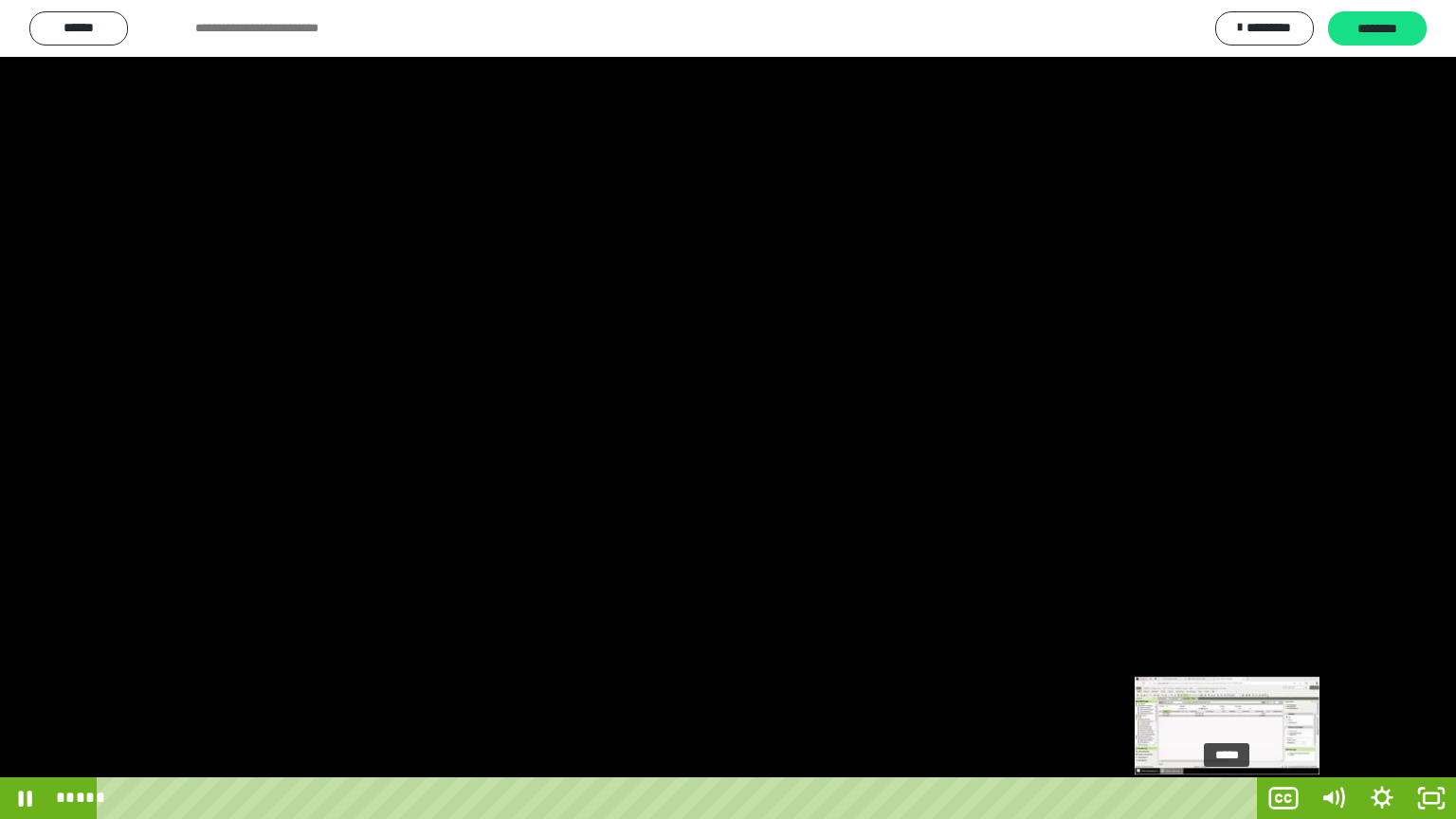 click at bounding box center (1224, 798) 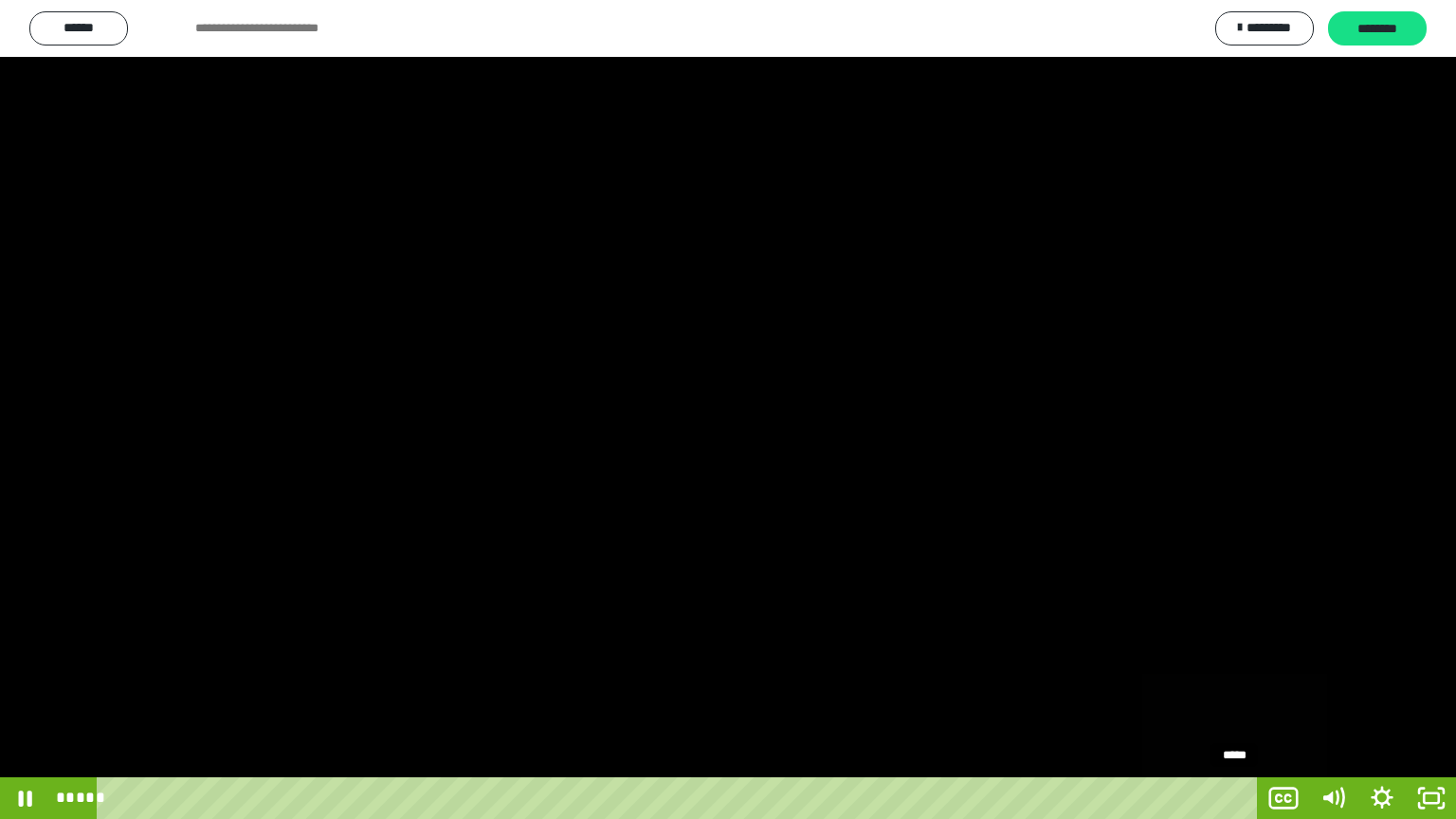 click at bounding box center [1234, 798] 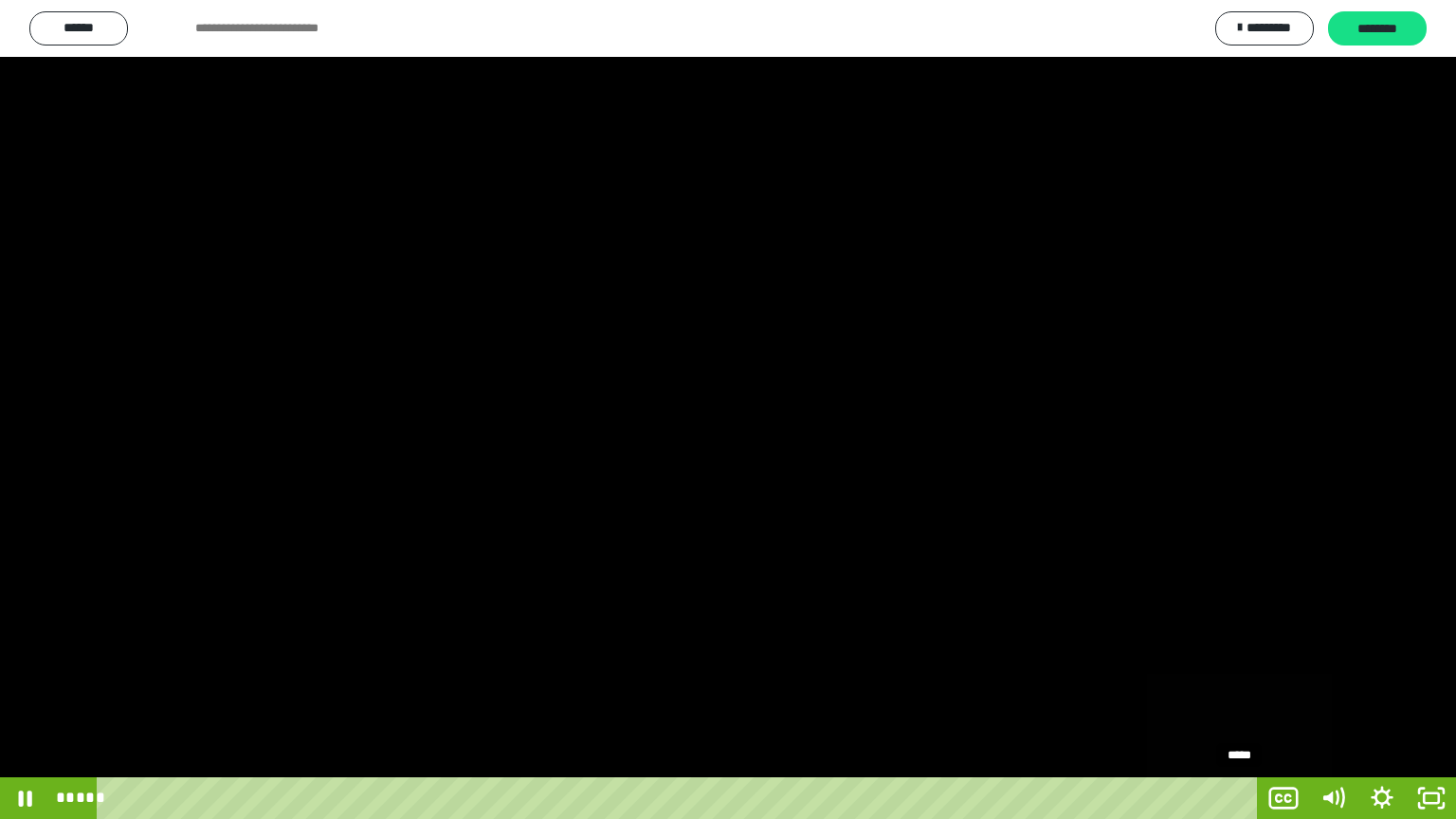 click at bounding box center (1239, 798) 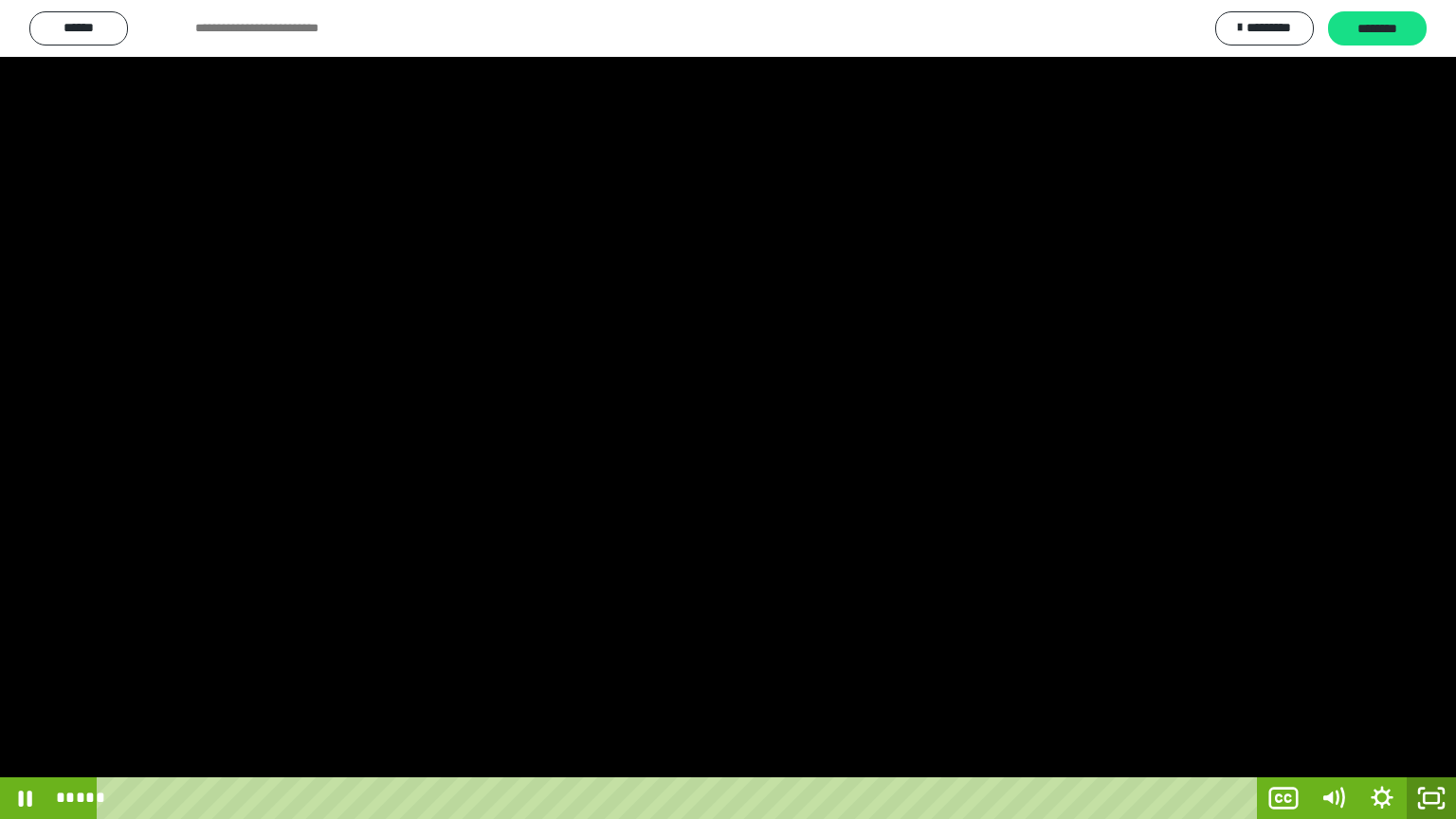 click 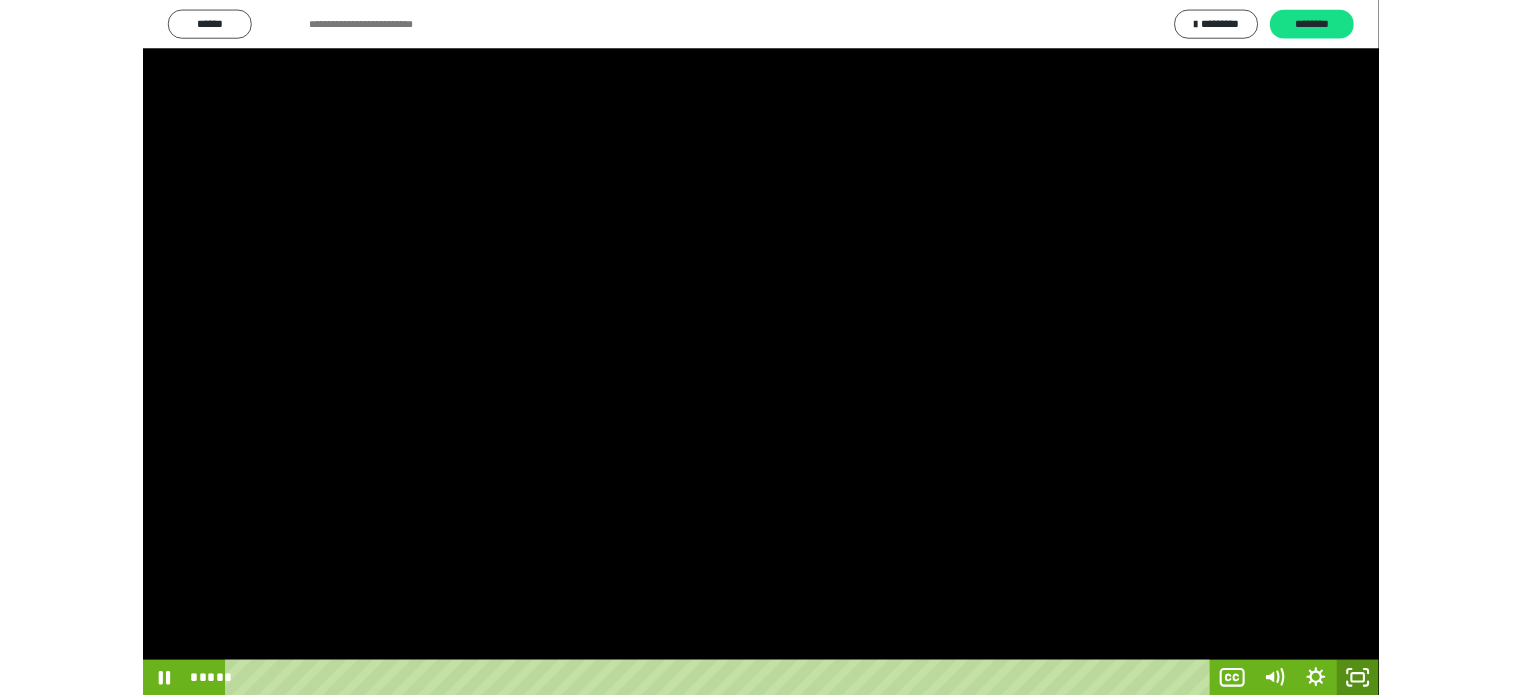 scroll, scrollTop: 3953, scrollLeft: 0, axis: vertical 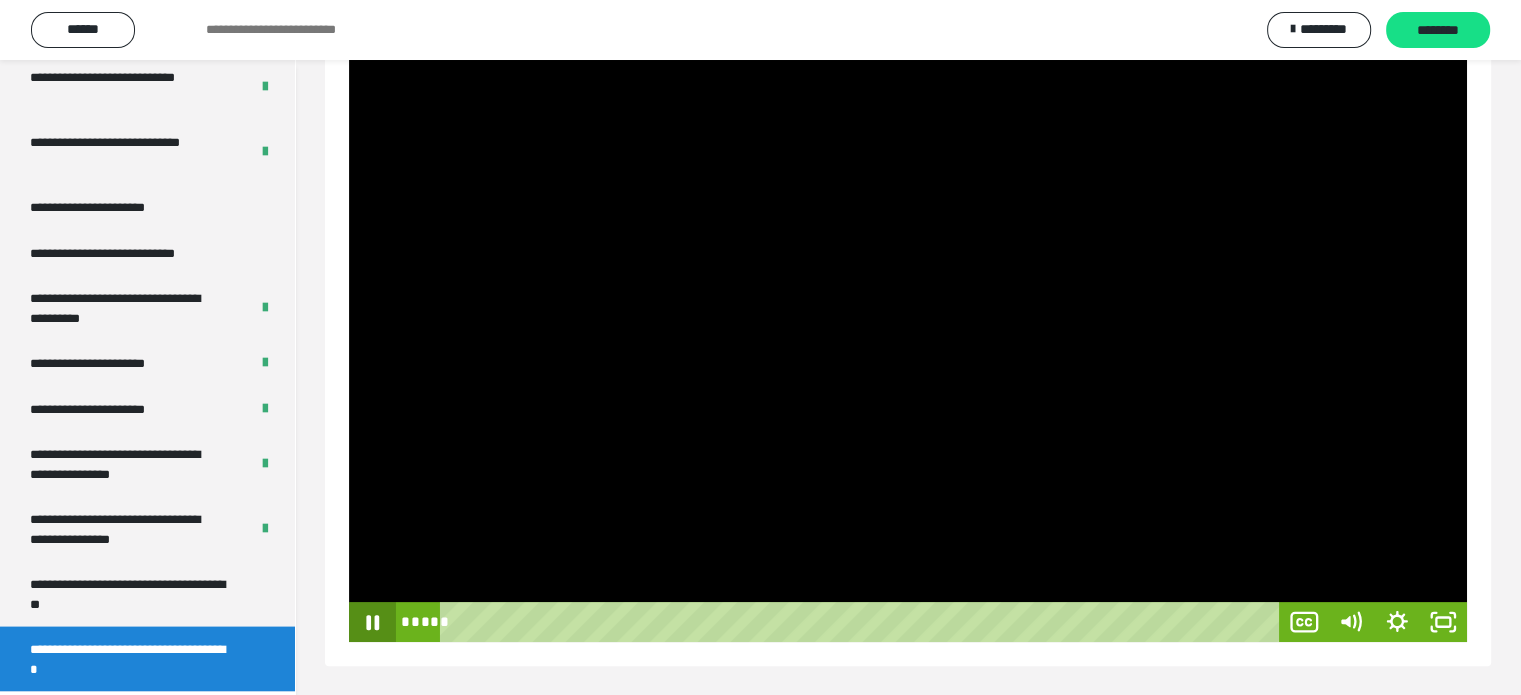 click 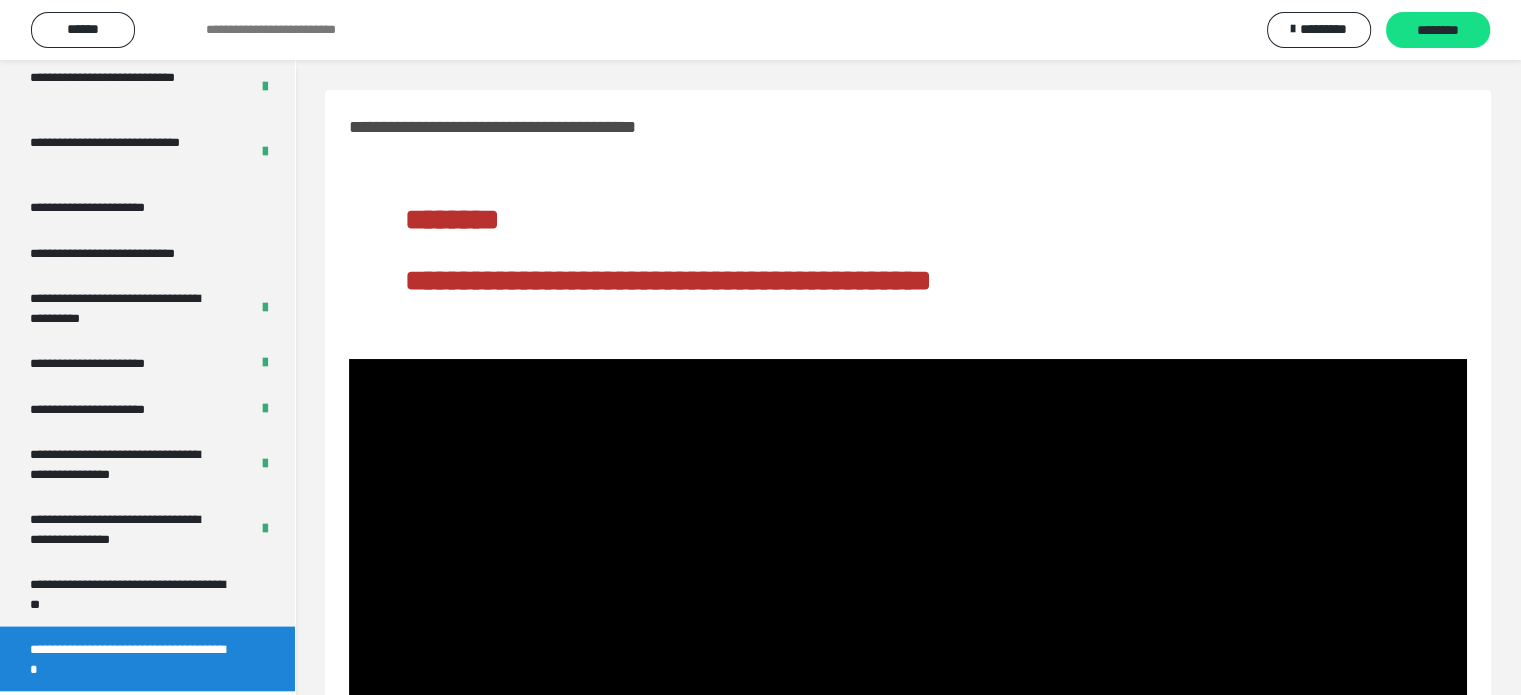 scroll, scrollTop: 300, scrollLeft: 0, axis: vertical 